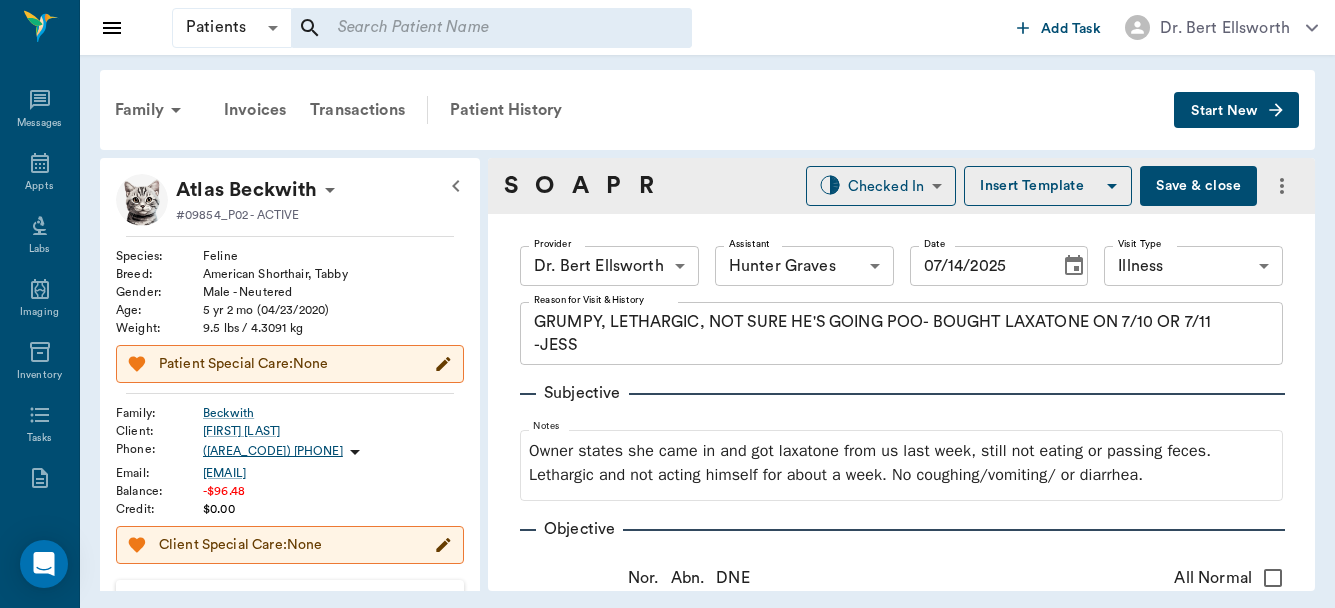 scroll, scrollTop: 0, scrollLeft: 0, axis: both 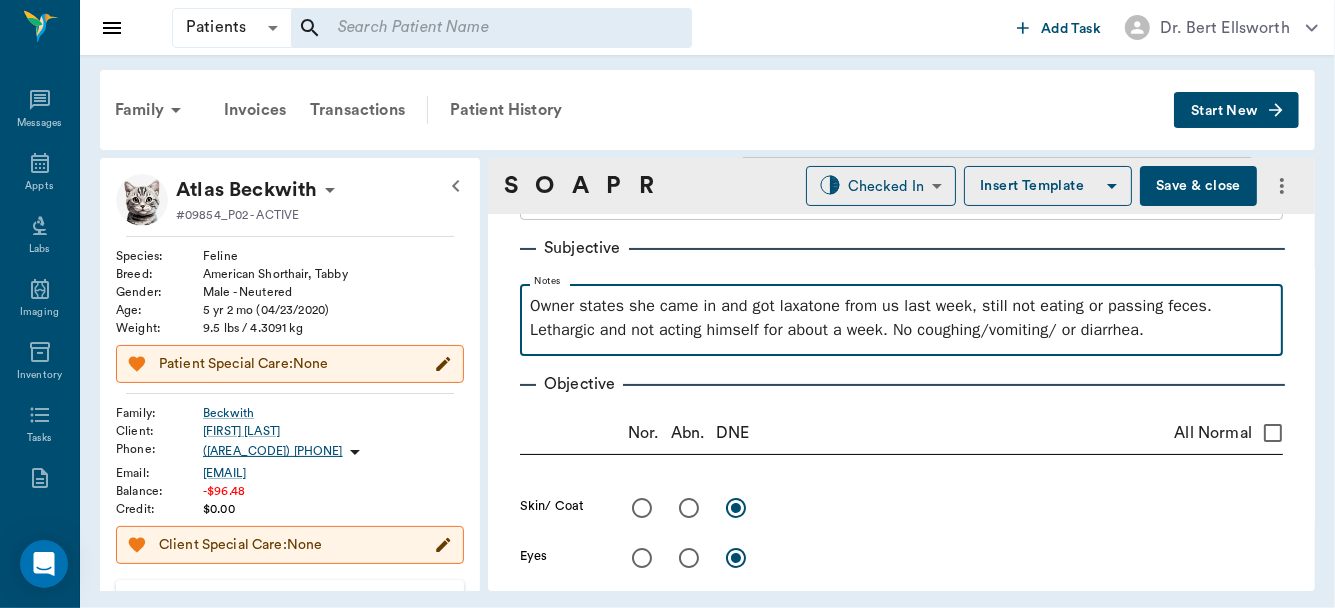 click on "Owner states she came in and got laxatone from us last week, still not eating or passing feces. Lethargic and not acting himself for about a week. No coughing/vomiting/ or diarrhea." at bounding box center [901, 318] 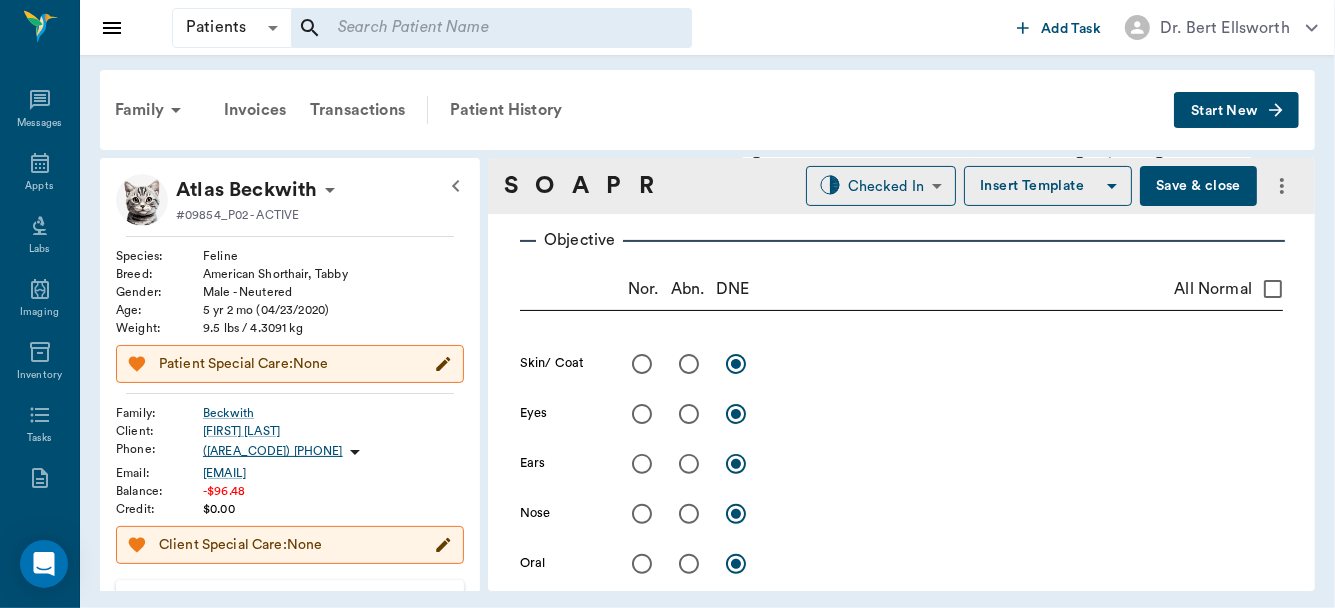 scroll, scrollTop: 381, scrollLeft: 0, axis: vertical 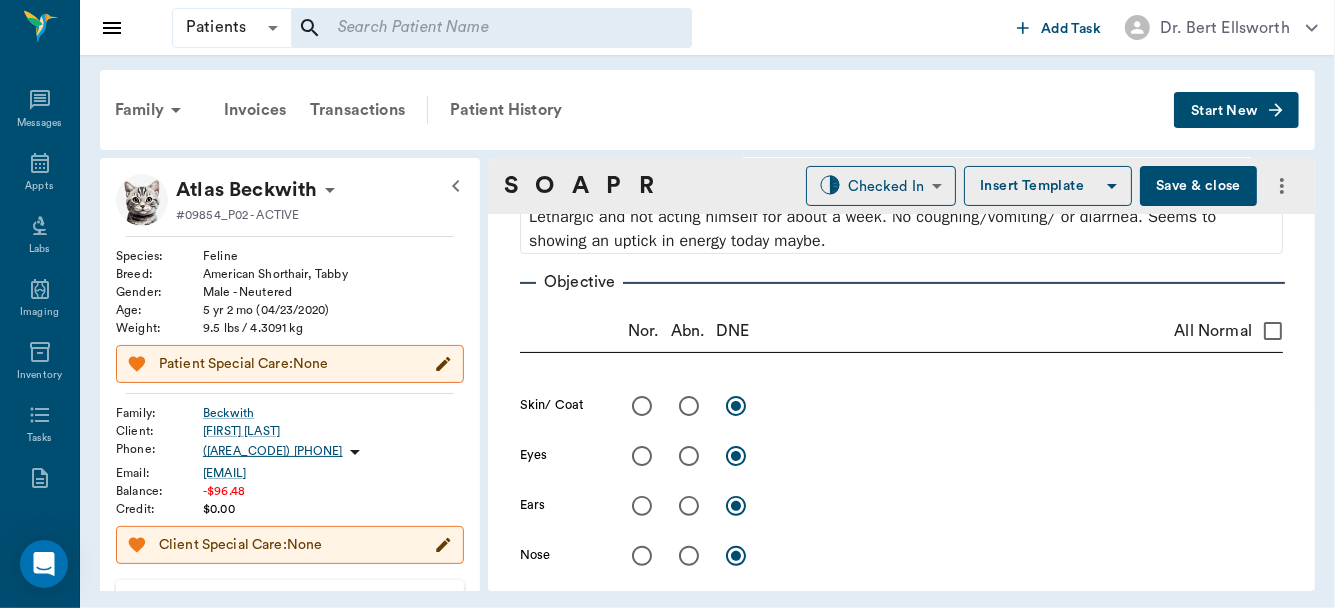 click on "All Normal" at bounding box center (1273, 331) 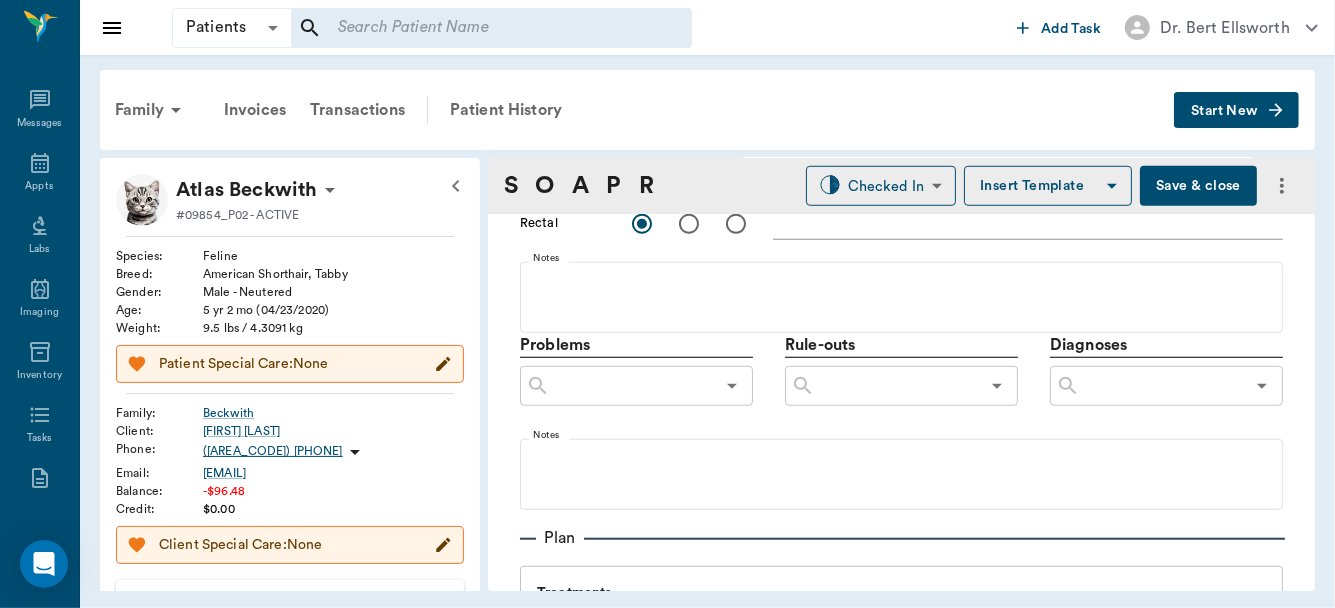scroll, scrollTop: 1063, scrollLeft: 0, axis: vertical 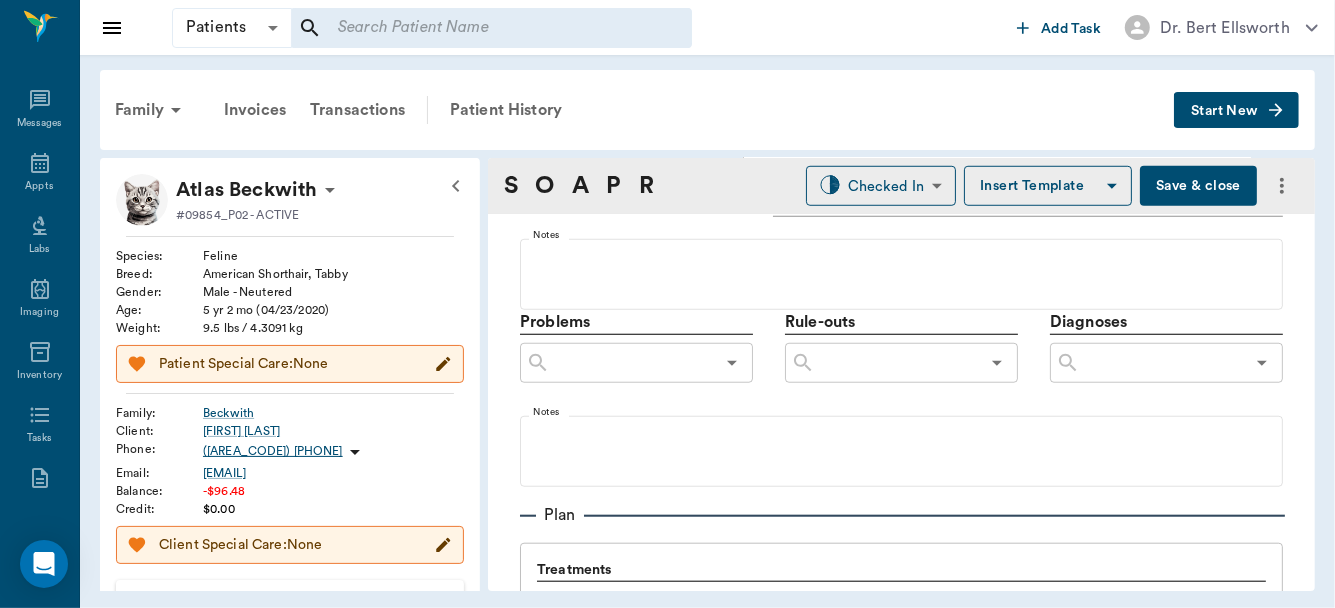 click at bounding box center [1162, 363] 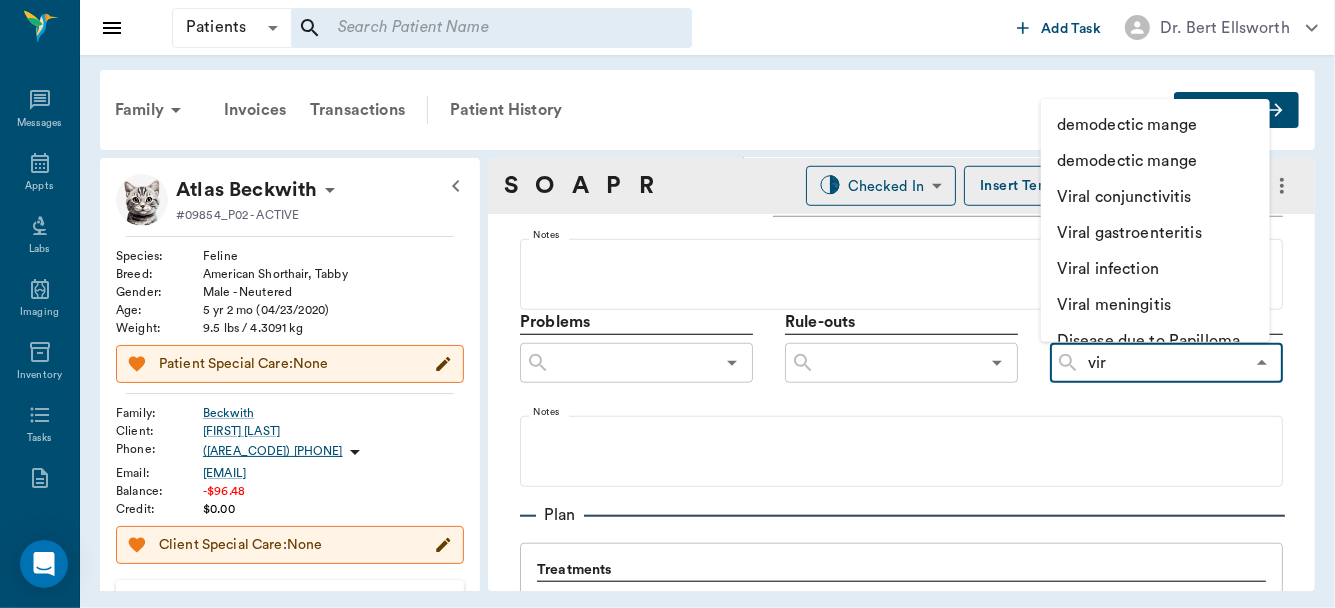 type on "vira" 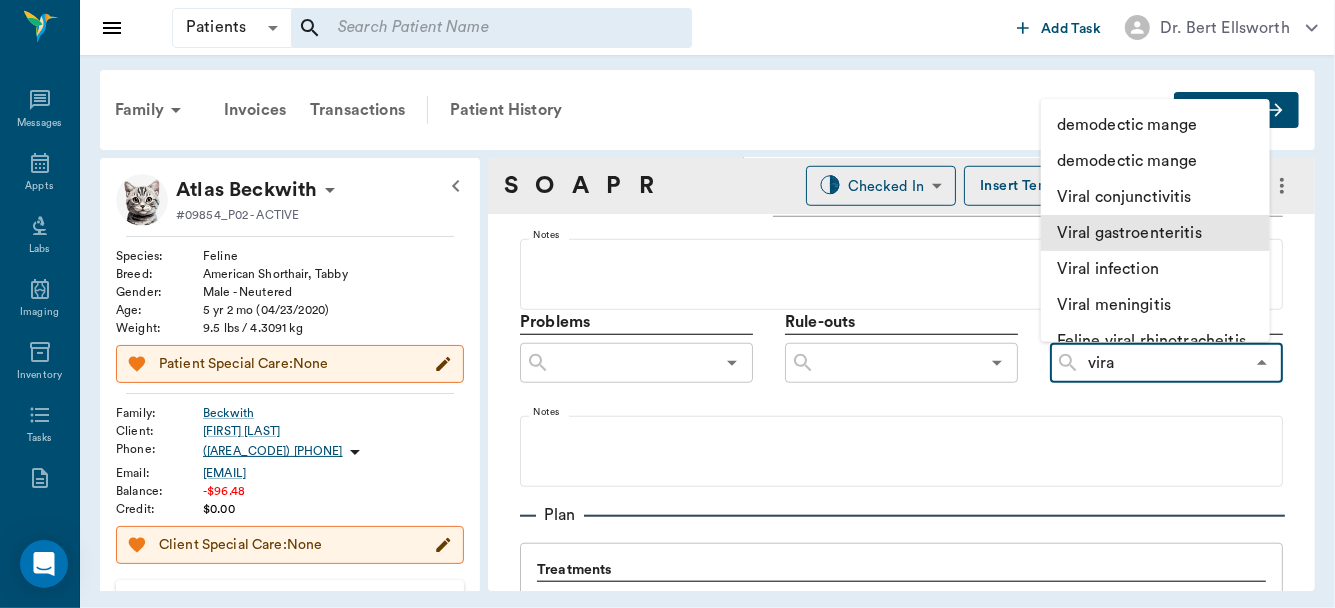 click on "Viral gastroenteritis" at bounding box center (1155, 233) 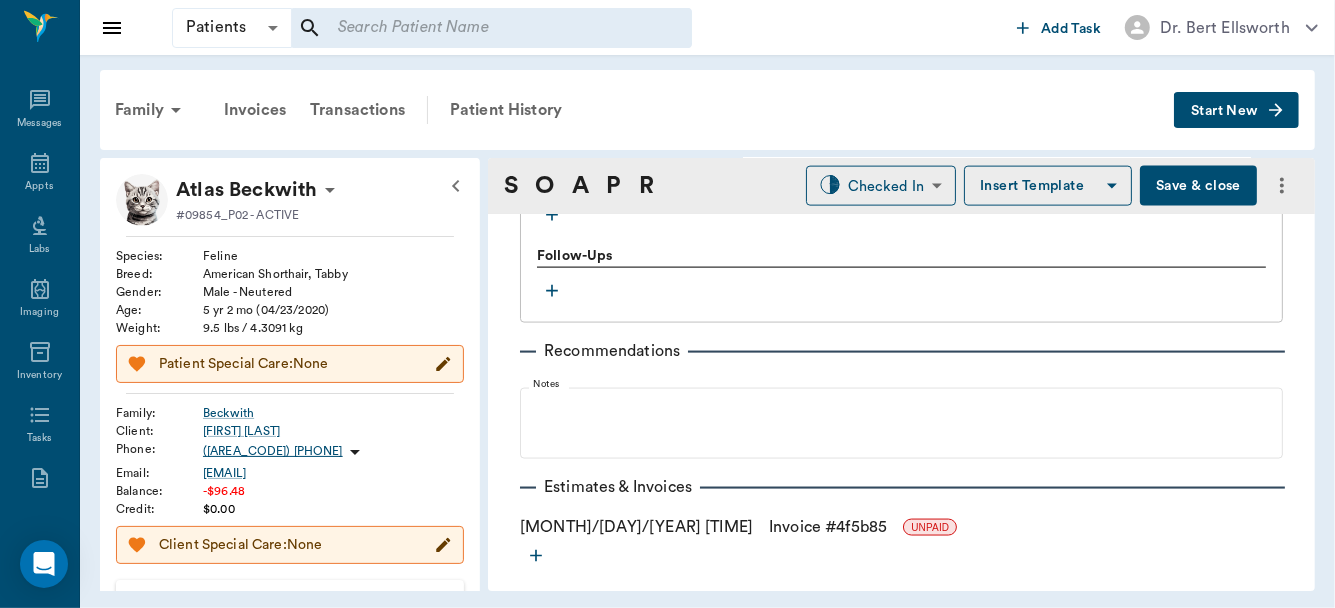 scroll, scrollTop: 1877, scrollLeft: 0, axis: vertical 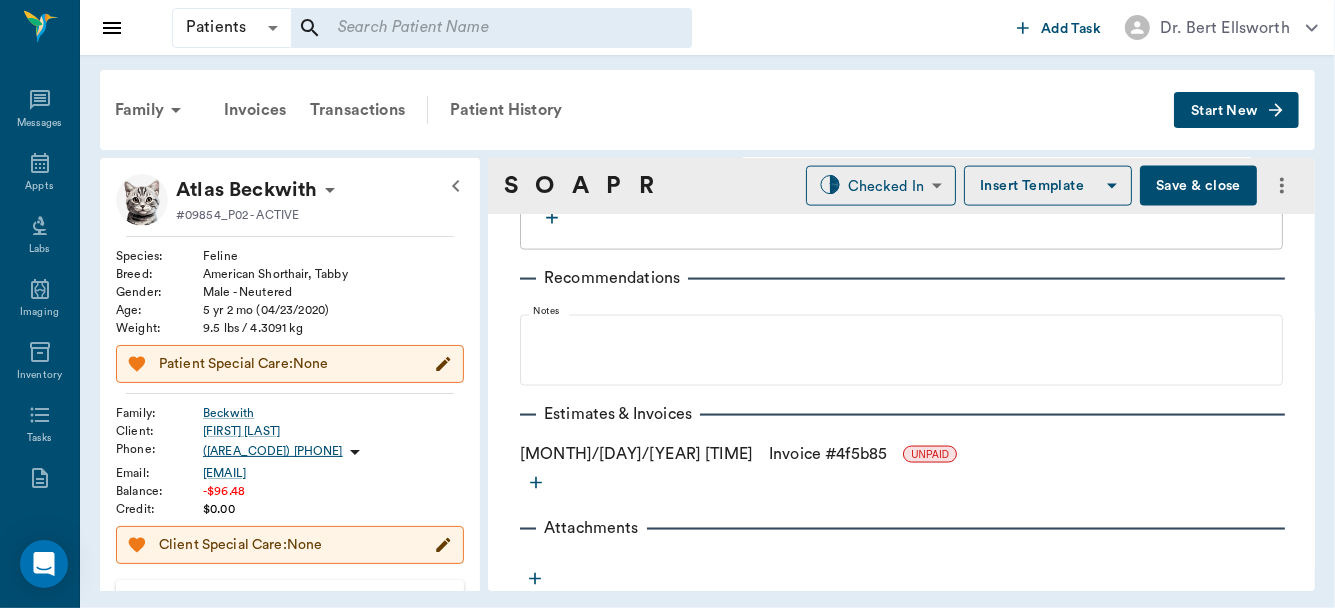 click on "Save & close" at bounding box center [1198, 186] 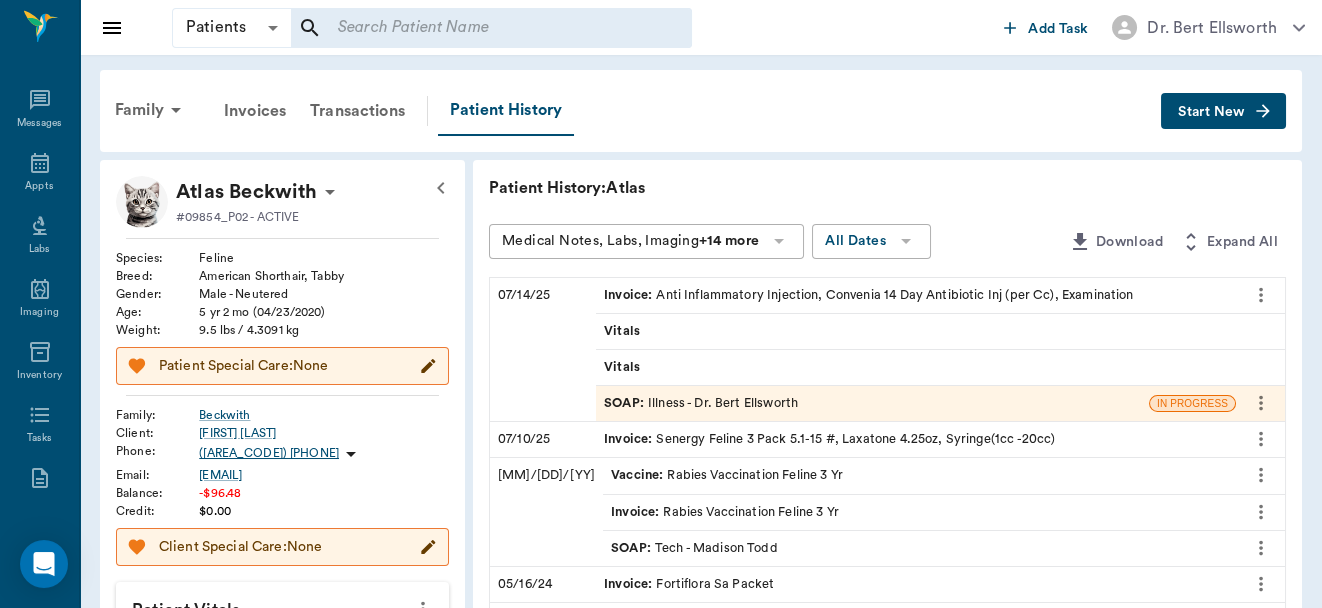 click on "Vitals" at bounding box center [916, 331] 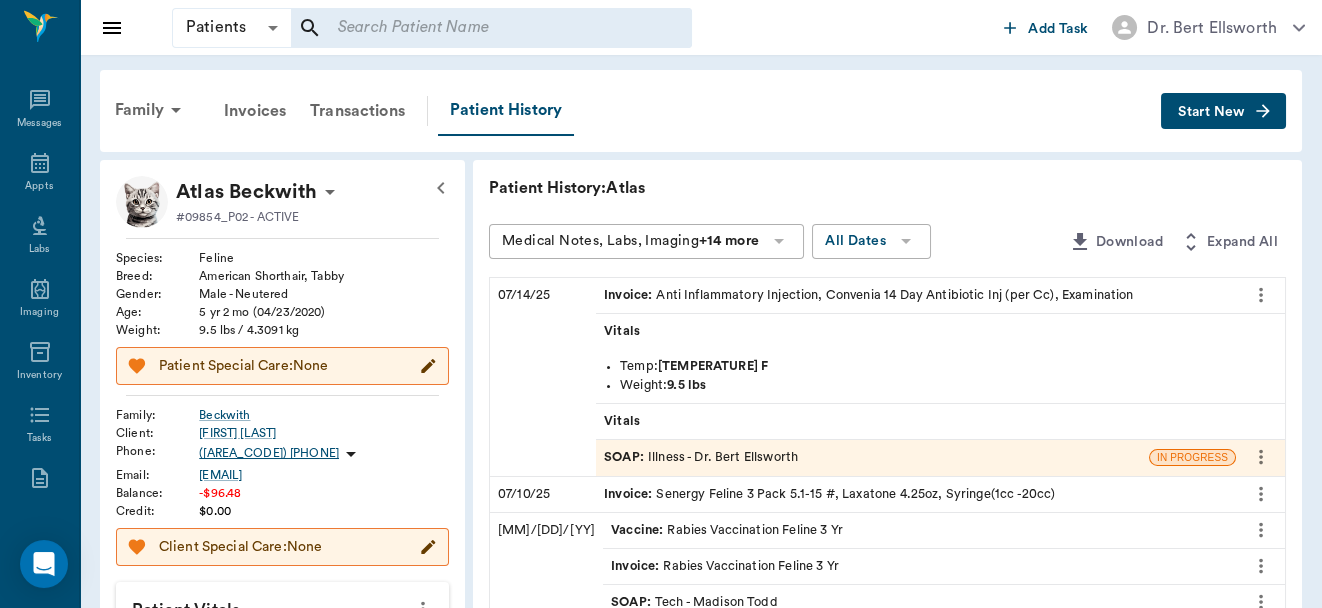 click on "Vitals" at bounding box center [916, 421] 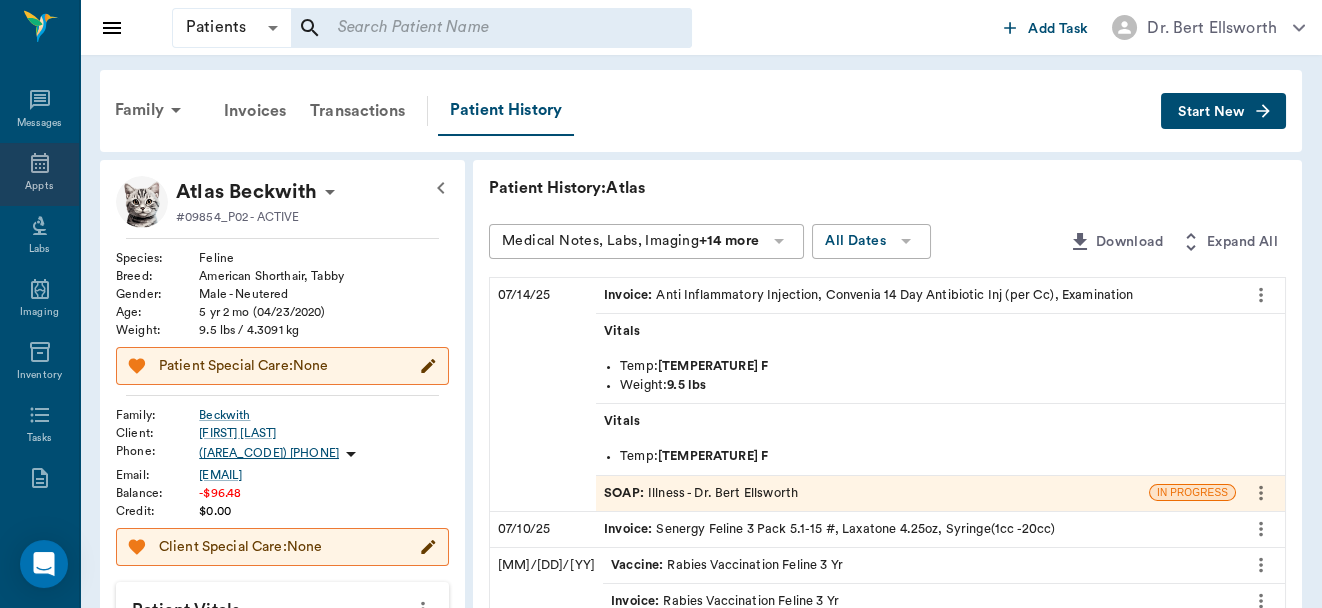 click on "Appts" at bounding box center (39, 186) 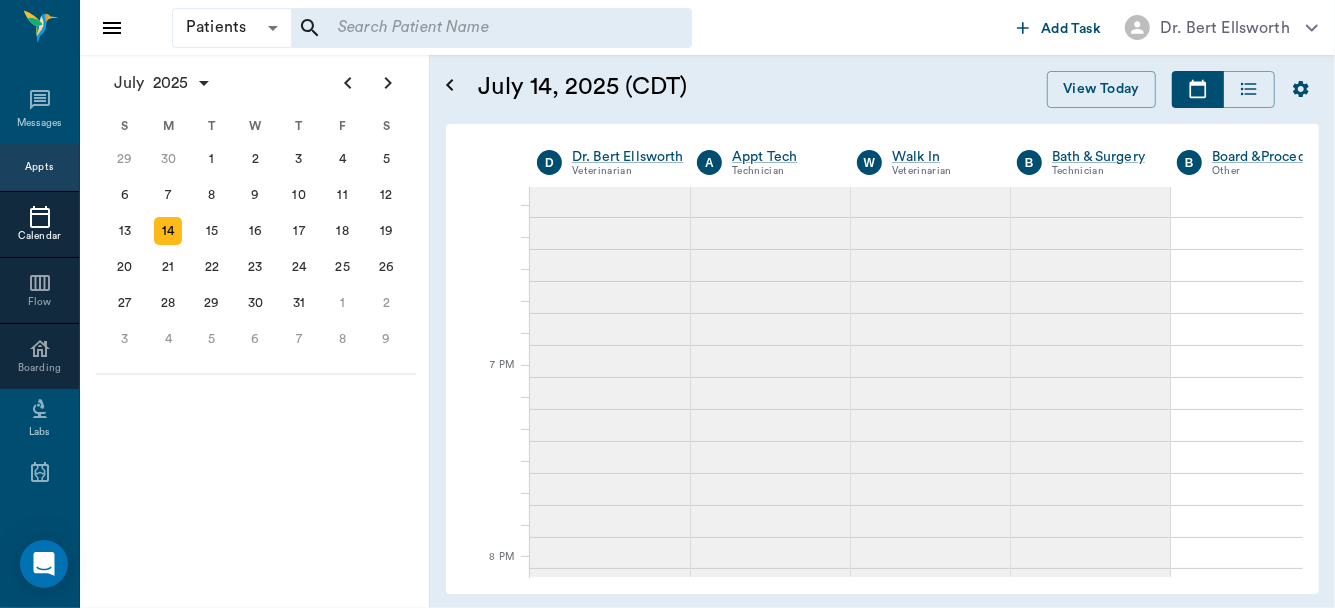 scroll, scrollTop: 1942, scrollLeft: 0, axis: vertical 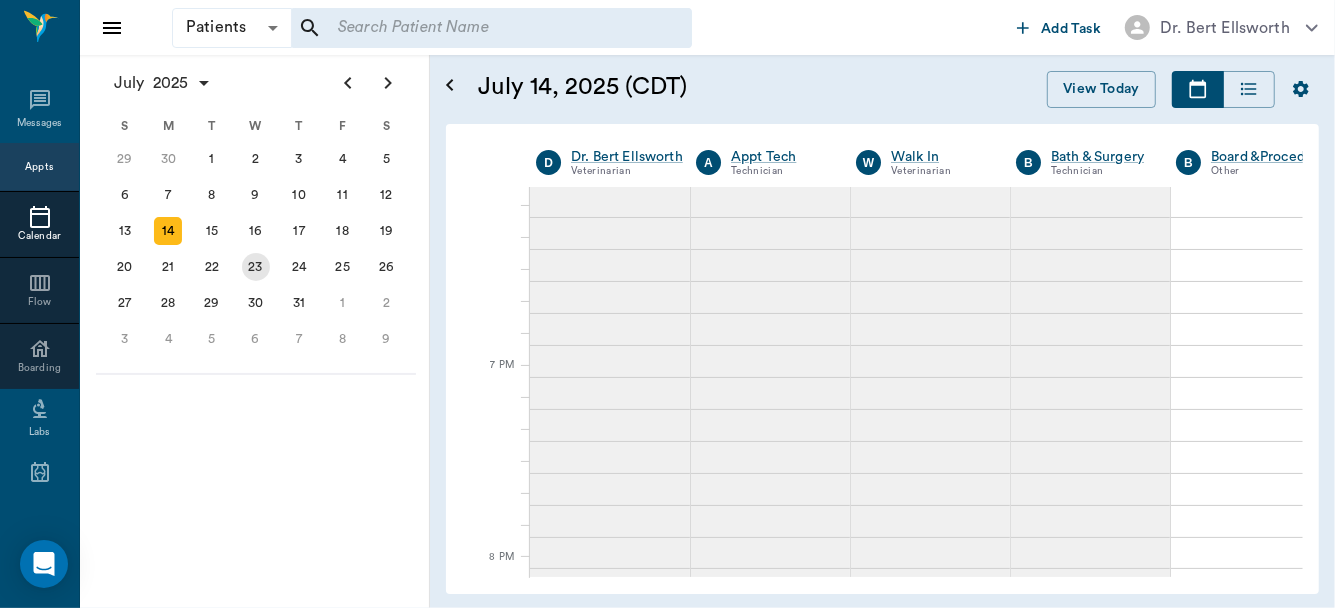 click on "23" at bounding box center (256, 267) 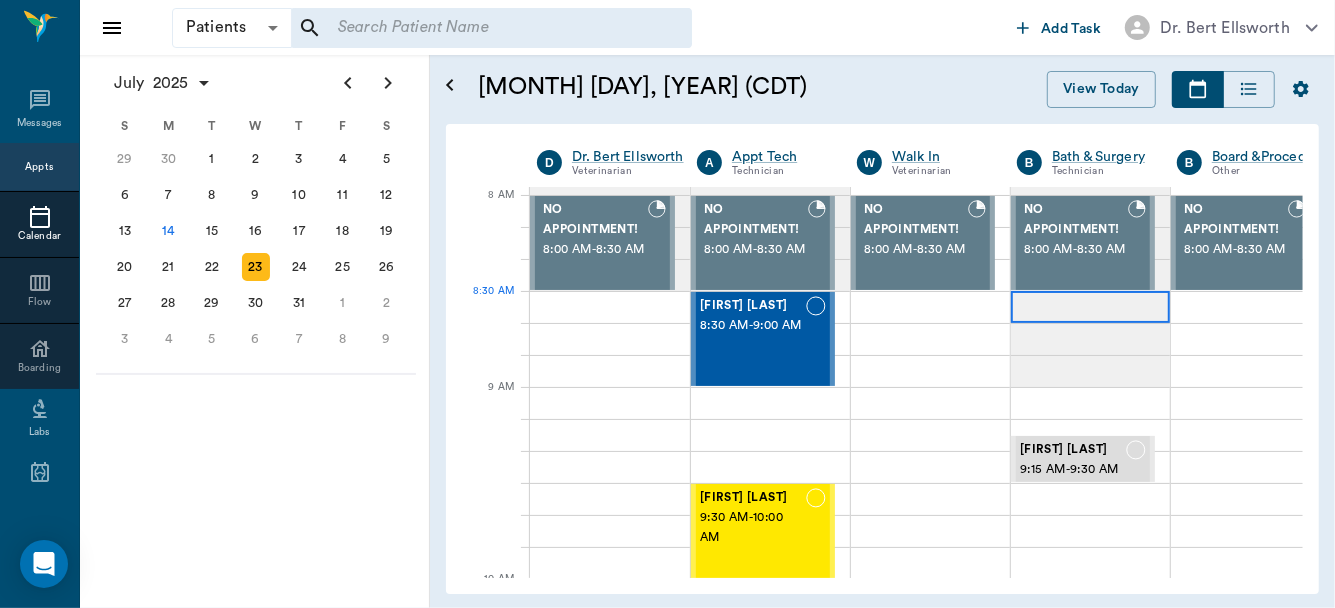 scroll, scrollTop: 0, scrollLeft: 0, axis: both 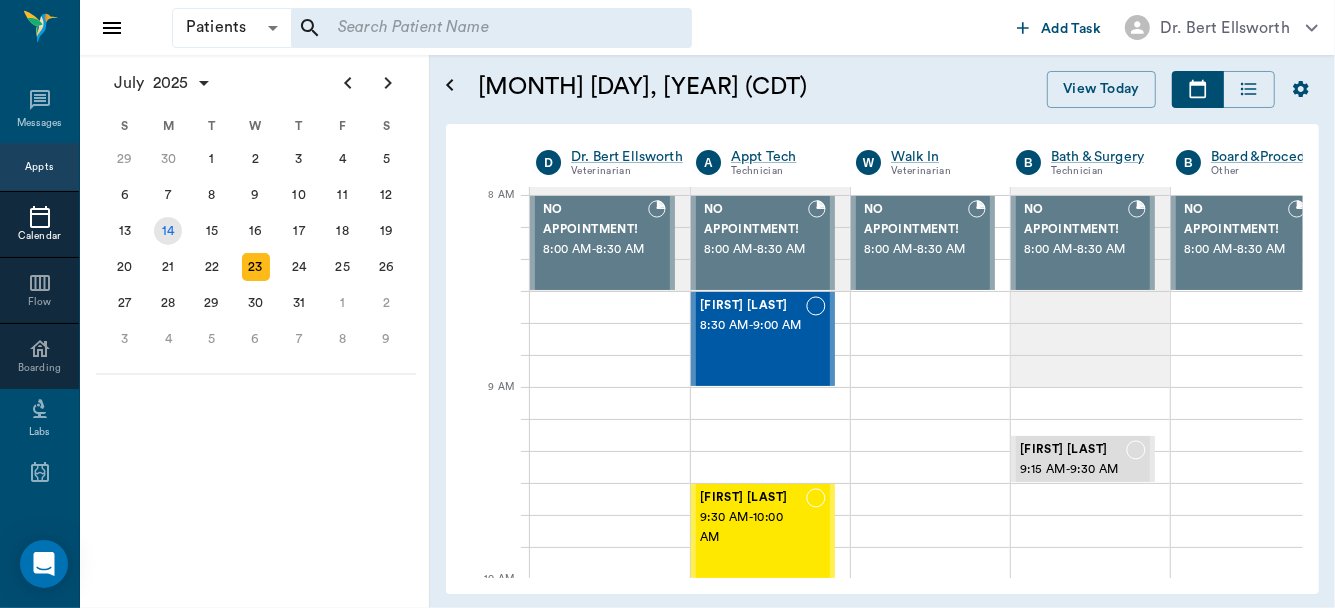 click on "14" at bounding box center (168, 231) 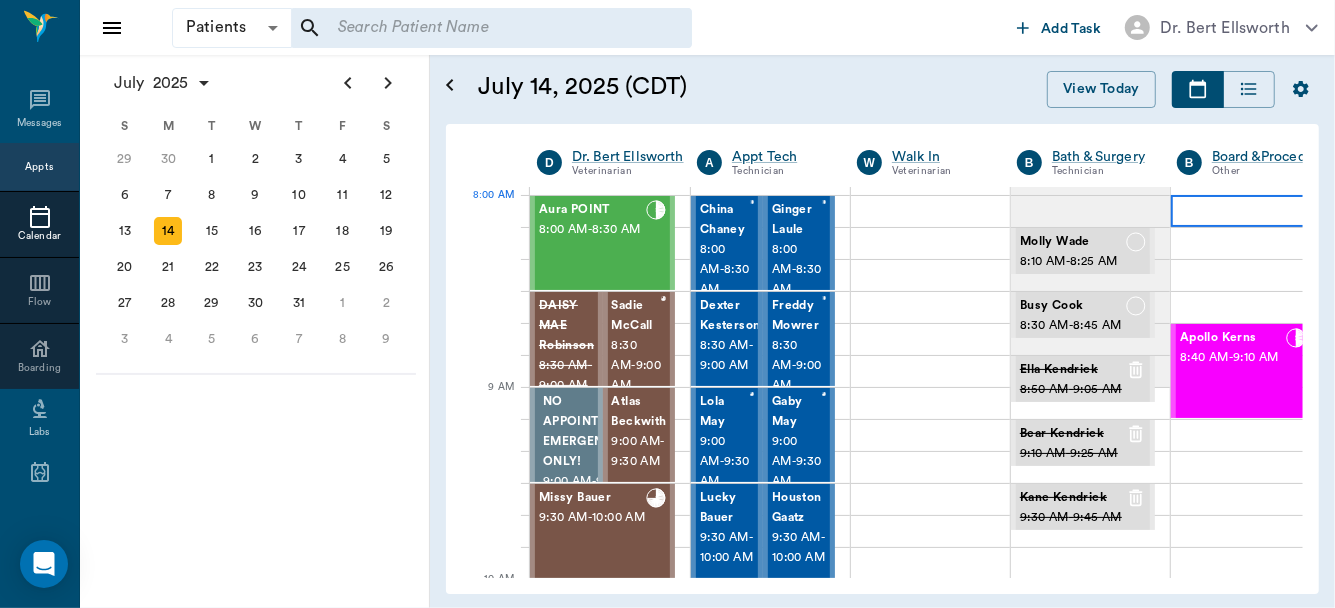 scroll, scrollTop: 0, scrollLeft: 0, axis: both 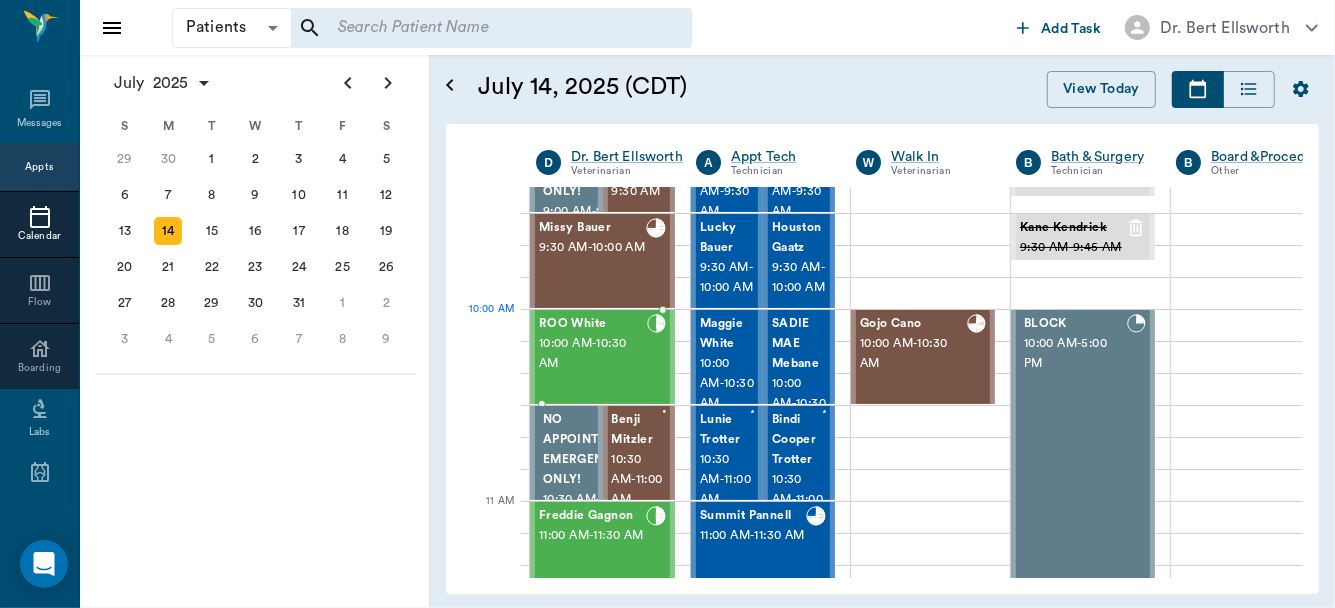 click on "10:00 AM  -  10:30 AM" at bounding box center (593, 354) 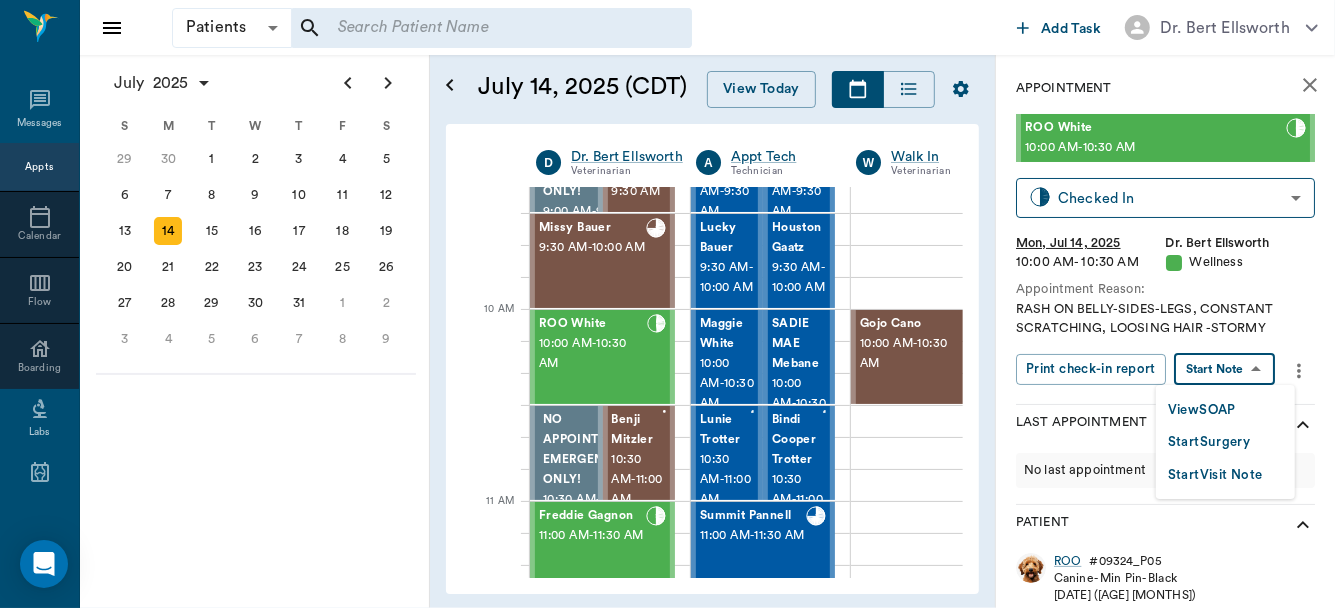 click on "Patients Patients ​ ​ Add Task Dr. Bert Ellsworth Nectar Messages Appts Calendar Flow Boarding Labs Imaging Inventory Tasks Forms Staff Reports Lookup Settings July 2025 S M T W T F S Jun 1 2 3 4 5 6 7 8 9 10 11 12 13 14 15 16 17 18 19 20 21 22 23 24 25 26 27 28 29 30 Jul 1 2 3 4 5 6 7 8 9 10 11 12 S M T W T F S 29 30 Jul 1 2 3 4 5 6 7 8 9 10 11 12 13 14 15 16 17 18 19 20 21 22 23 24 25 26 27 28 29 30 31 Aug 1 2 3 4 5 6 7 8 9 S M T W T F S 27 28 29 30 31 Aug 1 2 3 4 5 6 7 8 9 10 11 12 13 14 15 16 17 18 19 20 21 22 23 24 25 26 27 28 29 30 31 Sep 1 2 3 4 5 6 July 14, 2025 (CDT) View Today July 2025 Today 14 Mon Jul 2025 D Dr. Bert Ellsworth Veterinarian A Appt Tech Technician W Walk In Veterinarian B Bath & Surgery Technician B Board &Procedures Other D Dr. Kindall Jones Veterinarian 8 AM 9 AM 10 AM 11 AM 12 PM 1 PM 2 PM 3 PM 4 PM 5 PM 6 PM 7 PM 8 PM 8:27 PM 10:10 AM Aura POINT 8:00 AM  -  8:30 AM DAISY MAE Robinson 8:30 AM  -  9:00 AM Sadie McCall 8:30 AM  -  9:00 AM NO APPOINTMENT! EMERGENCY ONLY! 9:00 AM" at bounding box center (667, 304) 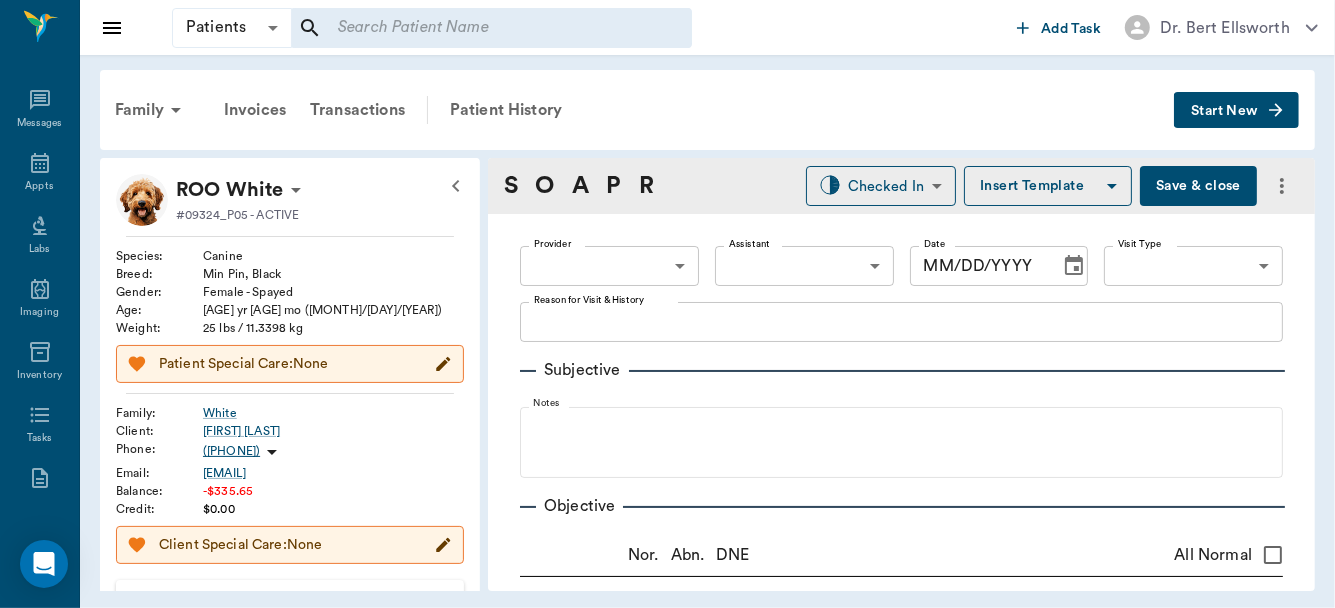 type on "63ec2f075fda476ae8351a4d" 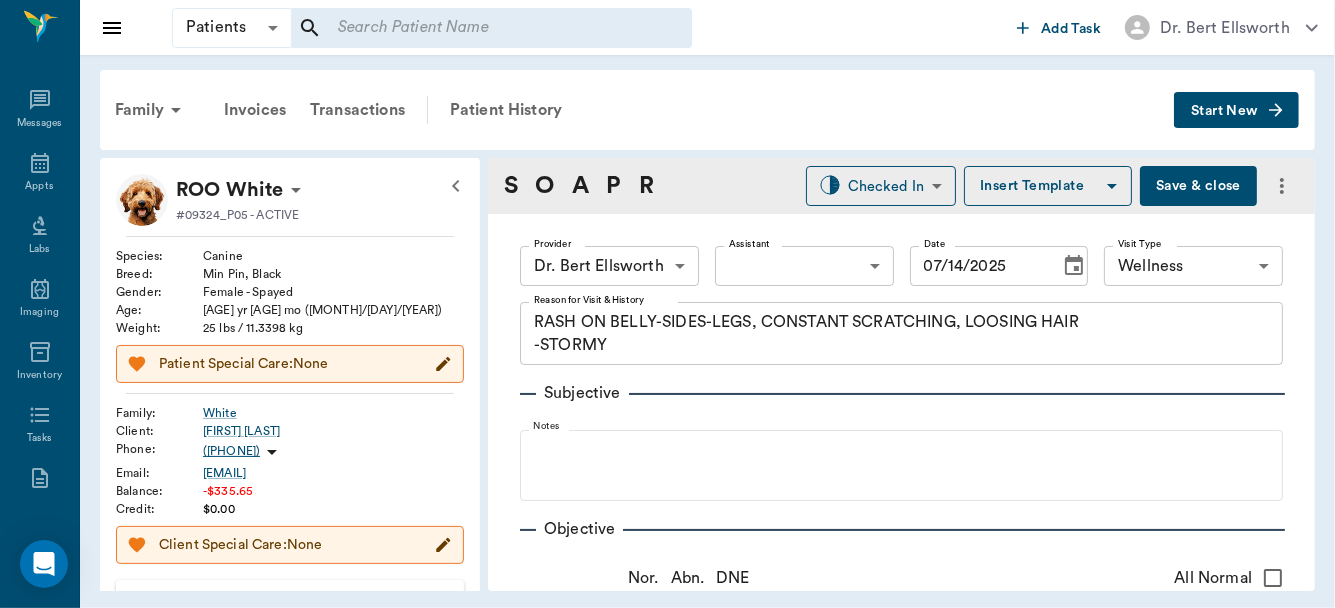 type on "07/14/2025" 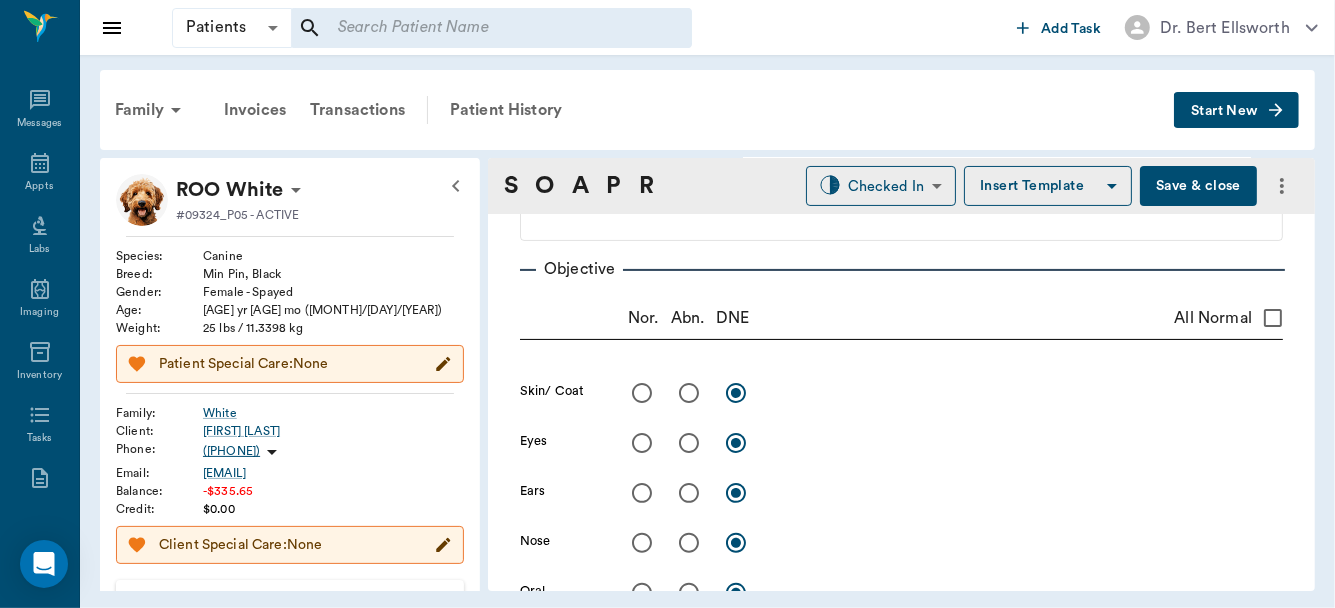 scroll, scrollTop: 231, scrollLeft: 0, axis: vertical 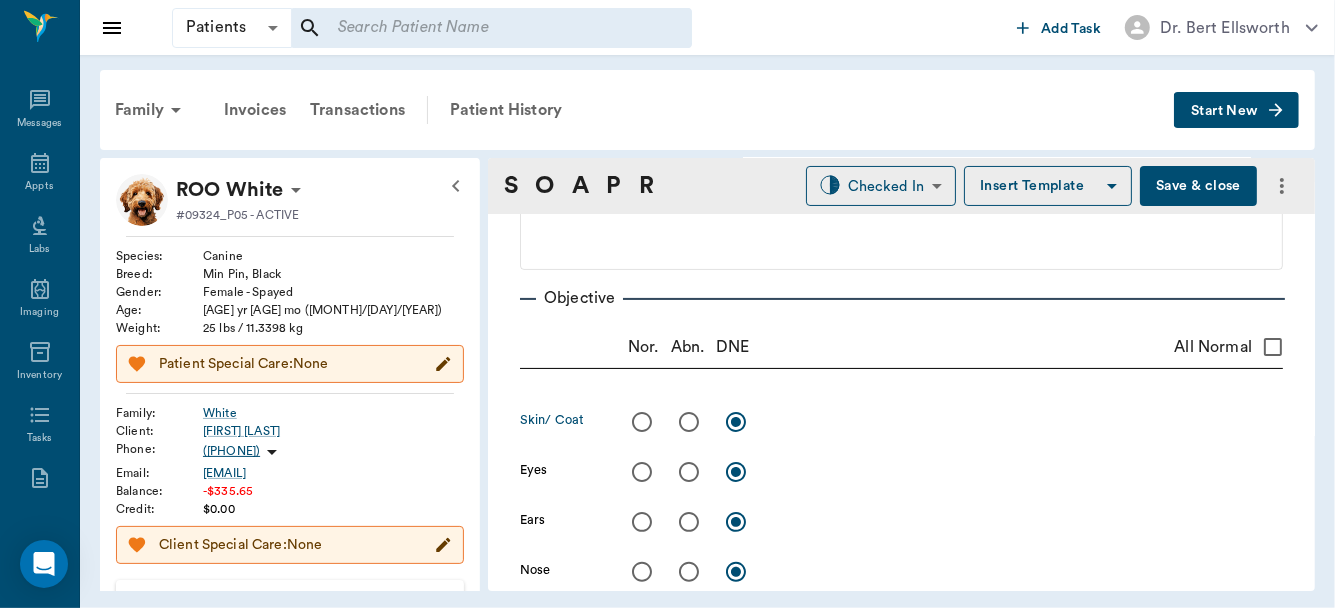 click at bounding box center [689, 422] 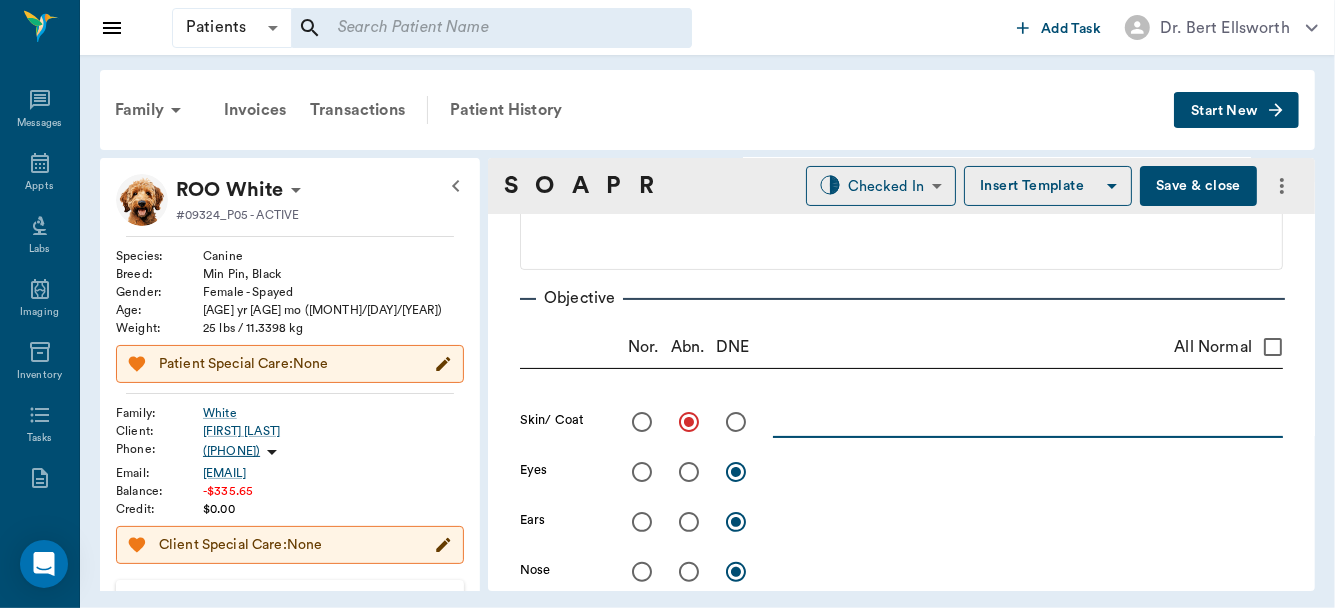 click at bounding box center [1028, 421] 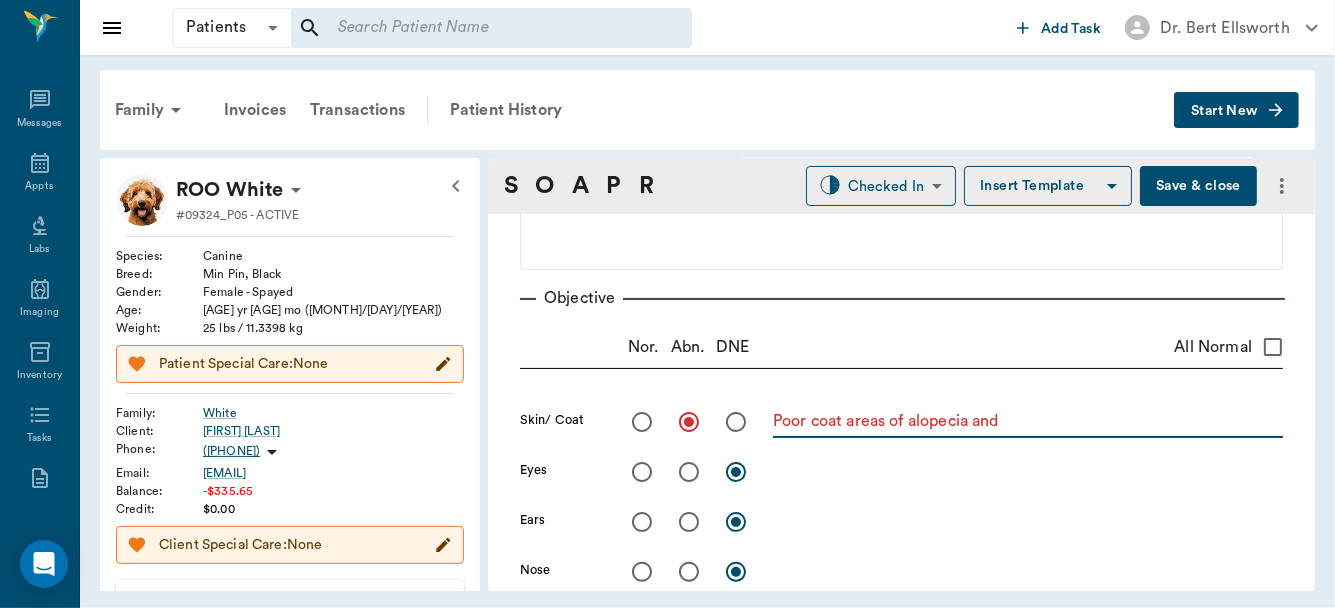 click on "Poor coat areas of alopecia and" at bounding box center [1028, 421] 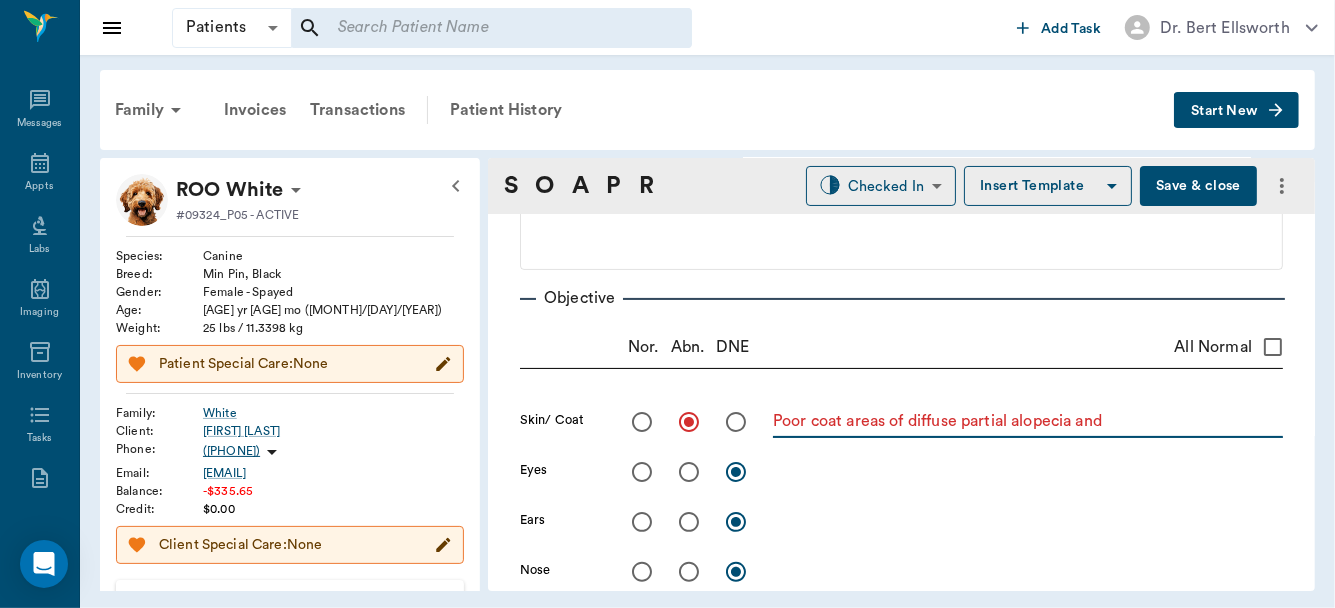 click on "Poor coat areas of diffuse partial alopecia and" at bounding box center (1028, 421) 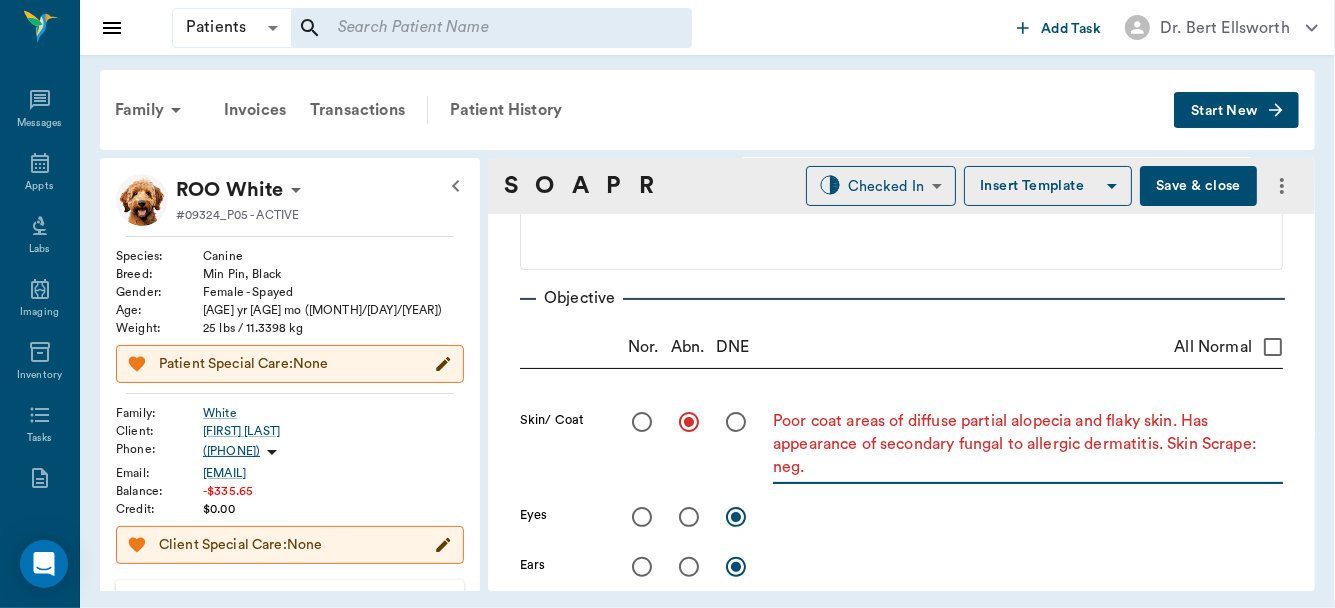 click on "Poor coat areas of diffuse partial alopecia and flaky skin.  Has appearance of secondary fungal to allergic dermatitis.  Skin Scrape: neg." at bounding box center [1028, 444] 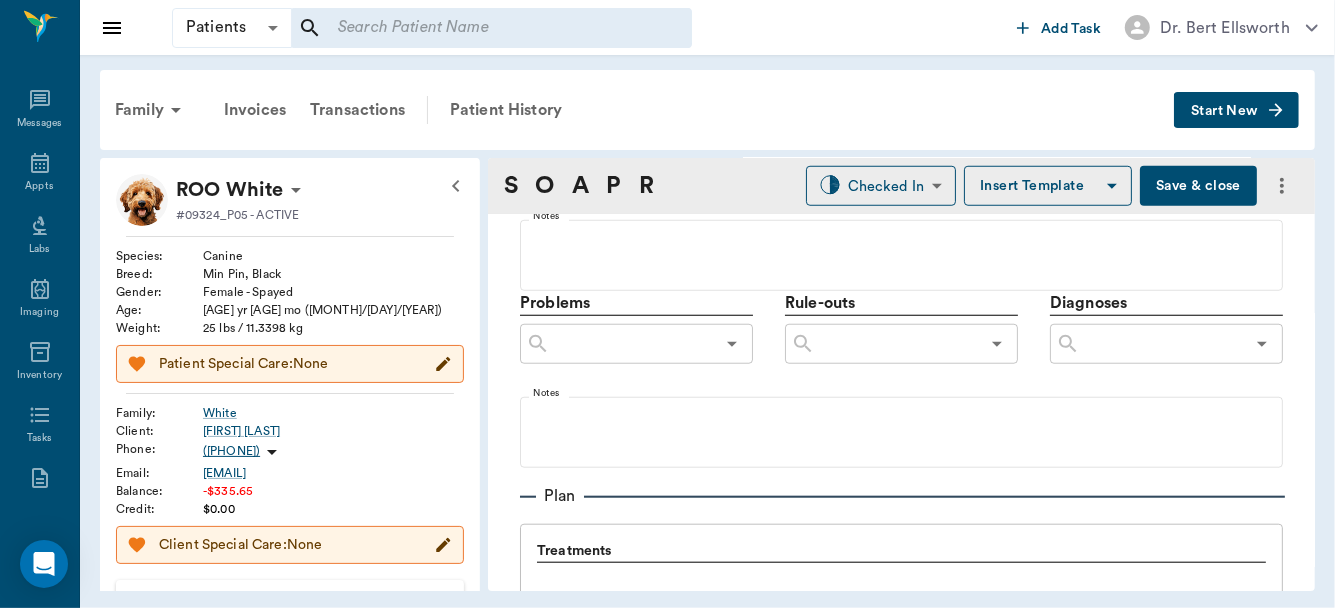 scroll, scrollTop: 1195, scrollLeft: 0, axis: vertical 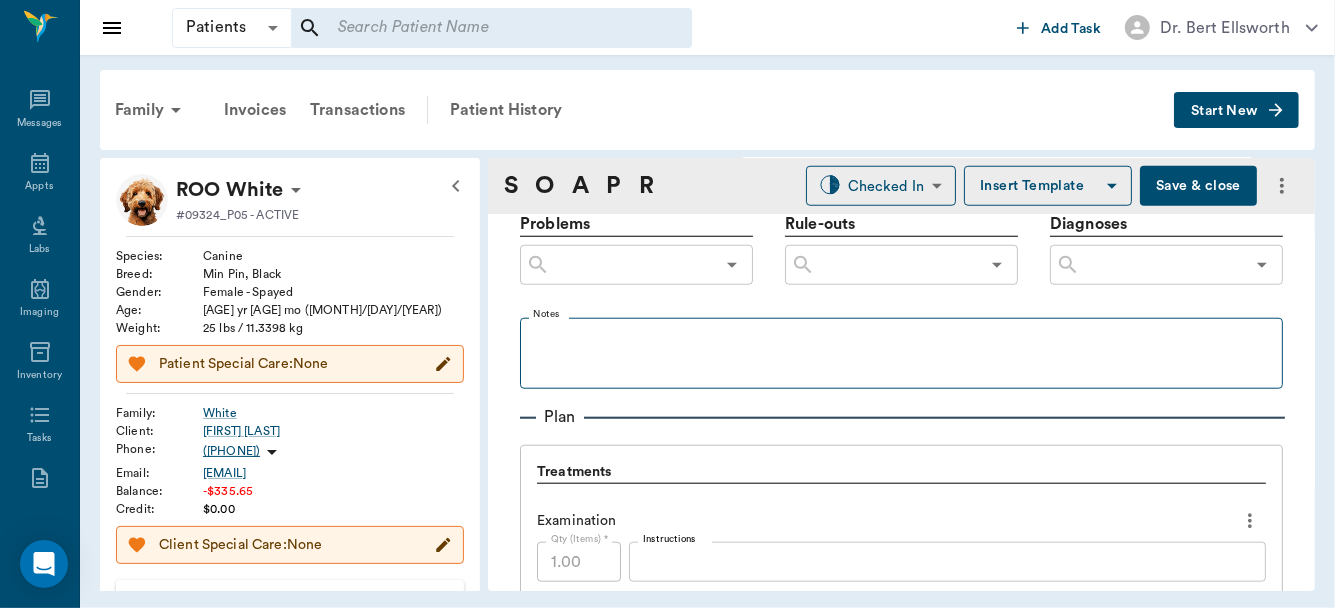 type on "Poor coat areas of diffuse partial alopecia and flaky skin and papules.  Has appearance of secondary fungal to allergic dermatitis.  Skin Scrape: neg." 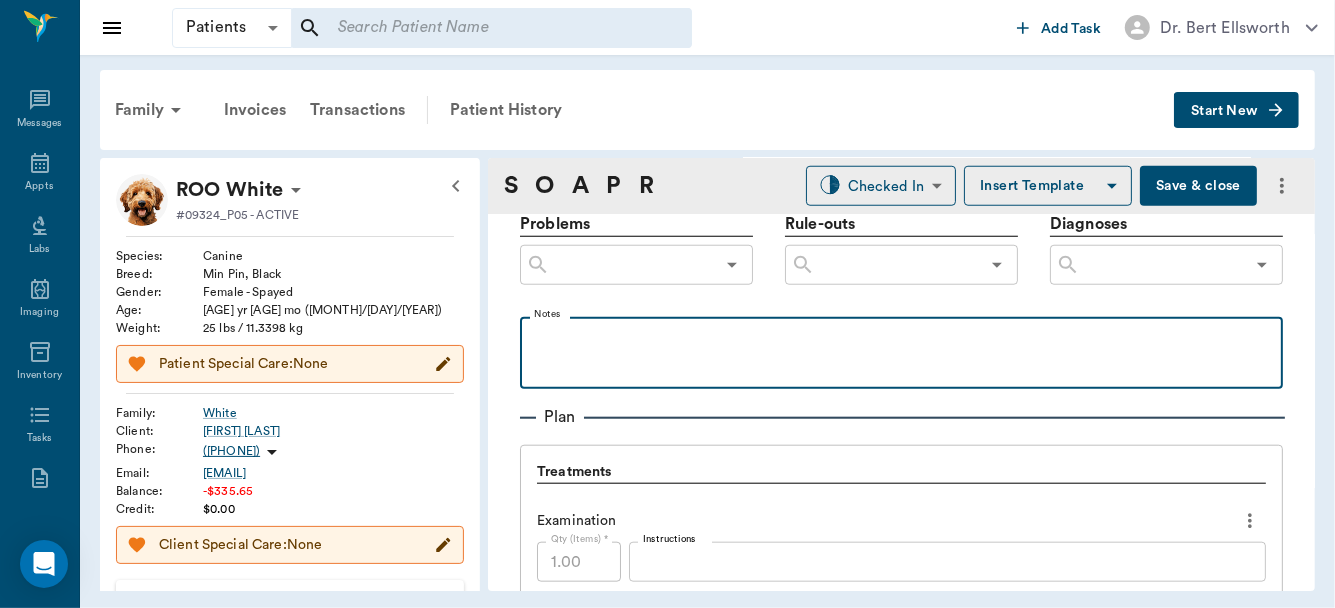 click at bounding box center [901, 339] 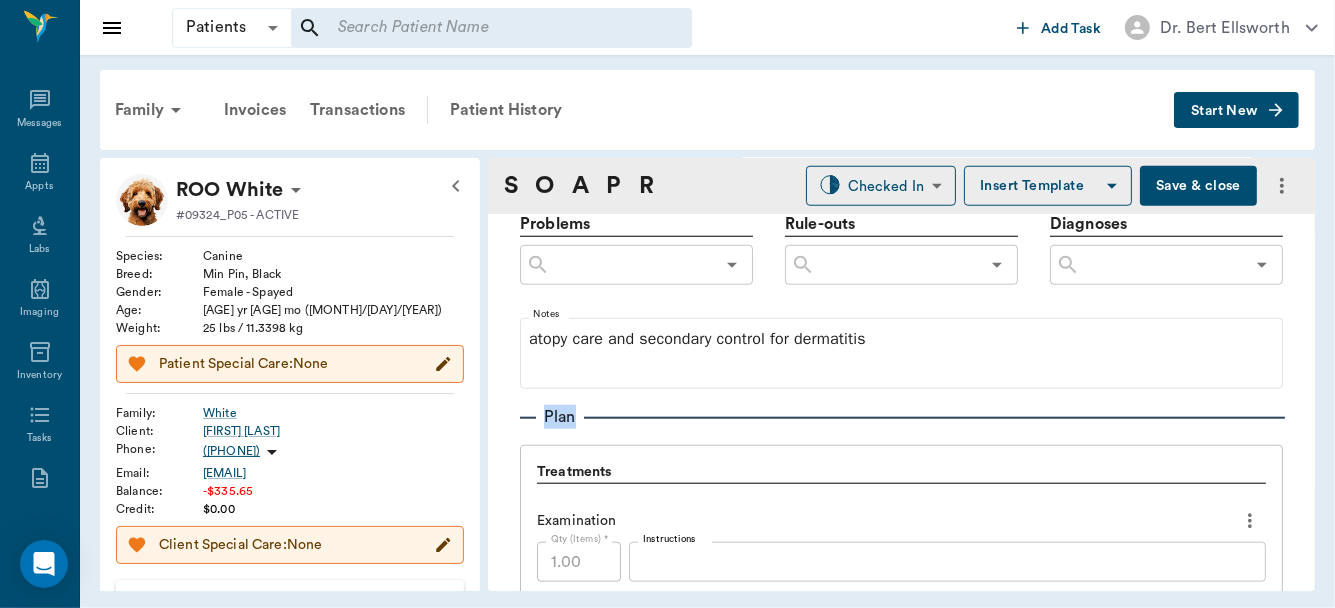 drag, startPoint x: 1297, startPoint y: 361, endPoint x: 1281, endPoint y: 422, distance: 63.06346 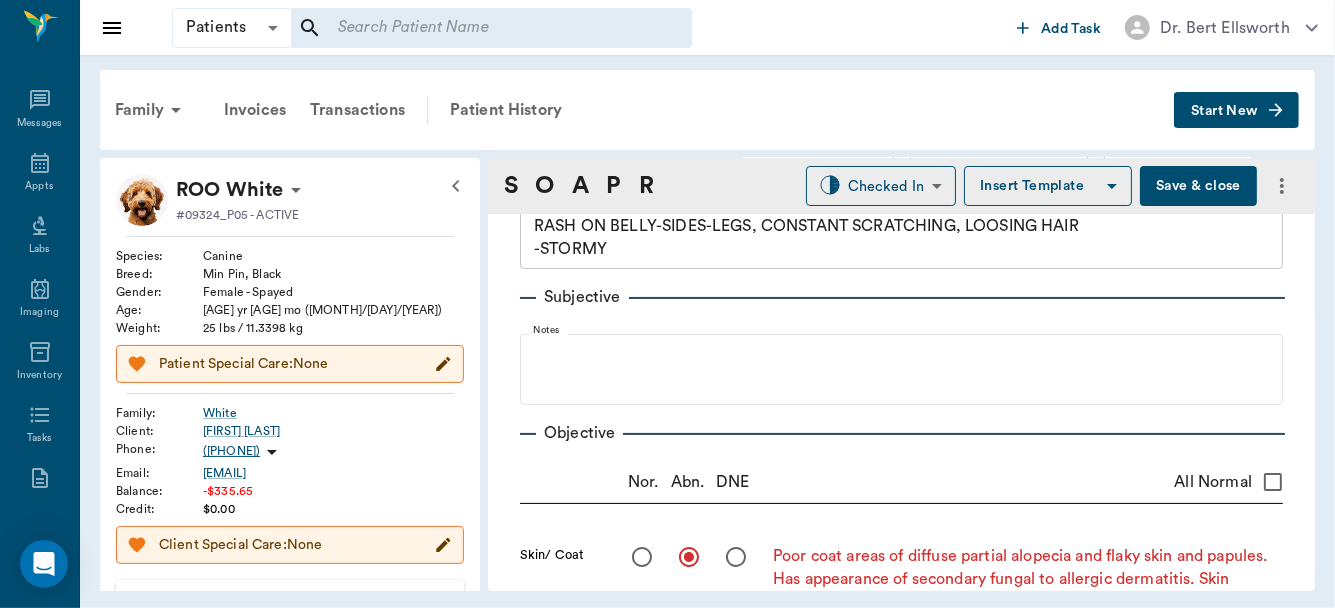 scroll, scrollTop: 102, scrollLeft: 0, axis: vertical 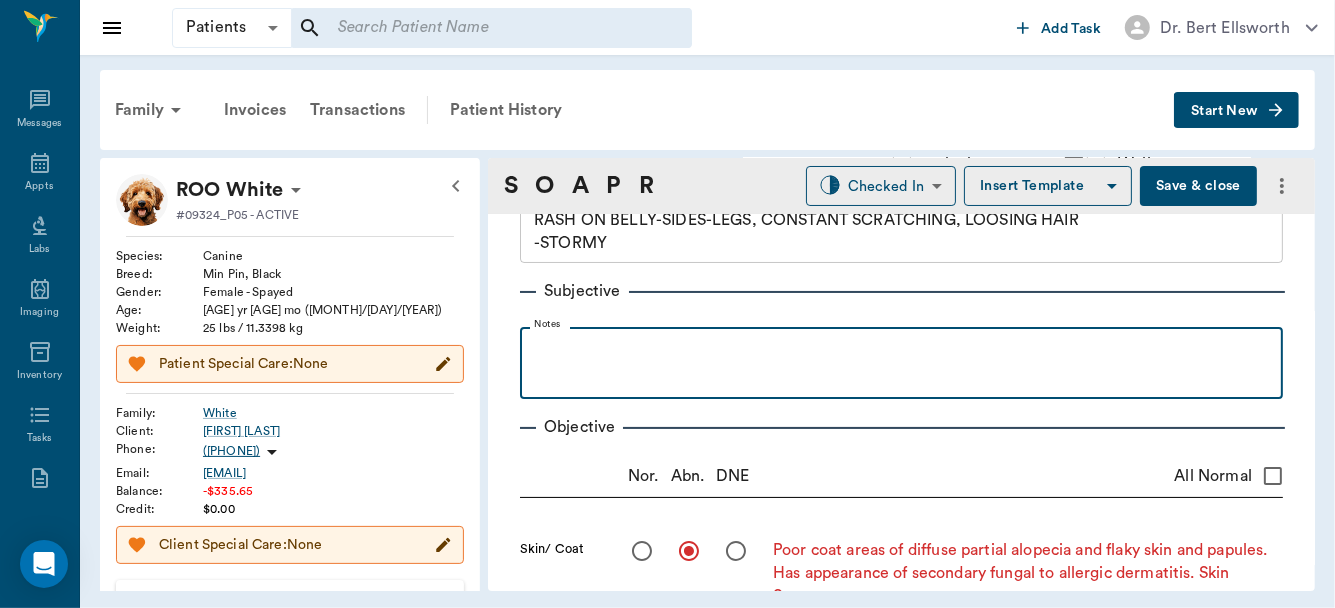 click at bounding box center [901, 362] 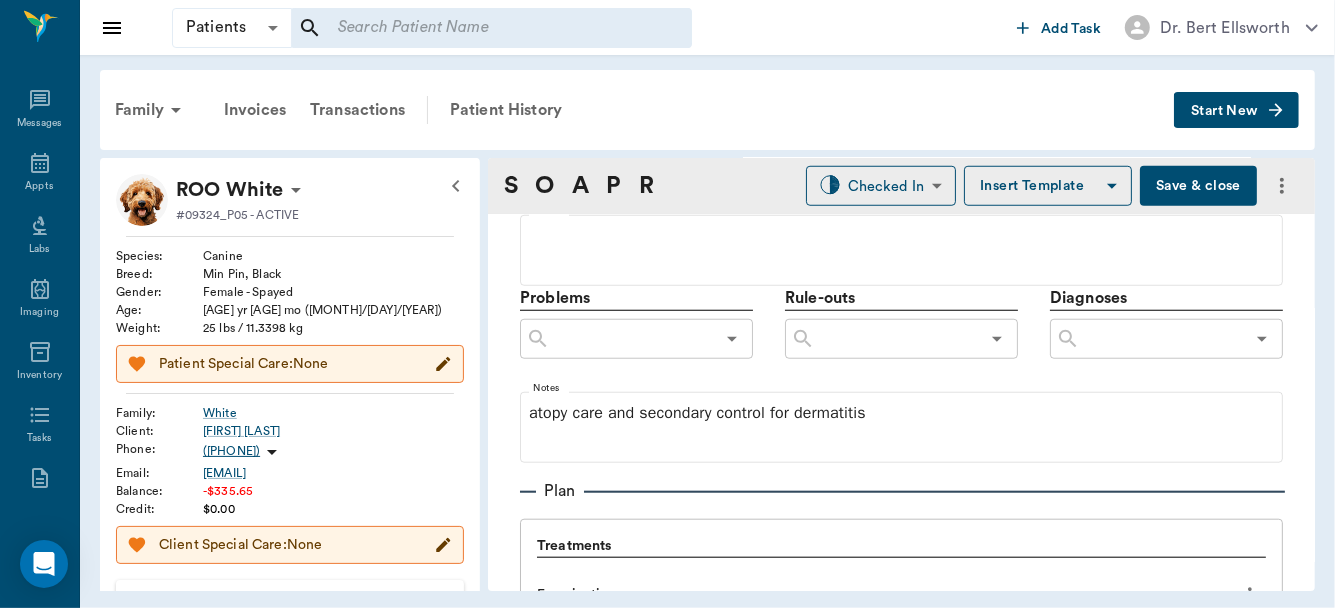 scroll, scrollTop: 1115, scrollLeft: 0, axis: vertical 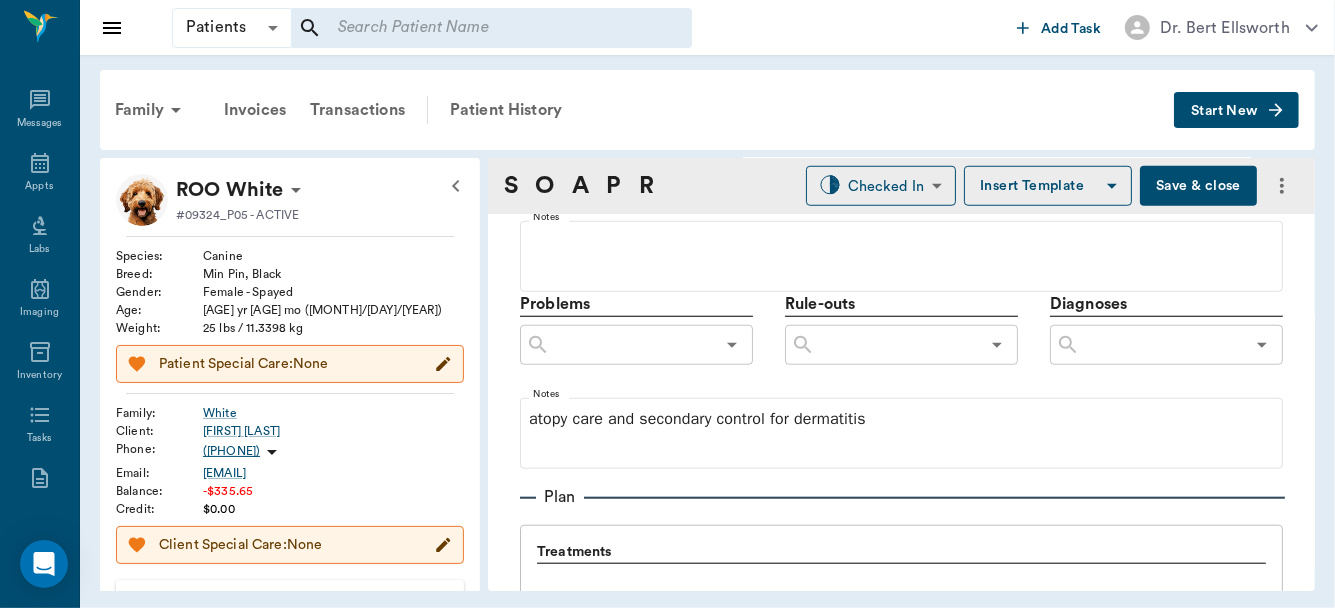 click at bounding box center [1162, 345] 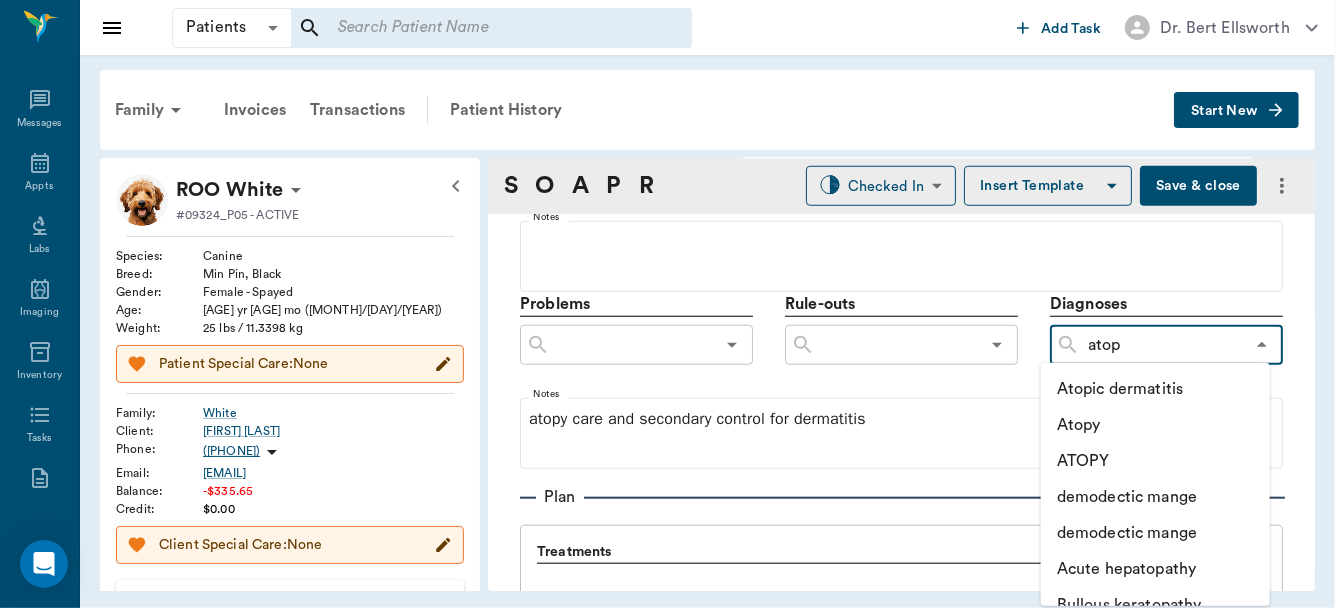 type on "atopi" 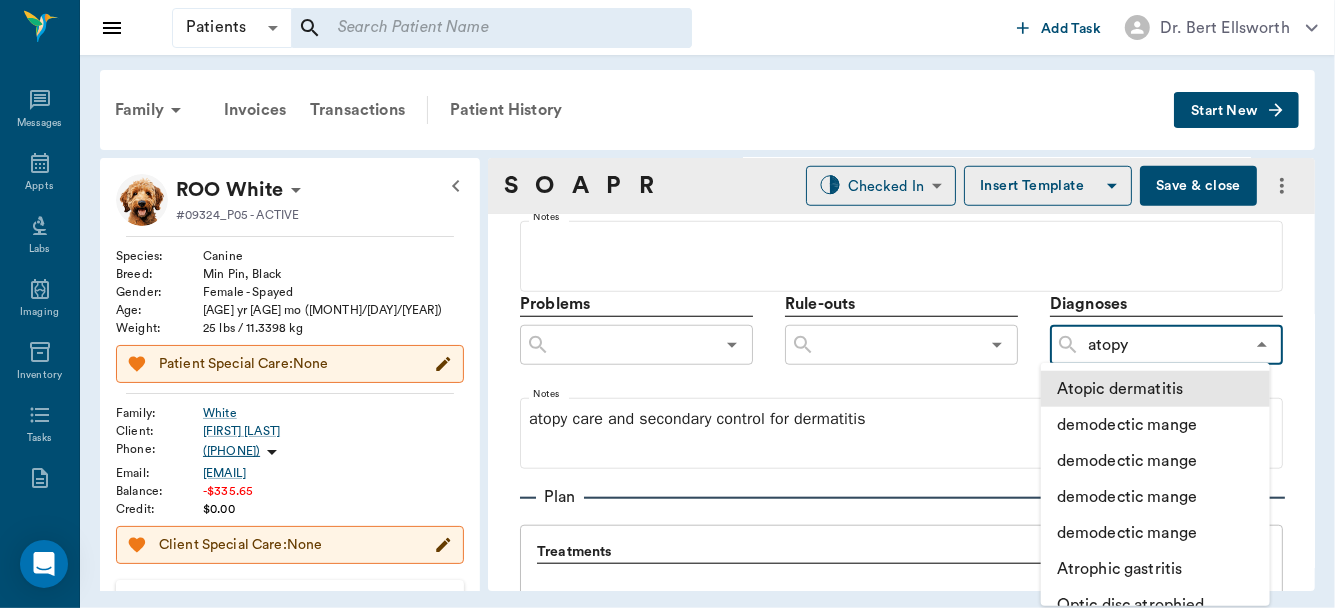 click on "Atopic dermatitis" at bounding box center [1155, 389] 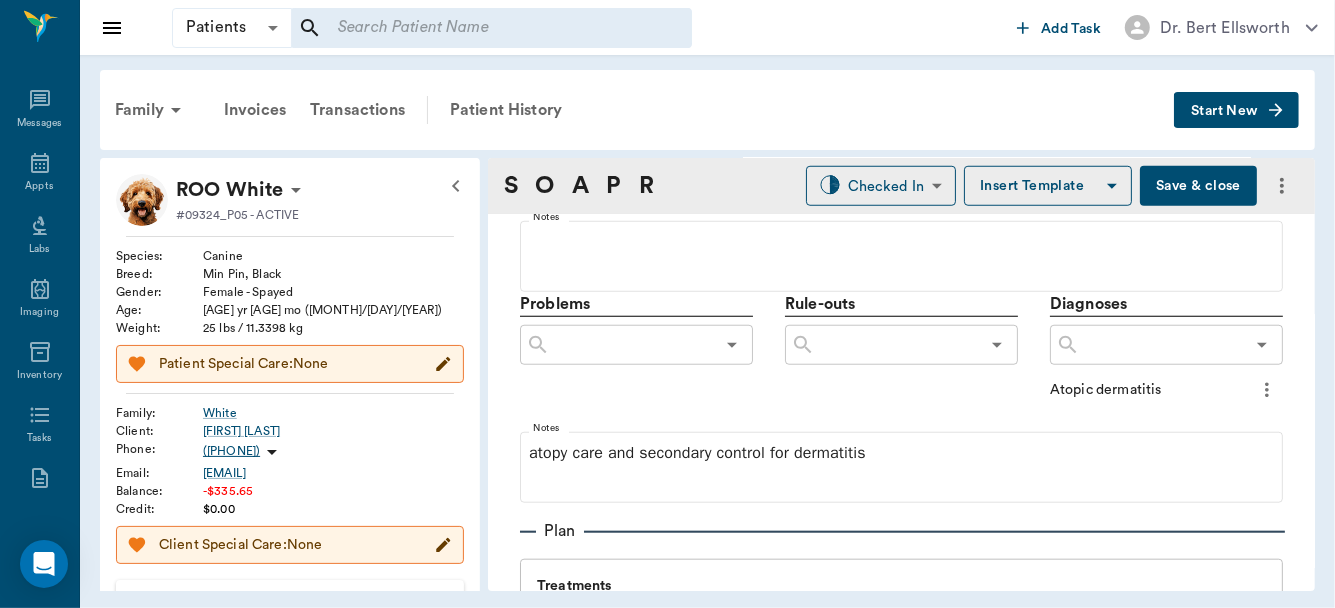 click at bounding box center (1162, 345) 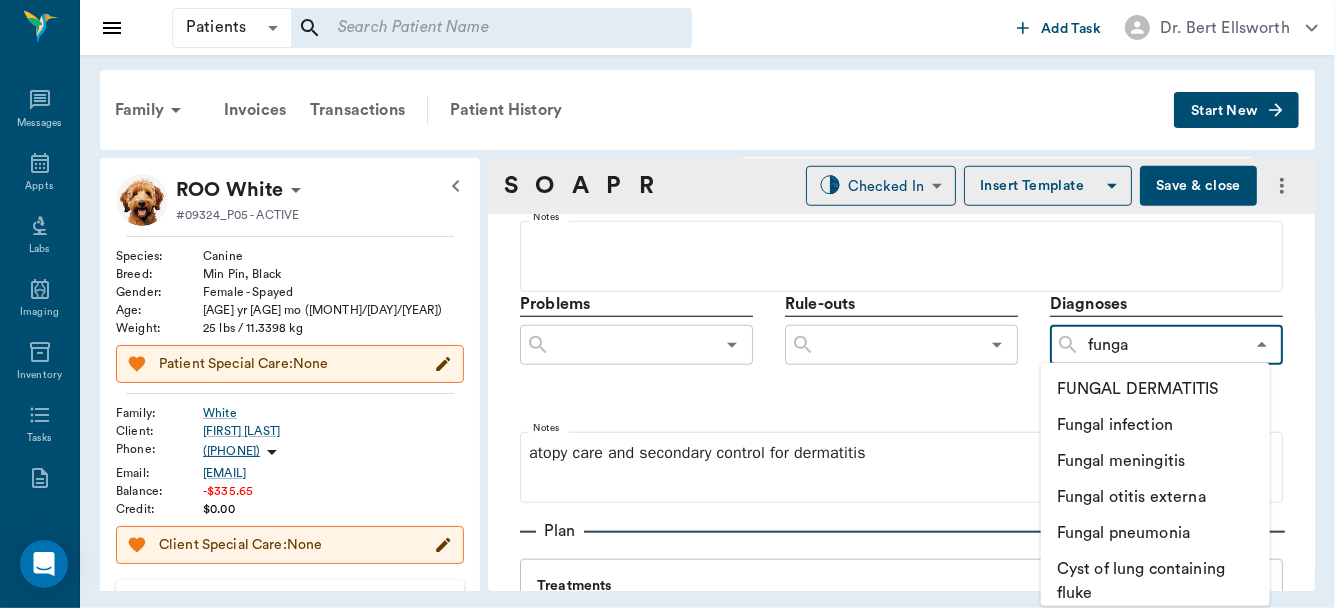 type on "fungal" 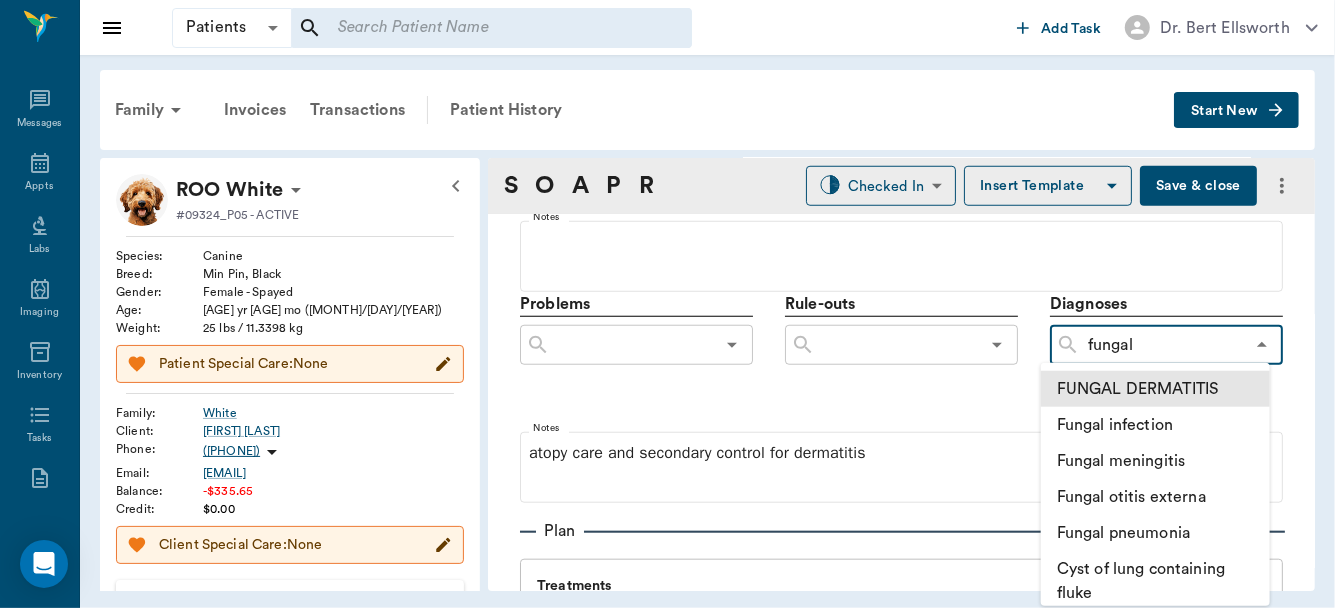 click on "FUNGAL DERMATITIS" at bounding box center (1155, 389) 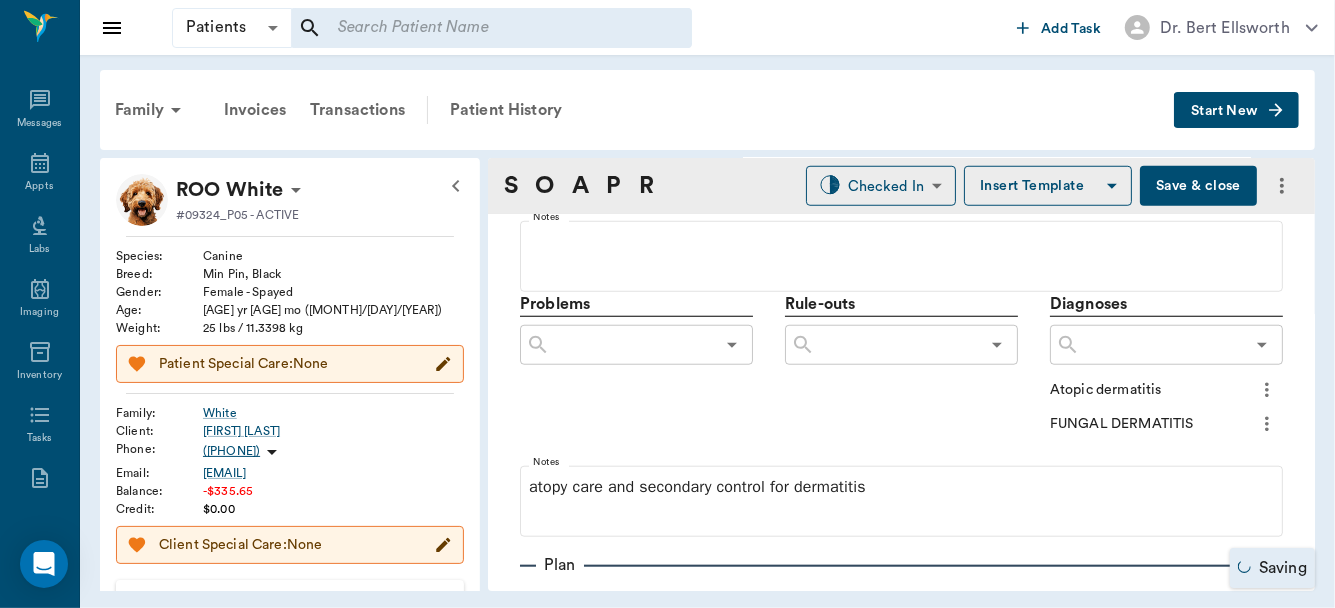 click at bounding box center (1162, 345) 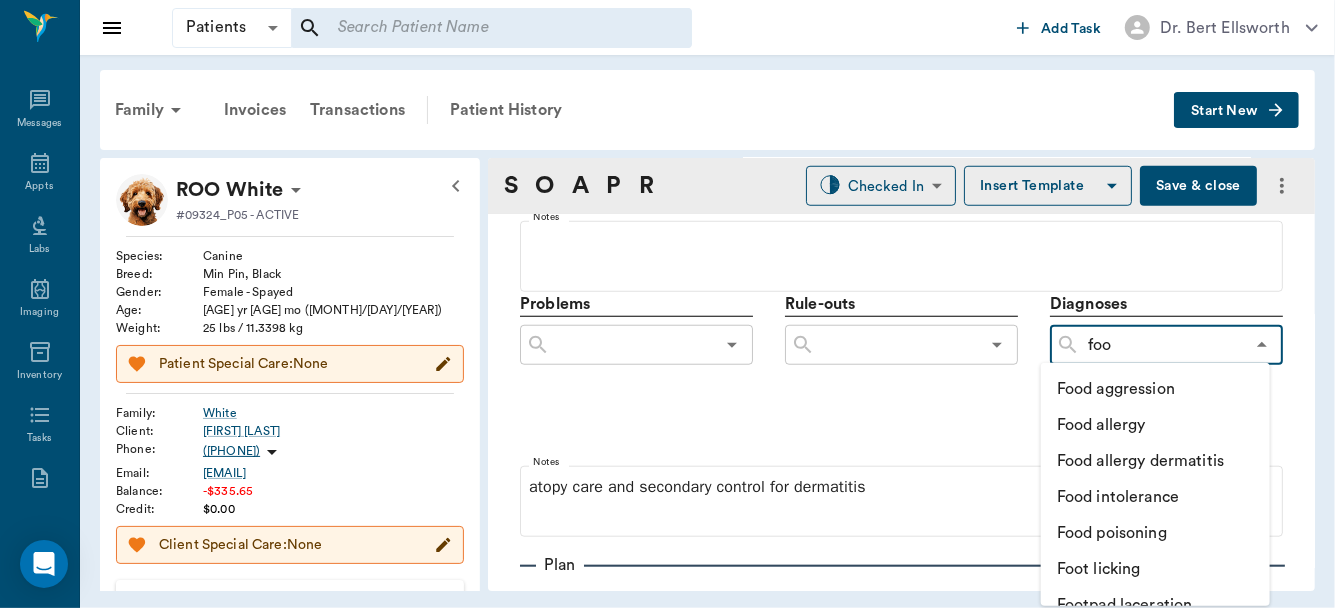 type on "food" 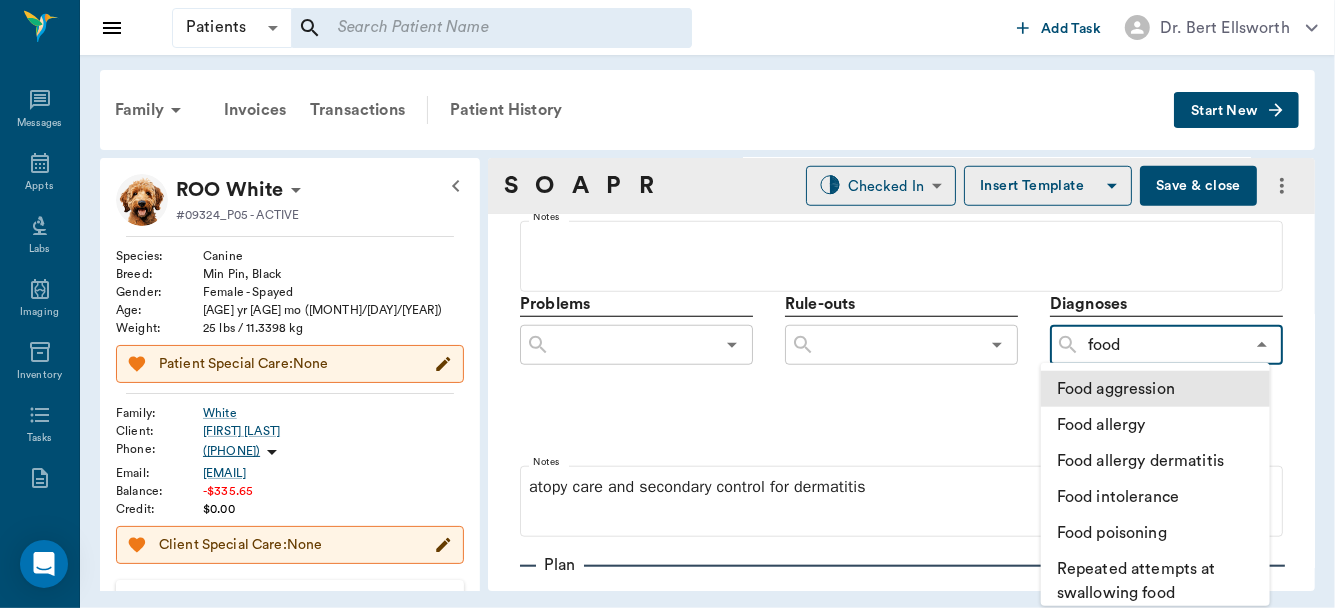 click on "Food aggression" at bounding box center [1155, 389] 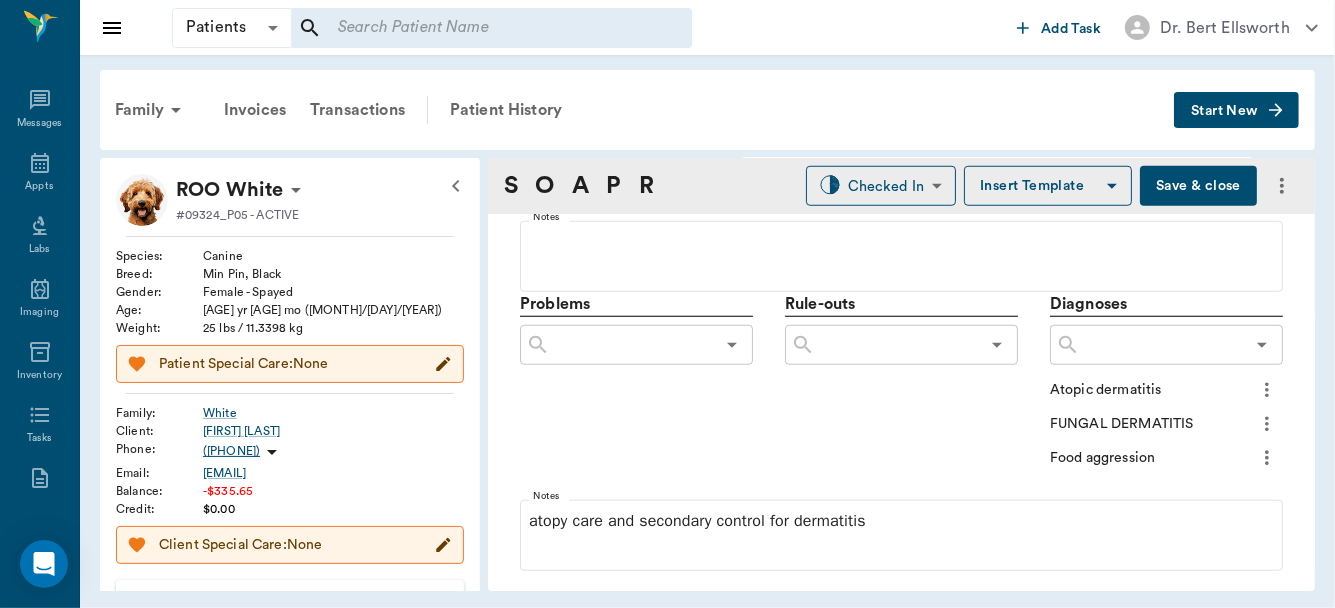 click 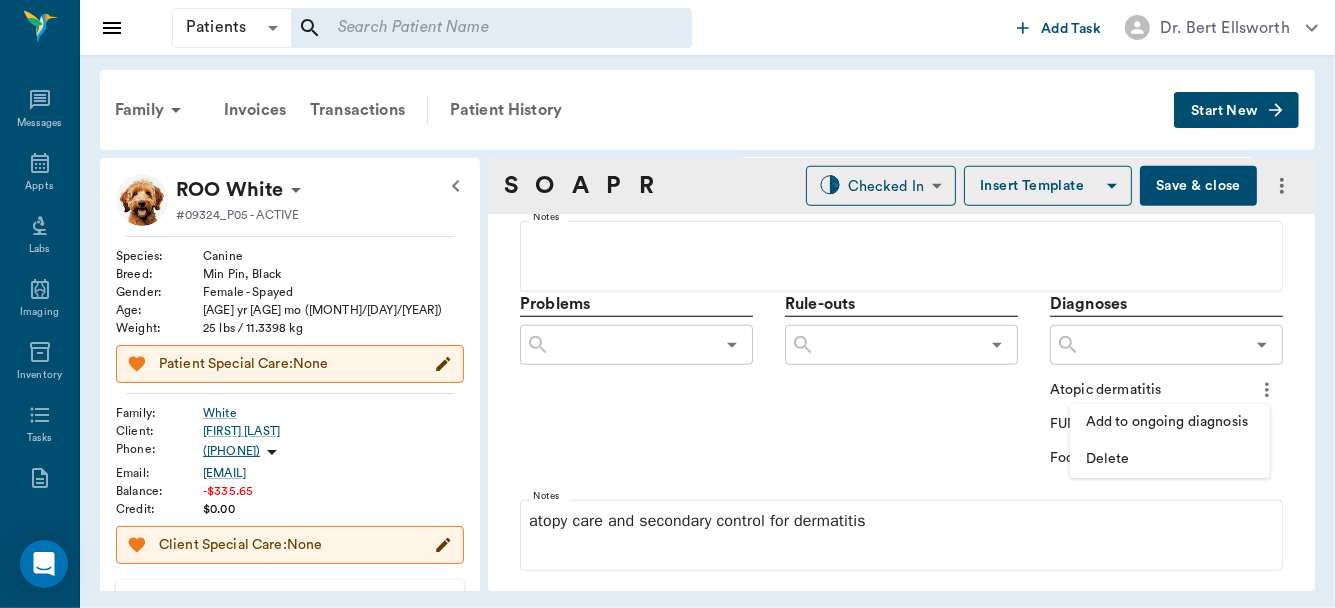 click on "Add to ongoing diagnosis" at bounding box center [1170, 422] 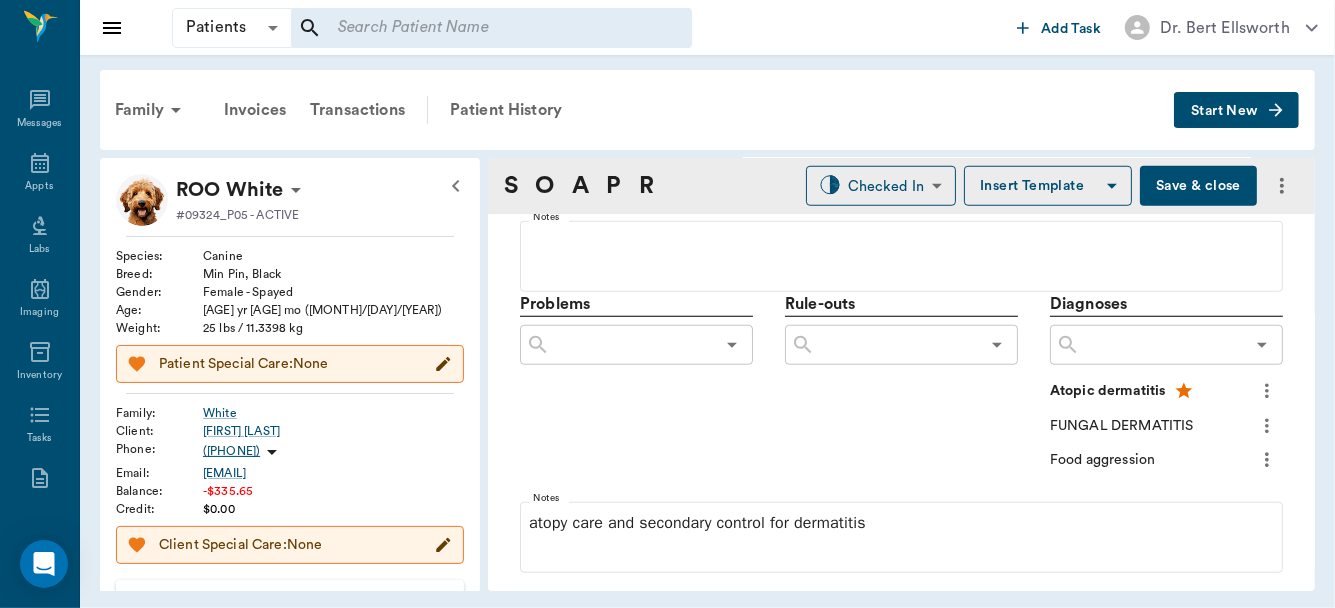 click 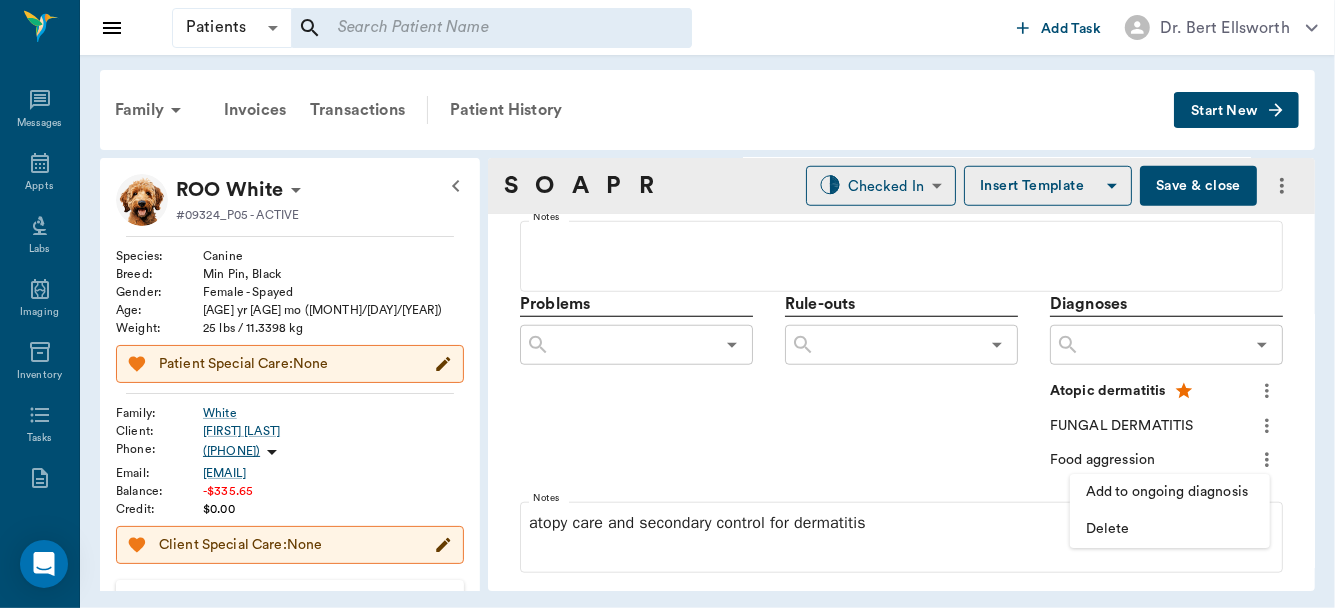 click on "Add to ongoing diagnosis" at bounding box center (1170, 492) 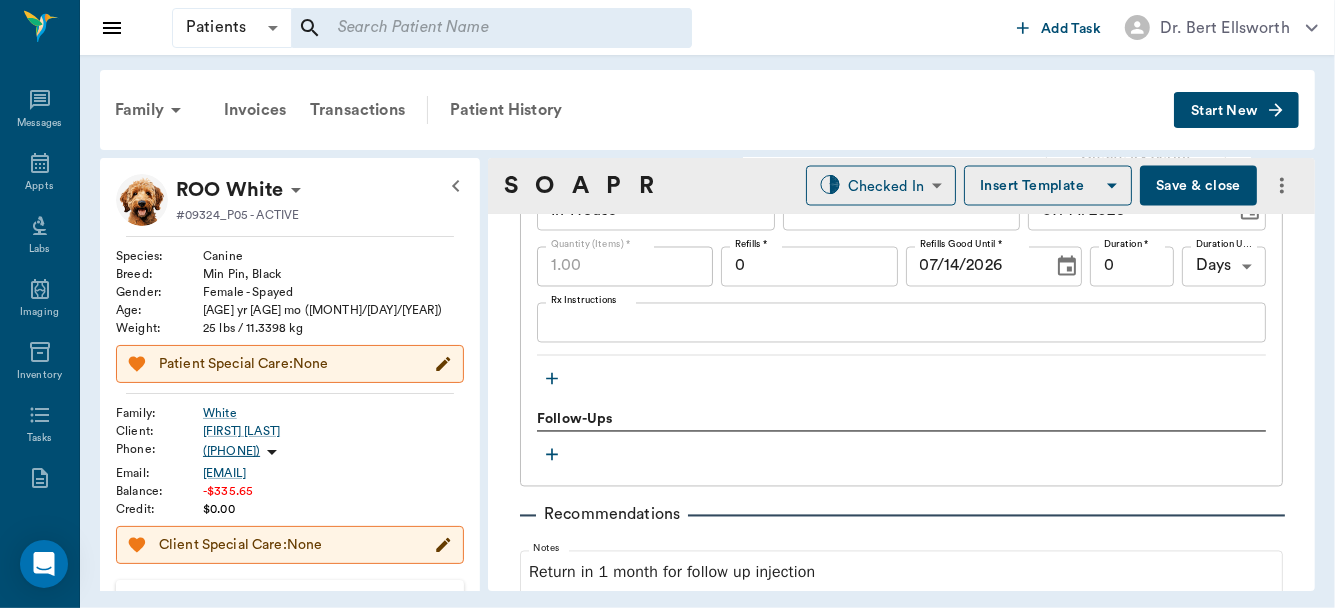 scroll, scrollTop: 2326, scrollLeft: 0, axis: vertical 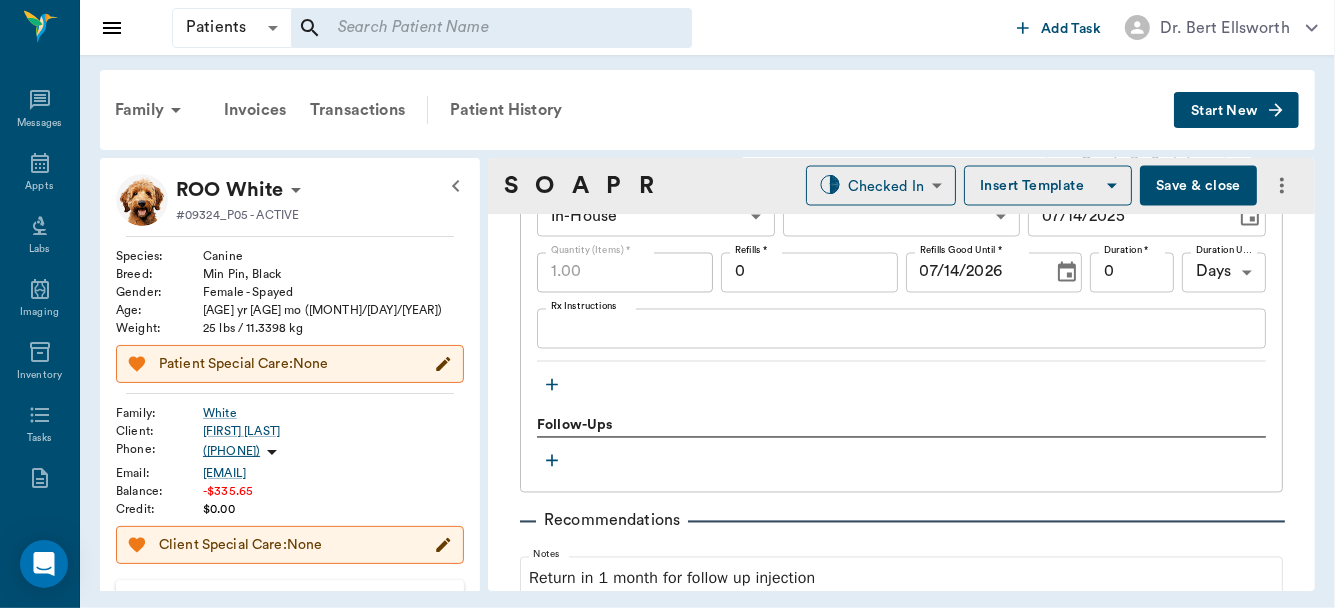 click on "x Rx Instructions" at bounding box center (901, 329) 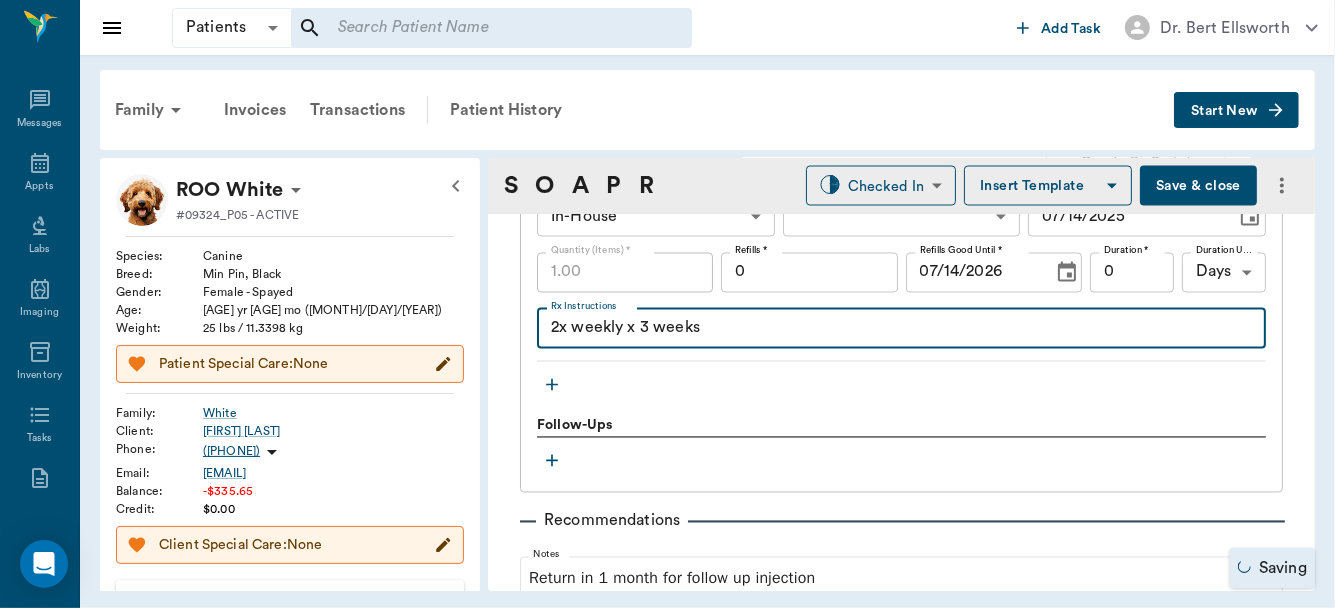 type on "2x weekly x 3 weeks" 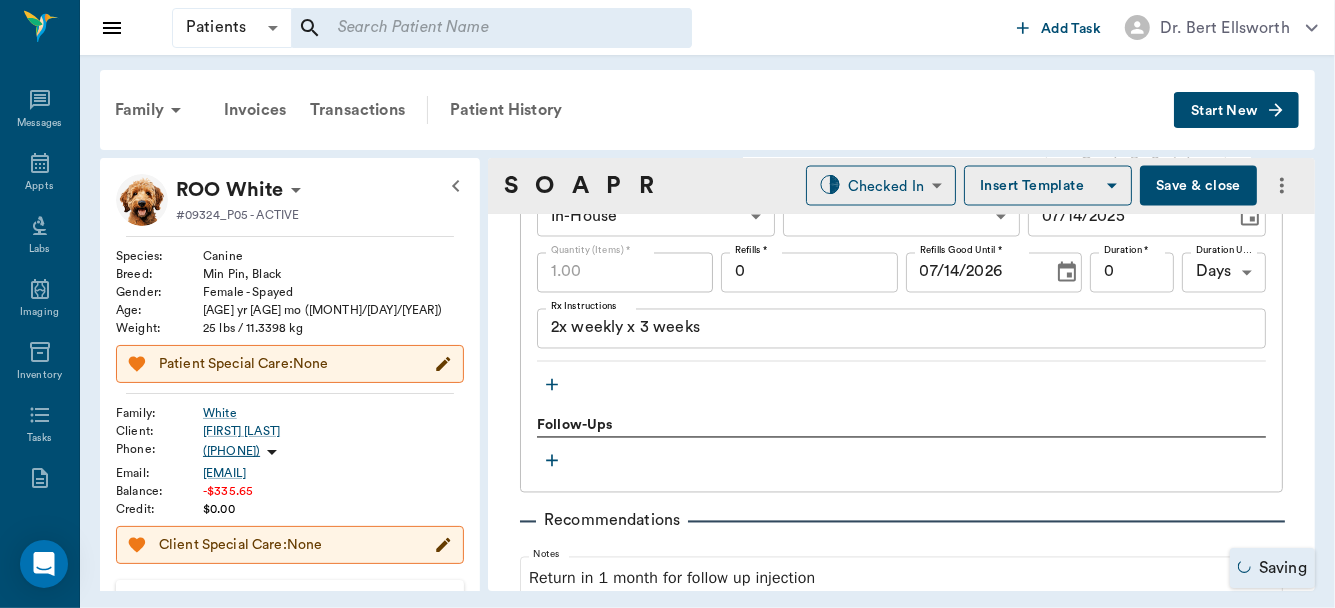 click on "Save & close" at bounding box center [1198, 186] 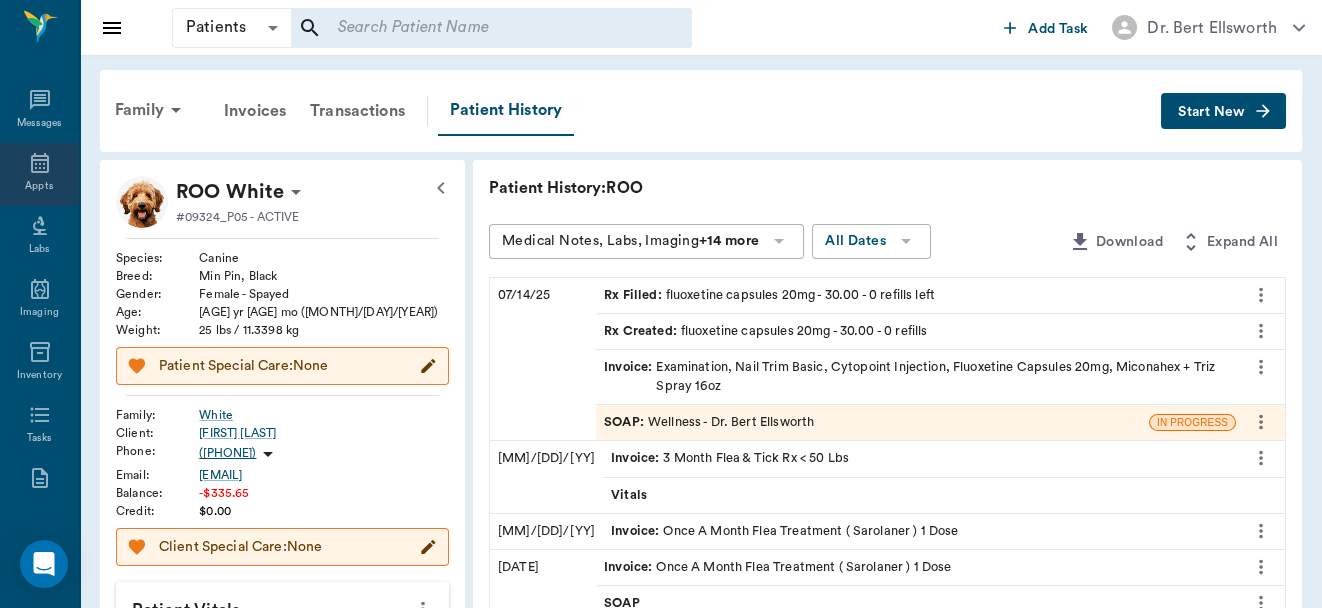 click 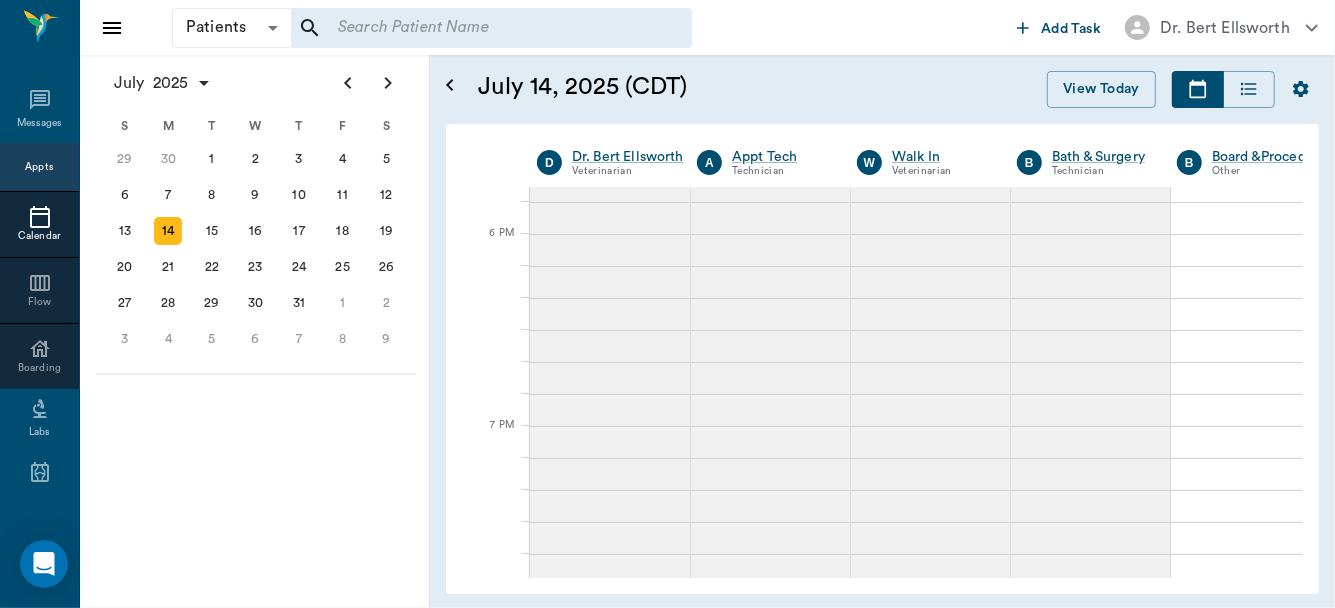 scroll, scrollTop: 1942, scrollLeft: 0, axis: vertical 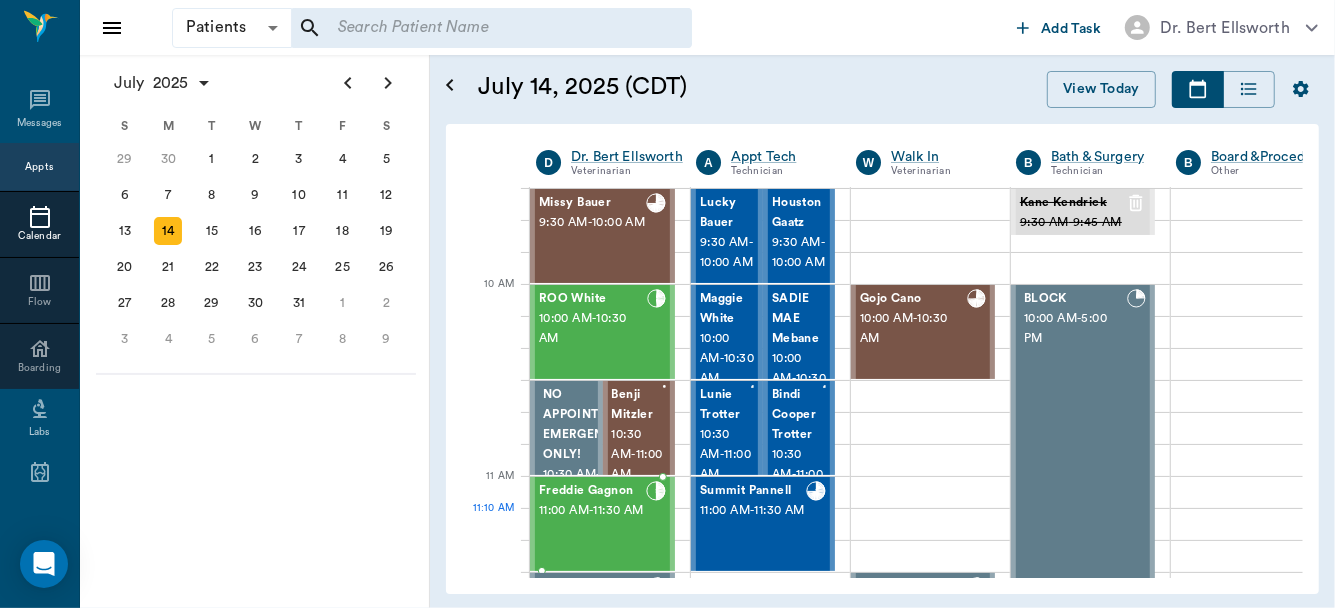 click on "11:00 AM  -  11:30 AM" at bounding box center (592, 511) 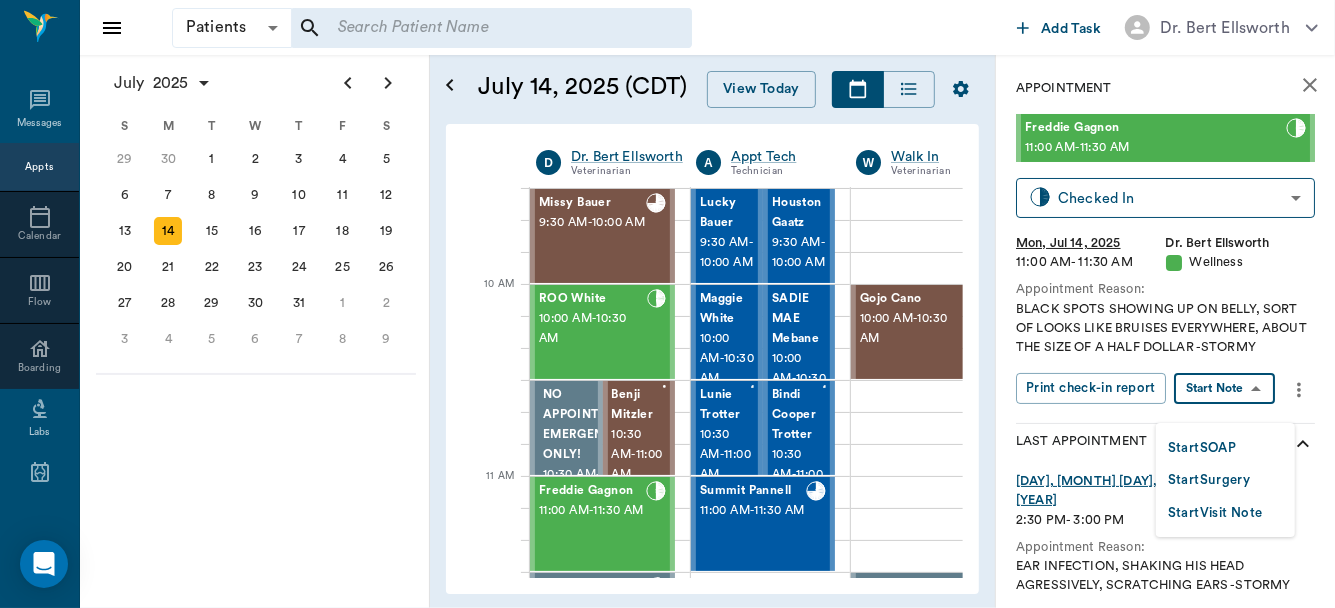 click on "Patients Patients ​ ​ Add Task Dr. Bert Ellsworth Nectar Messages Appts Calendar Flow Boarding Labs Imaging Inventory Tasks Forms Staff Reports Lookup Settings July 2025 S M T W T F S Jun 1 2 3 4 5 6 7 8 9 10 11 12 13 14 15 16 17 18 19 20 21 22 23 24 25 26 27 28 29 30 Jul 1 2 3 4 5 6 7 8 9 10 11 12 S M T W T F S 29 30 Jul 1 2 3 4 5 6 7 8 9 10 11 12 13 14 15 16 17 18 19 20 21 22 23 24 25 26 27 28 29 30 31 Aug 1 2 3 4 5 6 7 8 9 S M T W T F S 27 28 29 30 31 Aug 1 2 3 4 5 6 7 8 9 10 11 12 13 14 15 16 17 18 19 20 21 22 23 24 25 26 27 28 29 30 31 Sep 1 2 3 4 5 6 July 14, 2025 (CDT) View Today July 2025 Today 14 Mon Jul 2025 D Dr. Bert Ellsworth Veterinarian A Appt Tech Technician W Walk In Veterinarian B Bath & Surgery Technician B Board &Procedures Other D Dr. Kindall Jones Veterinarian 8 AM 9 AM 10 AM 11 AM 12 PM 1 PM 2 PM 3 PM 4 PM 5 PM 6 PM 7 PM 8 PM 8:34 PM 10:40 AM Aura POINT 8:00 AM  -  8:30 AM DAISY MAE Robinson 8:30 AM  -  9:00 AM Sadie McCall 8:30 AM  -  9:00 AM NO APPOINTMENT! EMERGENCY ONLY! 9:00 AM" at bounding box center [667, 304] 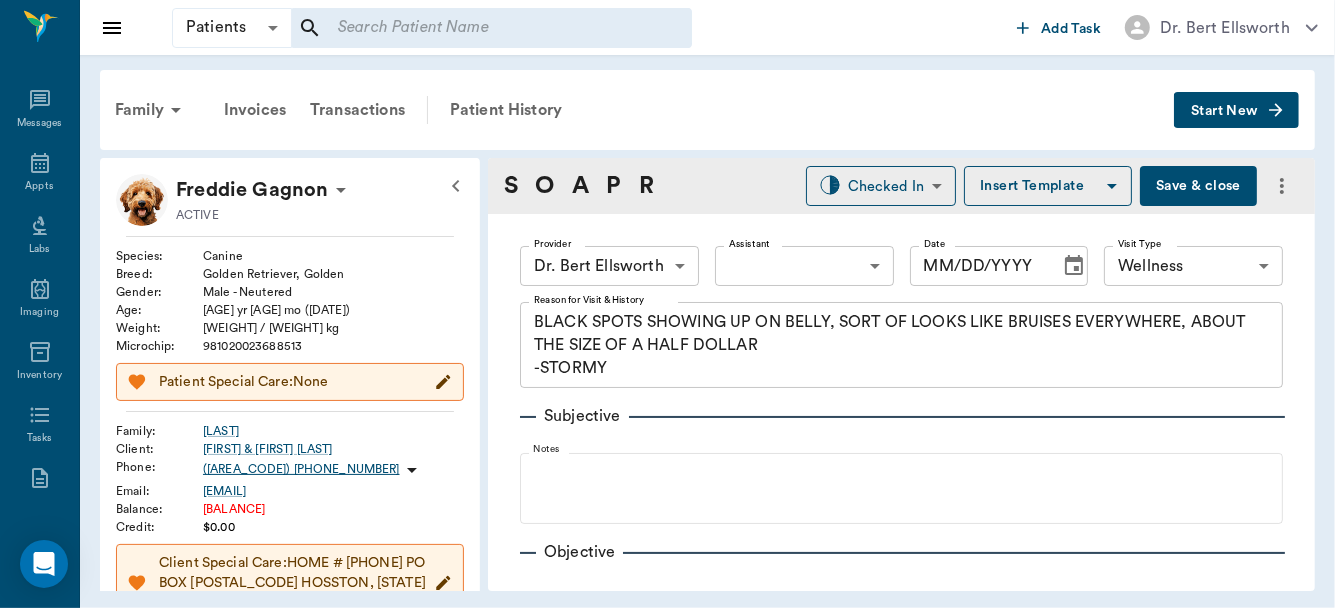 type on "63ec2f075fda476ae8351a4d" 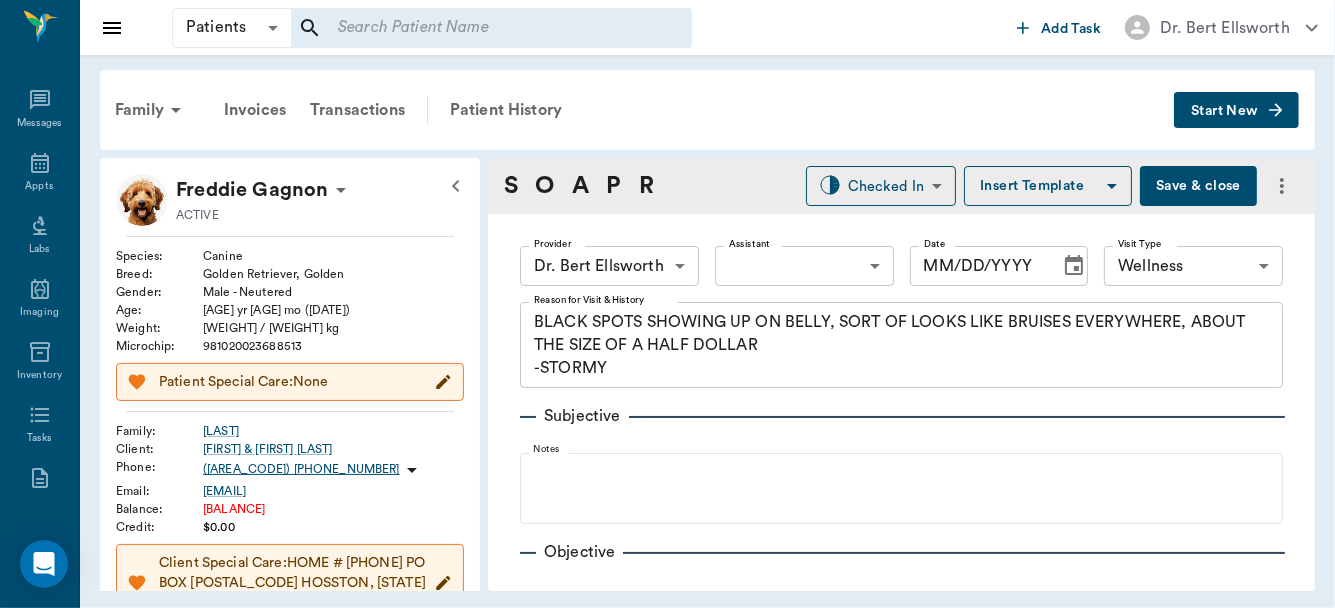 type on "65d2be4f46e3a538d89b8c14" 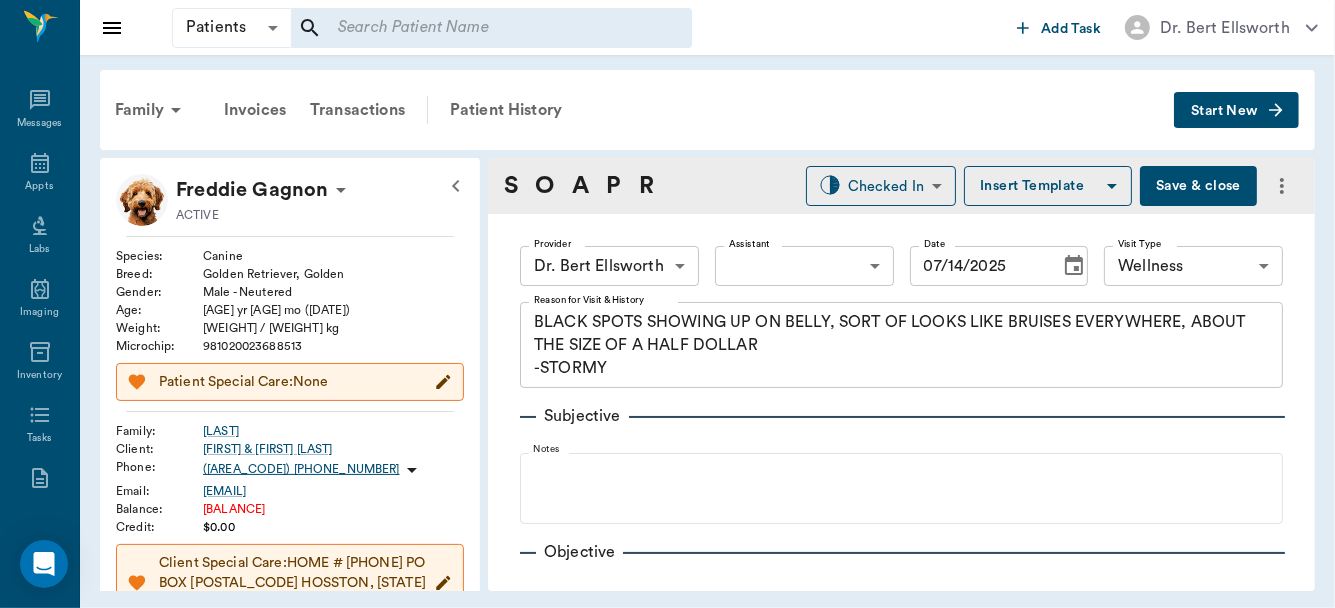 type on "07/14/2025" 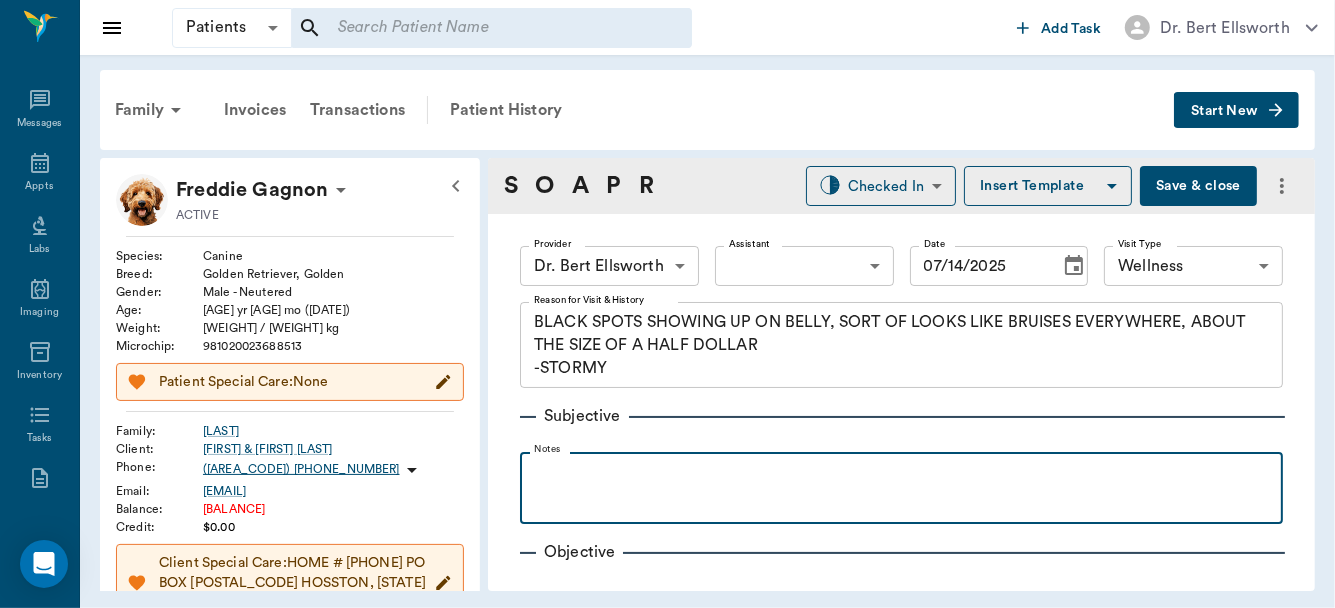 click at bounding box center [901, 474] 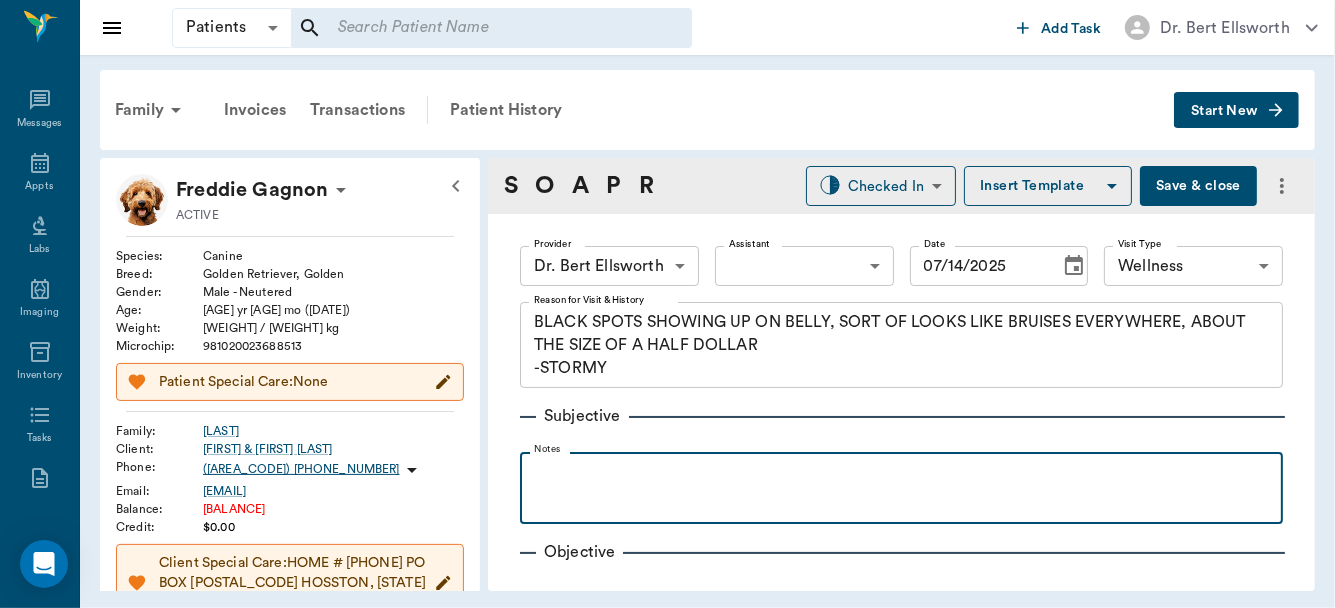 type 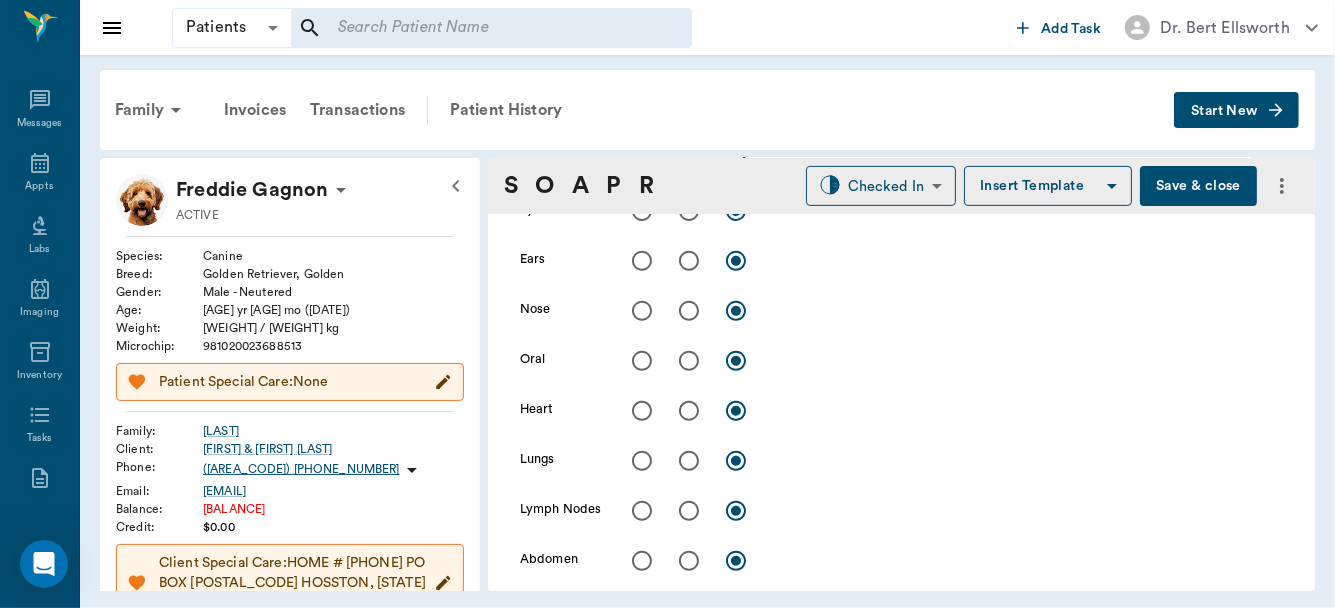 scroll, scrollTop: 405, scrollLeft: 0, axis: vertical 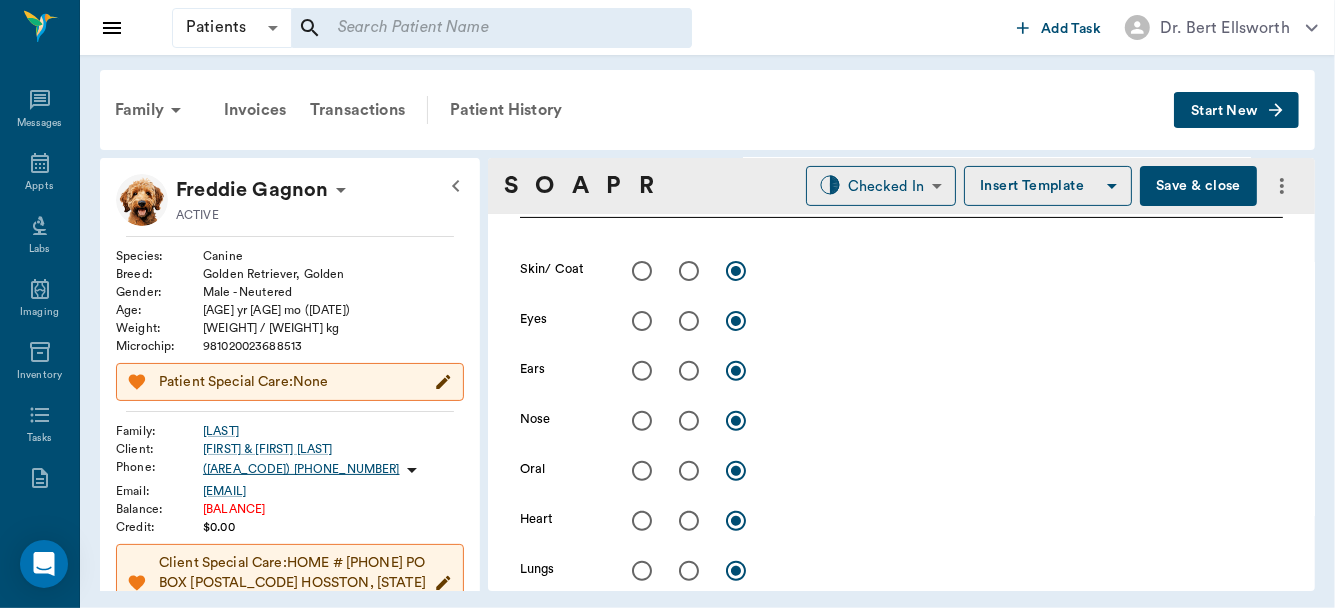 click at bounding box center (689, 271) 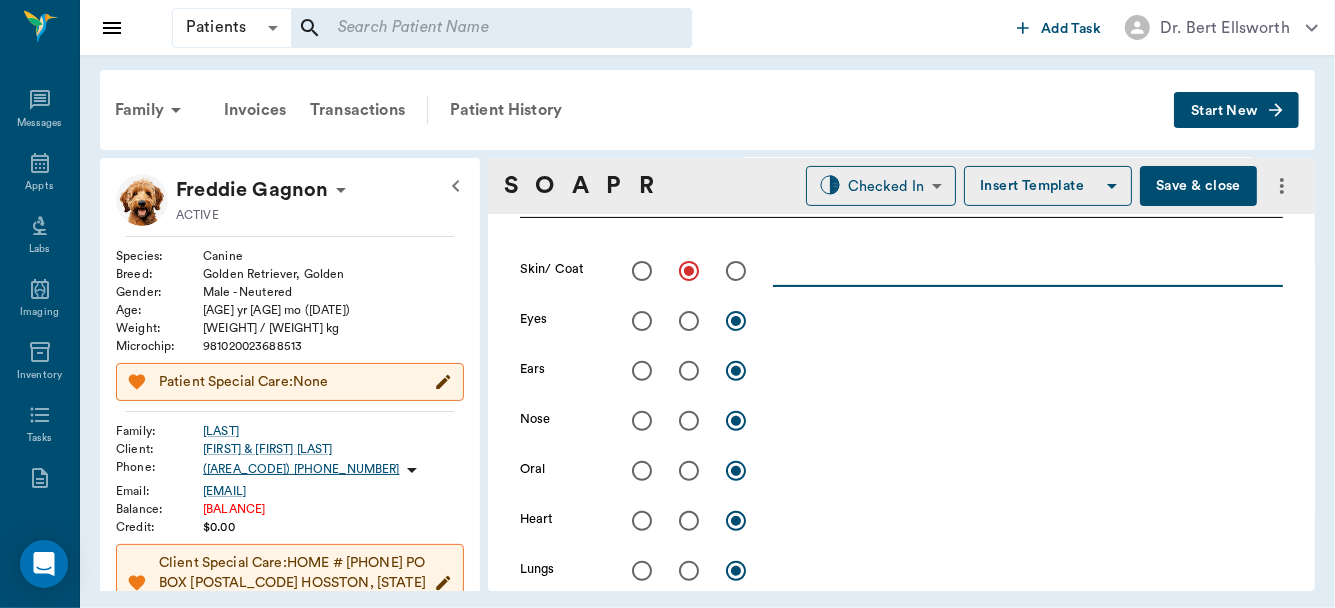 click at bounding box center [1028, 270] 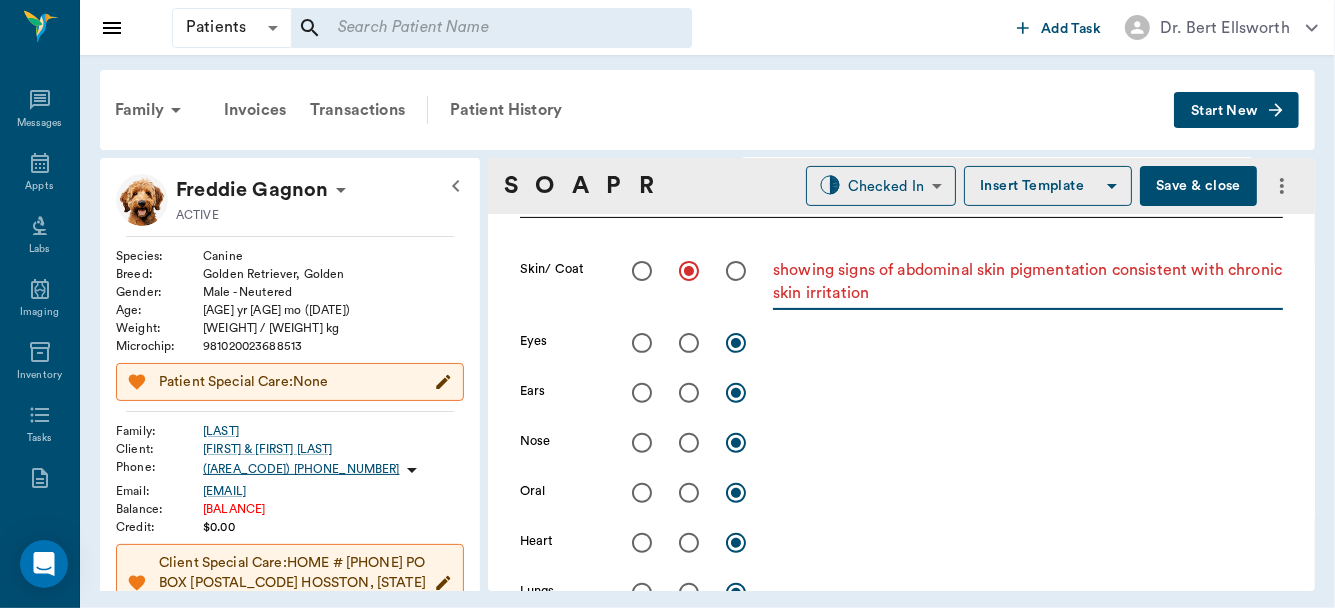 type on "showing signs of abdominal skin pigmentation consistent with chronic skin irritation" 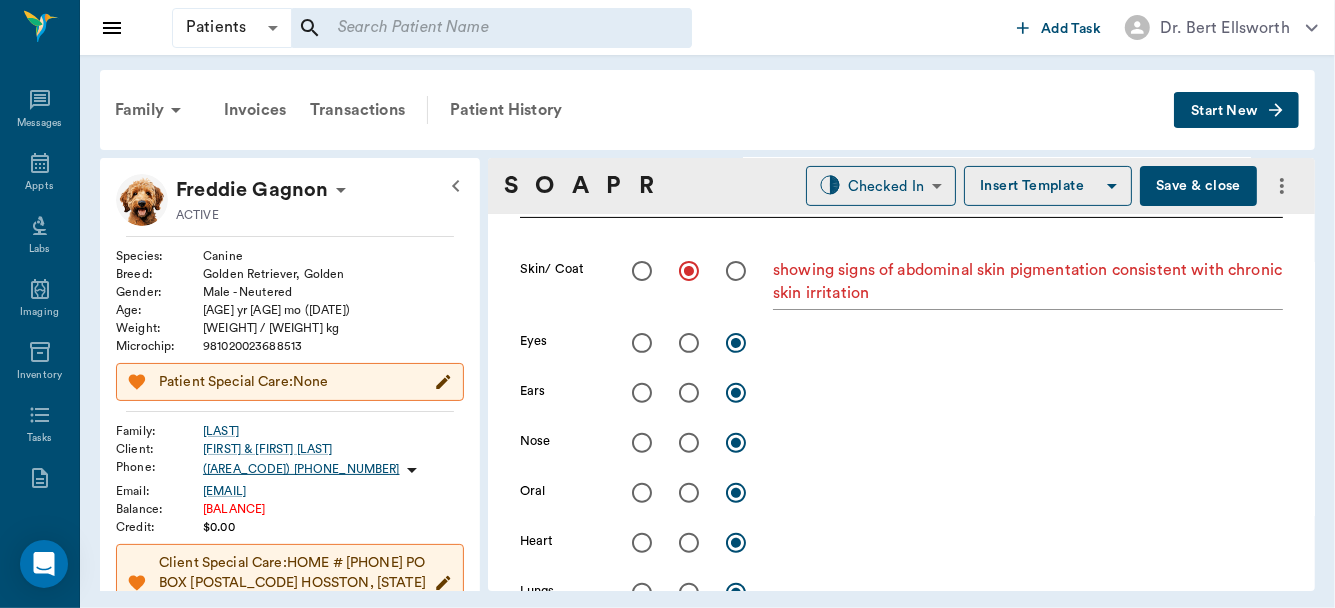 click 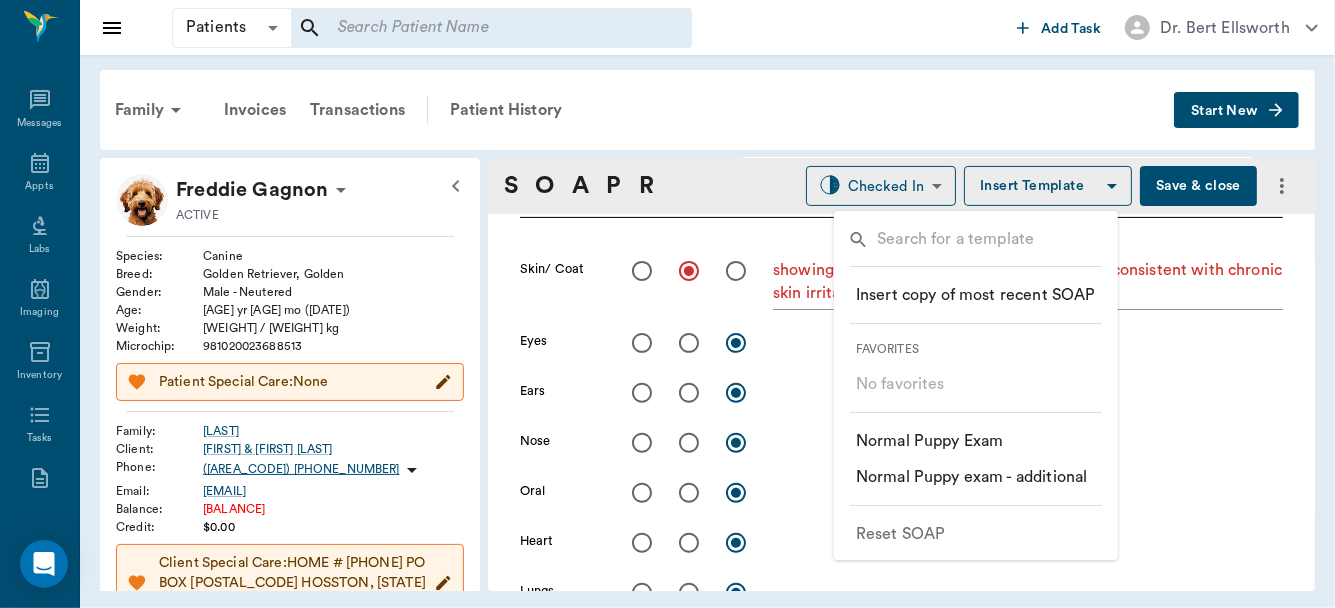 click at bounding box center [667, 304] 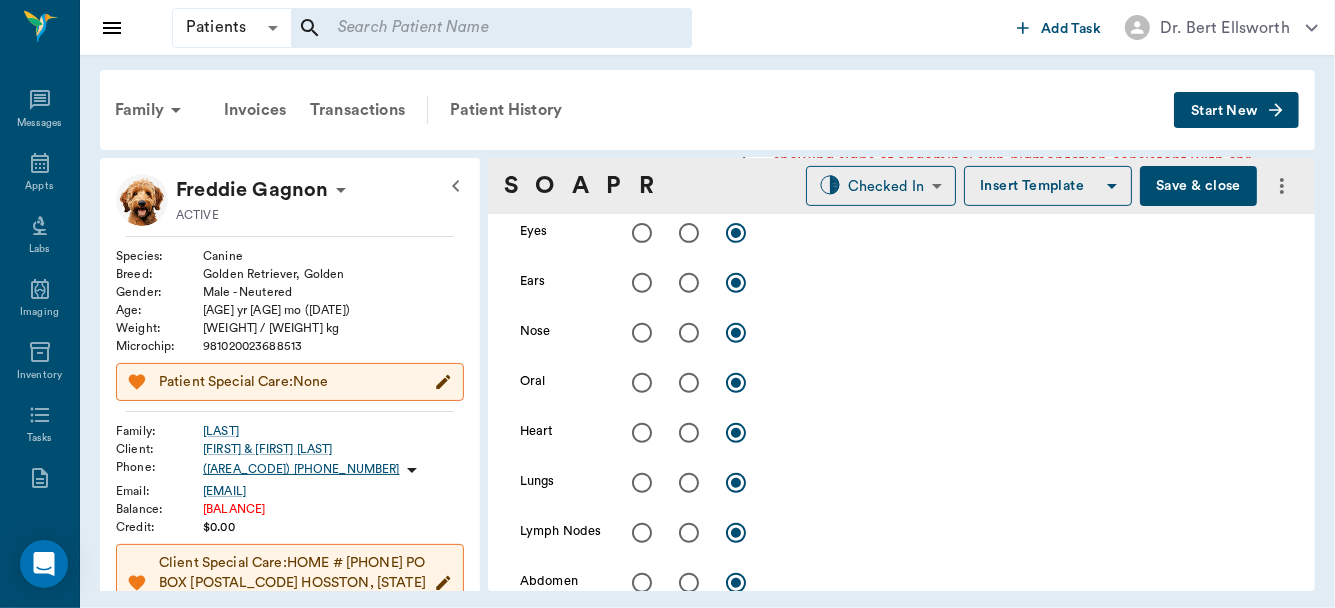scroll, scrollTop: 0, scrollLeft: 0, axis: both 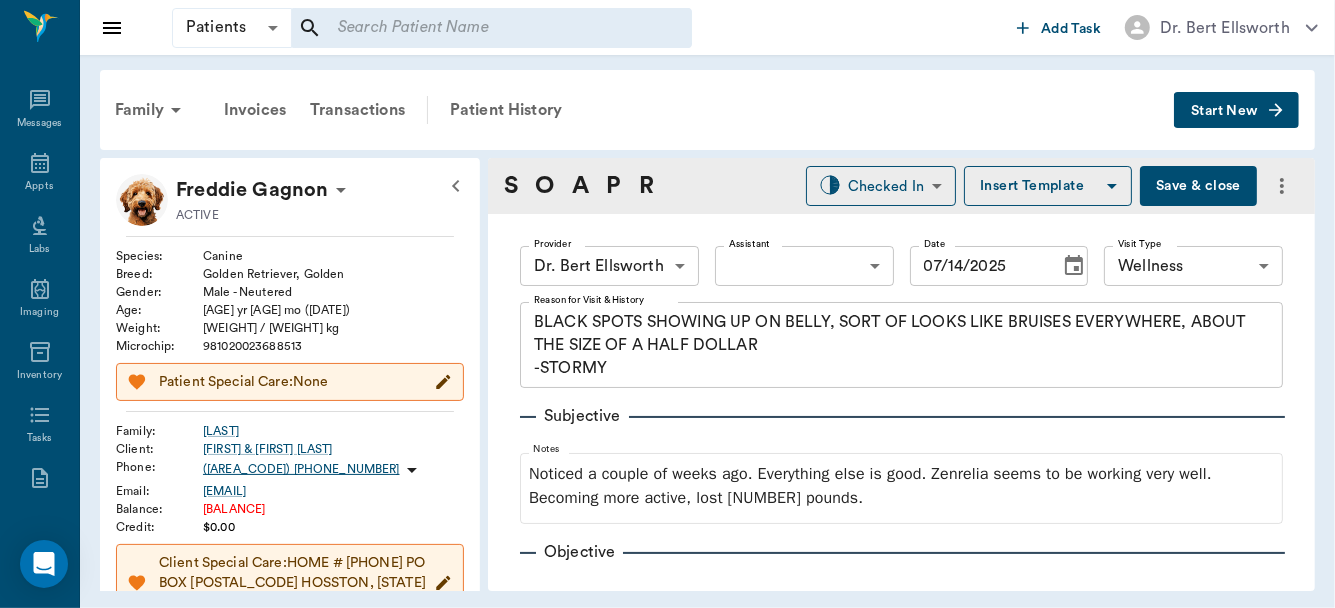 click on "Save & close" at bounding box center (1198, 186) 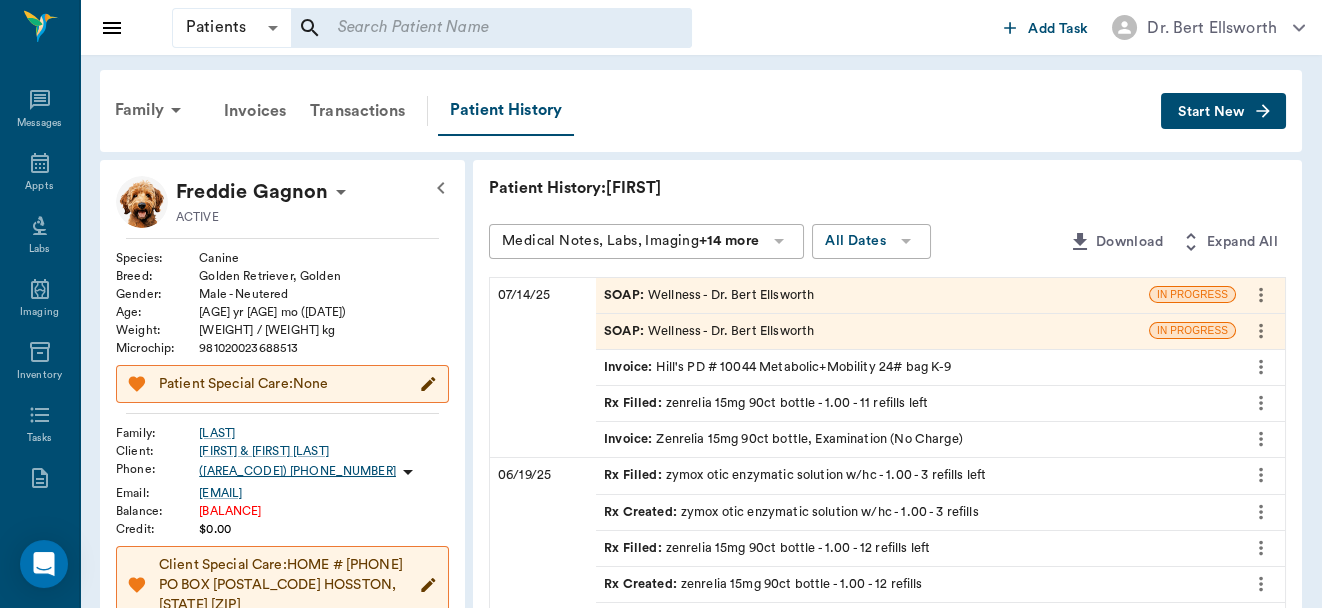 click on "SOAP : Wellness - Dr. Bert Ellsworth" at bounding box center [709, 331] 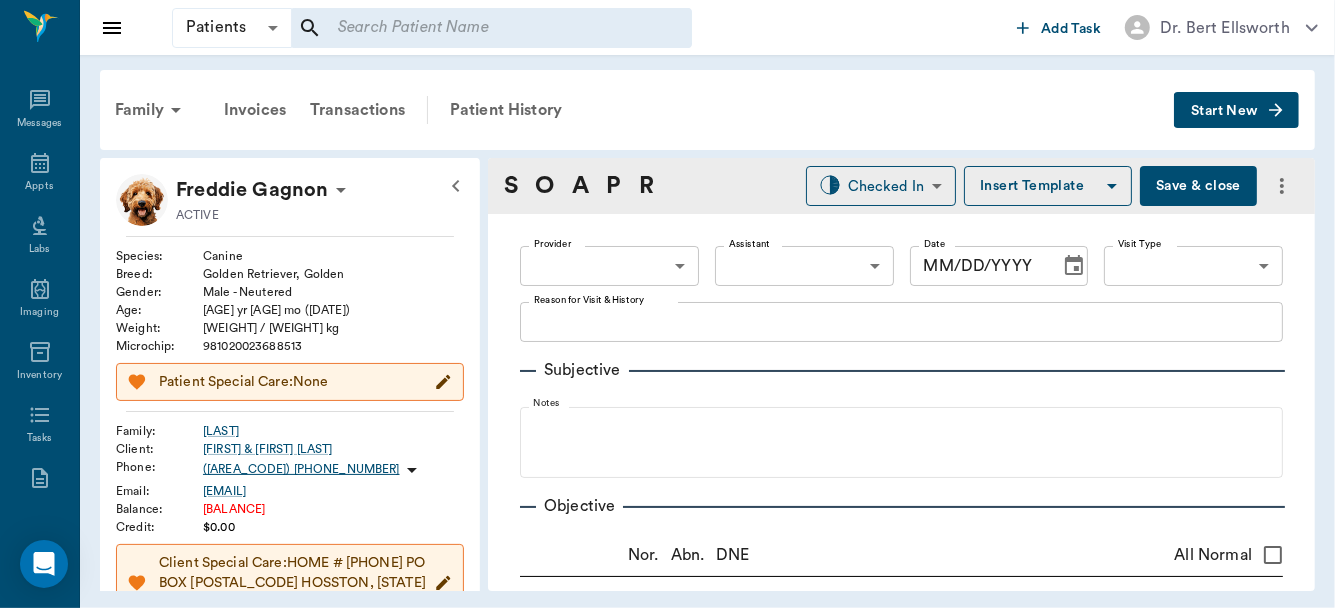 type on "63ec2f075fda476ae8351a4d" 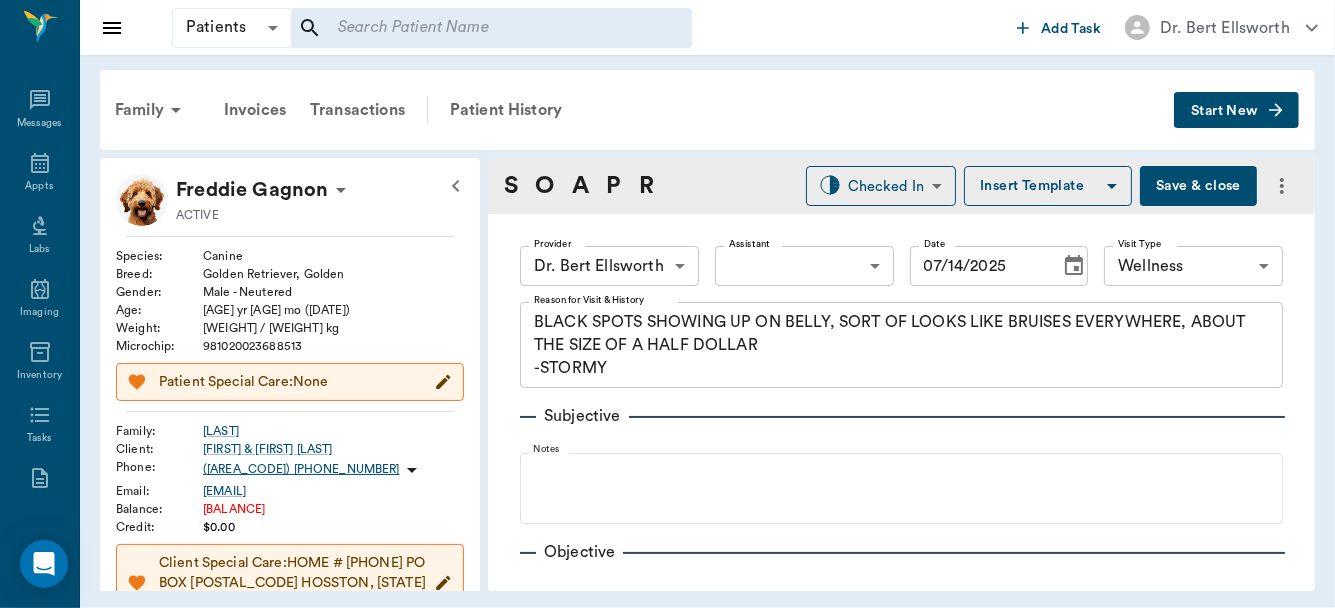 type on "07/14/2025" 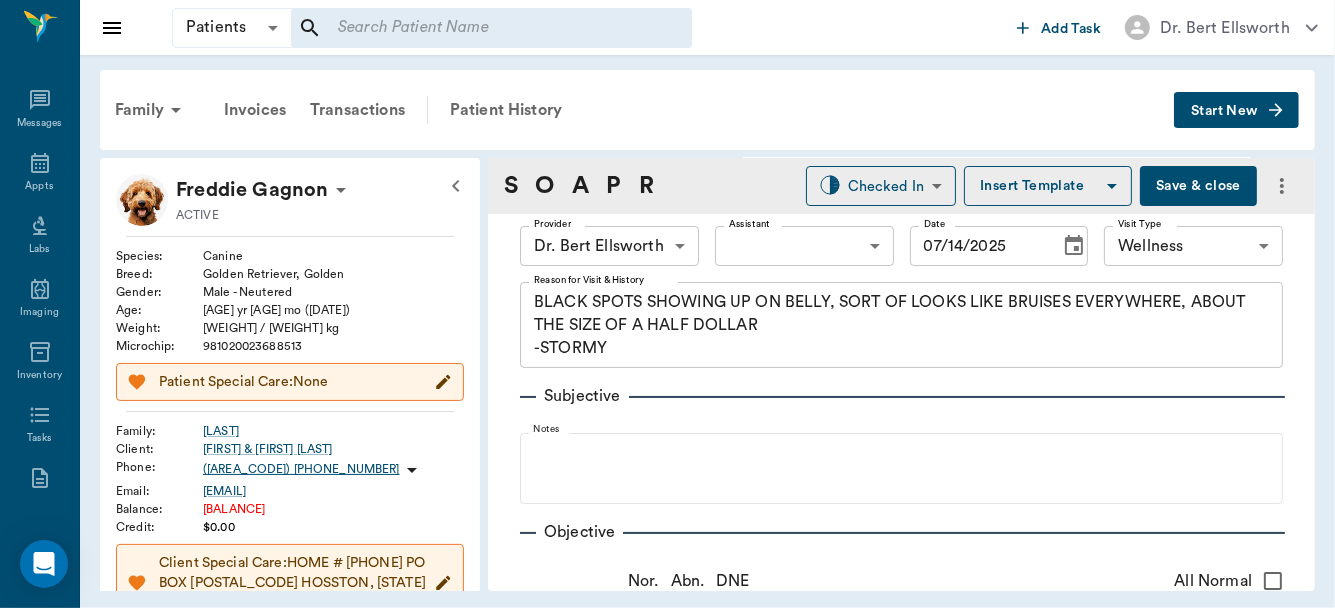 scroll, scrollTop: 0, scrollLeft: 0, axis: both 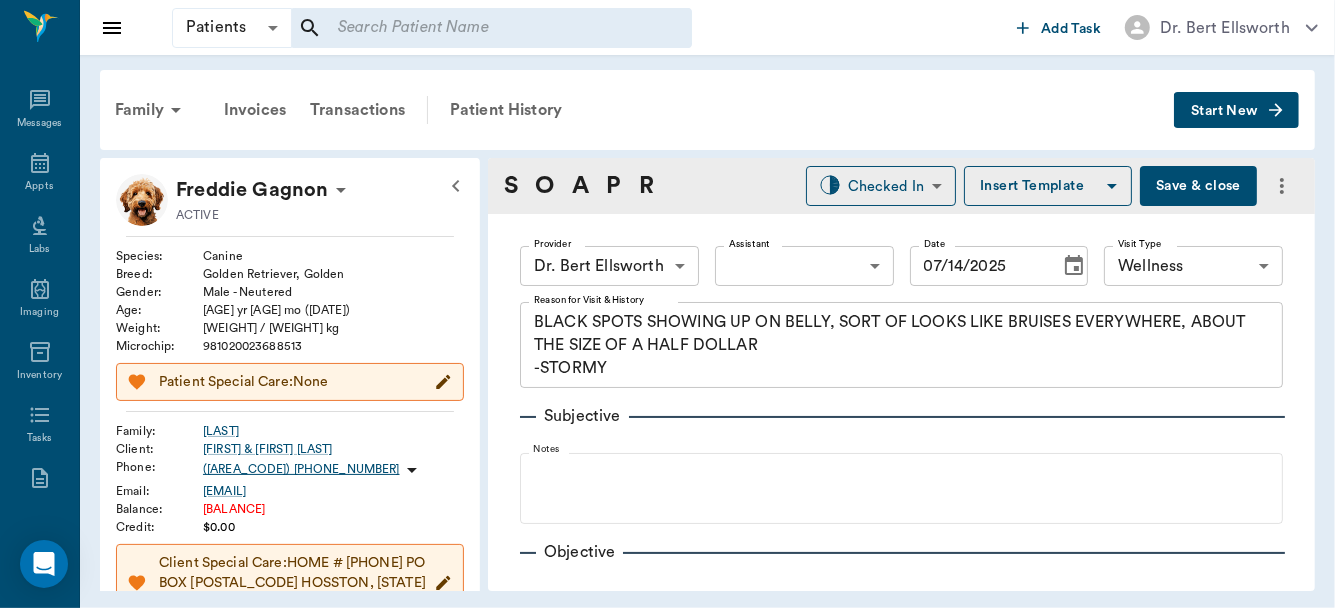 click on "Save & close" at bounding box center [1198, 186] 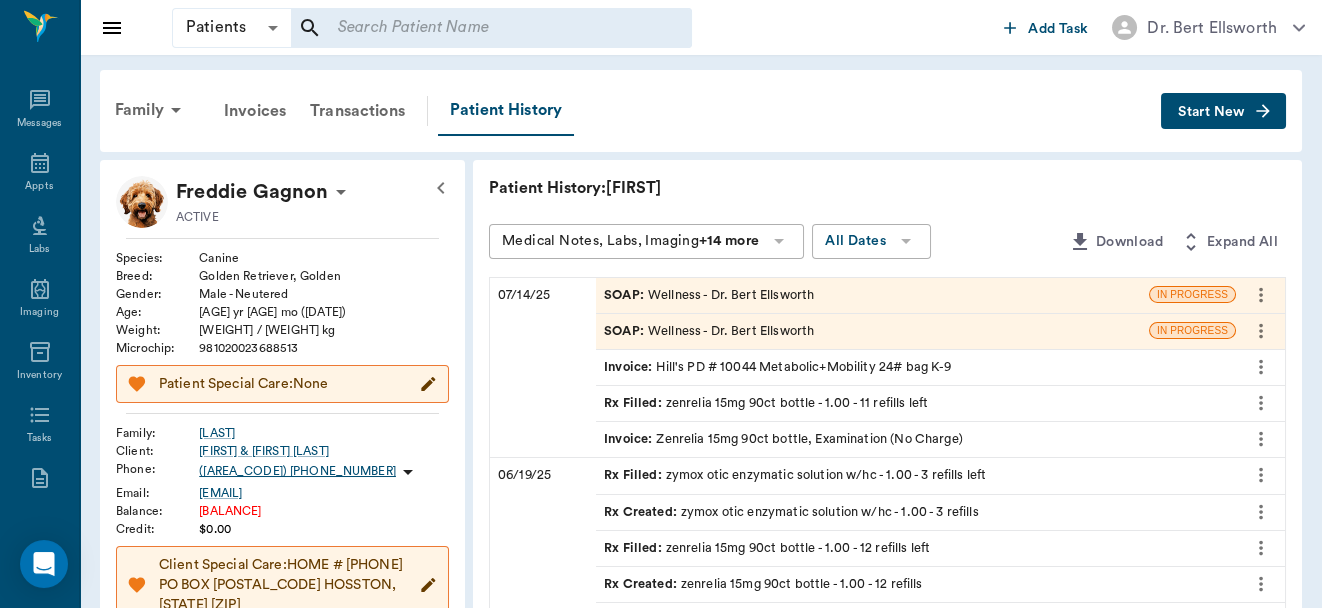 click on "SOAP : Wellness - Dr. Bert Ellsworth" at bounding box center [709, 295] 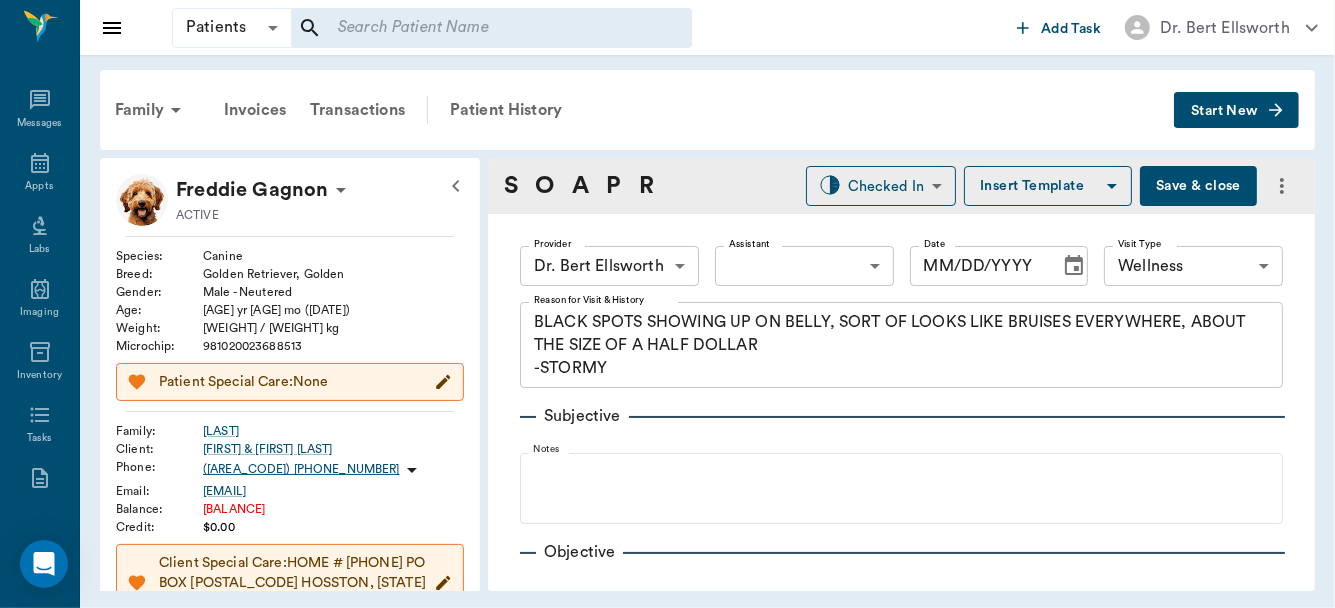 type on "63ec2f075fda476ae8351a4d" 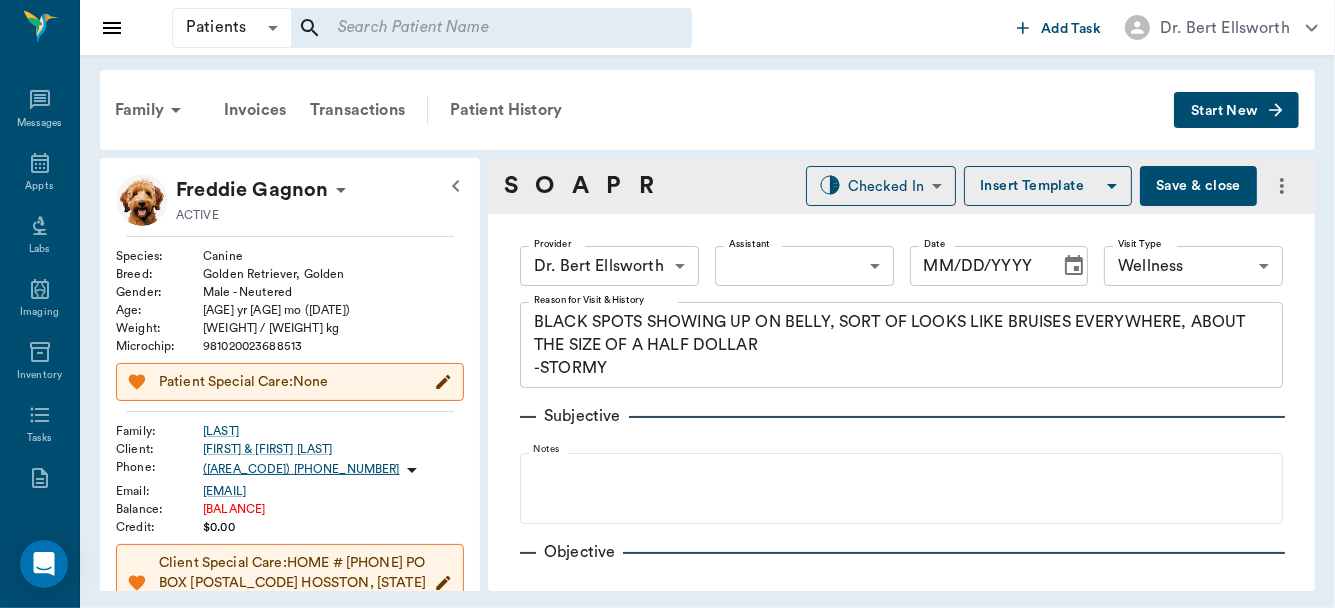 type on "65d2be4f46e3a538d89b8c14" 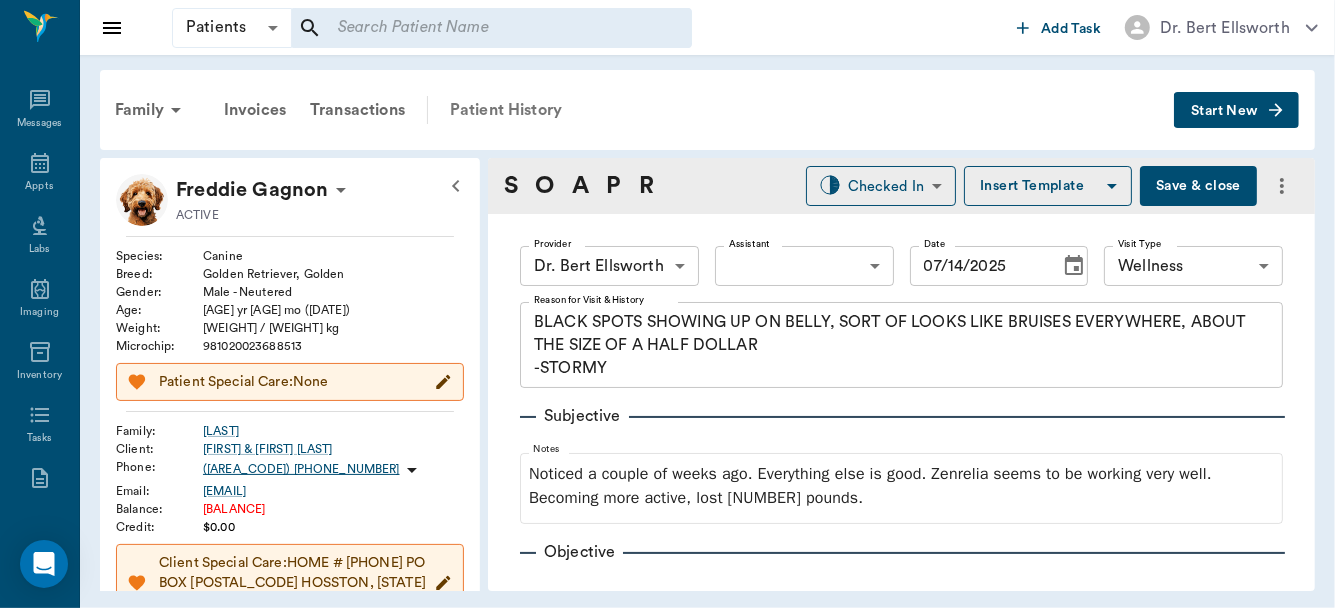 click on "Patient History" at bounding box center (506, 110) 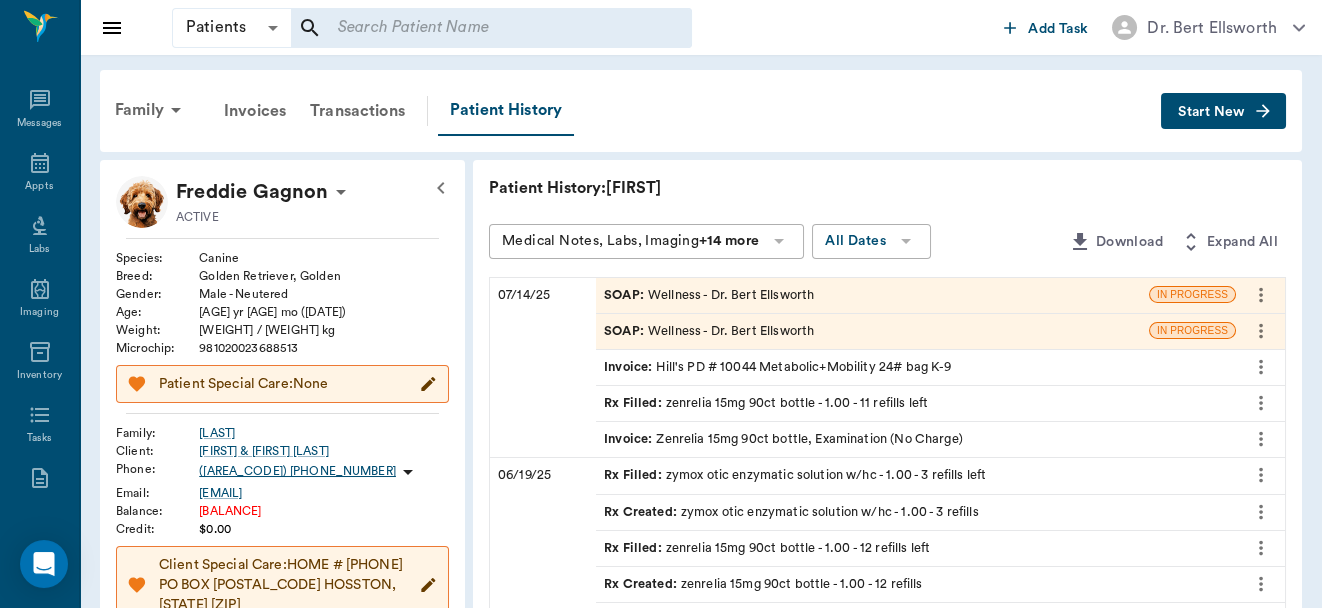click 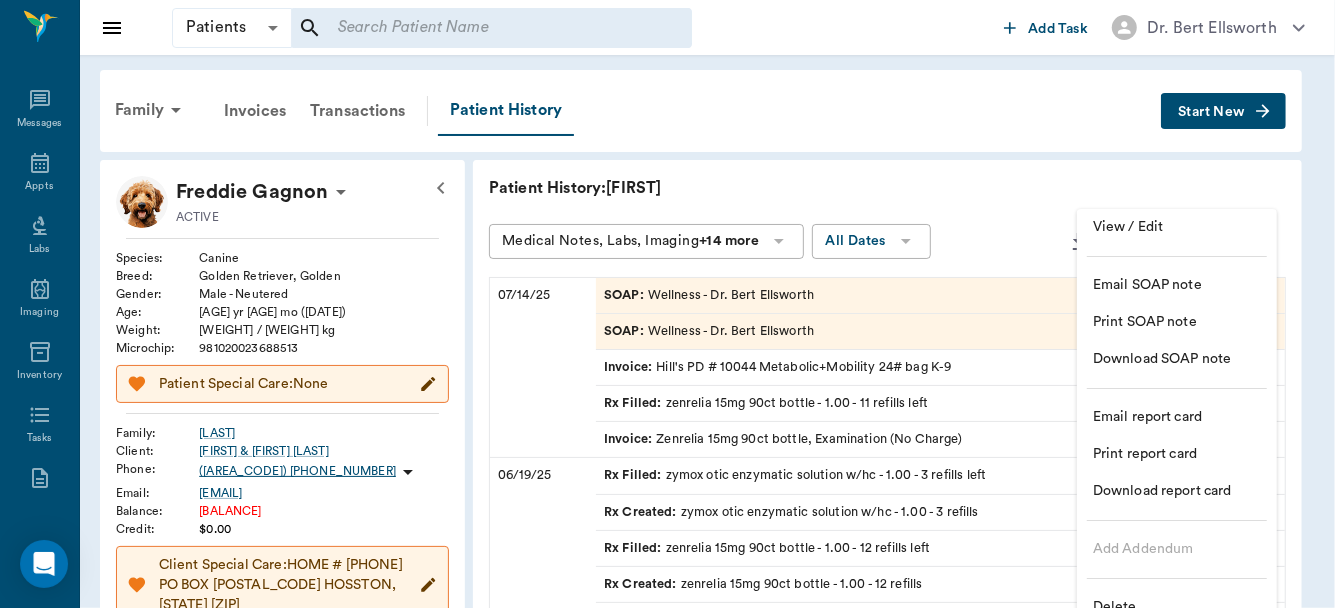 click on "Delete" at bounding box center [1177, 607] 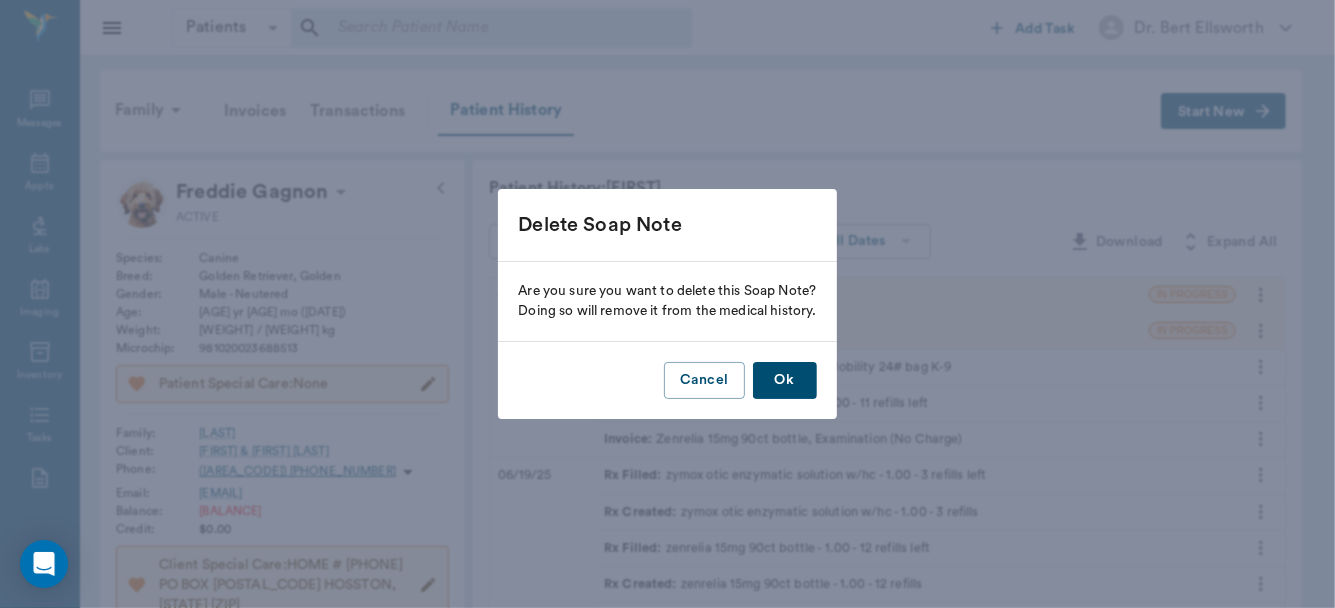 click on "Ok" at bounding box center (785, 380) 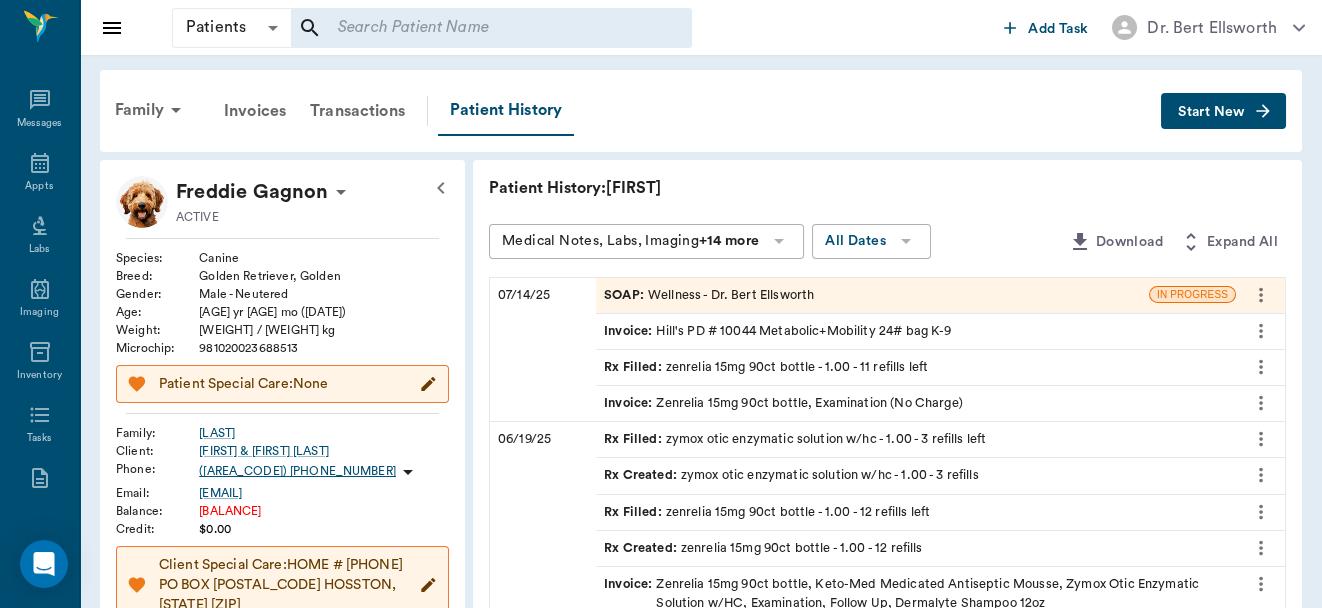 click on "SOAP : Wellness - Dr. Bert Ellsworth" at bounding box center [709, 295] 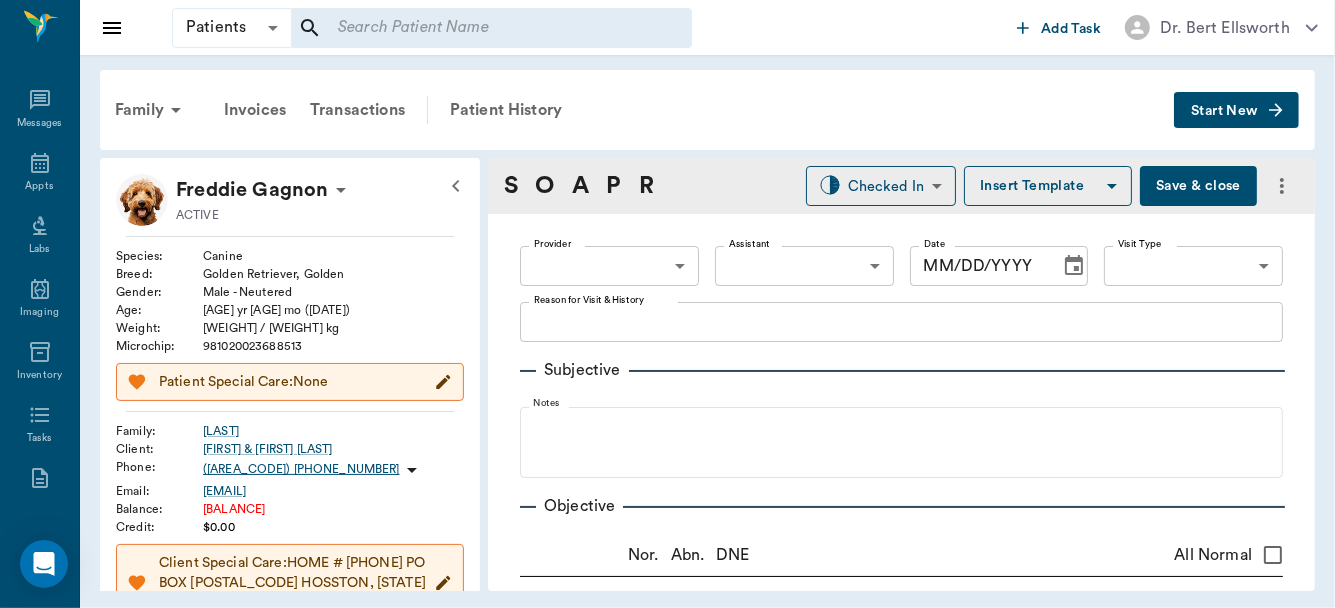 type on "63ec2f075fda476ae8351a4d" 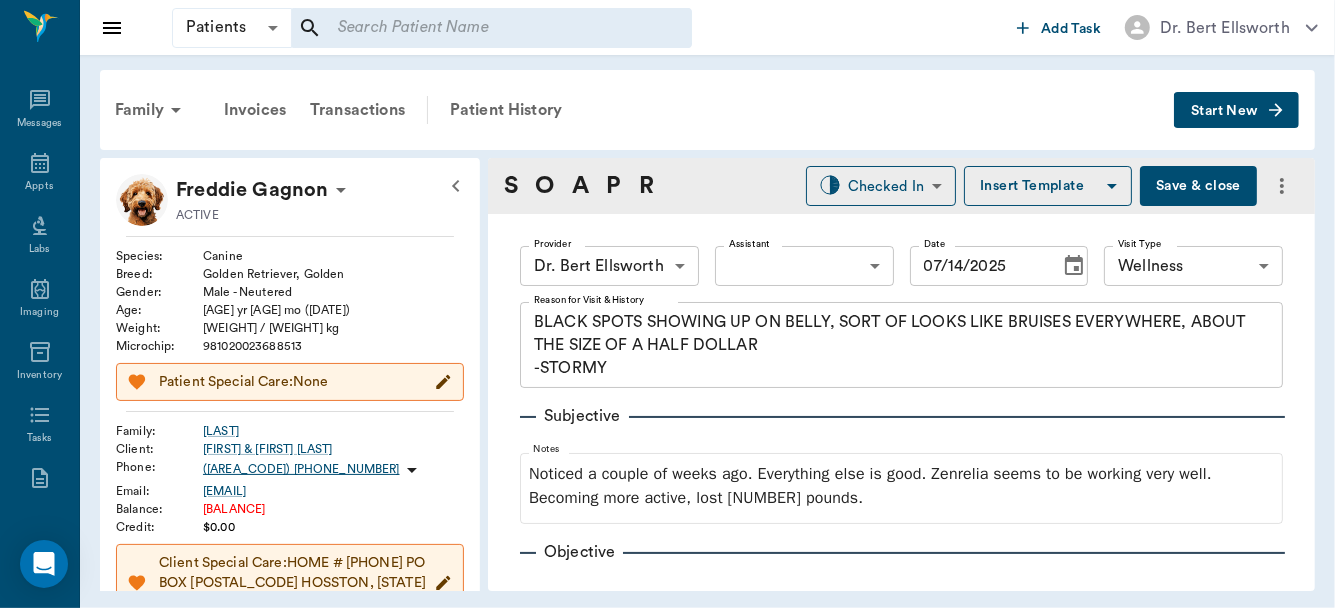 type on "07/14/2025" 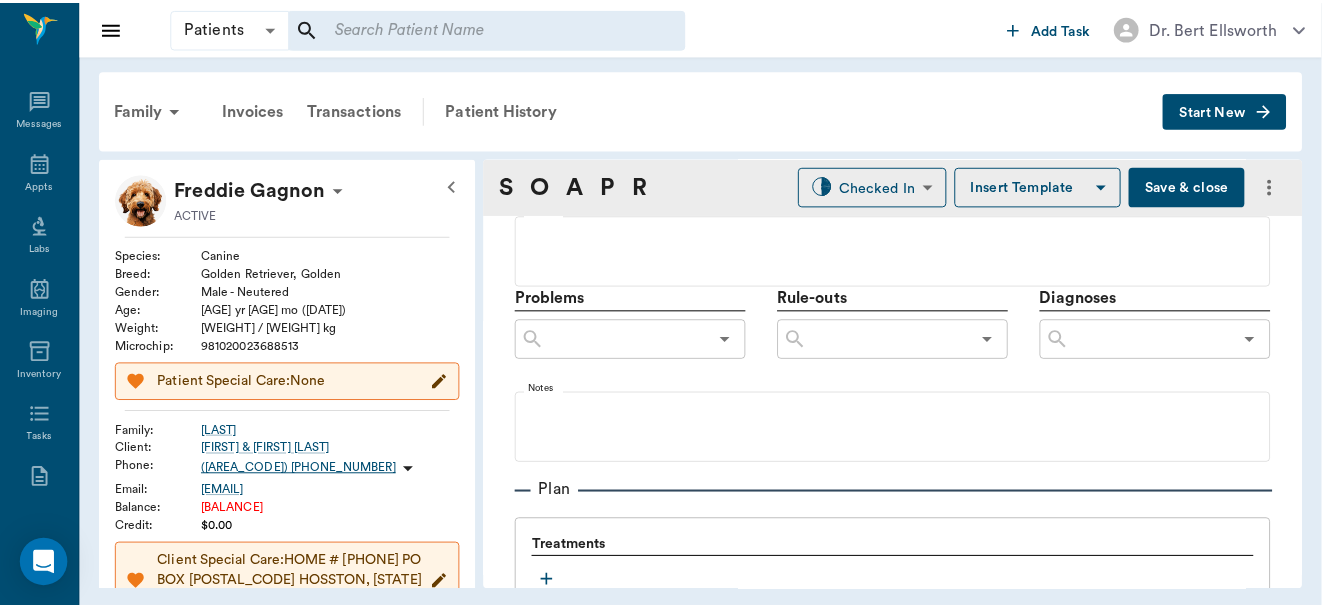 scroll, scrollTop: 1117, scrollLeft: 0, axis: vertical 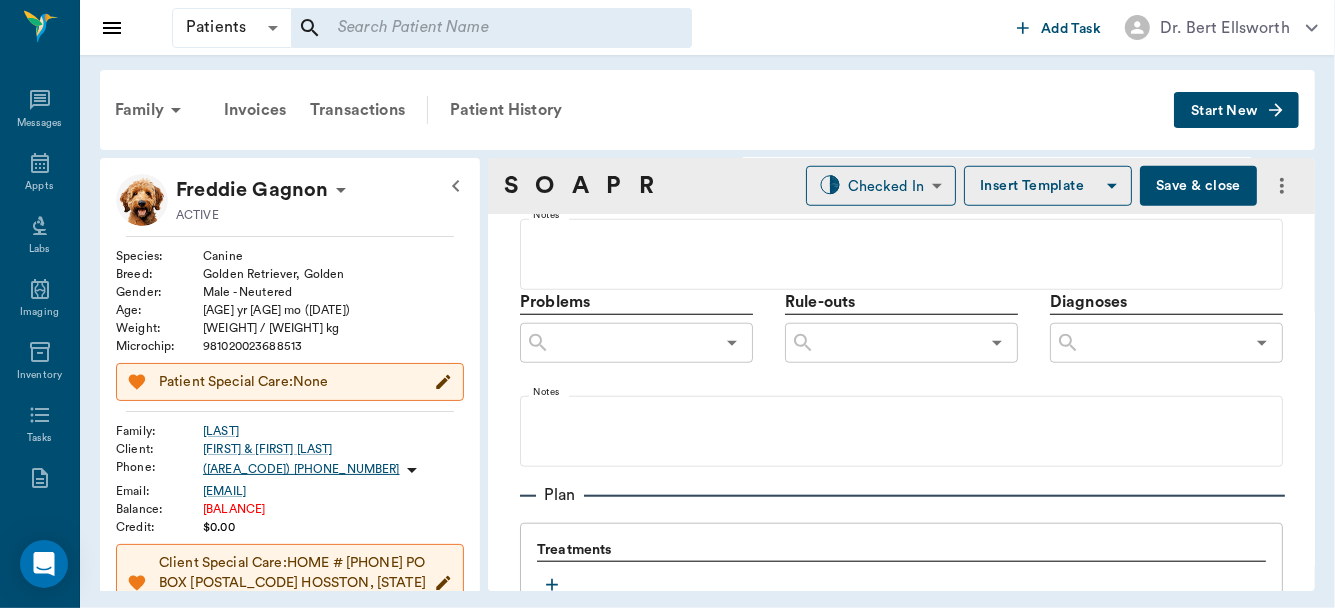 click at bounding box center [1162, 343] 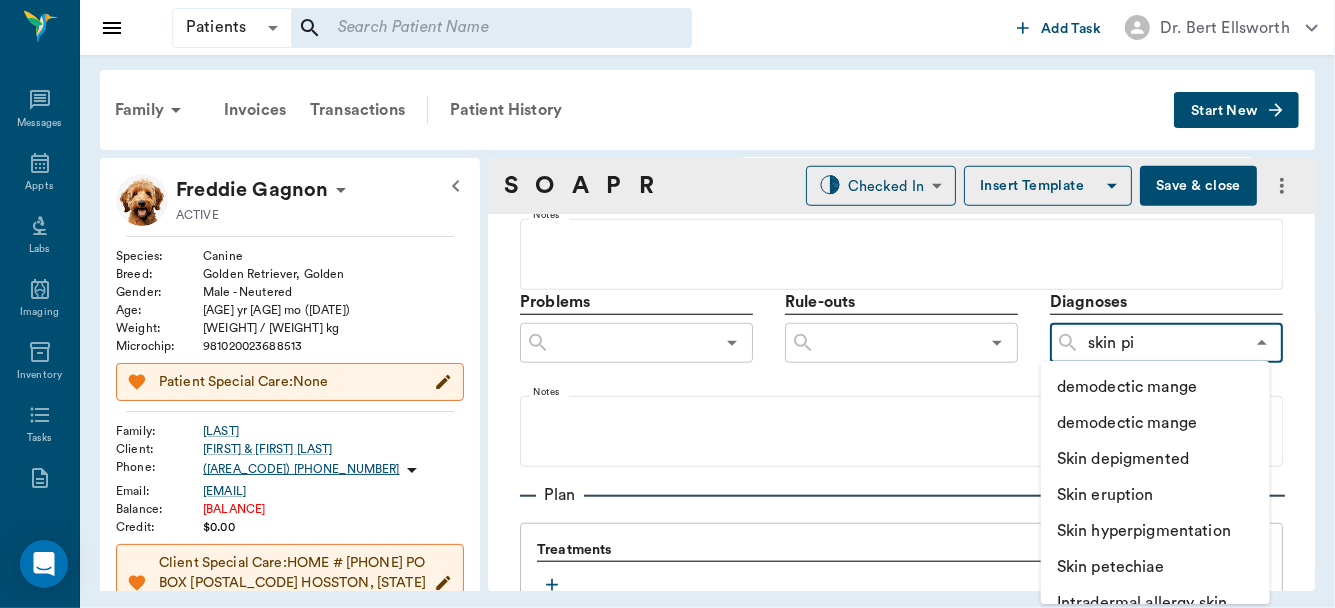 type on "skin pig" 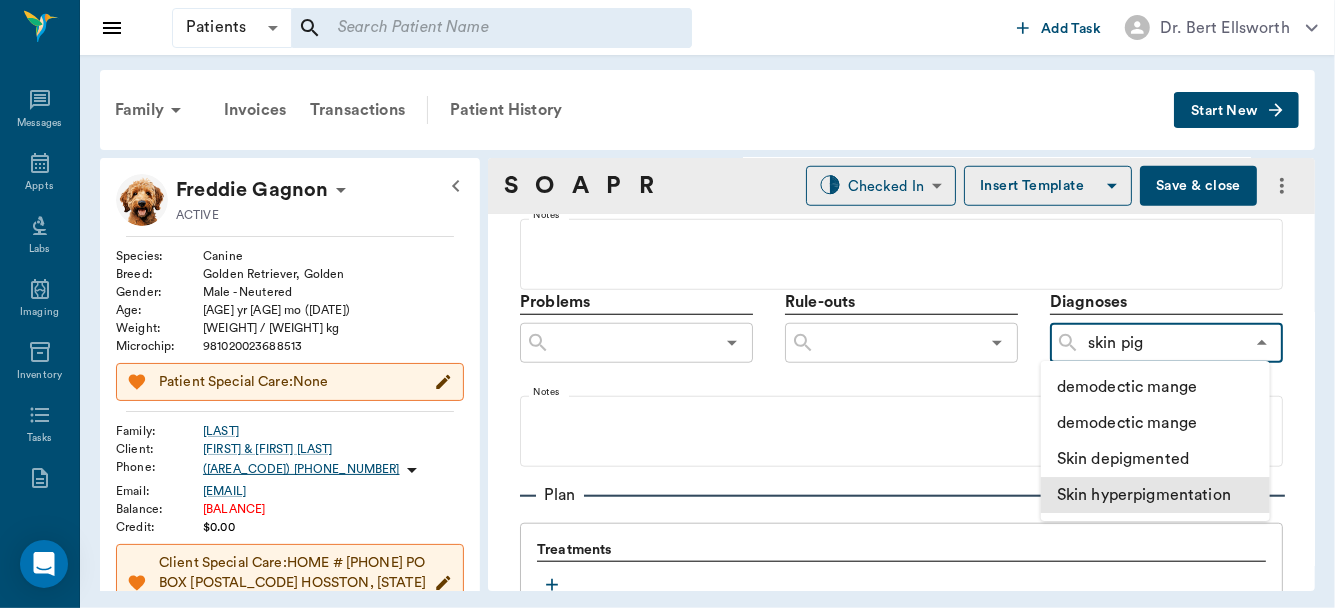 click on "Skin hyperpigmentation" at bounding box center (1155, 495) 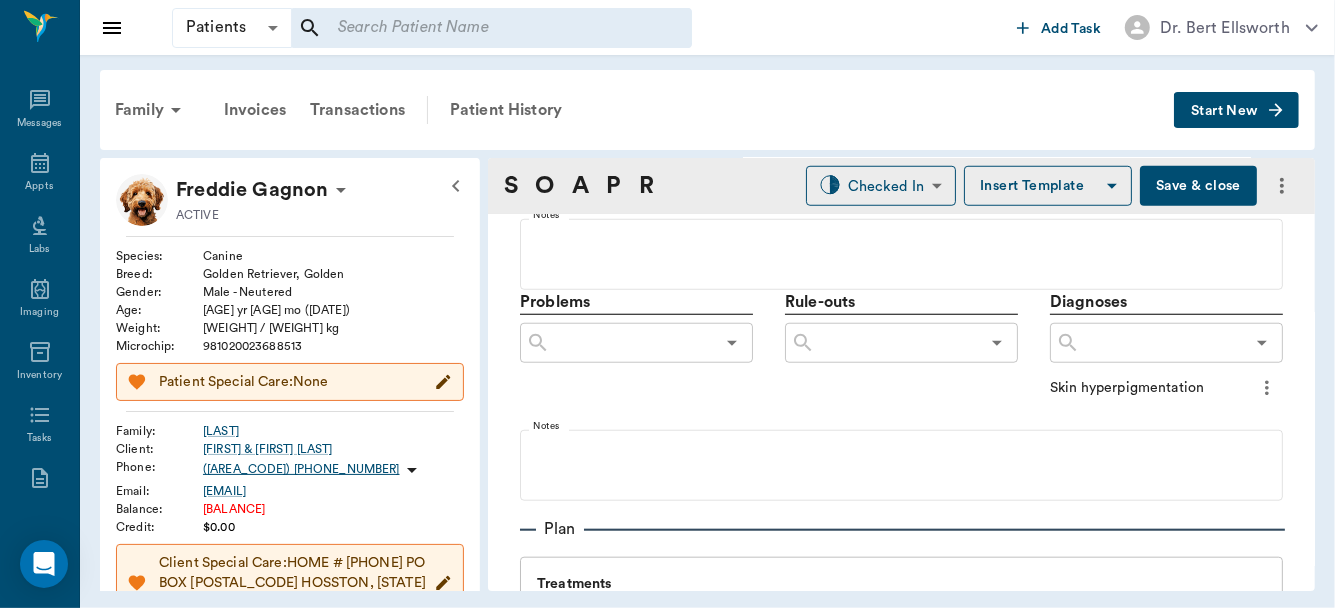 click on "Save & close" at bounding box center (1198, 186) 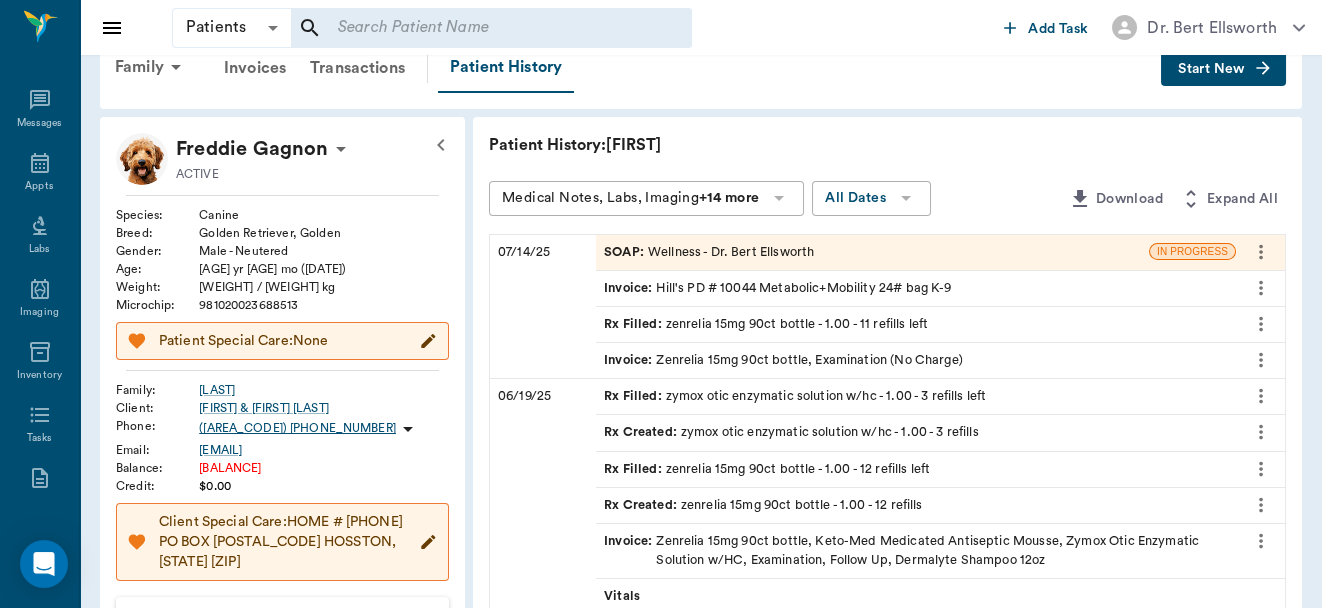 scroll, scrollTop: 251, scrollLeft: 0, axis: vertical 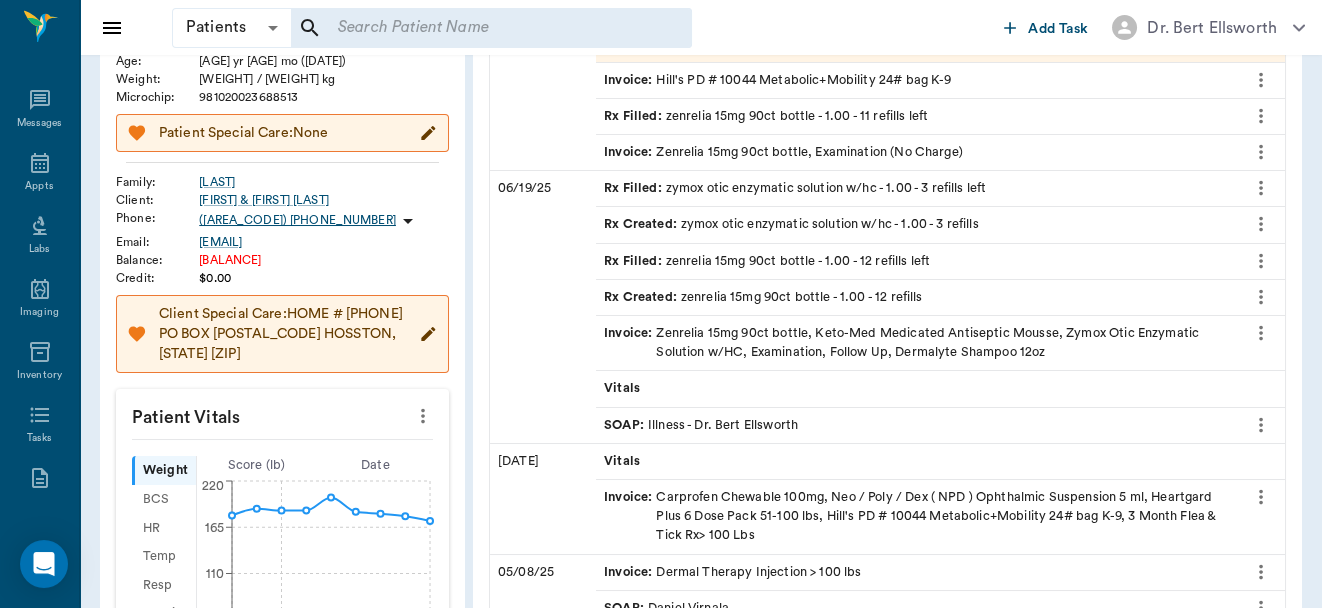 click 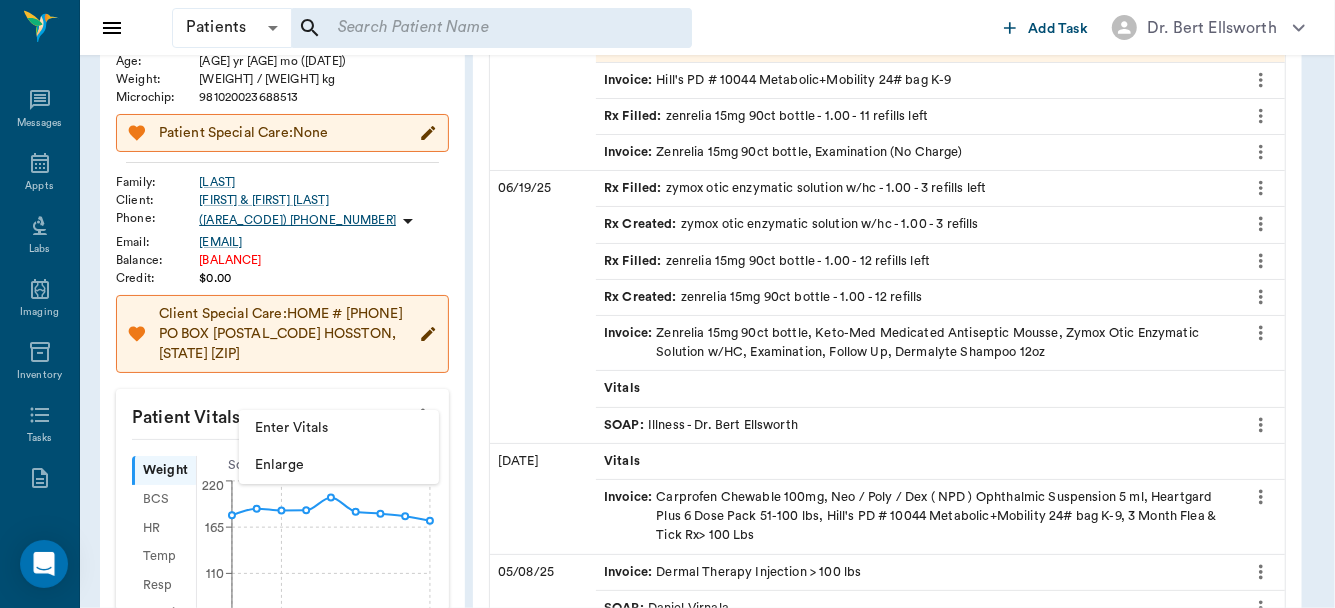 click on "Enter Vitals" at bounding box center [339, 428] 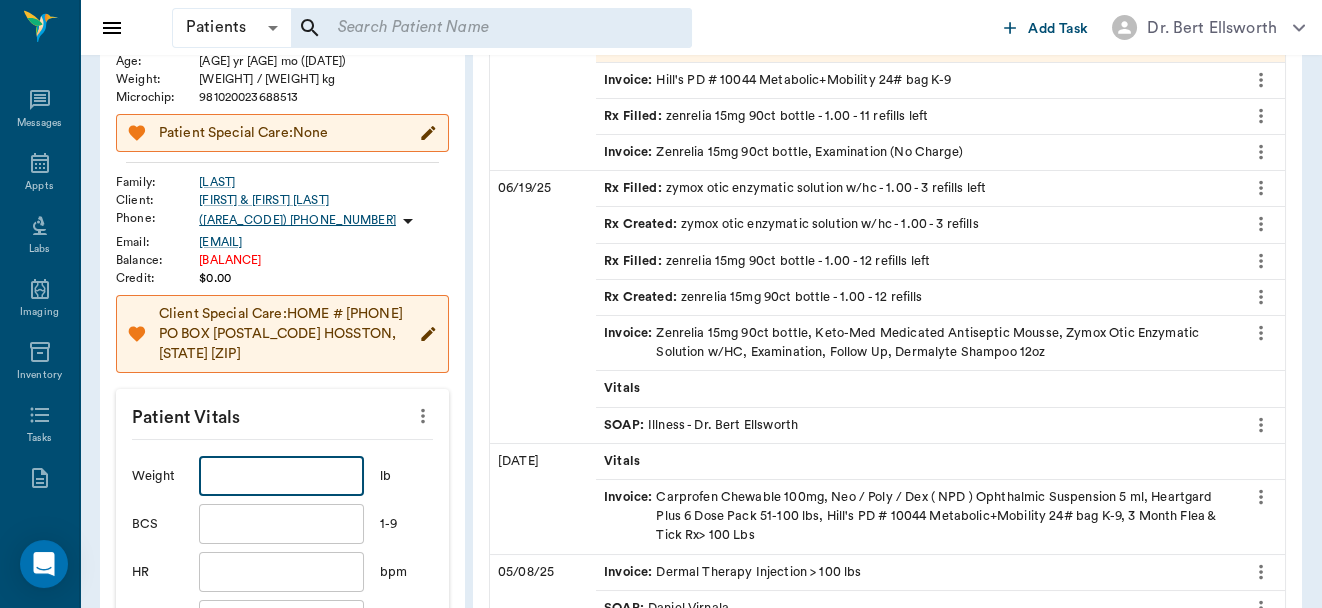 click at bounding box center [281, 476] 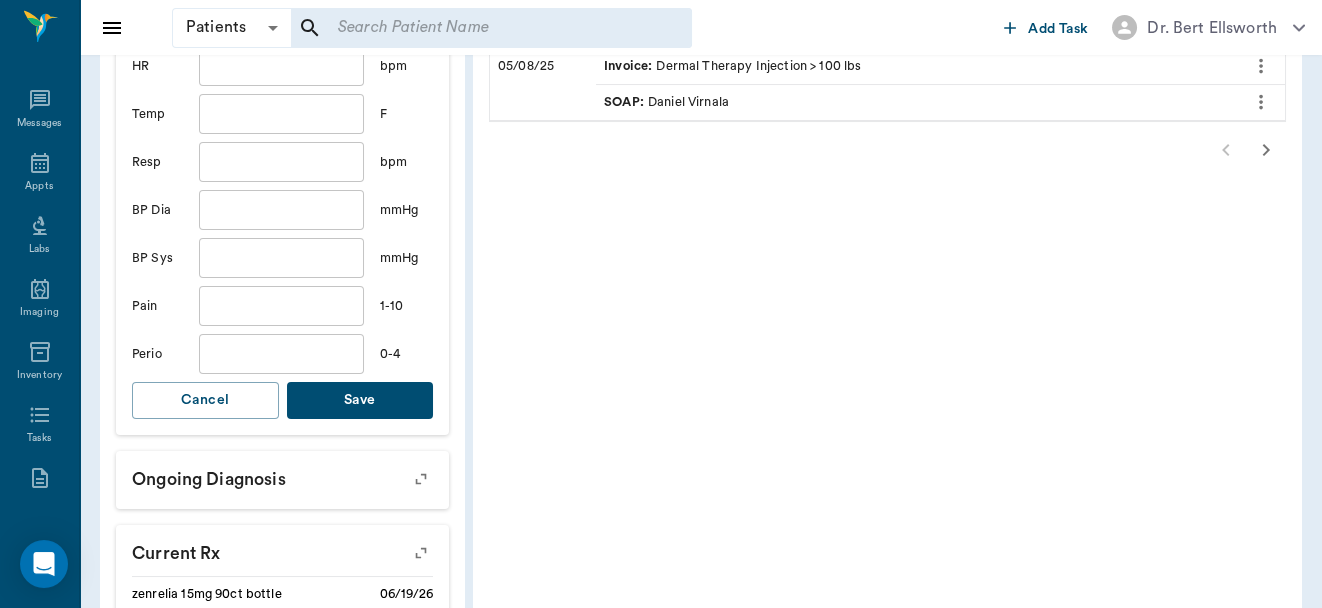 scroll, scrollTop: 754, scrollLeft: 0, axis: vertical 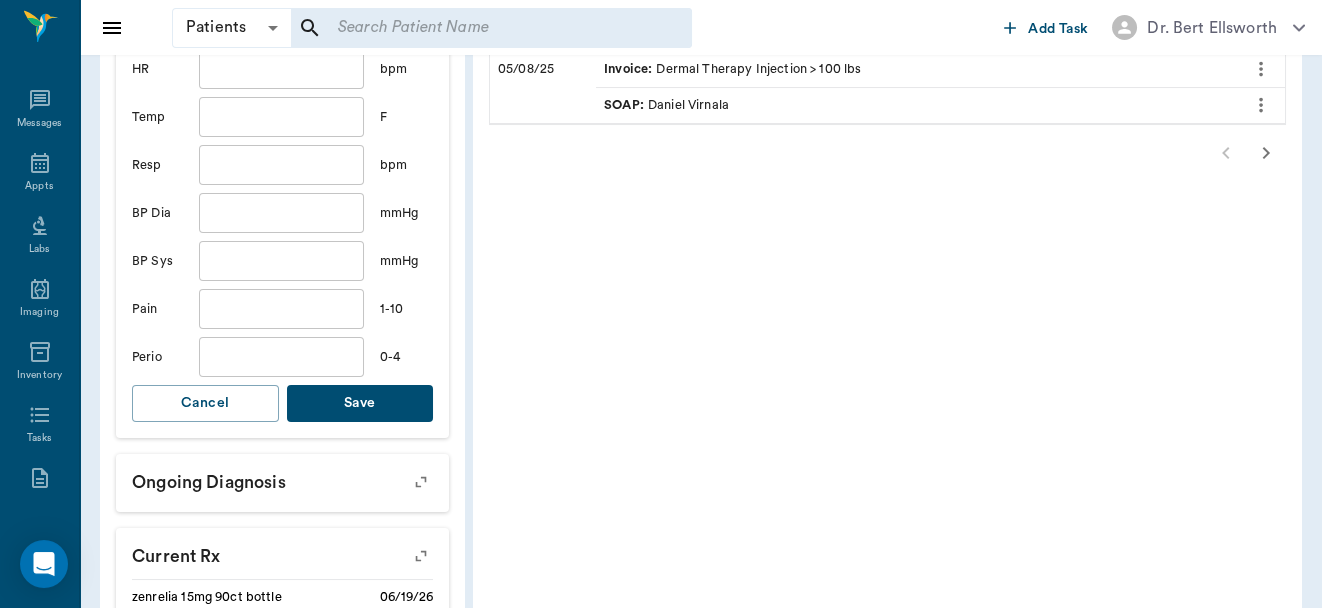 type on "161.9" 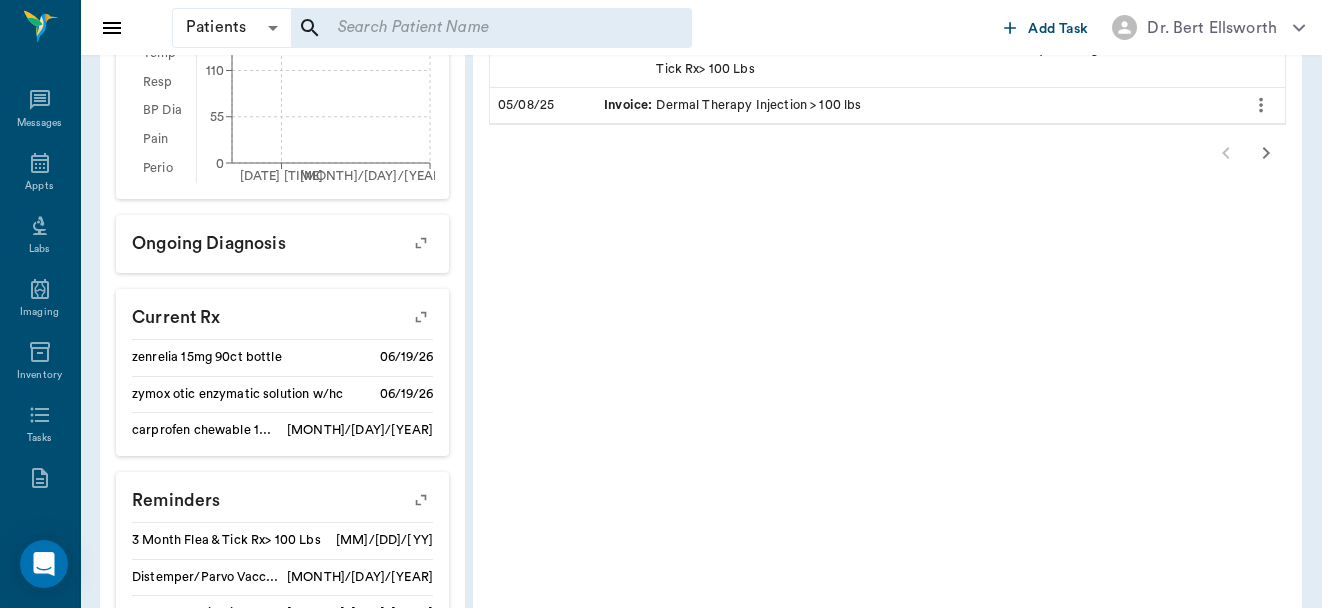 click on "Family Invoices Transactions Patient History Start New Freddie Gagnon     ACTIVE   Species : Canine Breed : Golden Retriever, Golden Gender : Male - Neutered Age : 7 yr 7 mo (12/06/2017) Weight : 161.9 lbs / 73.4366 kg Microchip : 981020023688513 Patient Special Care:  None Family : Gagnon Client : Janie & James Gagnon Phone : (318) 272-2345 Email : CCVC75551@gmail.com Balance : -$271.99 Credit : $0.00 Client Special Care:  HOME # 318 287 3979
PO BOX 357
HOSSTON, LA 71043 Patient Vitals Weight BCS HR Temp Resp BP Dia Pain Perio Score ( lb ) Date 04/10/24 11AM 07/14/25 8PM 0 55 110 165 220 Ongoing diagnosis Current Rx zenrelia 15mg 90ct bottle 06/19/26 zymox otic enzymatic solution w/hc 06/19/26 carprofen chewable 100mg 03/11/26 Reminders 3 Month Flea & Tick Rx> 100 Lbs 08/20/25 Distemper/Parvo Vaccination Annual 03/10/26 Corona Vaccination Annual 03/10/26 Rabies Vaccination Canine 1 Yr 03/10/26 Upcoming appointments Schedule Appointment Patient History:  Freddie Medical Notes, Labs, Imaging  +14 more SOAP" at bounding box center (701, 75) 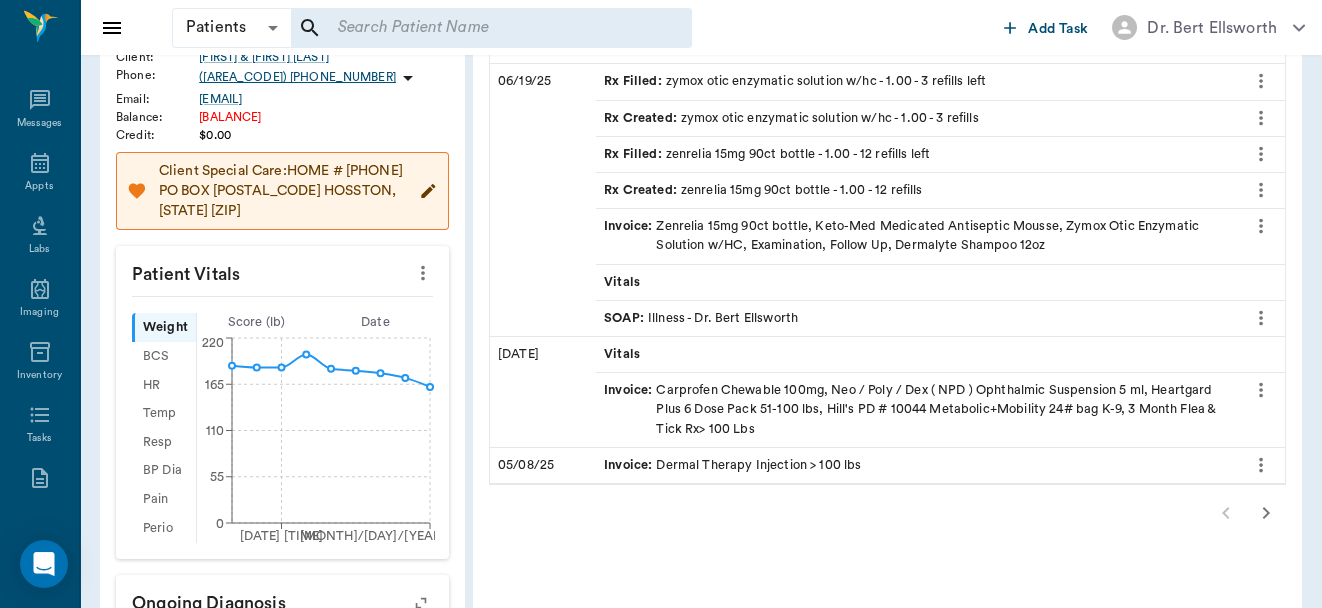 scroll, scrollTop: 0, scrollLeft: 0, axis: both 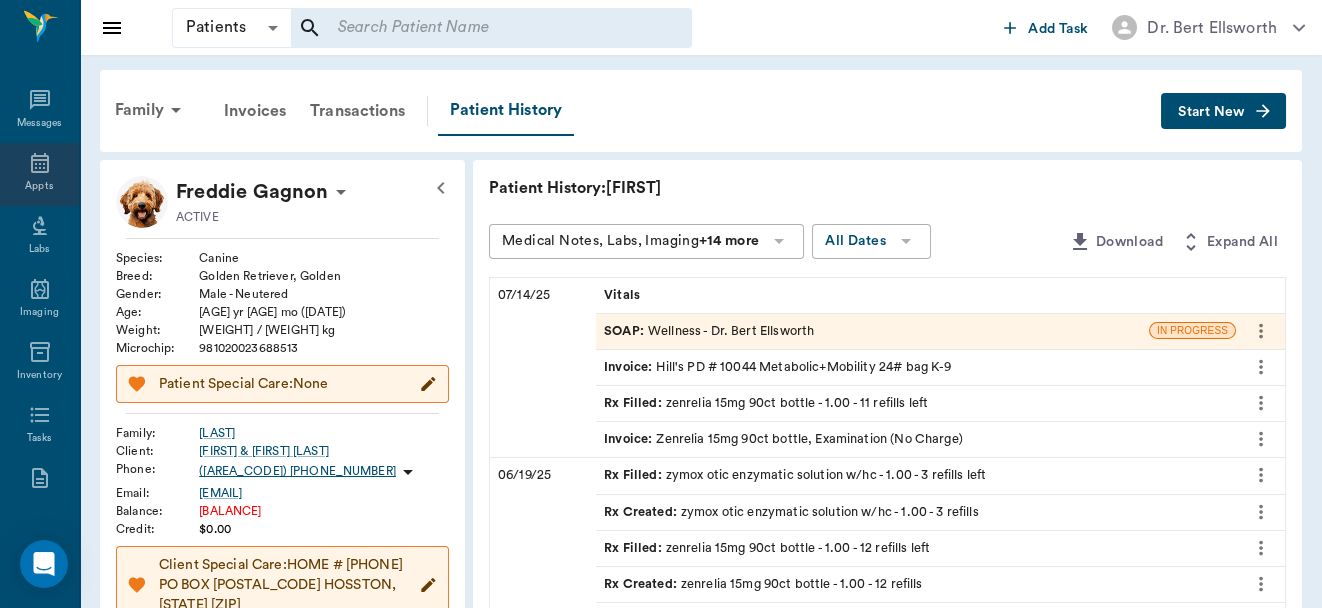 click 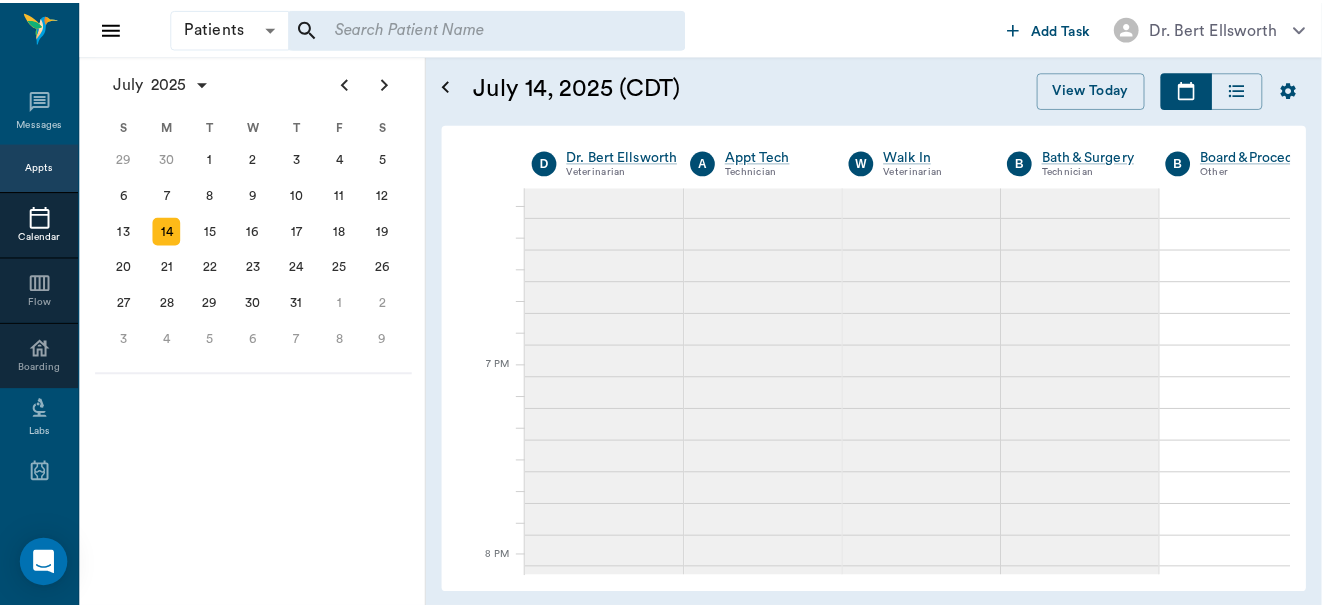 scroll, scrollTop: 1942, scrollLeft: 0, axis: vertical 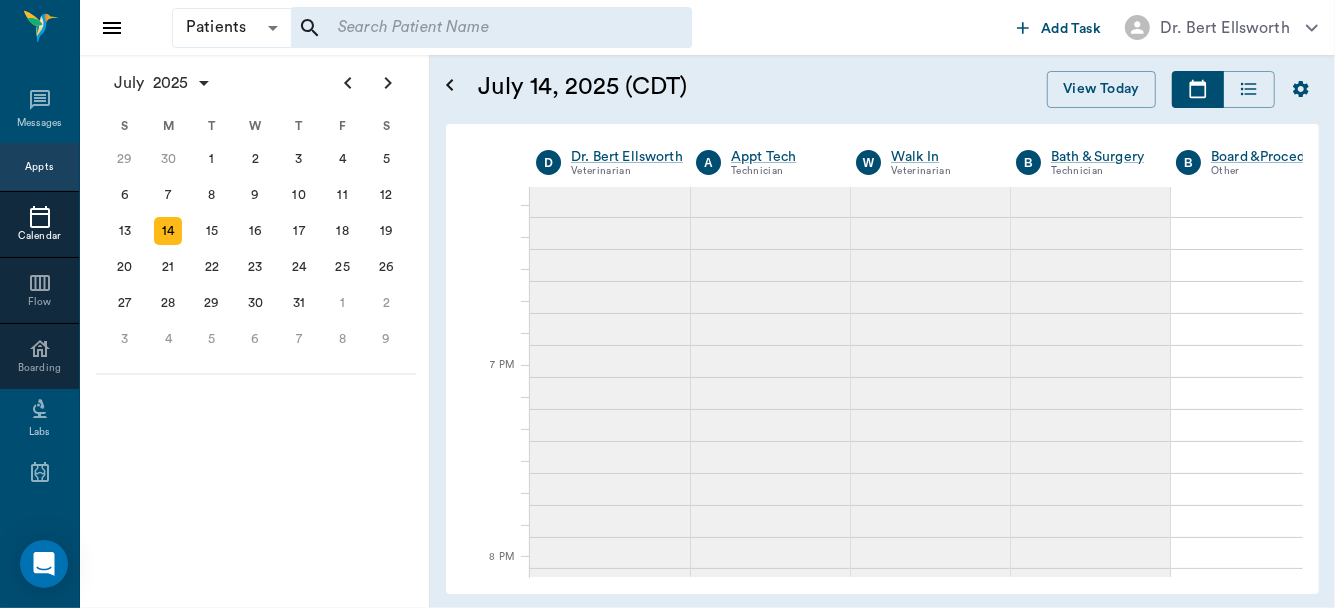 click at bounding box center [491, 28] 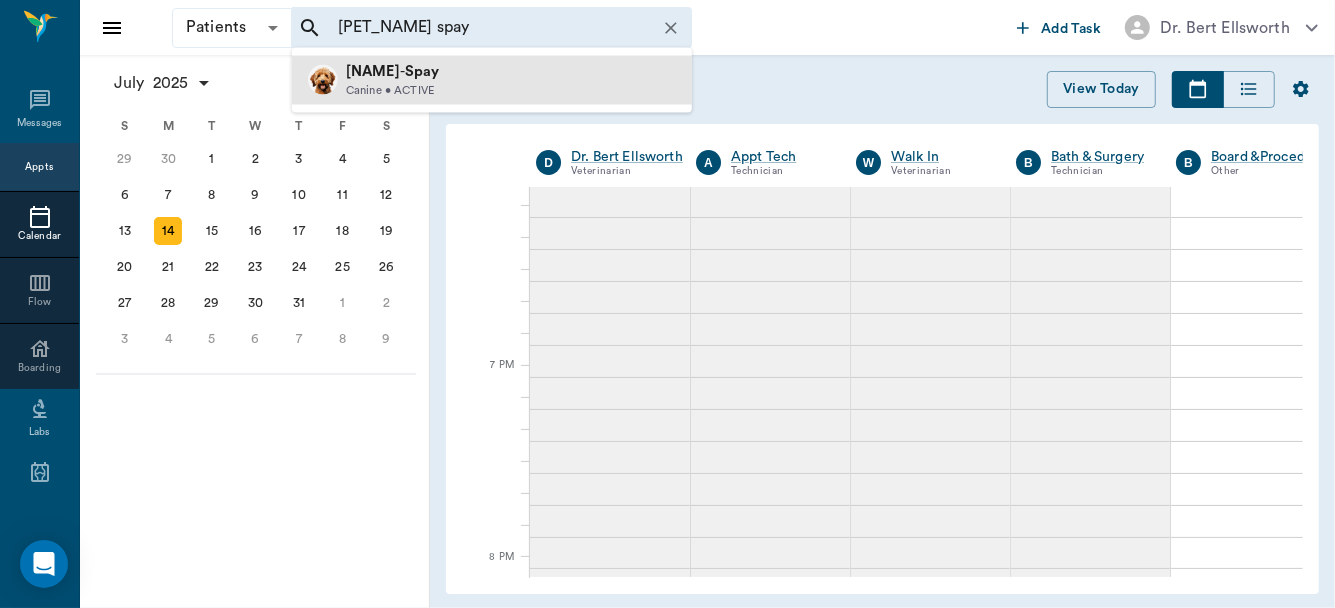 click on "STELLA   -  Spay Canine   • ACTIVE" at bounding box center (492, 80) 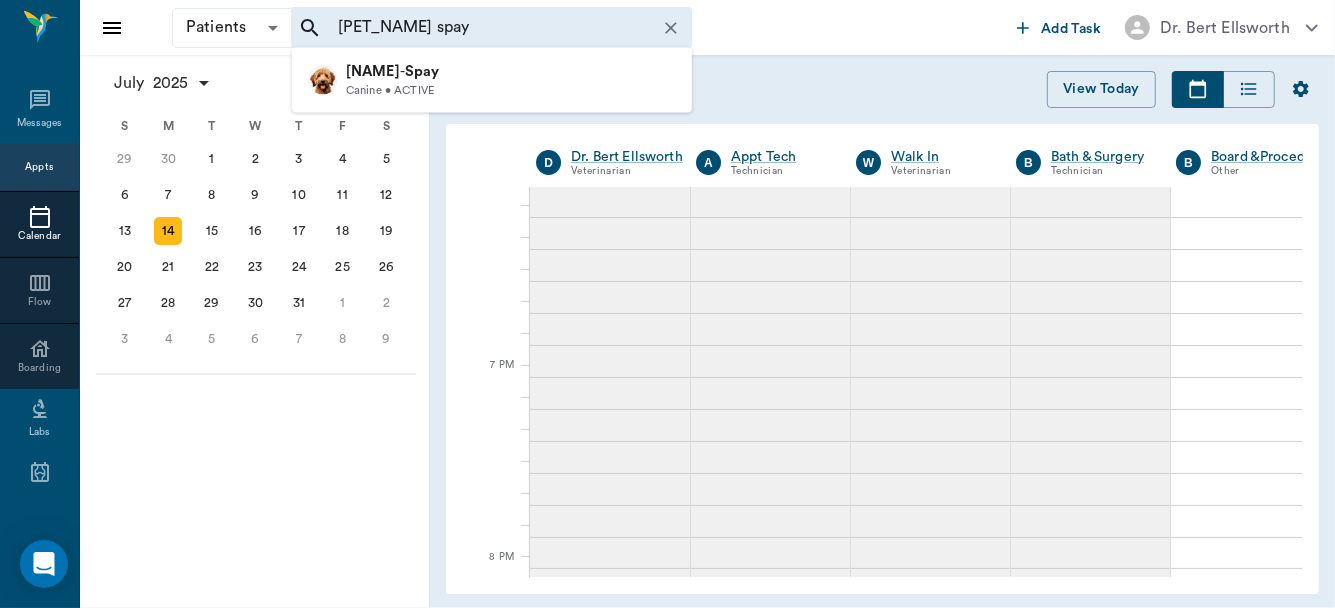 type 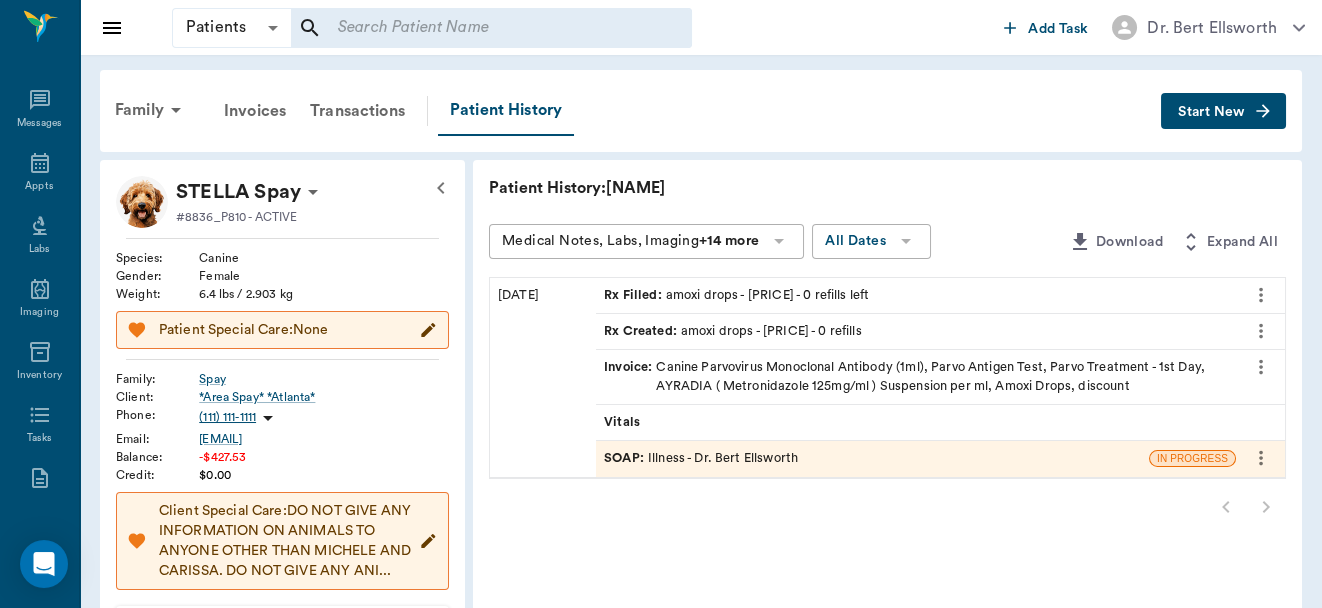 click on "Invoice : Canine Parvovirus Monoclonal Antibody (1ml), Parvo Antigen Test, Parvo Treatment - 1st Day, AYRADIA ( Metronidazole 125mg/ml ) Suspension per ml, Amoxi Drops, discount" at bounding box center (916, 377) 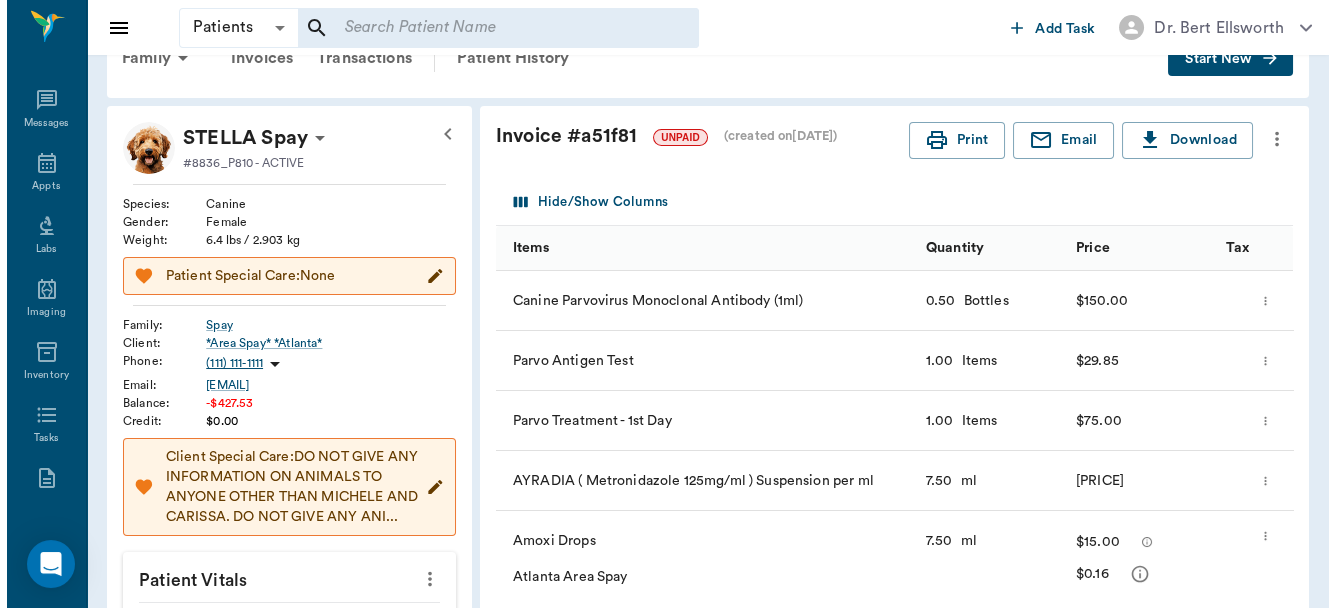 scroll, scrollTop: 0, scrollLeft: 0, axis: both 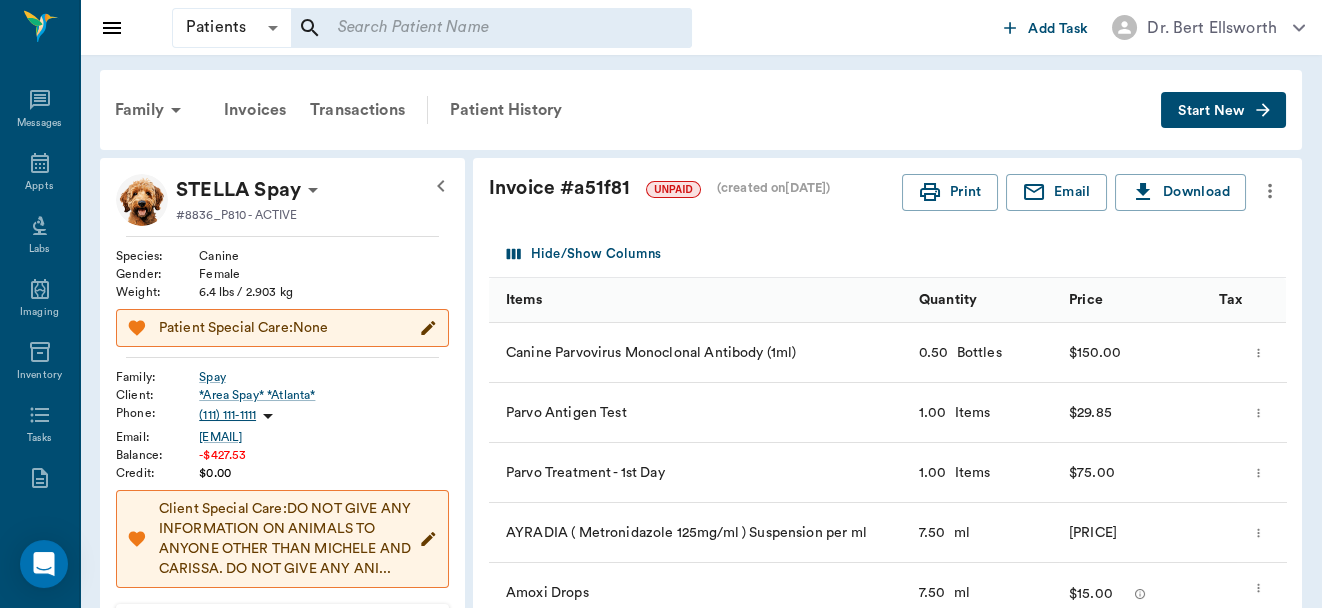 click on "Start New" at bounding box center [1211, 111] 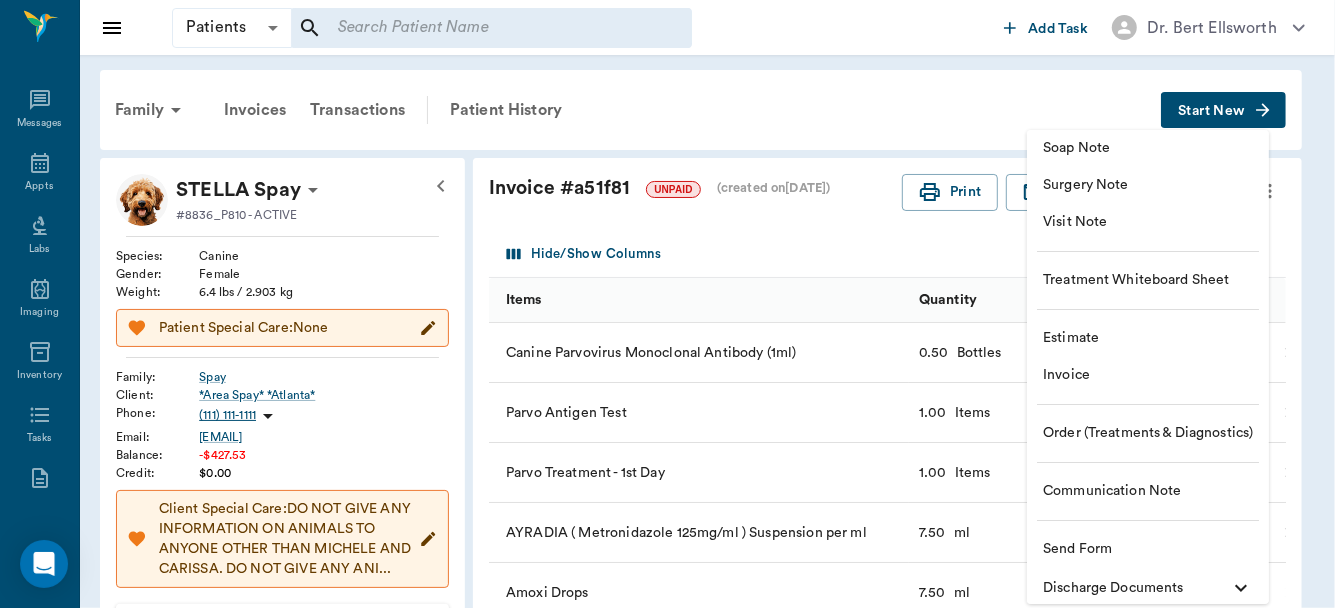 drag, startPoint x: 1225, startPoint y: 106, endPoint x: 1219, endPoint y: 127, distance: 21.84033 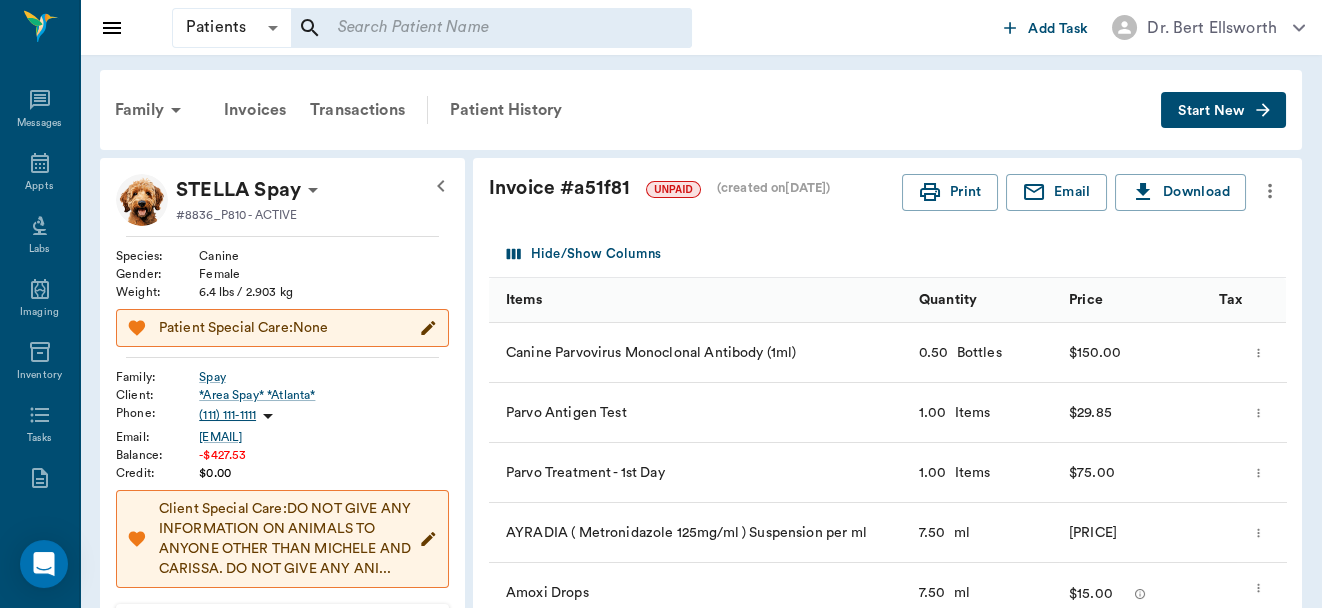 click on "Family Invoices Transactions Patient History Start New" at bounding box center [701, 110] 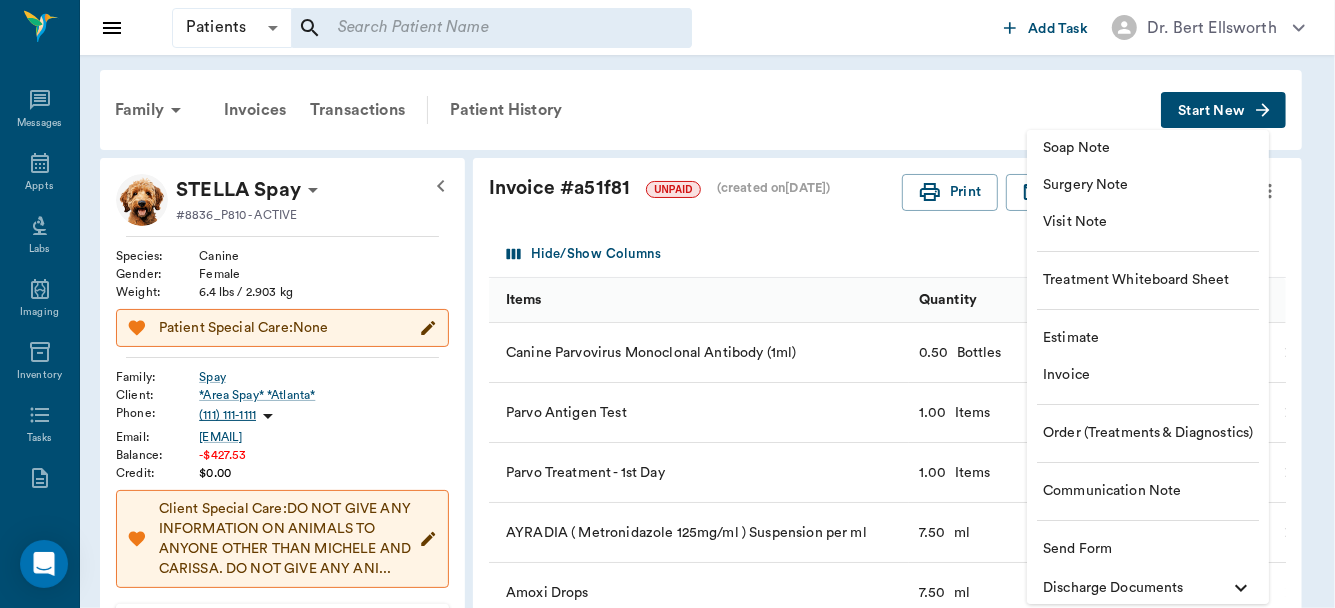 click on "Invoice" at bounding box center [1148, 375] 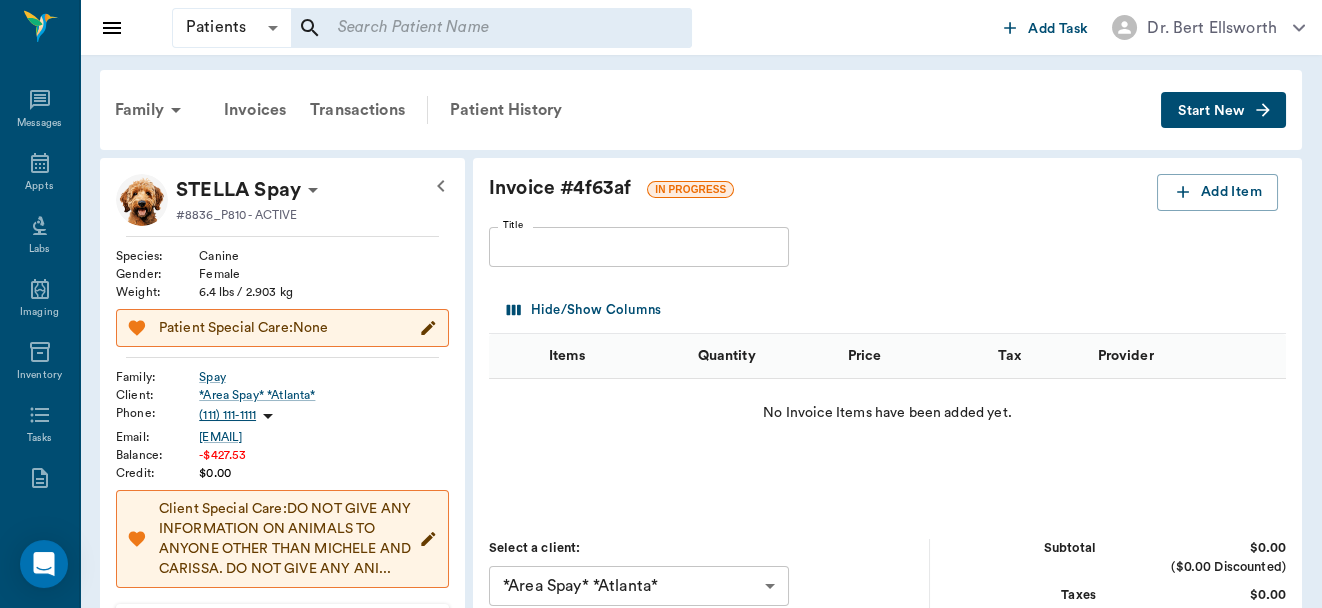 click on "Items Quantity Price Tax Provider No Invoice Items have been added yet." at bounding box center [887, 420] 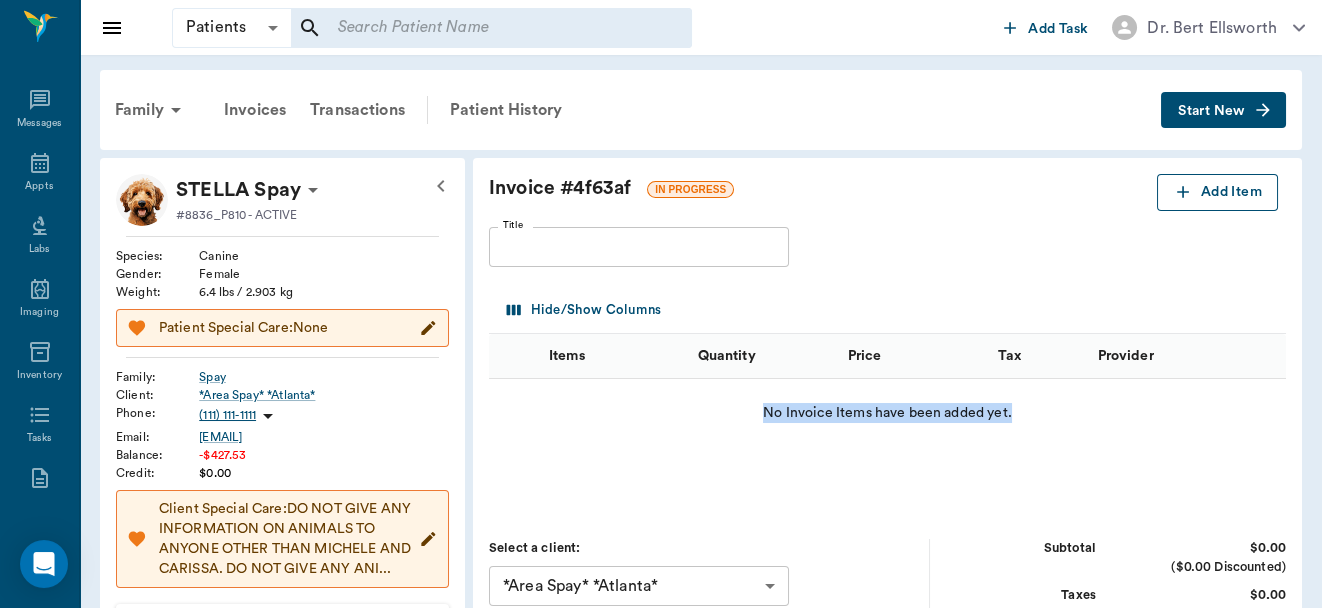 click on "Add Item" at bounding box center (1217, 192) 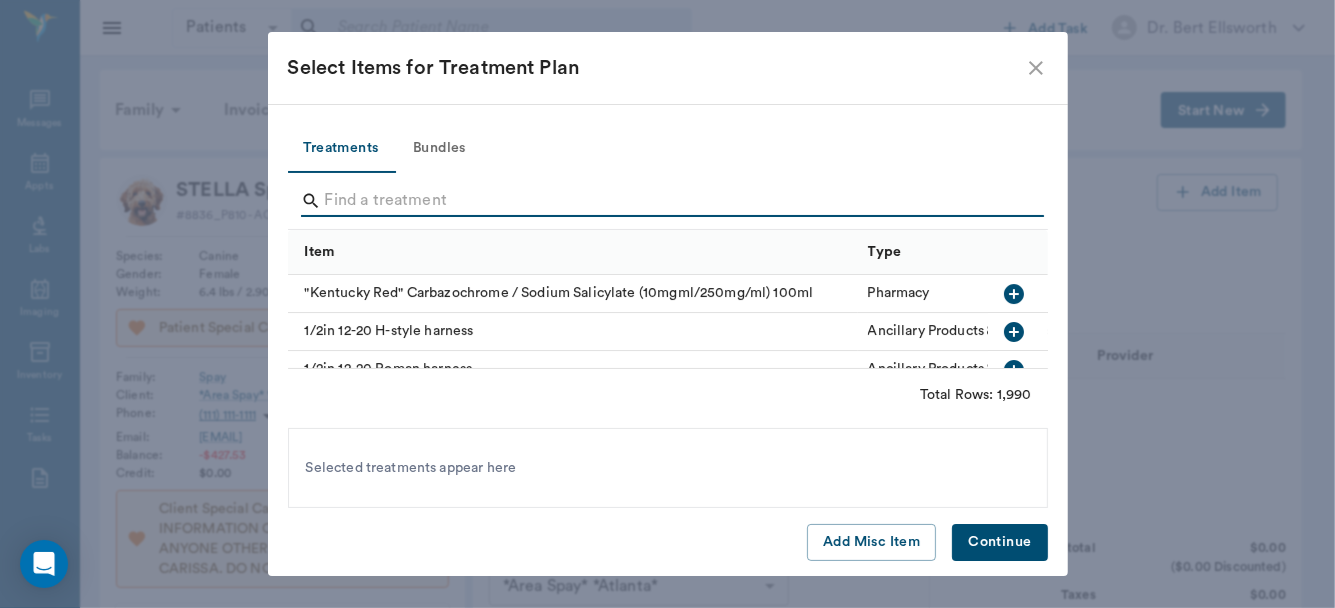 click at bounding box center (669, 201) 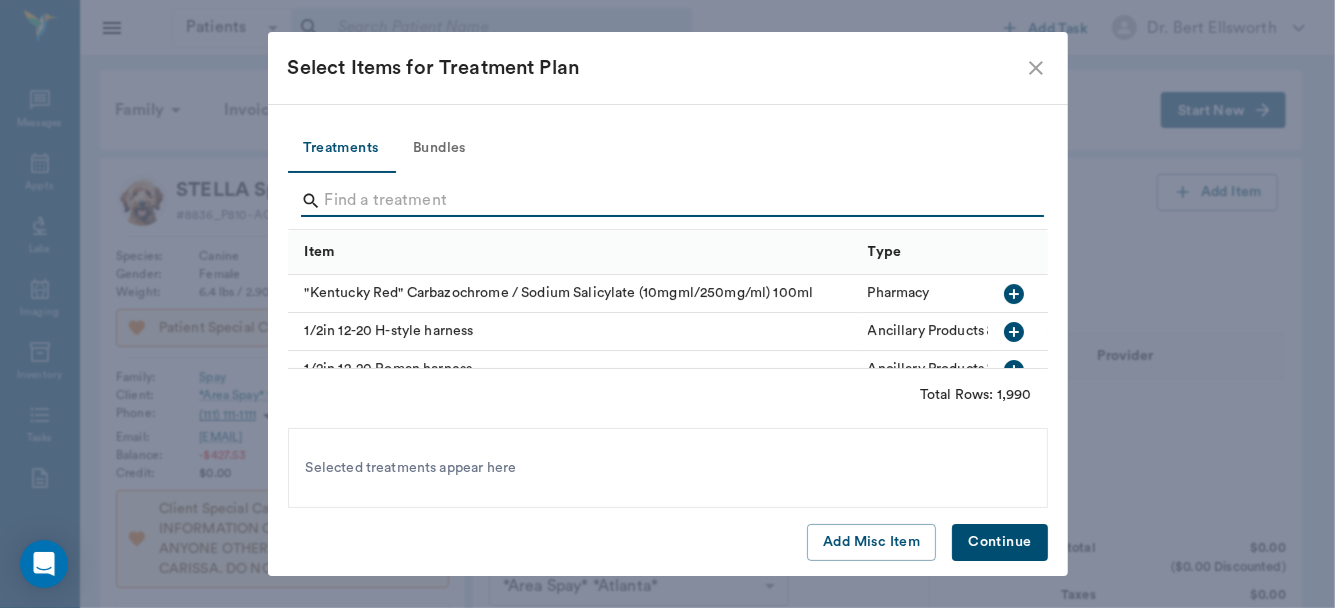 click at bounding box center (669, 201) 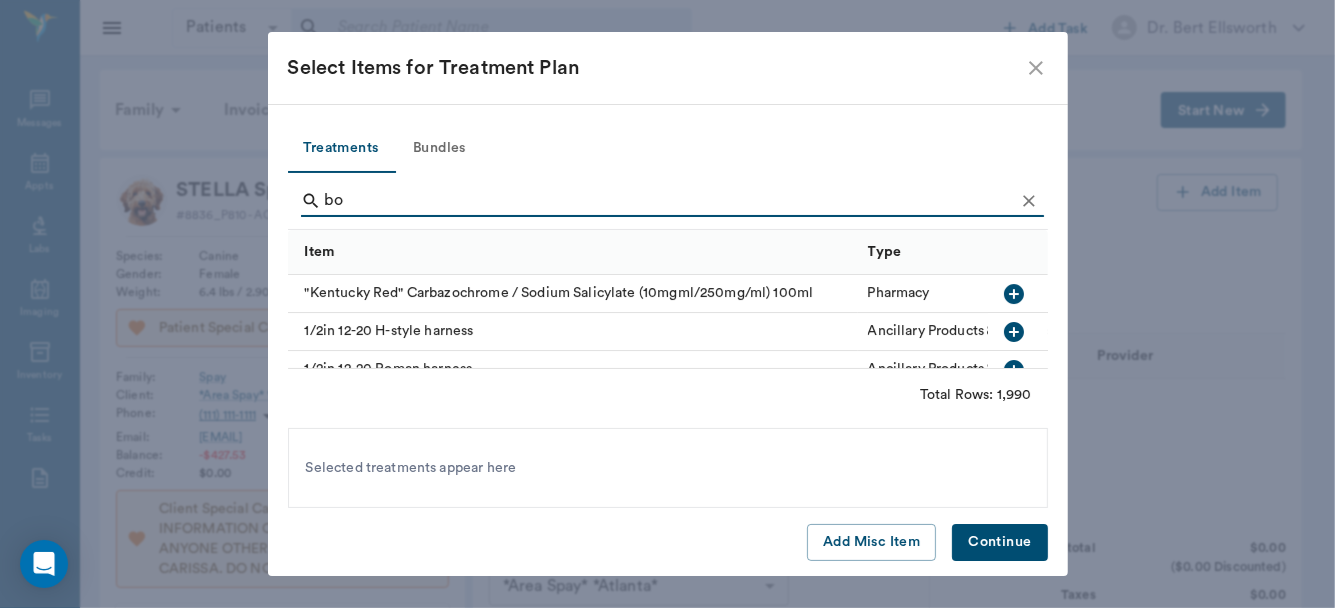 type on "boa" 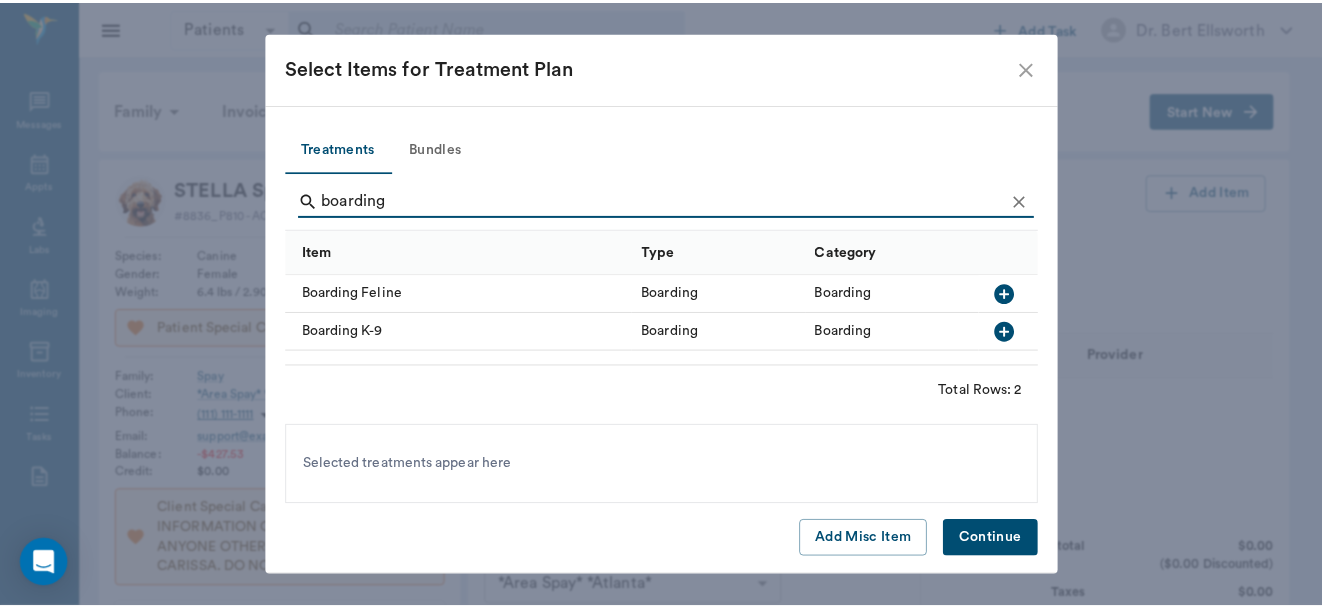 scroll, scrollTop: 0, scrollLeft: 0, axis: both 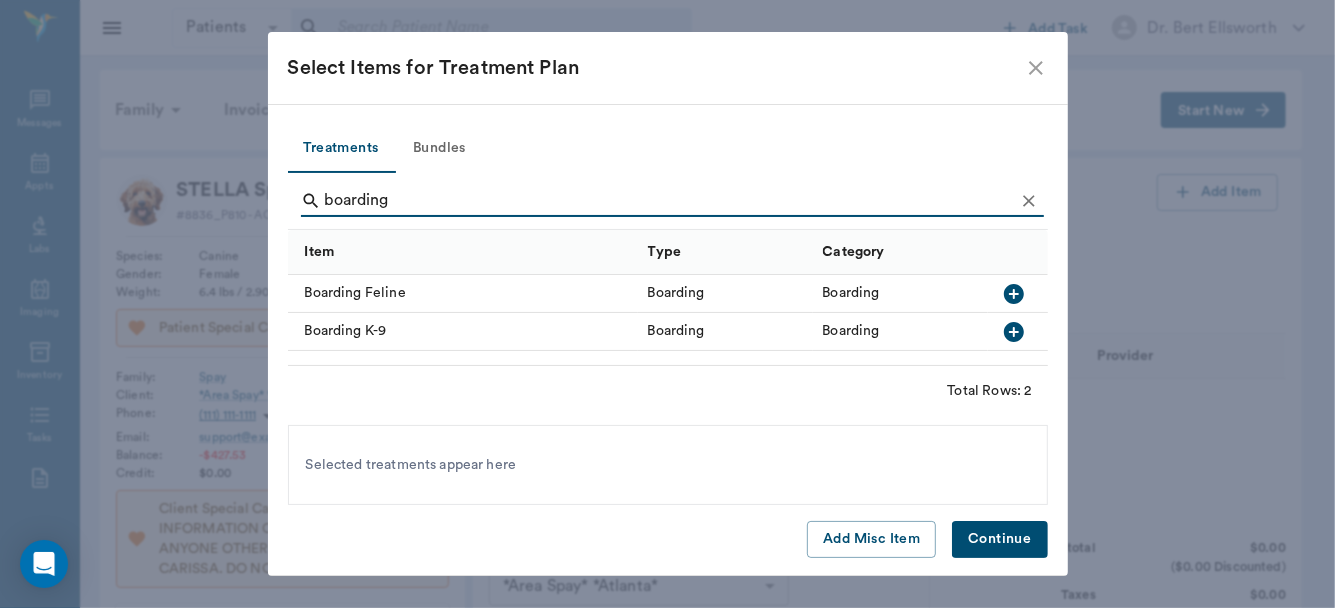 type on "boarding" 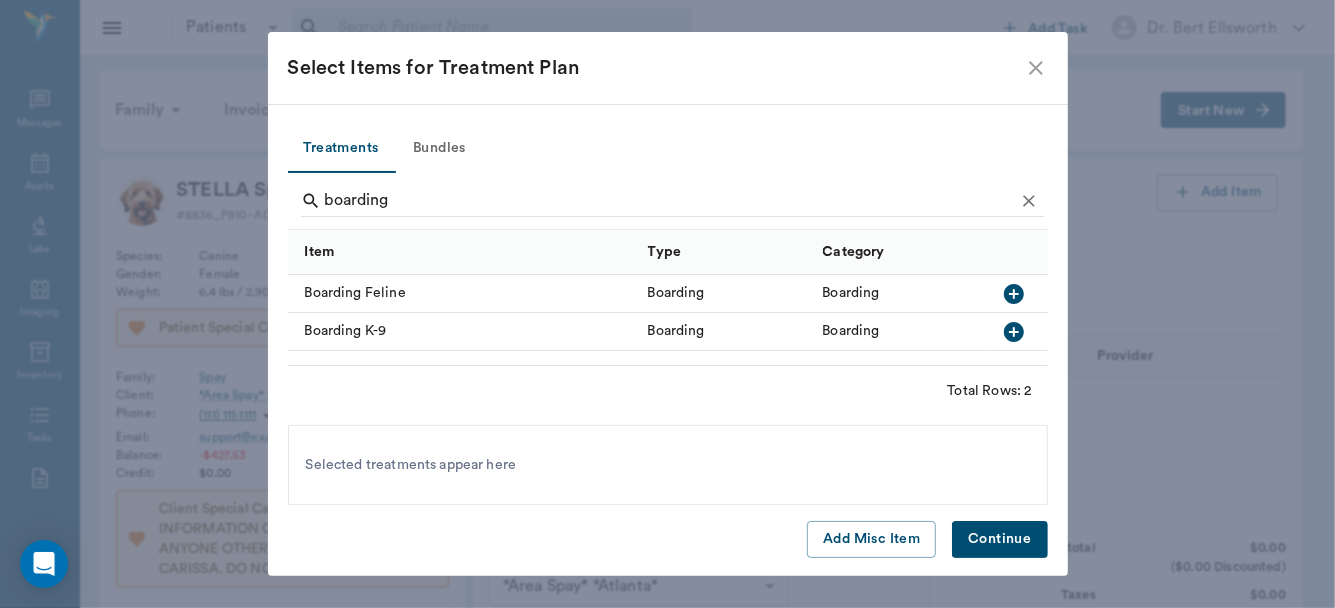 click 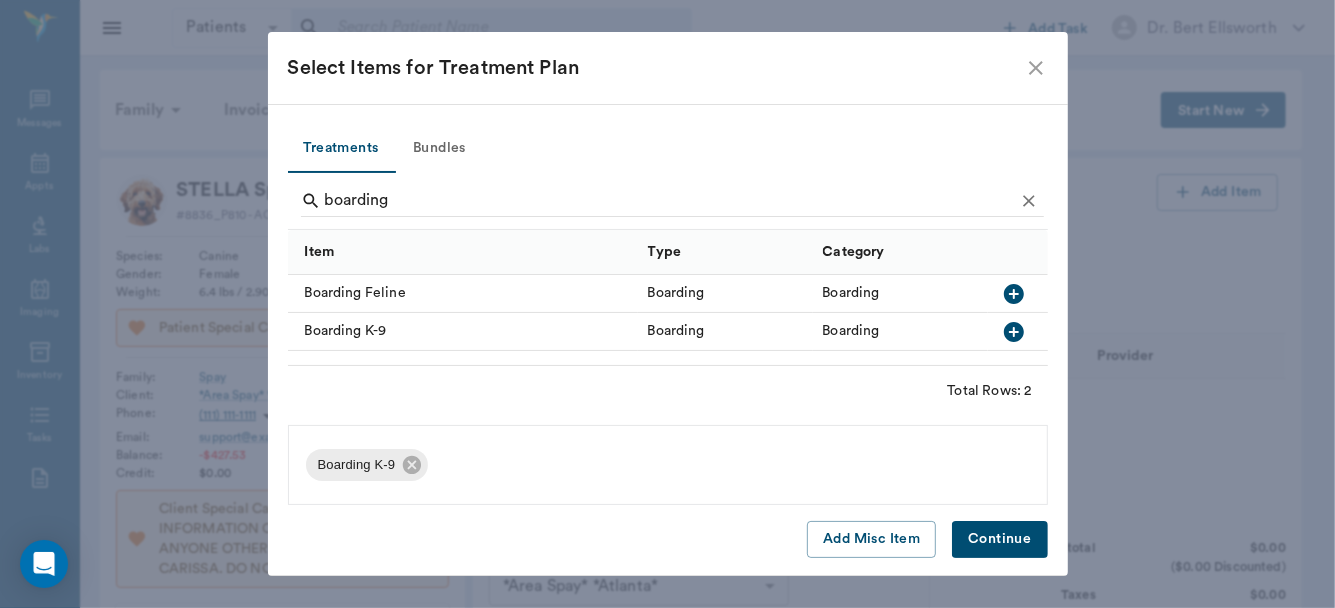 click on "Continue" at bounding box center (999, 539) 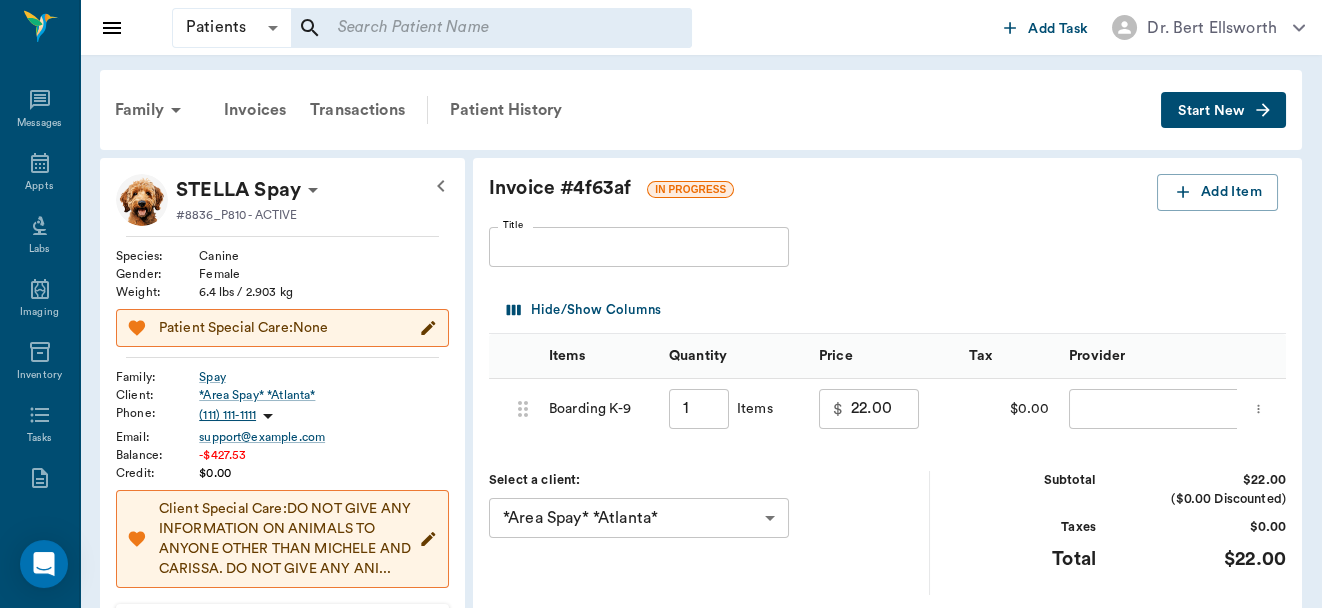 click on "1" at bounding box center (699, 409) 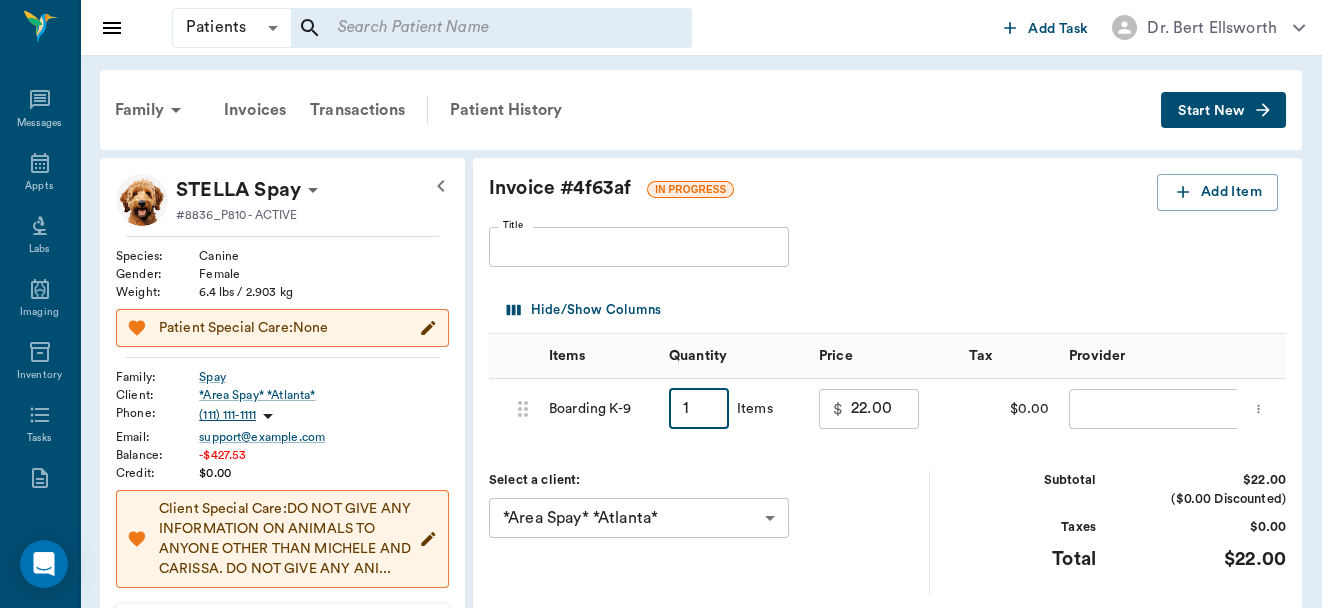 type on "5" 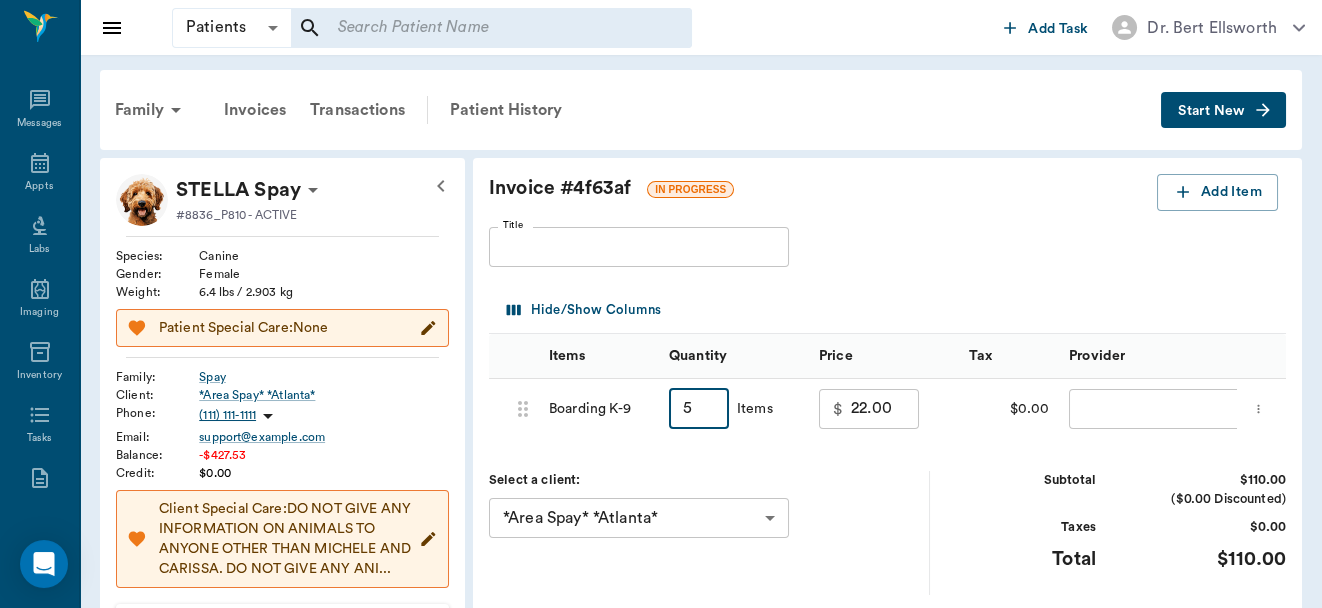 type on "110.00" 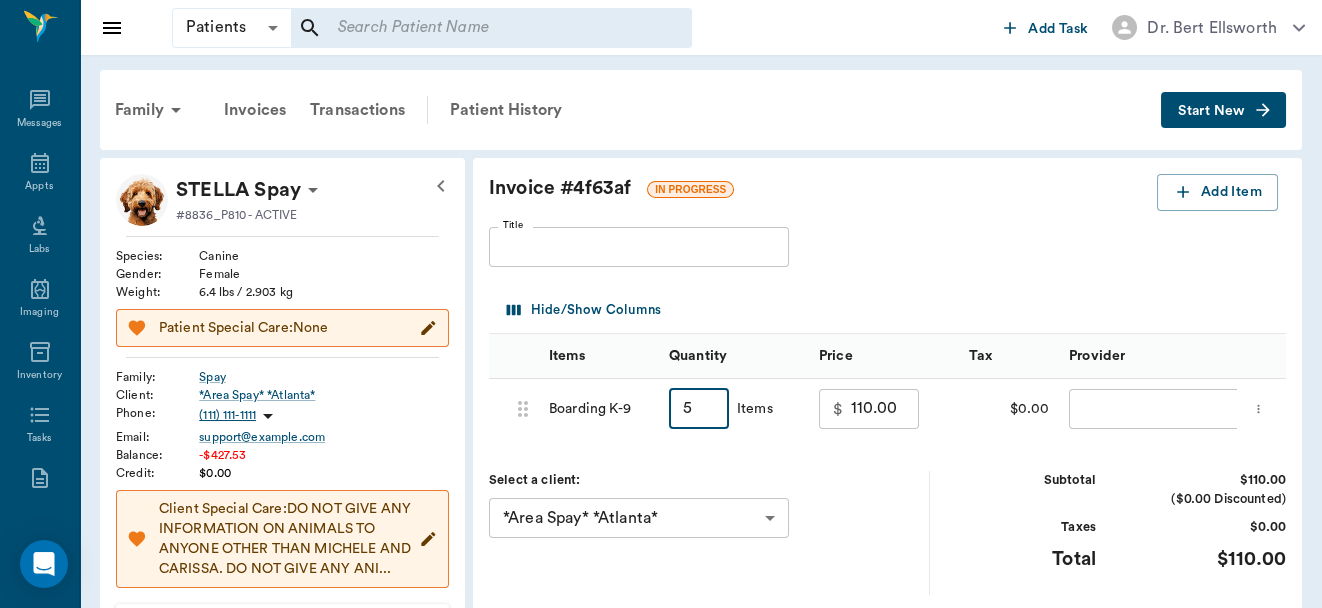 type on "5" 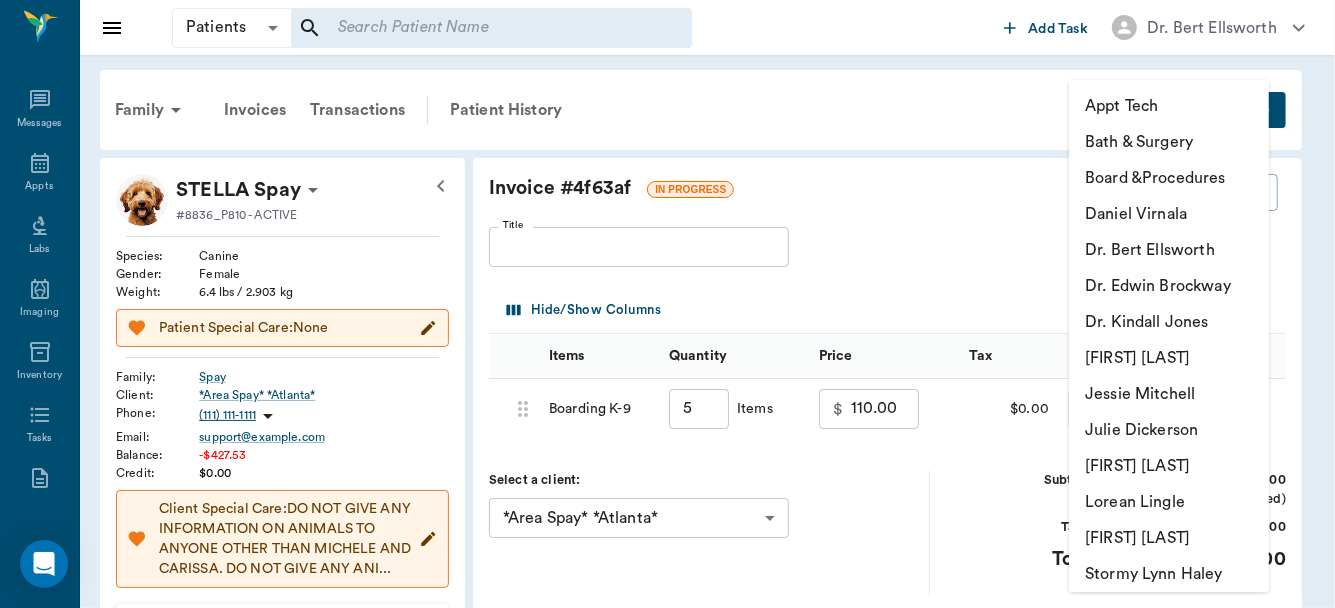 click on "Julie Dickerson" at bounding box center (1169, 430) 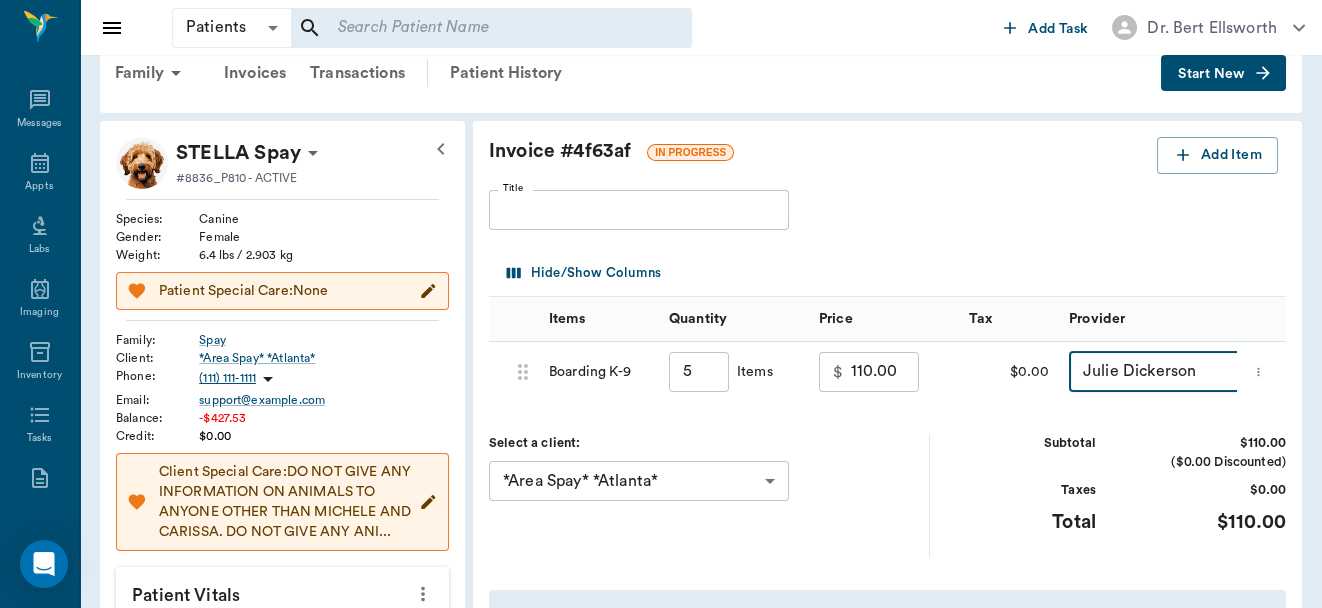 scroll, scrollTop: 62, scrollLeft: 0, axis: vertical 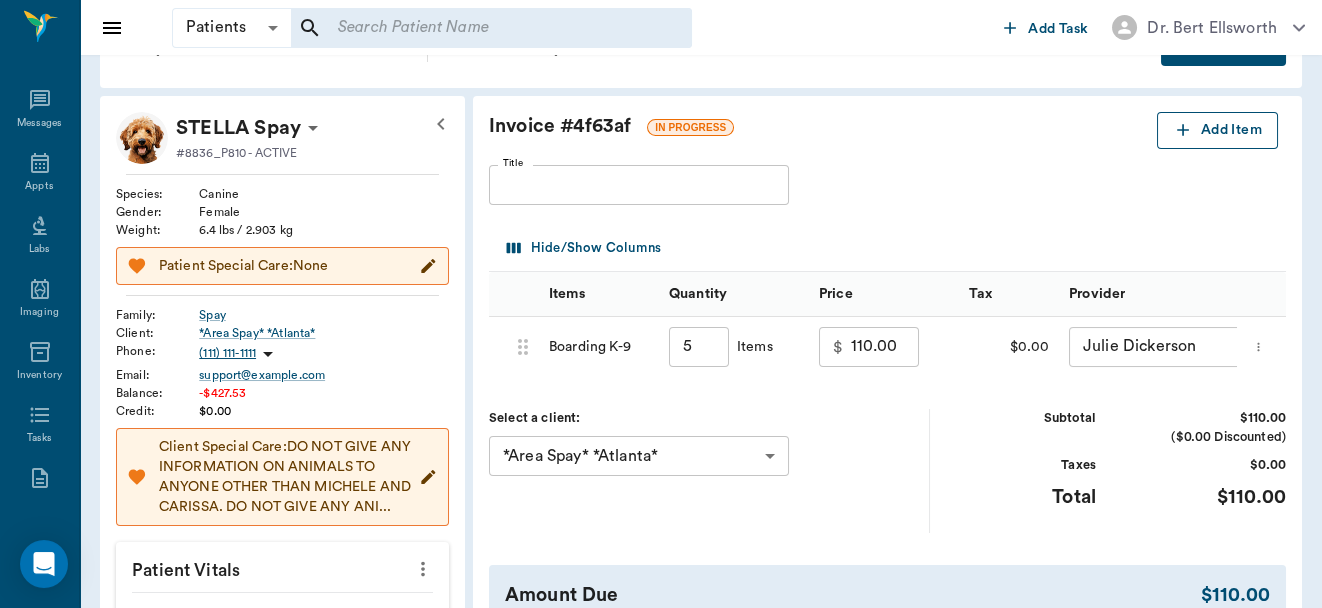 click on "Add Item" at bounding box center [1217, 130] 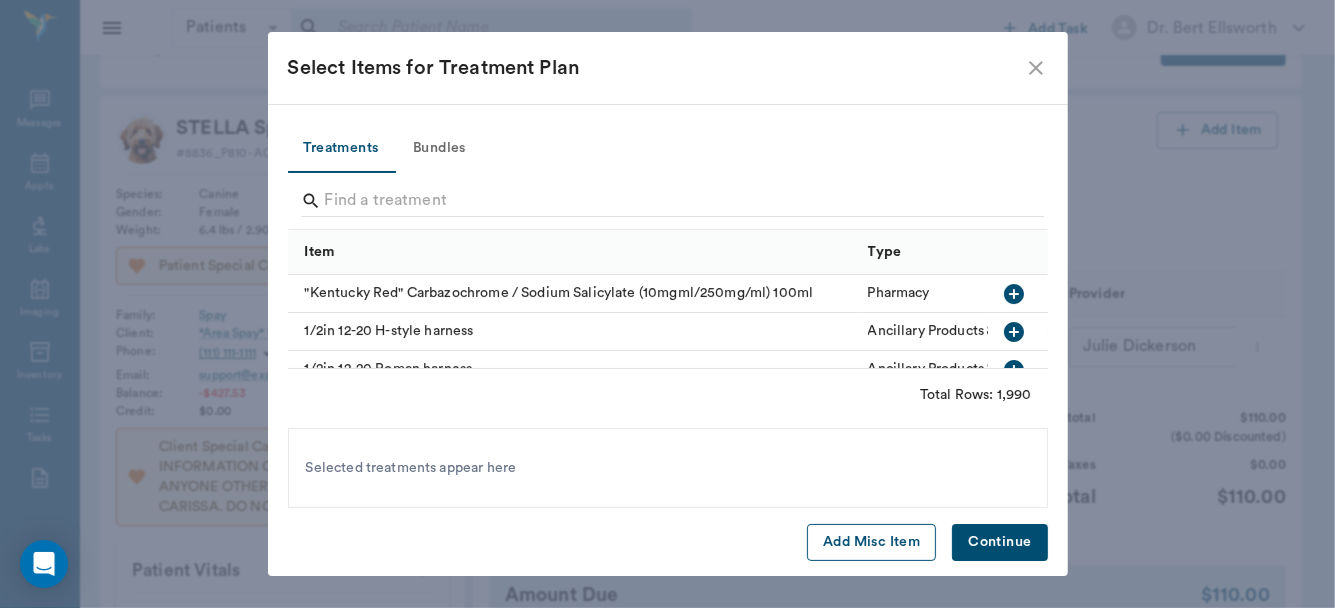 click on "Add Misc Item" at bounding box center (871, 542) 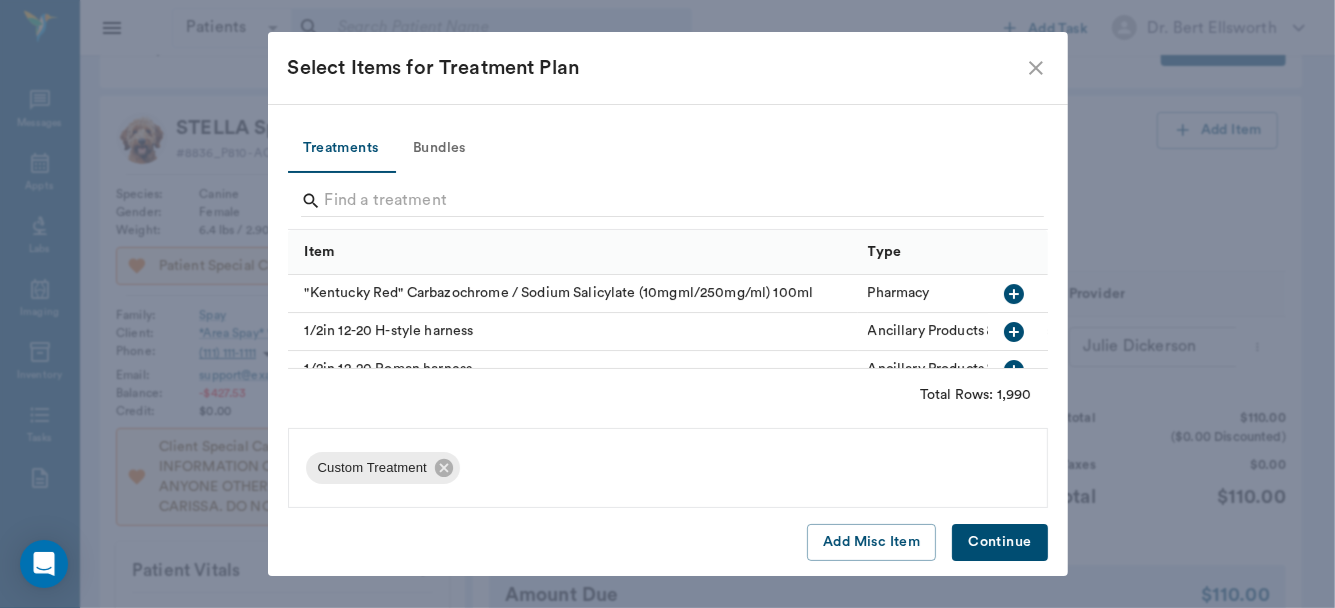 click on "Continue" at bounding box center [999, 542] 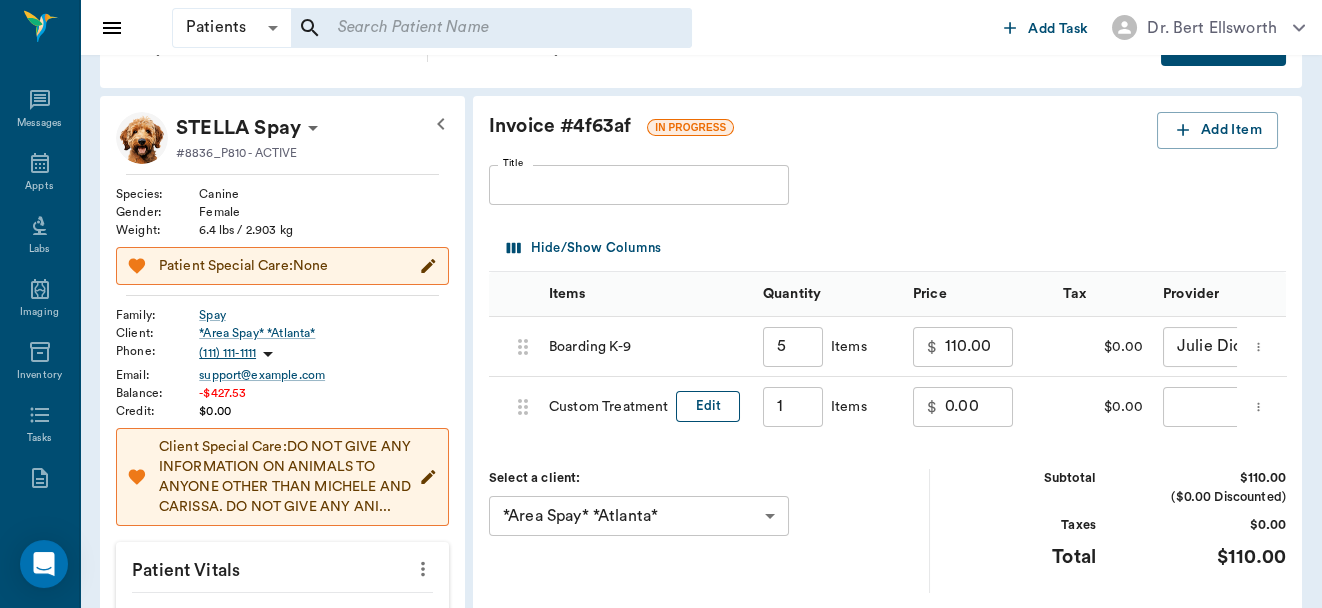 click on "Edit" at bounding box center [708, 406] 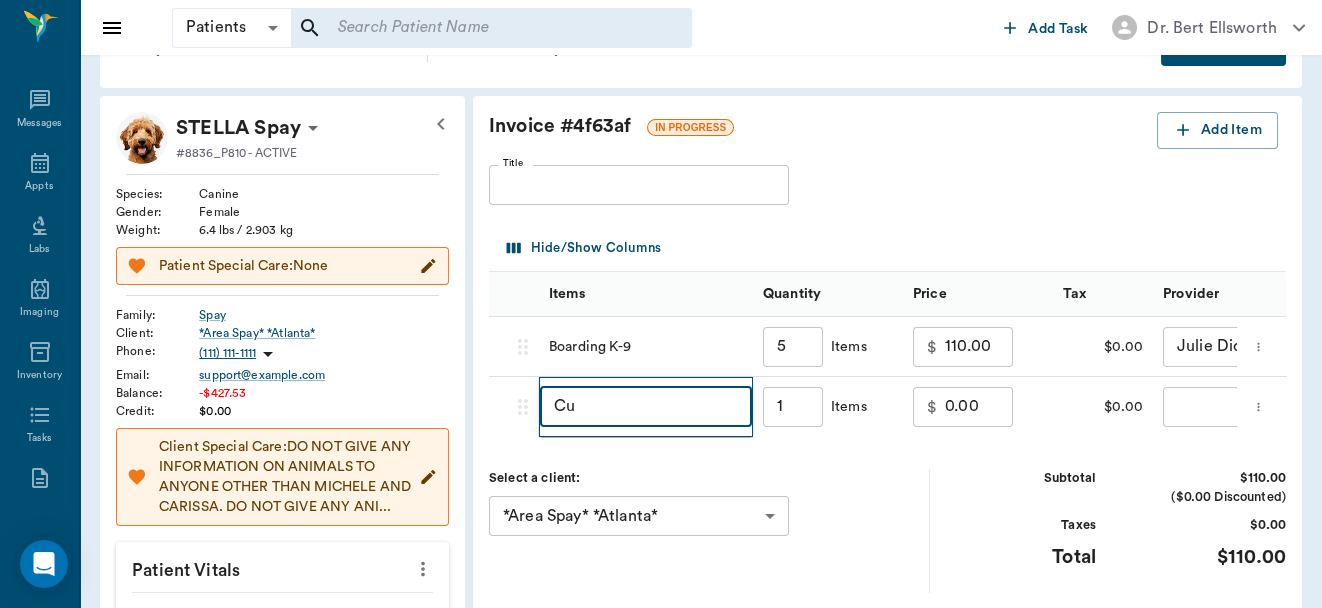 type on "C" 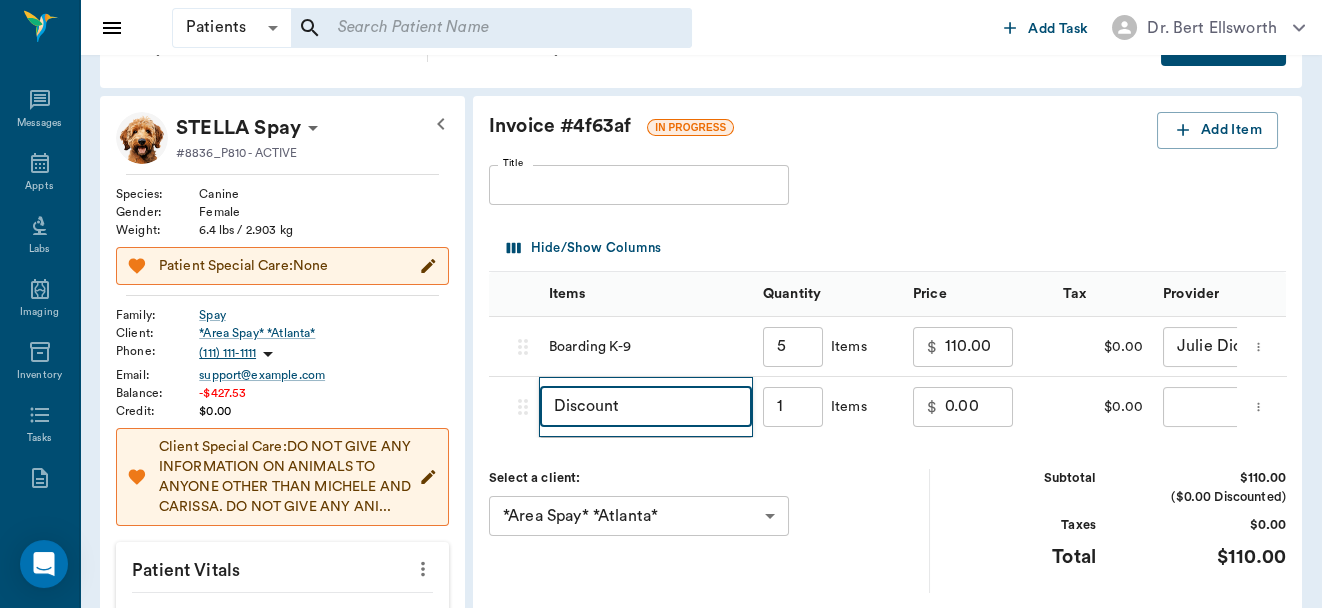 type on "Discount" 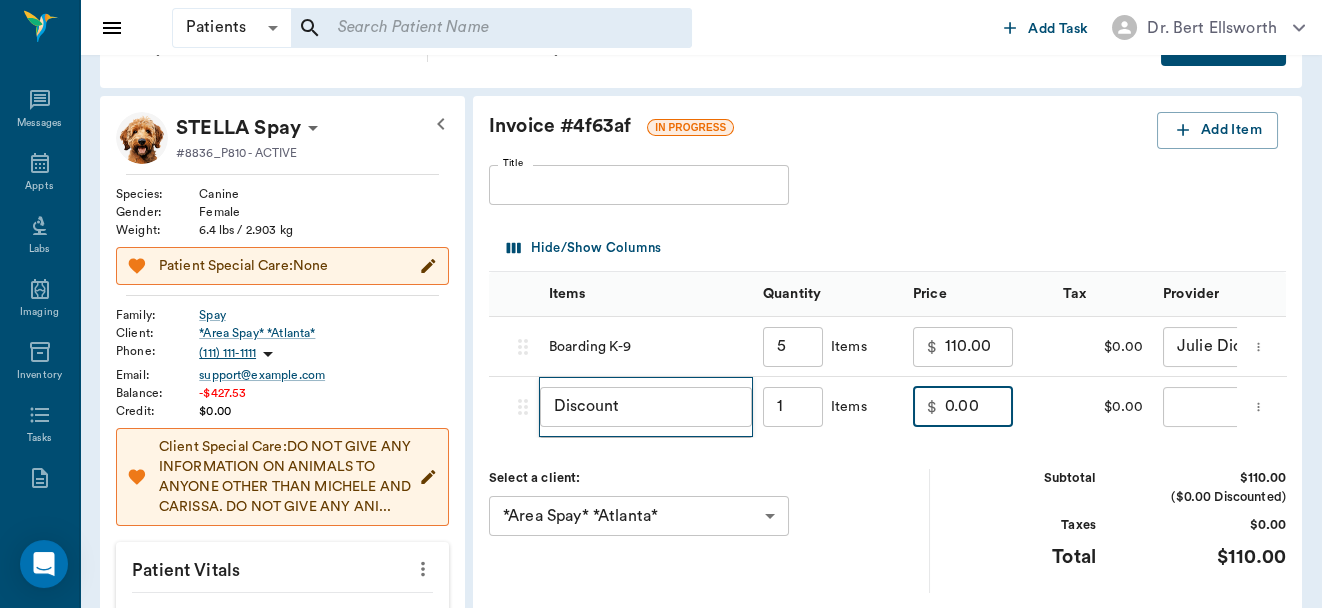 click on "0.00" at bounding box center (979, 407) 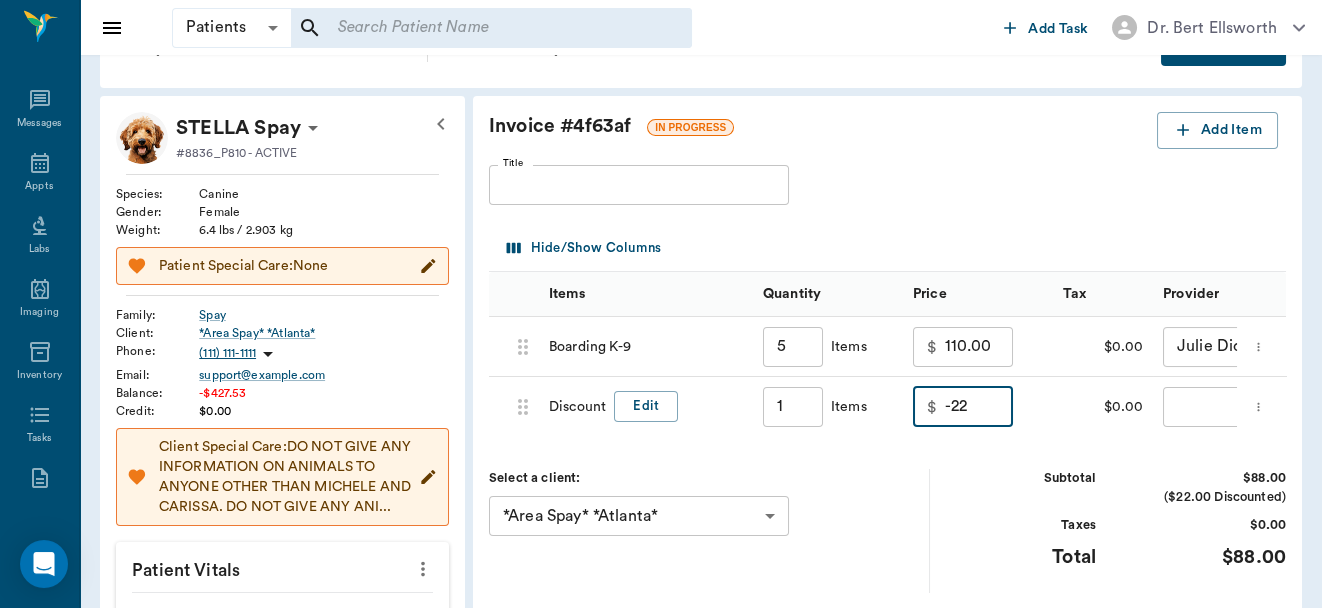 type on "-22.00" 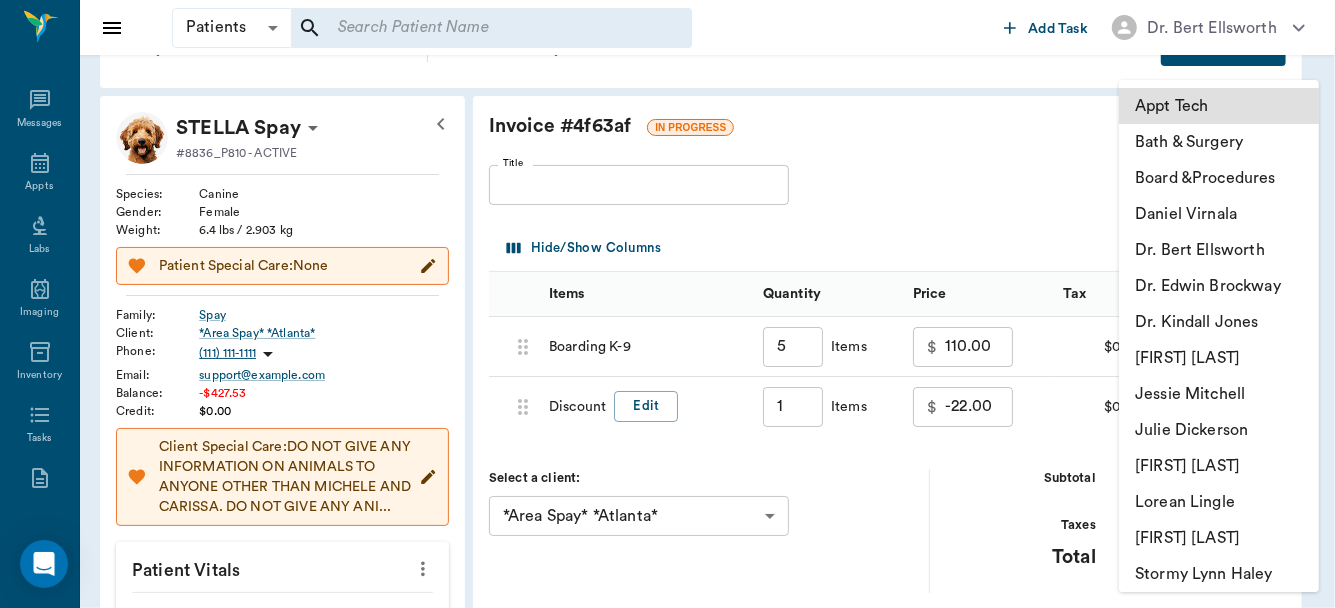click on "Patients Patients ​ ​ Add Task Dr. Bert Ellsworth Nectar Messages Appts Labs Imaging Inventory Tasks Forms Staff Reports Lookup Settings Family Invoices Transactions Patient History Start New STELLA Spay #8836_P810    -    ACTIVE   Species : Canine Gender : Female Weight : 6.4 lbs / 2.903 kg Patient Special Care:  None Family : Spay Client : *Area Spay* *Atlanta* Phone : (111) 111-1111 Email : MICHELE@2mtexas.com Balance : -$427.53 Credit : $0.00 Client Special Care:  DO NOT GIVE ANY INFORMATION ON ANIMALS TO ANYONE OTHER THAN MICHELE AND CARISSA. DO NOT GIVE ANY ANI... Patient Vitals Weight BCS HR Temp Resp BP Dia Pain Perio Score ( lb ) Date 07/08/25 4PM 0 2 4 6 8 Ongoing diagnosis Current Rx amoxi drops 07/08/26 Reminders Upcoming appointments Schedule Appointment Invoice # 4f63af IN PROGRESS Add Item Title Title Hide/Show Columns   Items Quantity Price Tax Provider 6875b2b2ea3b4fcf28bea0d9 Boarding K-9 5 ​ Items $ 110.00 ​ $0.00 Julie Dickerson none-63ec2e7e52e12b0ba117b124 ​ Discount Edit 1 $" at bounding box center (667, 617) 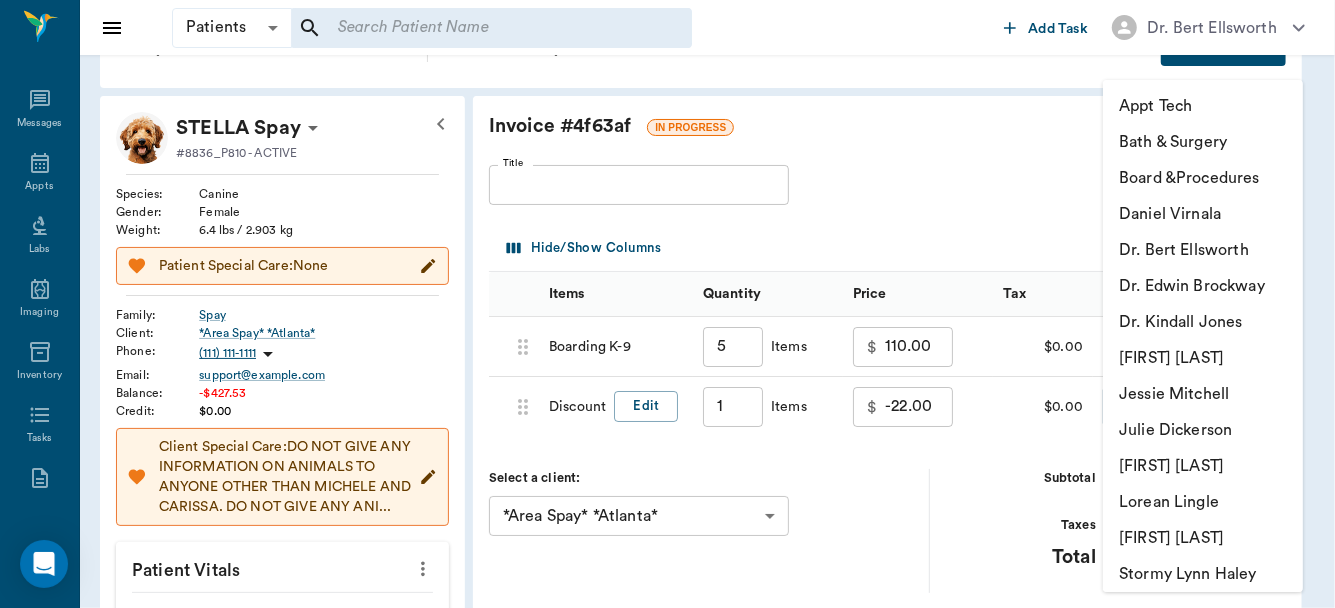 click on "Dr. Bert Ellsworth" at bounding box center (1203, 250) 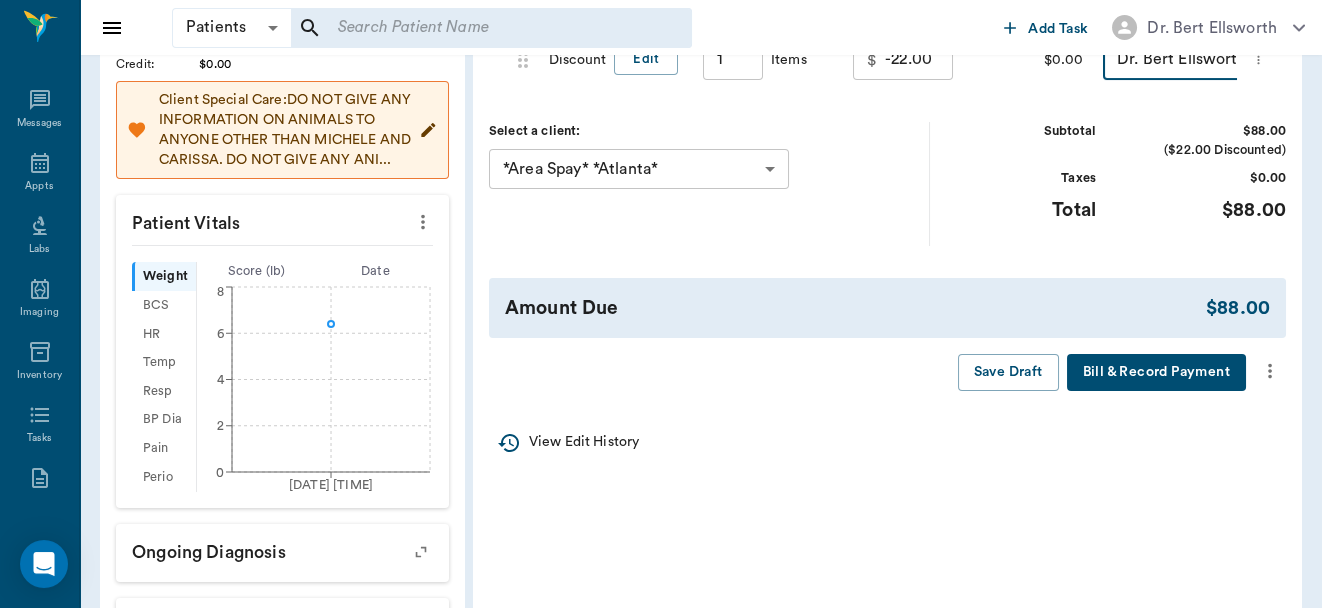 scroll, scrollTop: 438, scrollLeft: 0, axis: vertical 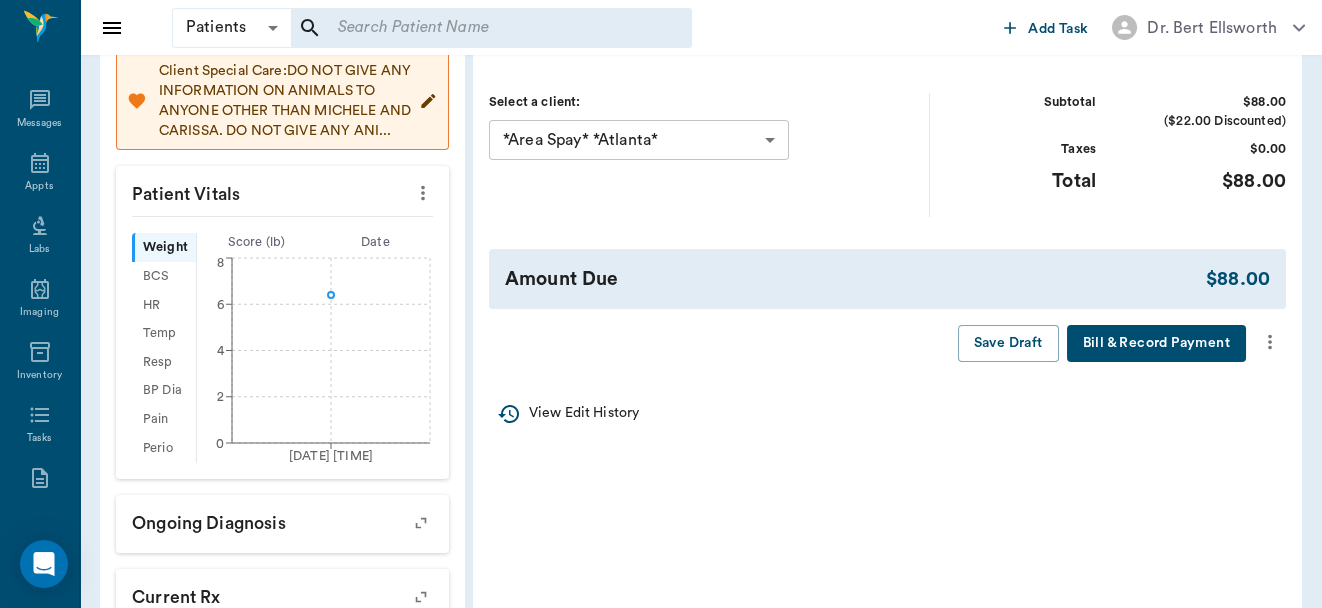 click 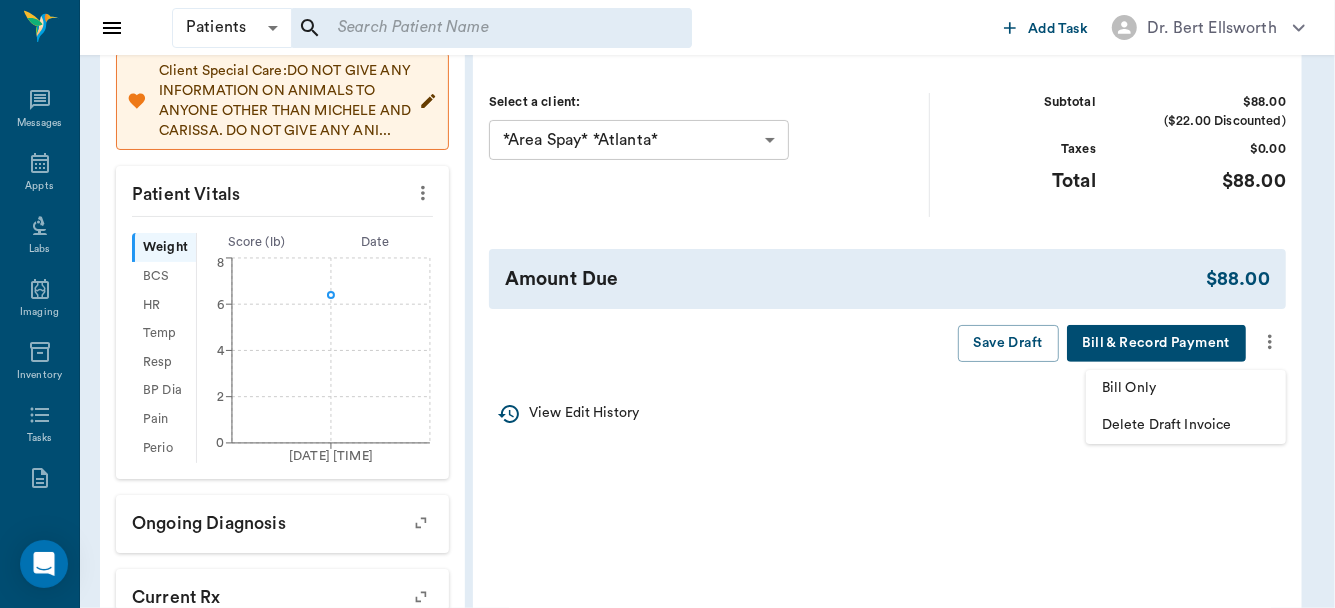 click on "Bill Only" at bounding box center [1186, 388] 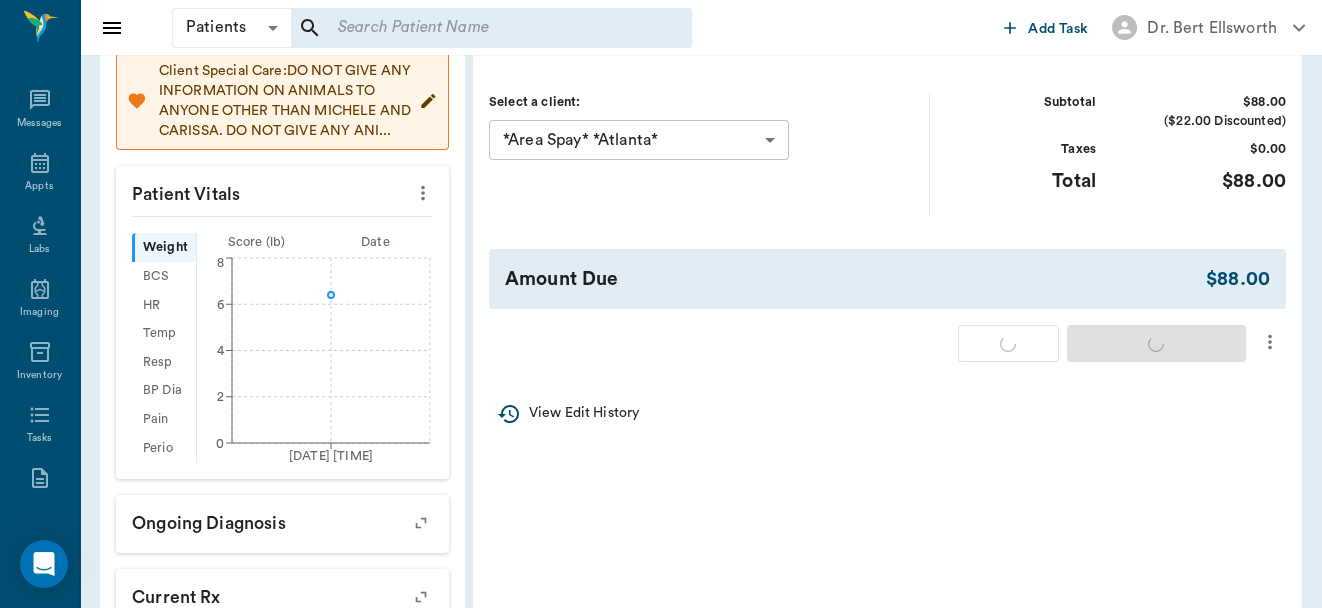 type on "5.00" 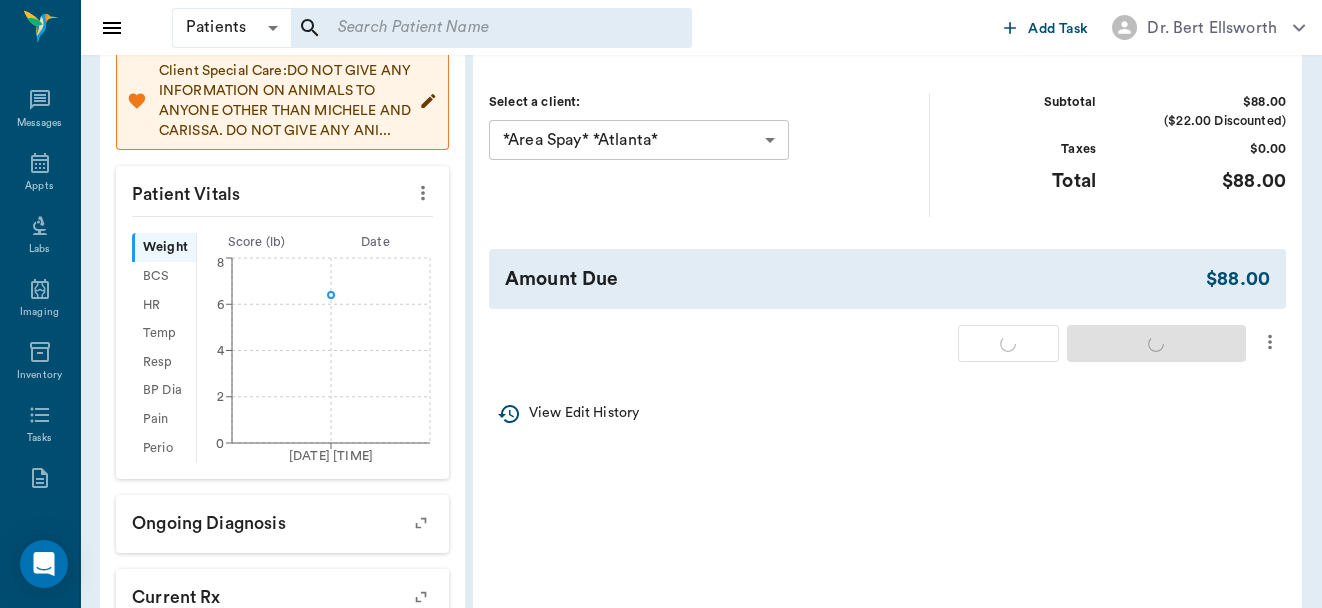 type on "1.00" 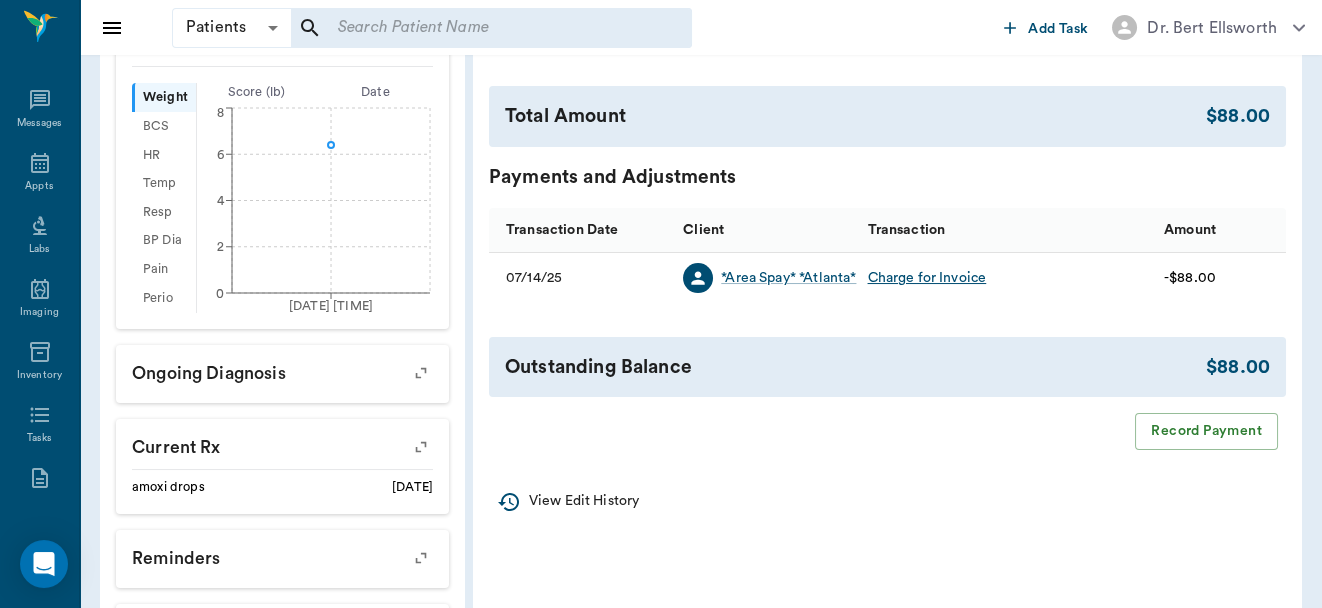scroll, scrollTop: 584, scrollLeft: 0, axis: vertical 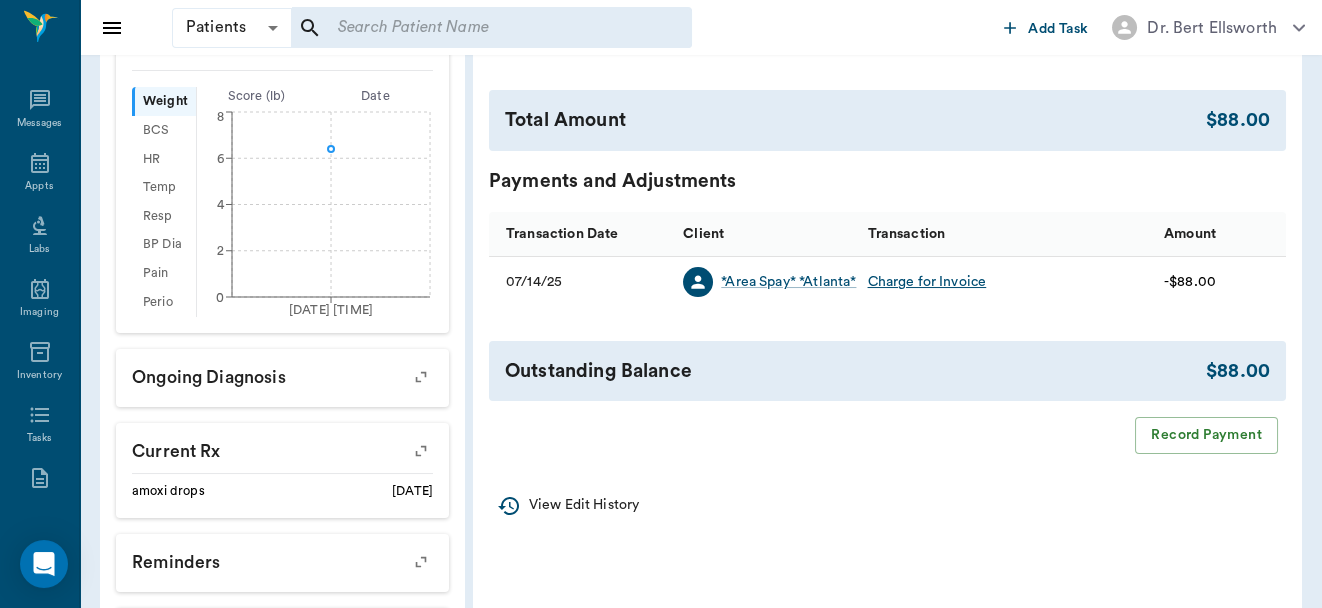 click at bounding box center (491, 28) 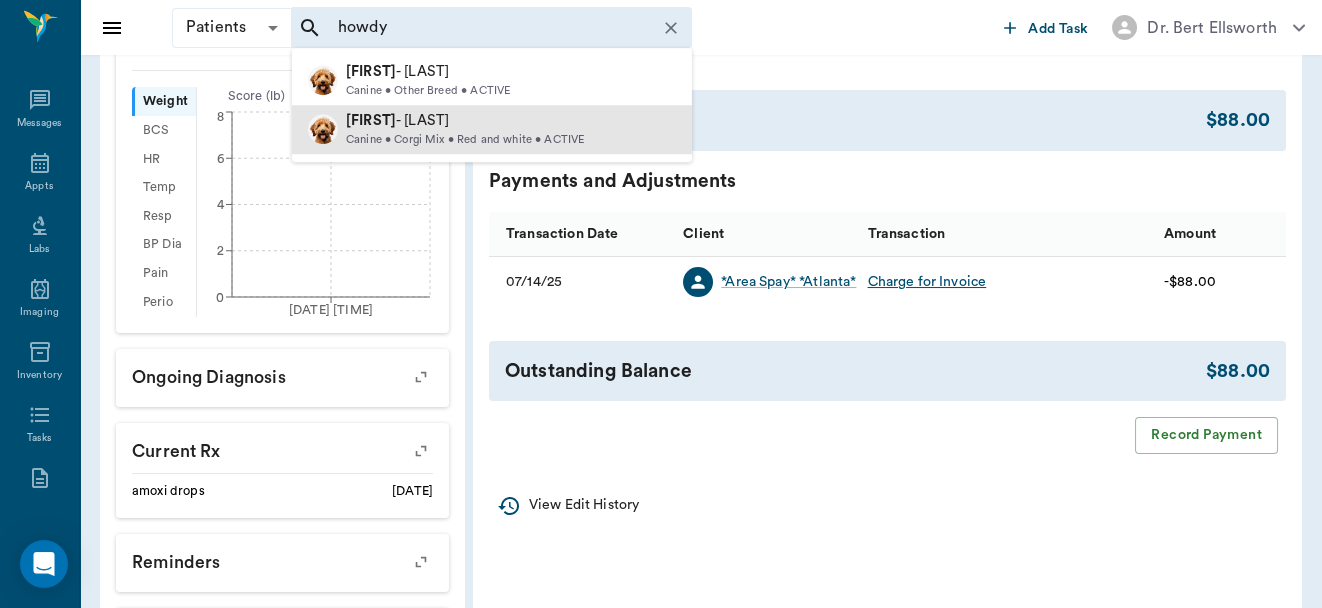 click on "Howdy   - Graves" at bounding box center [465, 121] 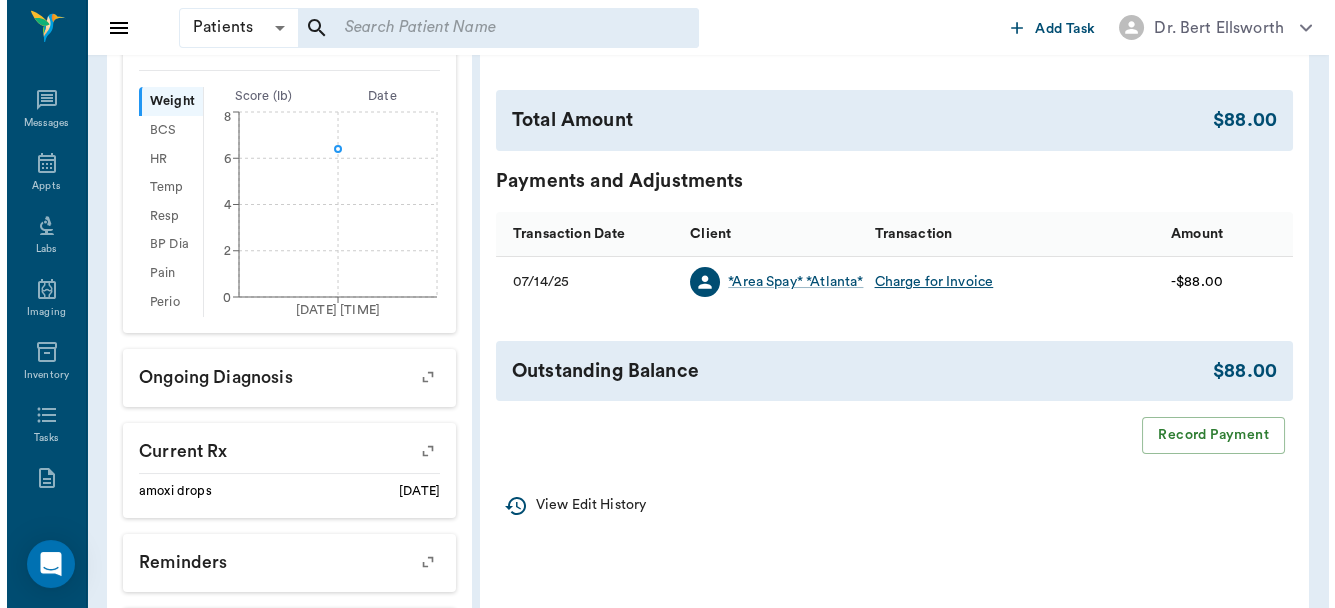 scroll, scrollTop: 0, scrollLeft: 0, axis: both 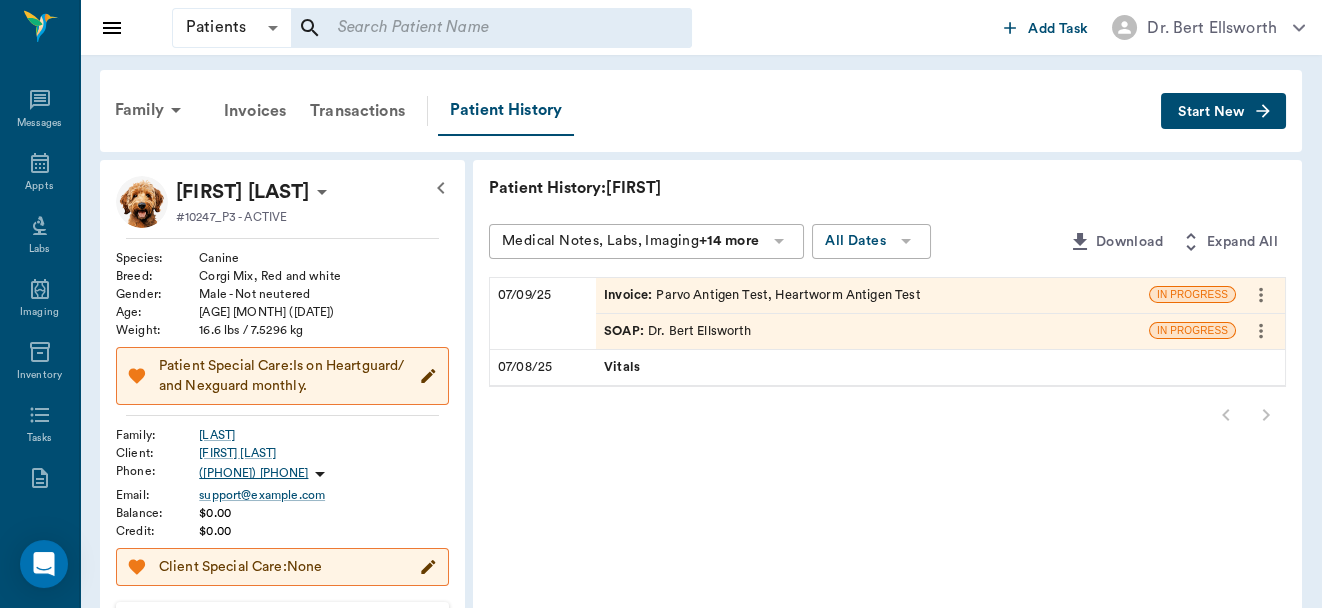click on "SOAP : Dr. Bert Ellsworth" at bounding box center [872, 331] 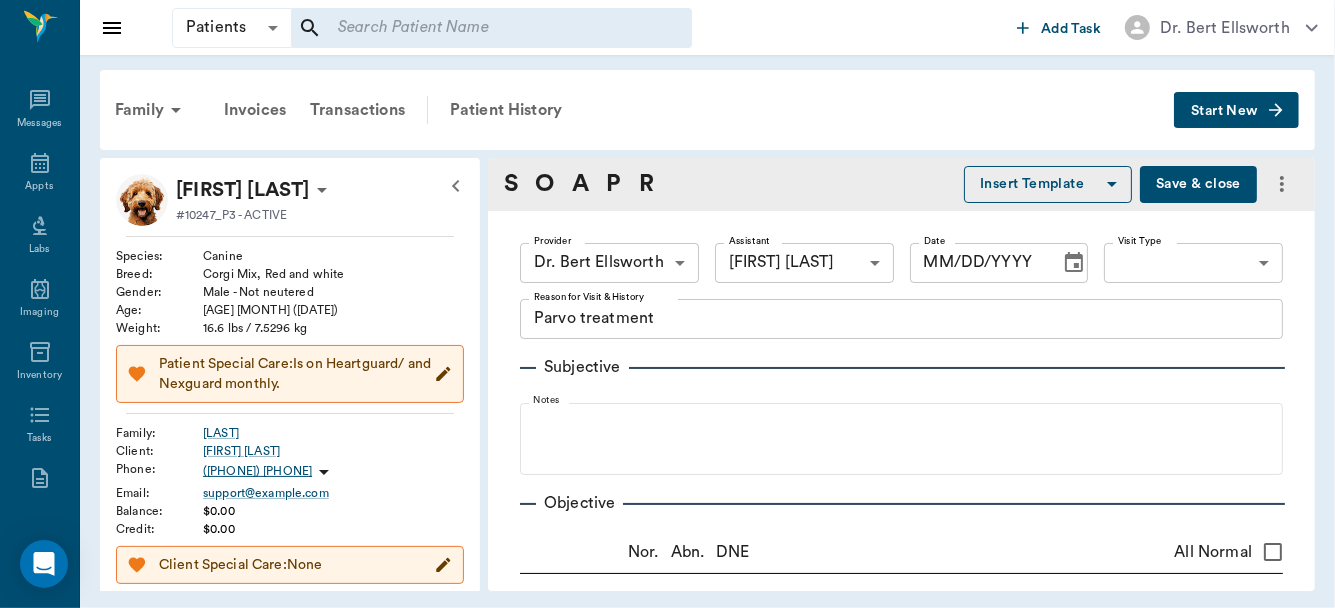 type on "Parvo treatment" 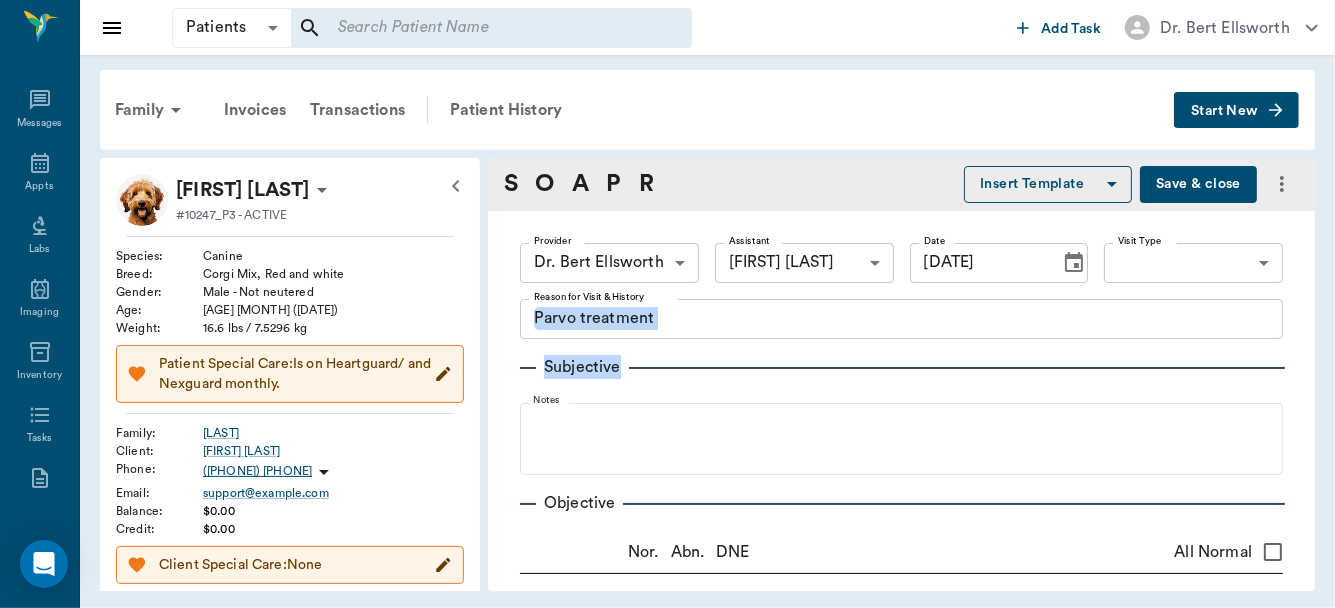 click on "Provider Dr. Bert Ellsworth 63ec2f075fda476ae8351a4d Provider Assistant Hunter Graves 682b670d8bdc6f7f8feef3db Assistant Date 07/09/2025 Date Visit Type ​ Visit Type Reason for Visit & History Parvo treatment x Reason for Visit & History Subjective Notes Objective Nor. Abn. DNE All Normal Skin/ Coat x Eyes x Ears x Nose x Oral x Heart x Lungs x Lymph Nodes x Abdomen x Urogenital x MS x Neuro x Rectal x Notes Problems ​ Rule-outs ​ Diagnoses ​ Notes Plan Treatments Parvo Antigen Test Qty (Items) * 1.00 Qty (Items) * Instructions Positive x Instructions Heartworm Antigen Test Qty (Items) * 1.00 Qty (Items) * Instructions Negative x Instructions Follow-Ups Recommendations Notes Estimates & Invoices 07/09/2025 10:18 AM Invoice # a522f8 IN PROGRESS Attachments" at bounding box center (901, 1254) 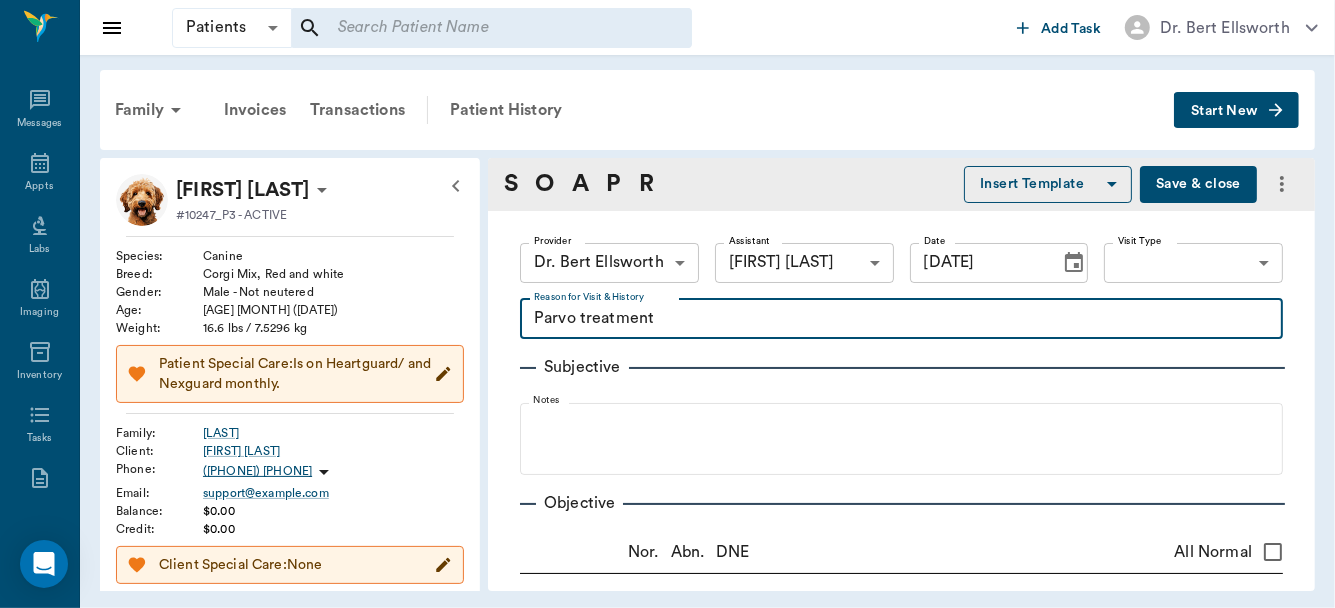 click on "Parvo treatment" at bounding box center (901, 318) 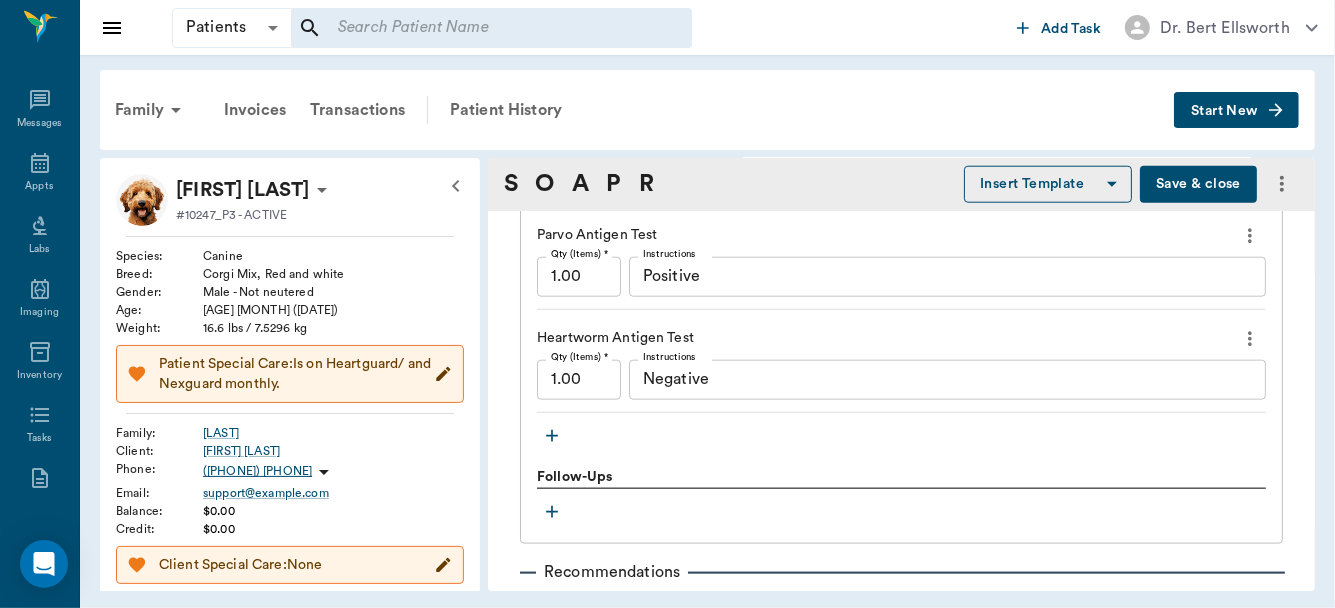 scroll, scrollTop: 1528, scrollLeft: 0, axis: vertical 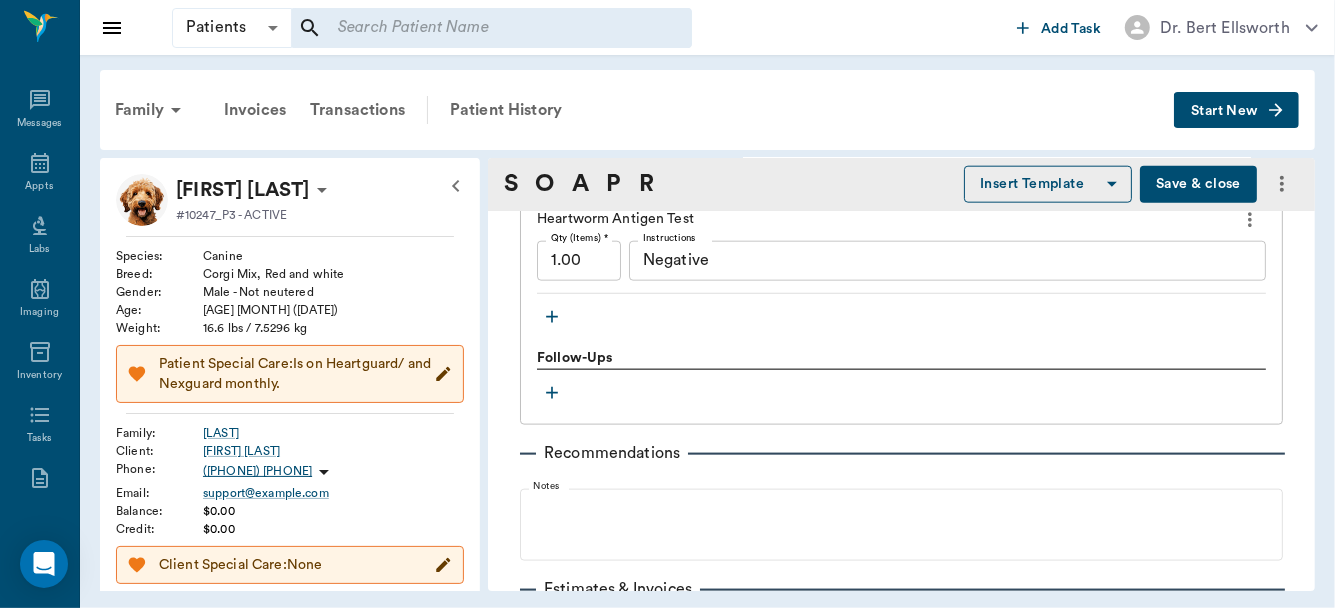 click 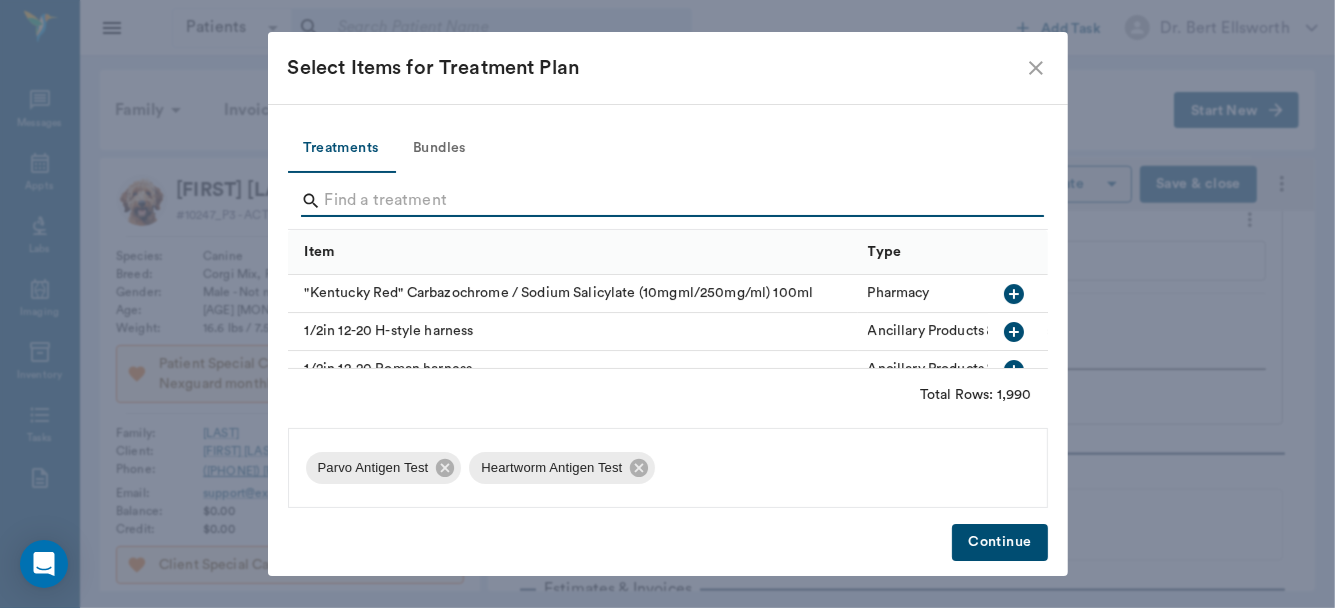 click at bounding box center (669, 201) 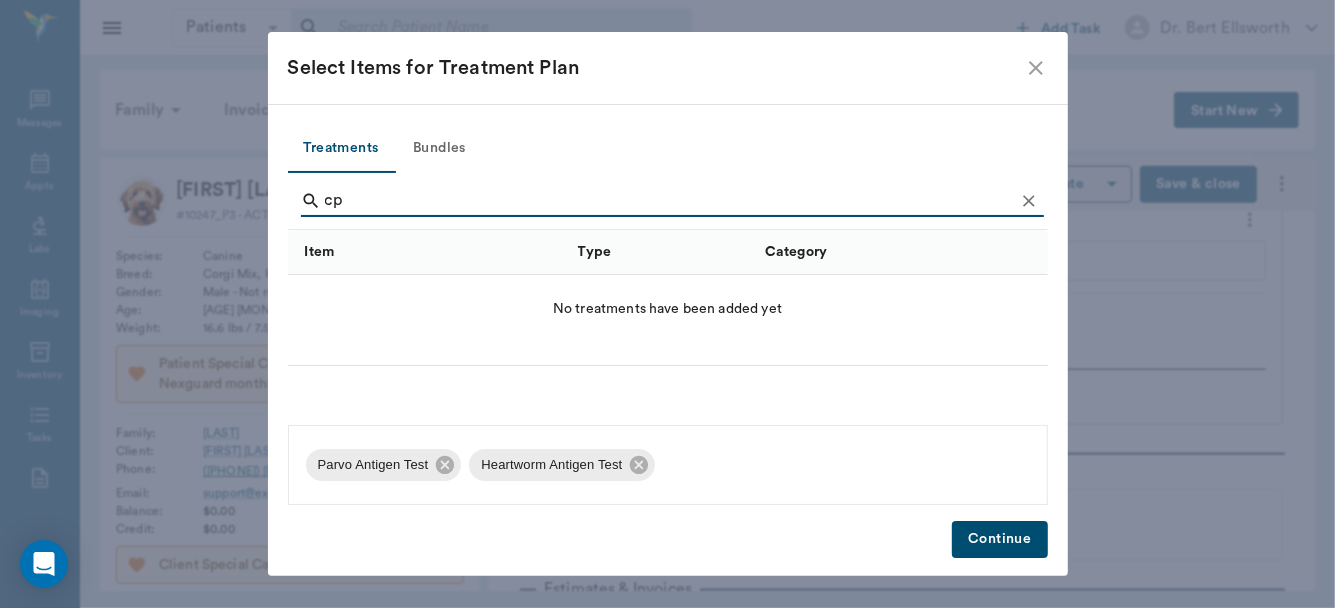 type on "c" 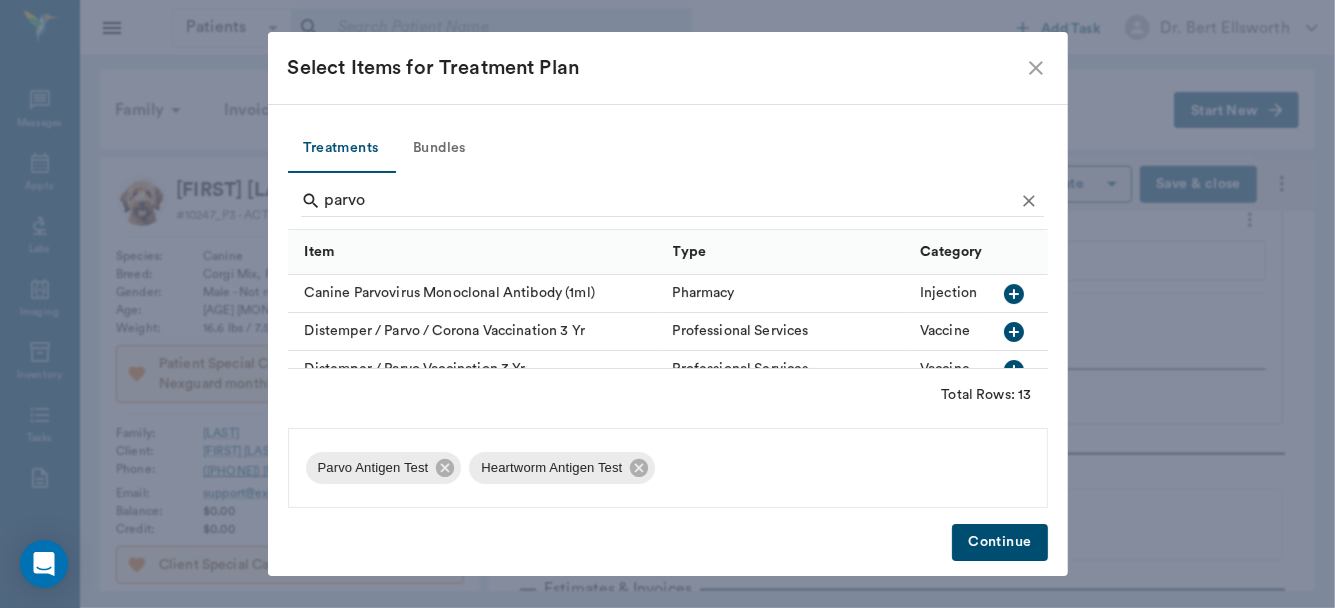 click 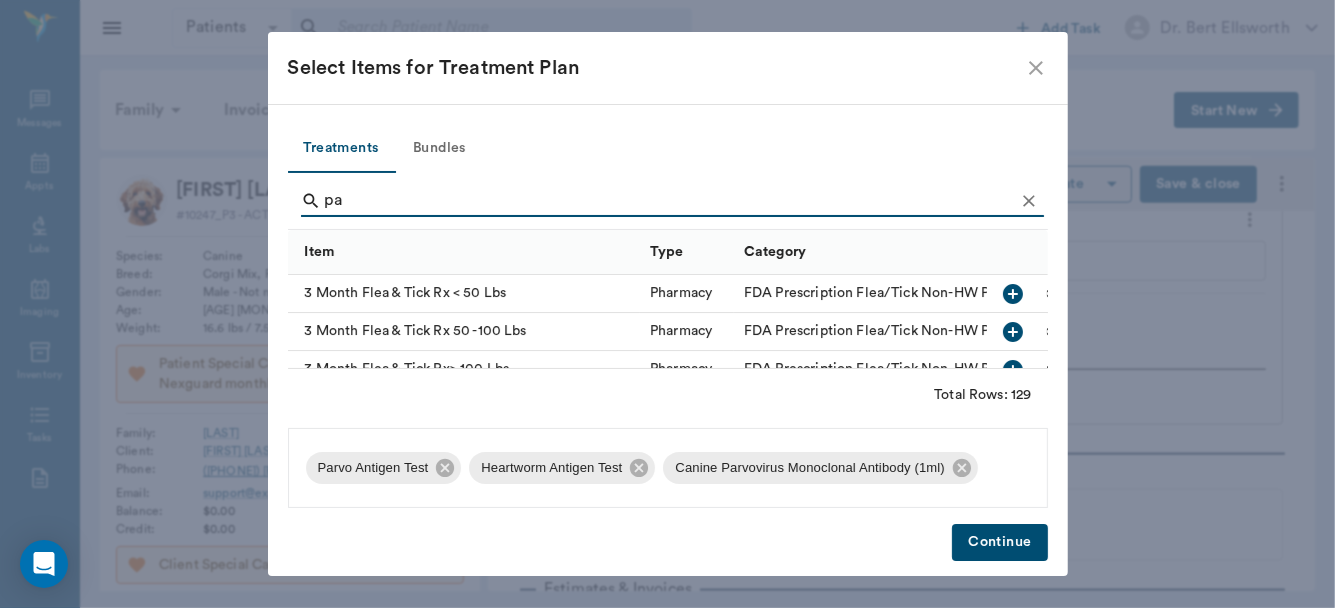 type on "p" 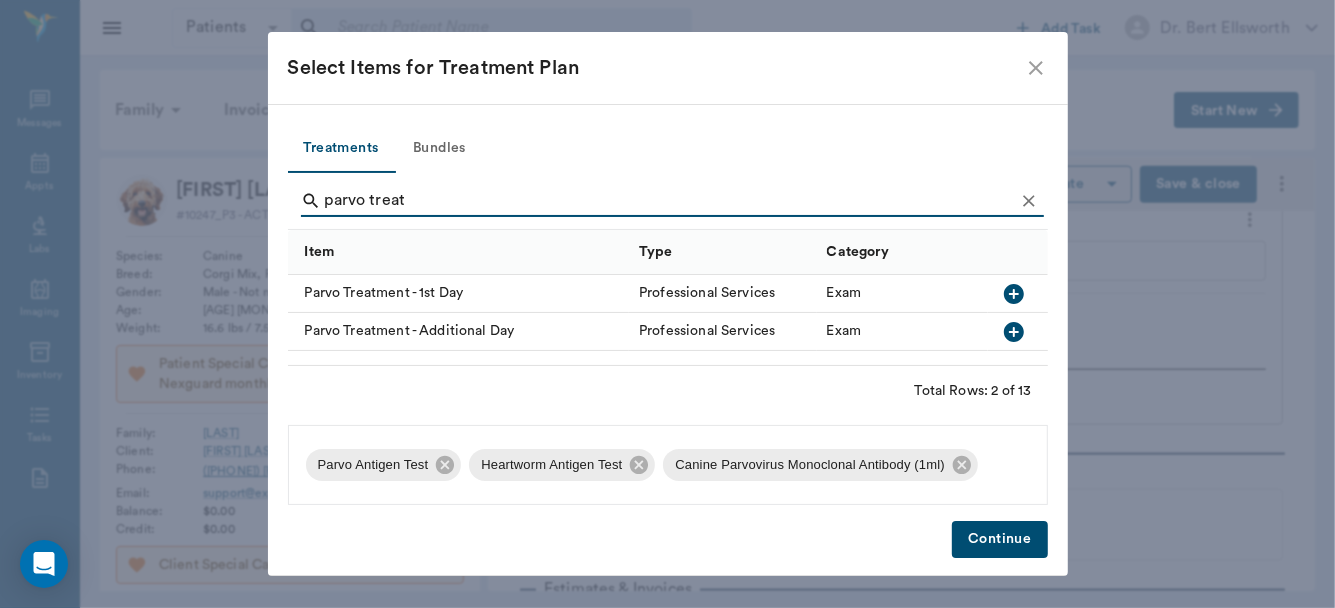 type on "parvo treat" 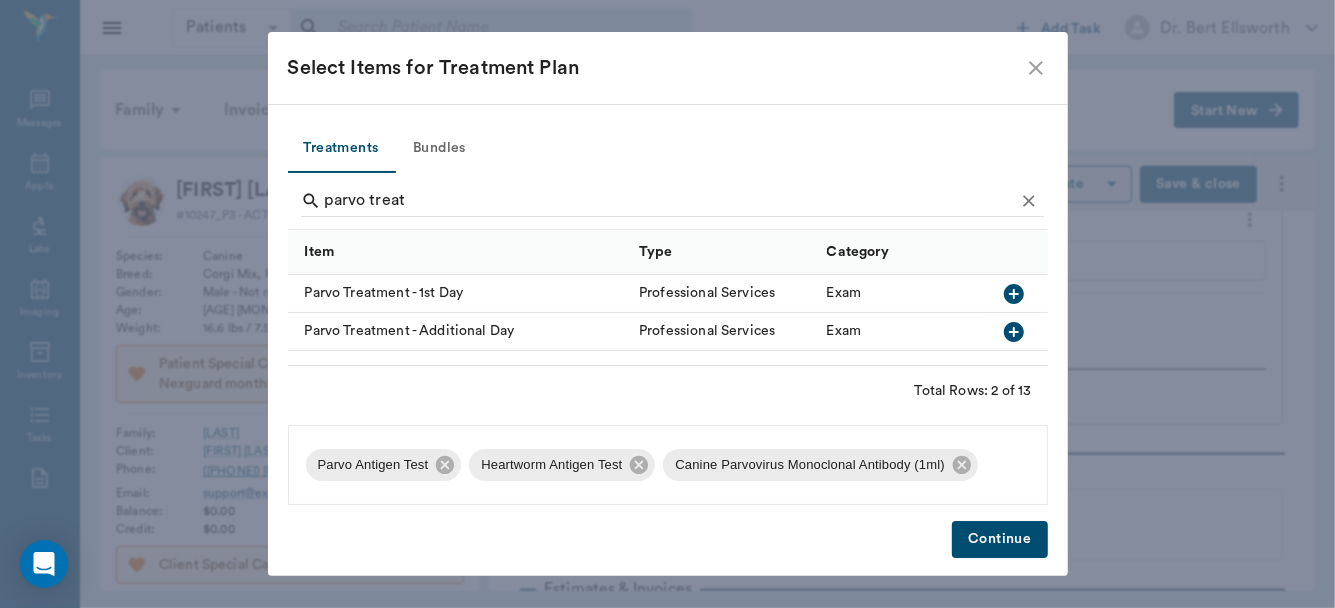 click on "Exam" at bounding box center [844, 293] 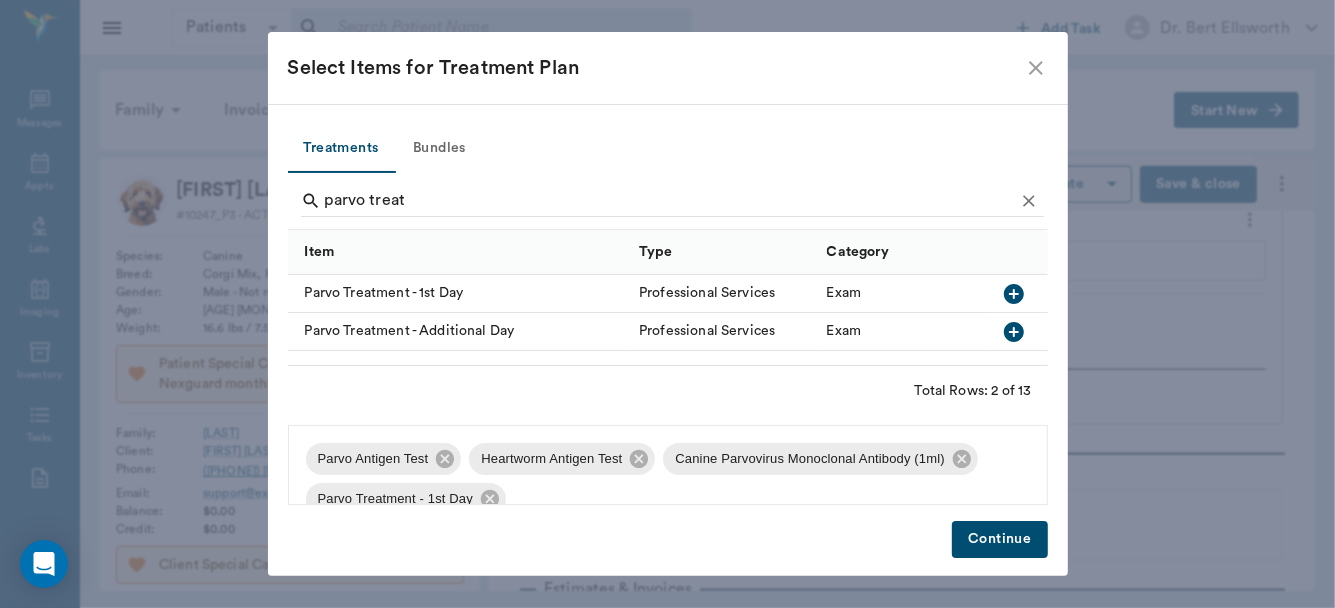 click 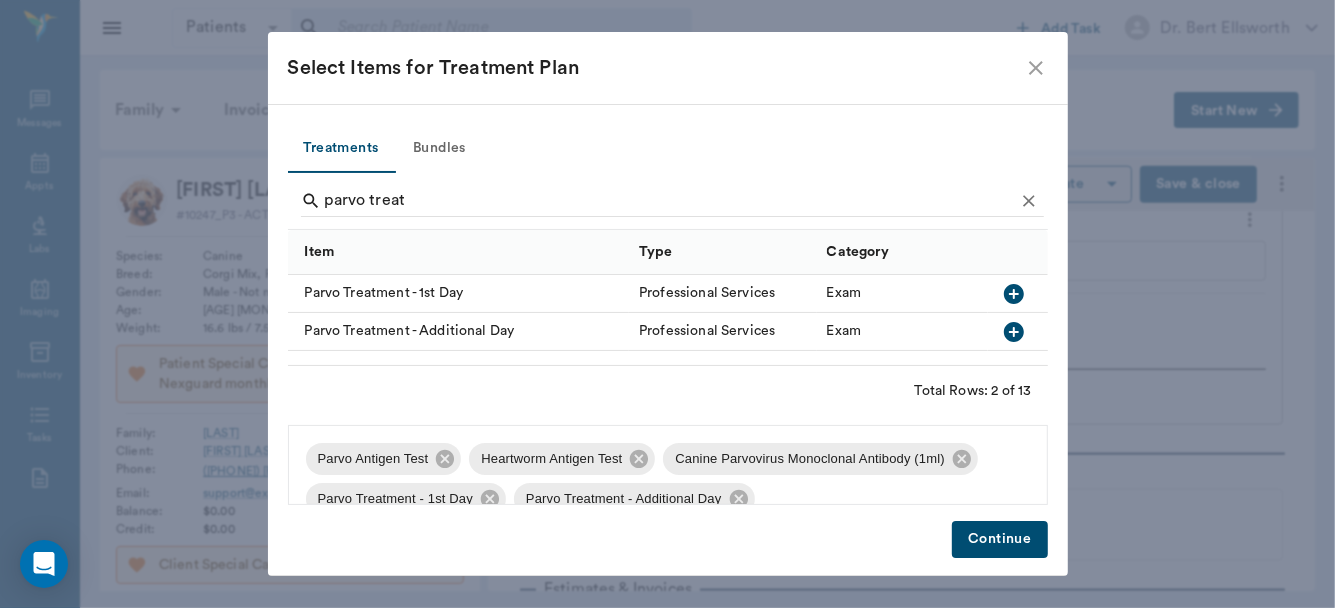 click on "Continue" at bounding box center (999, 539) 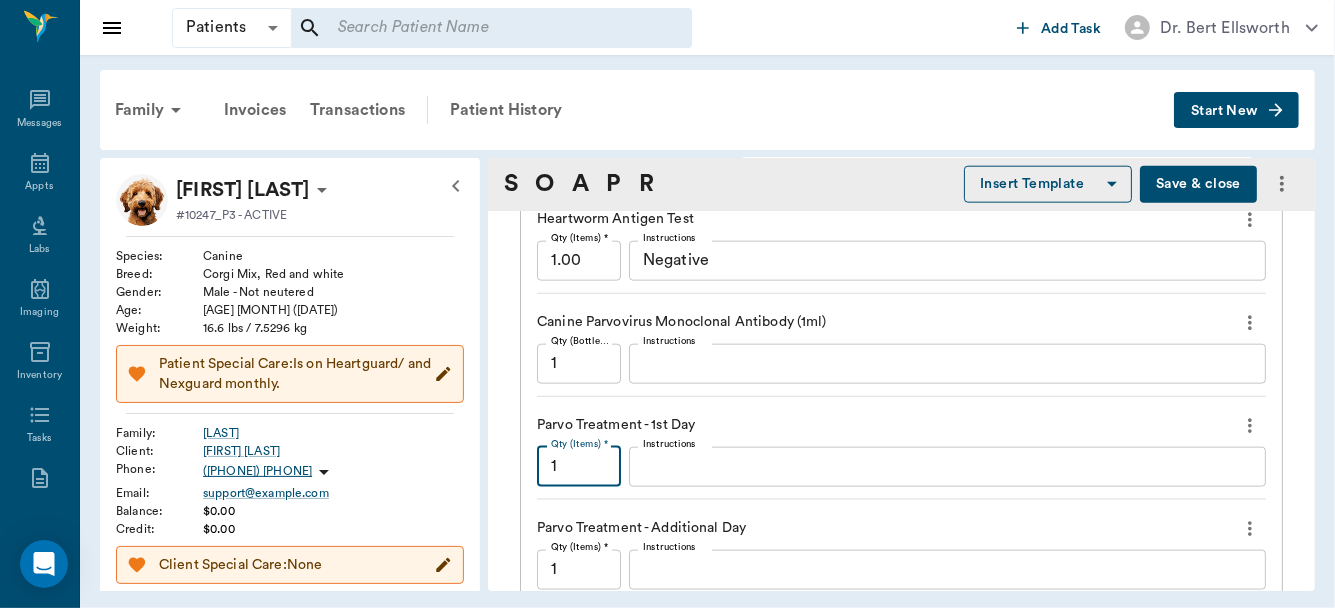 click on "1" at bounding box center [579, 467] 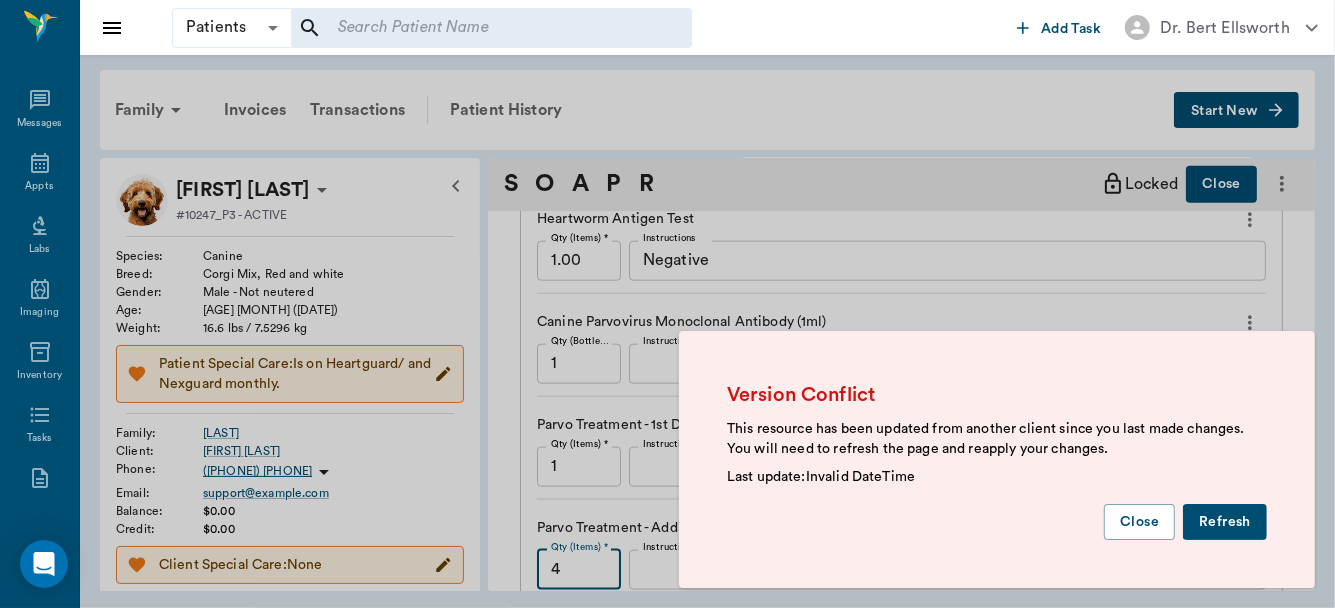 type on "4" 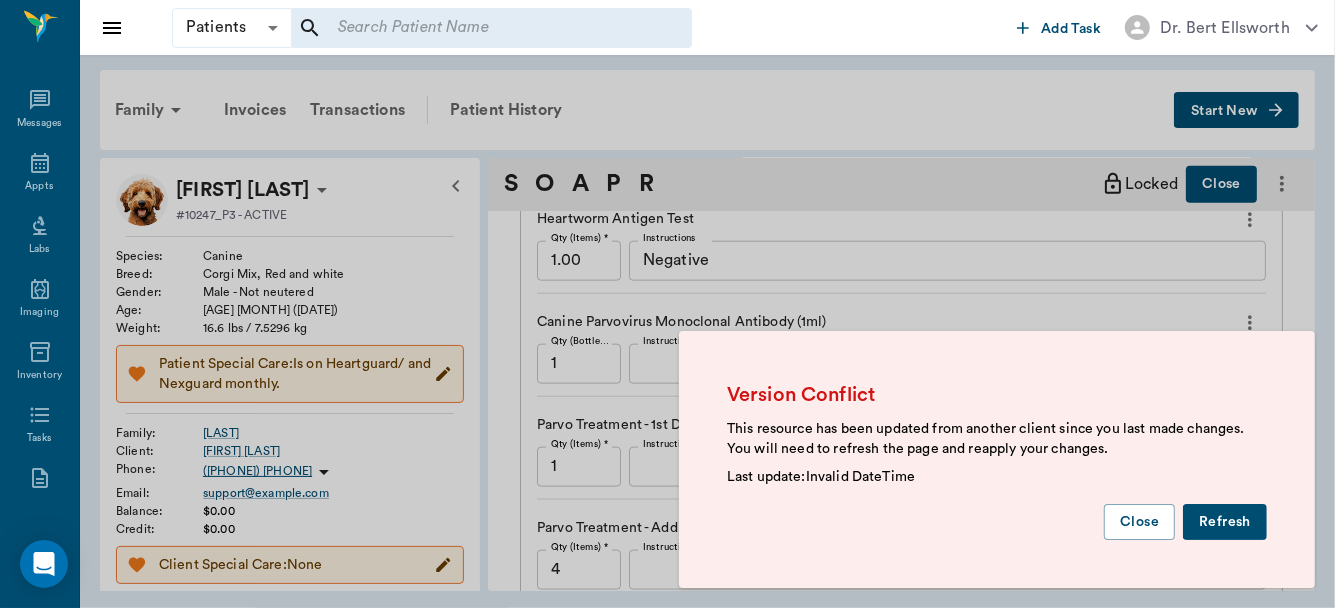 click on "Refresh" at bounding box center (1225, 522) 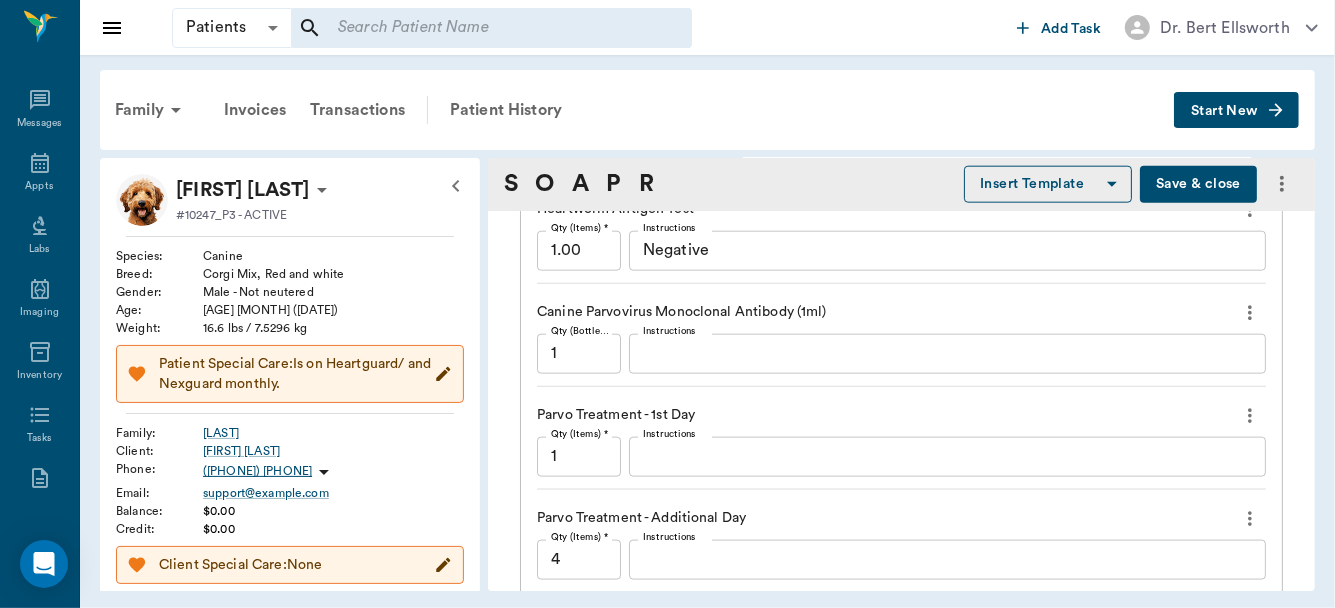 scroll, scrollTop: 1492, scrollLeft: 0, axis: vertical 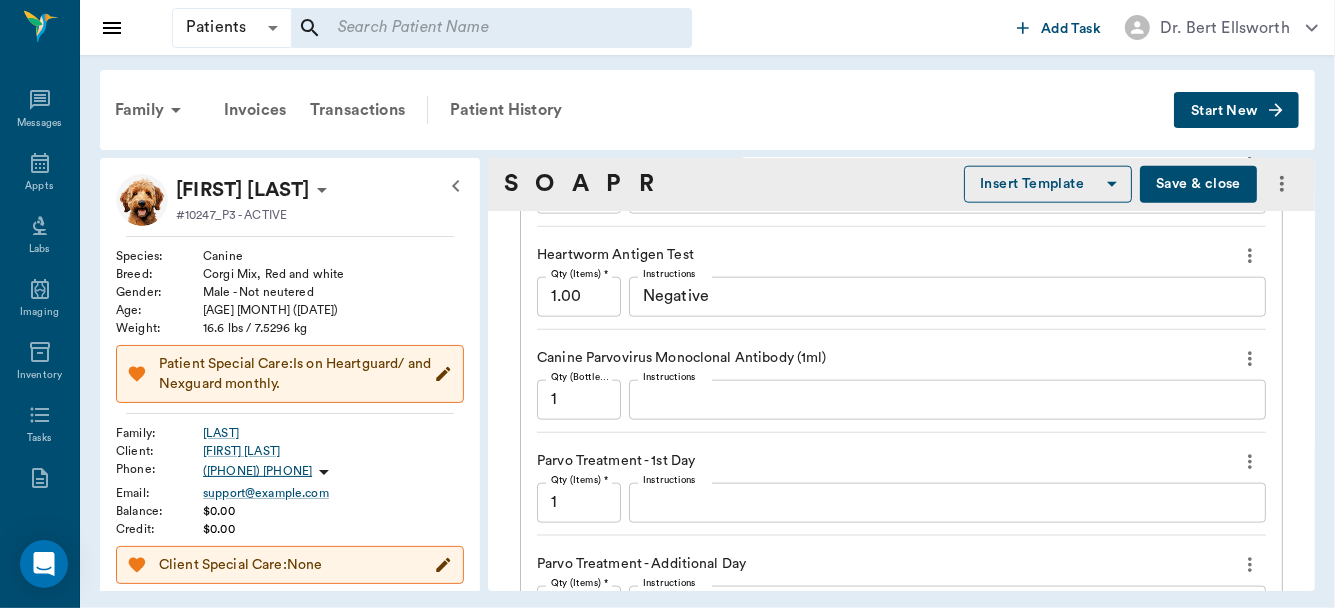 click on "1" at bounding box center [579, 400] 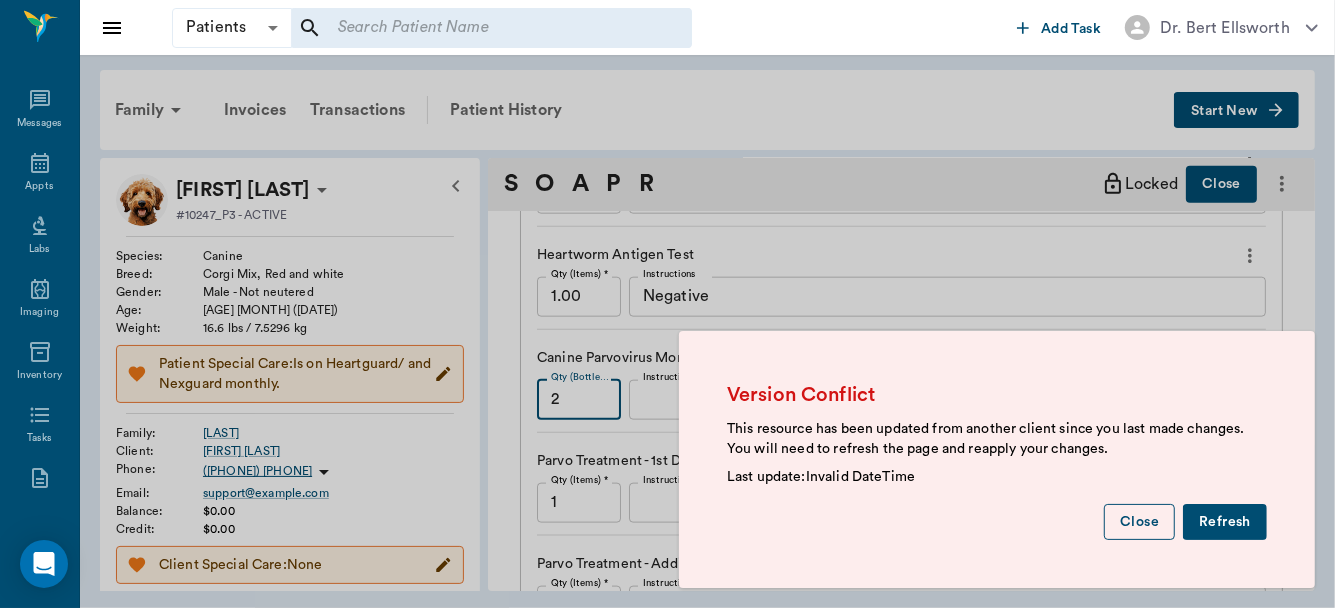 type on "2" 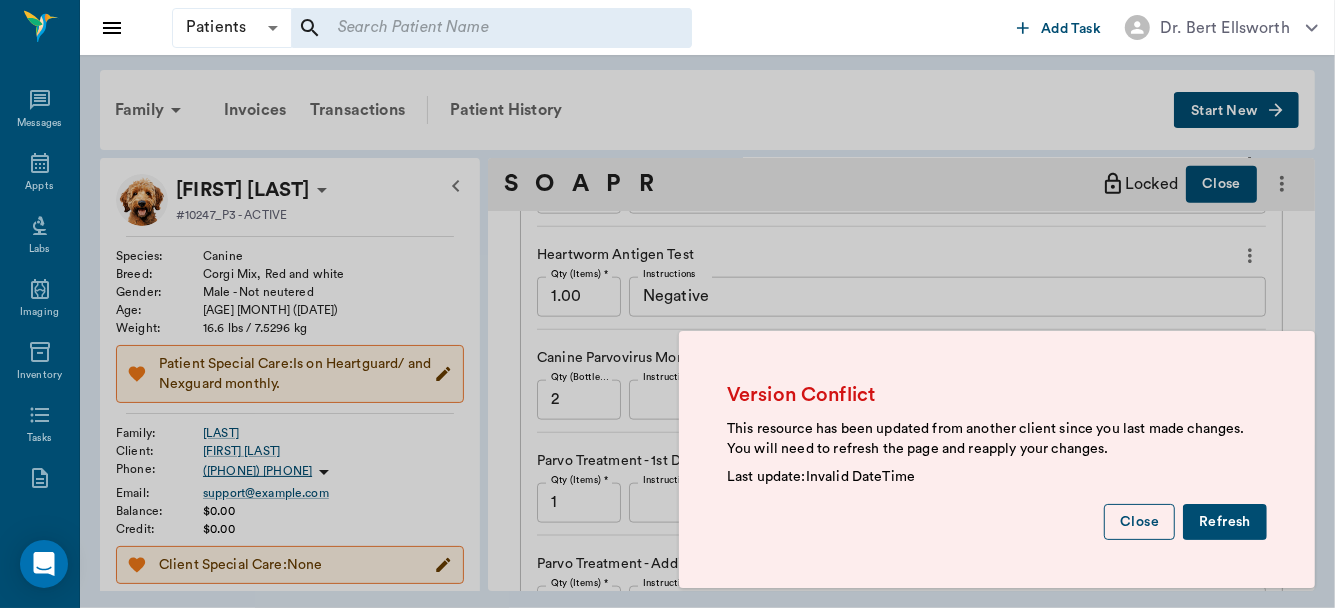 click on "Close" at bounding box center (1139, 522) 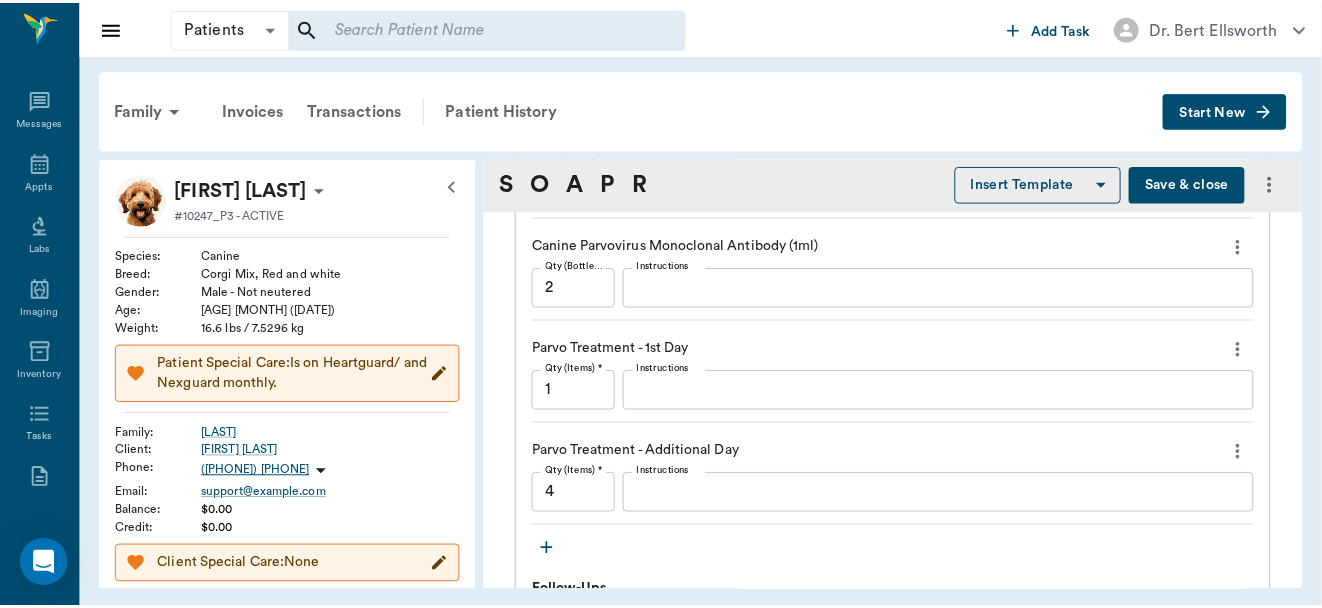 scroll, scrollTop: 2010, scrollLeft: 0, axis: vertical 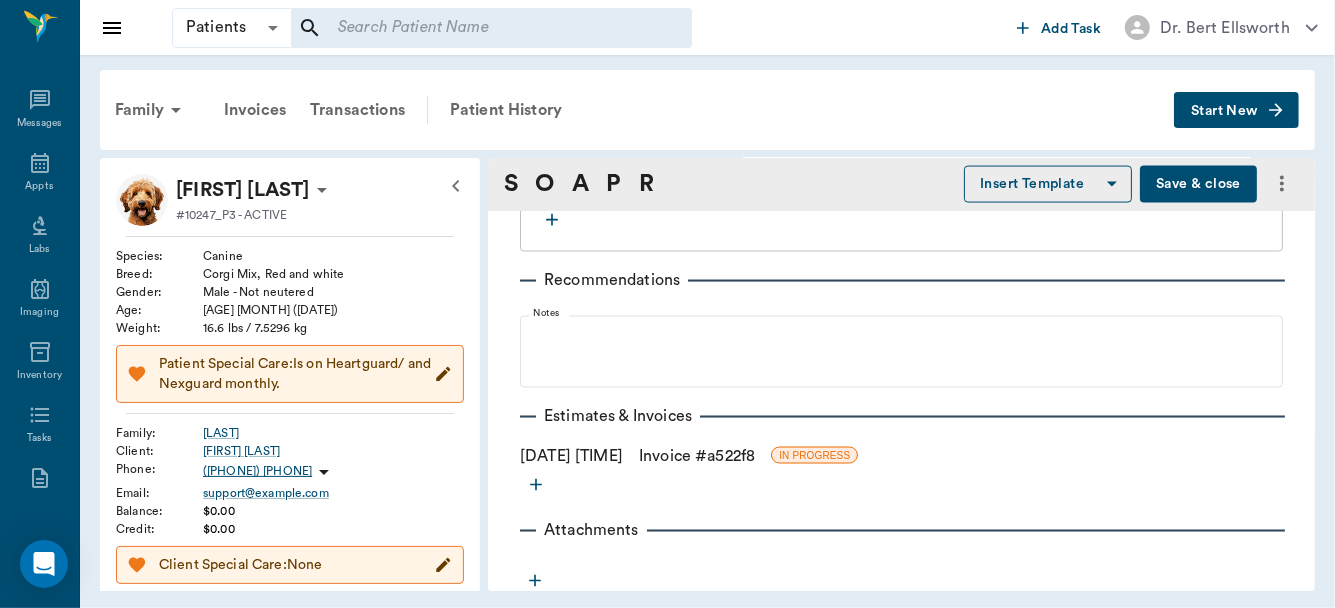 click on "Invoice # a522f8" at bounding box center [697, 456] 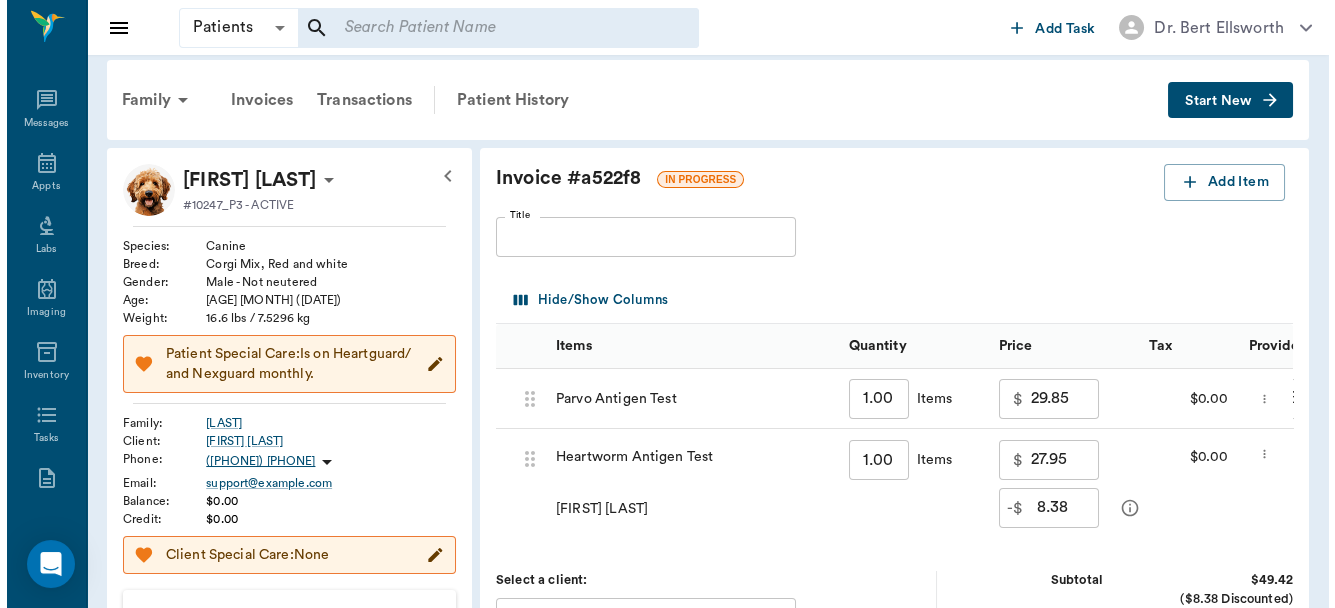 scroll, scrollTop: 0, scrollLeft: 0, axis: both 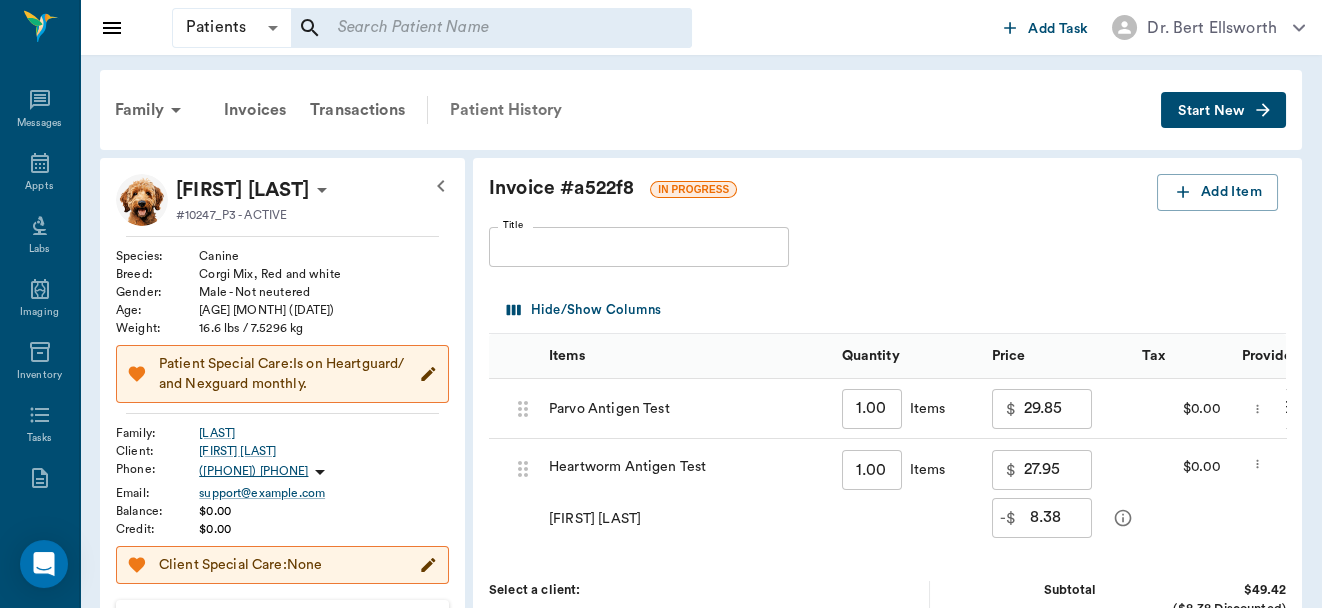 click on "Patient History" at bounding box center (506, 110) 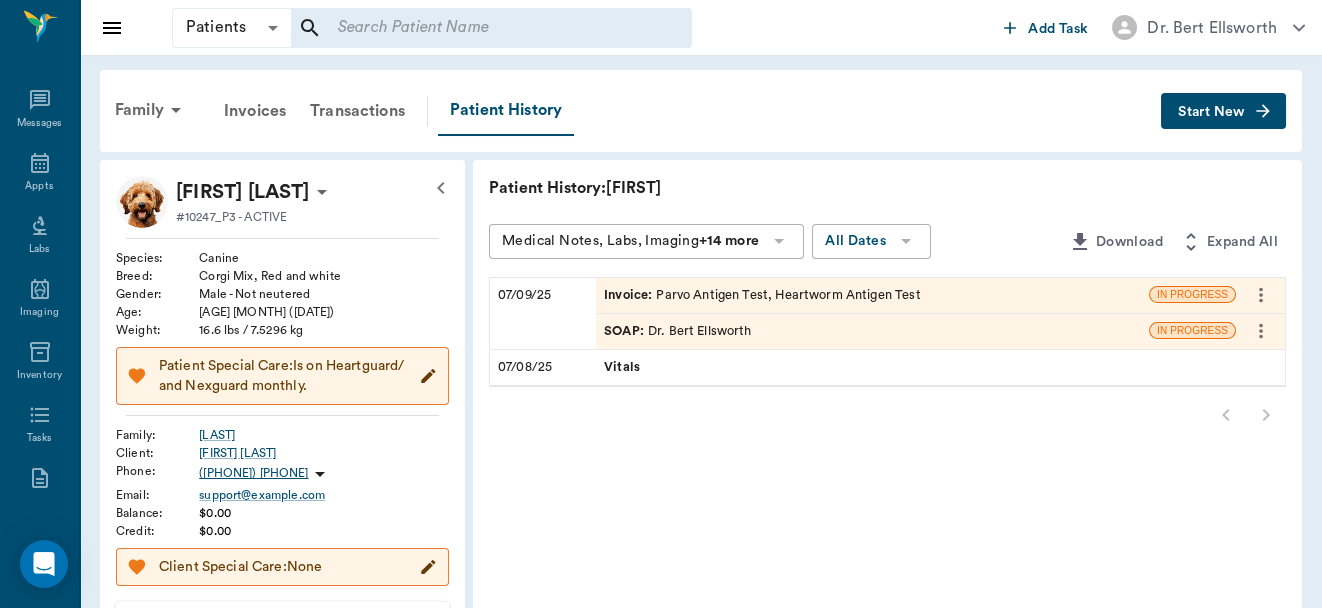click on "SOAP : Dr. Bert Ellsworth" at bounding box center (677, 331) 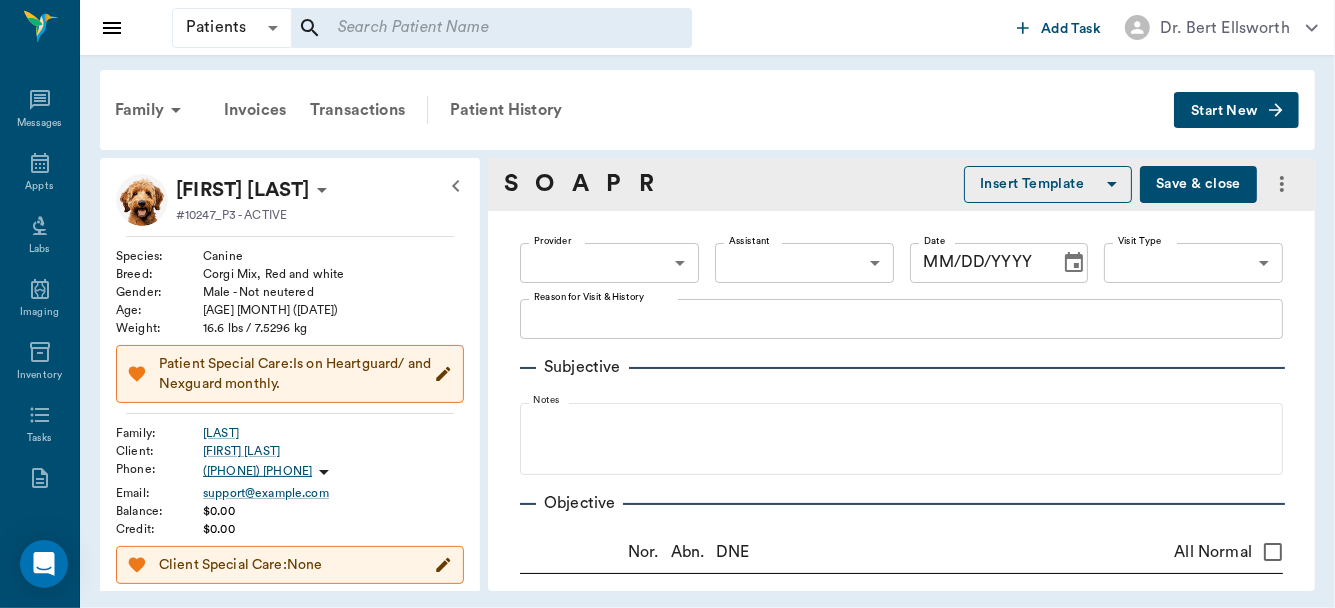 type on "63ec2f075fda476ae8351a4d" 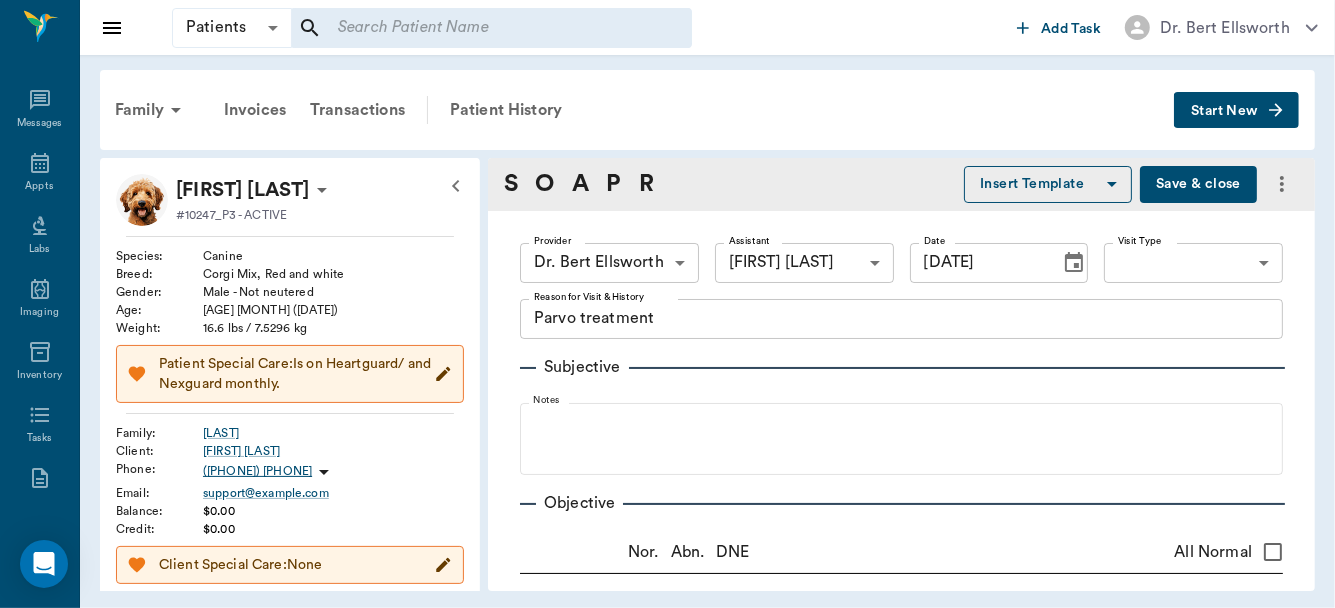 type on "07/09/2025" 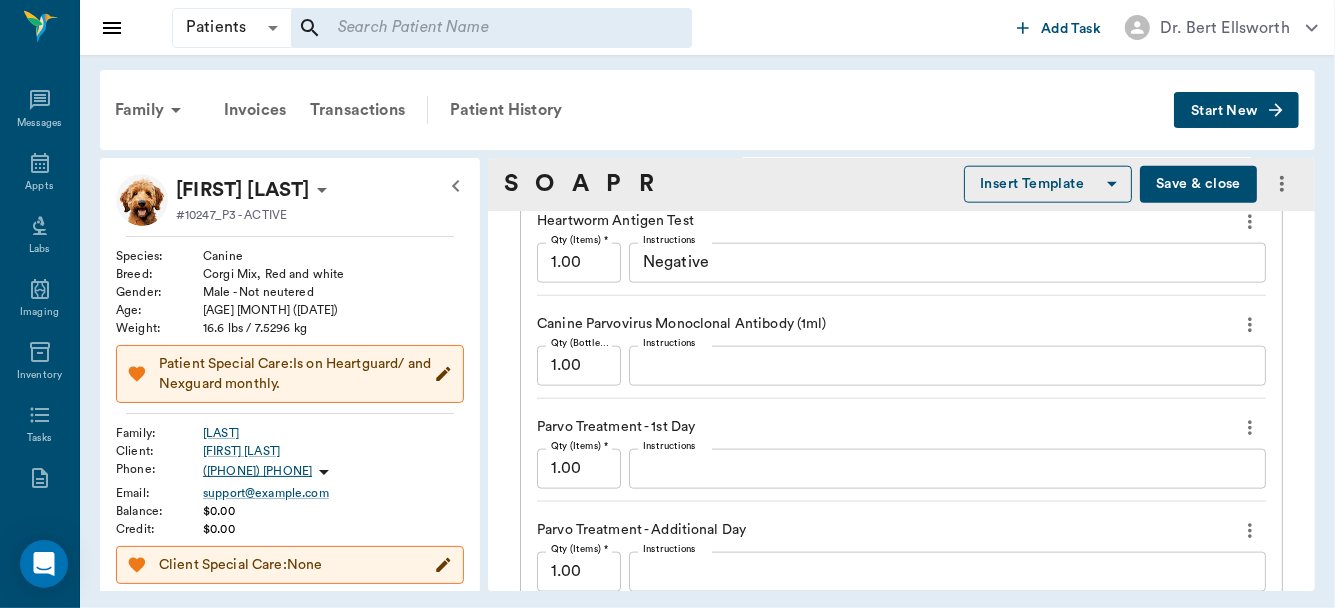scroll, scrollTop: 1511, scrollLeft: 0, axis: vertical 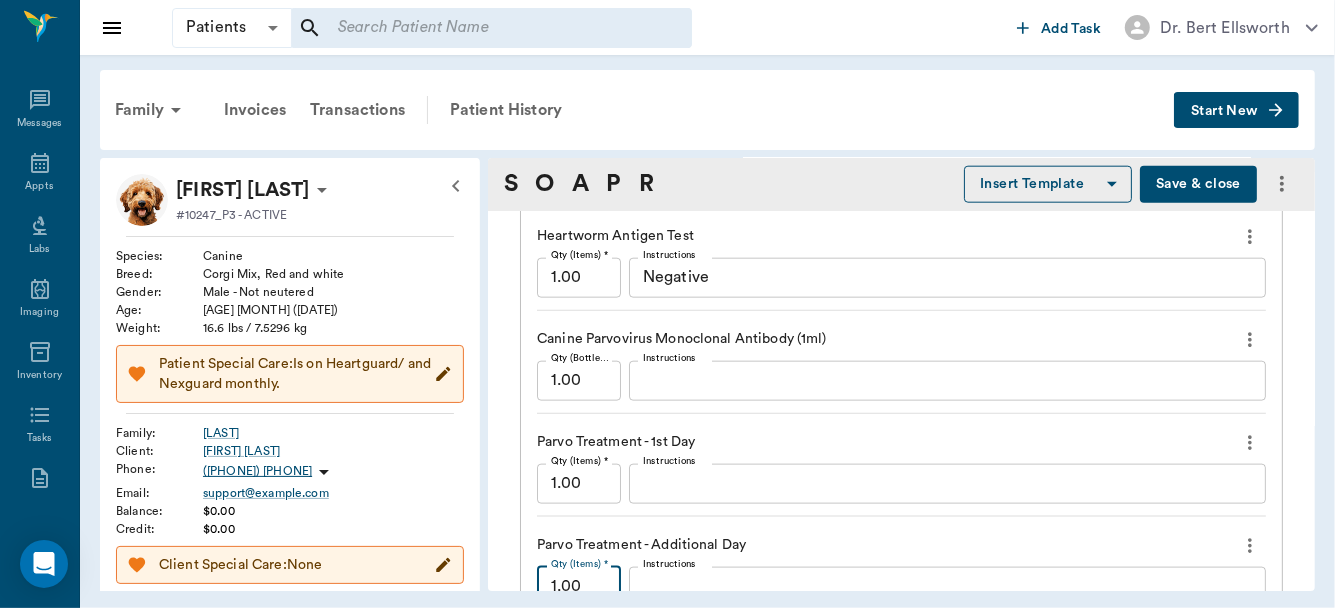 click on "1.00" at bounding box center (579, 587) 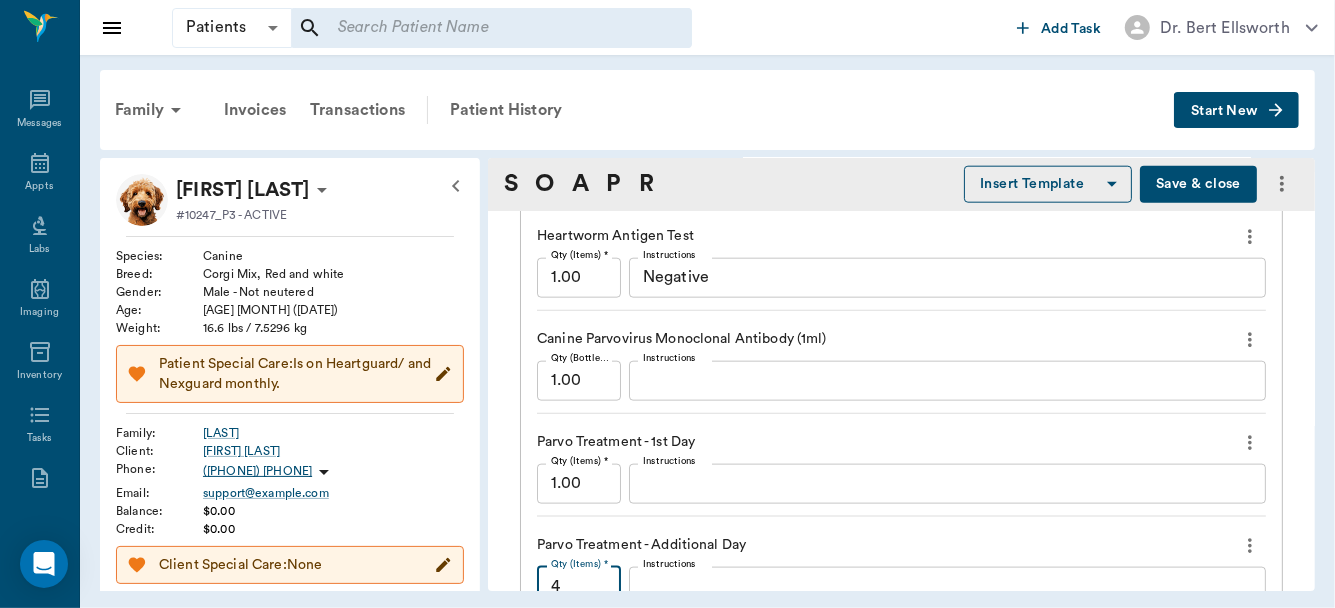 scroll, scrollTop: 1512, scrollLeft: 0, axis: vertical 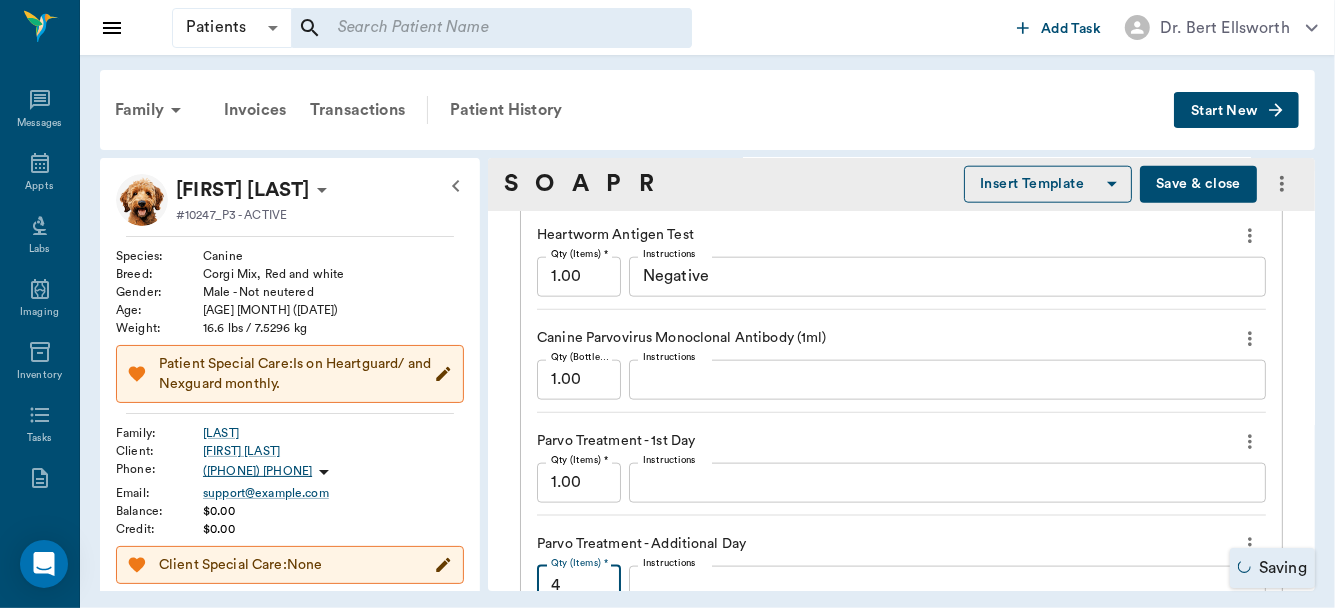 type on "4" 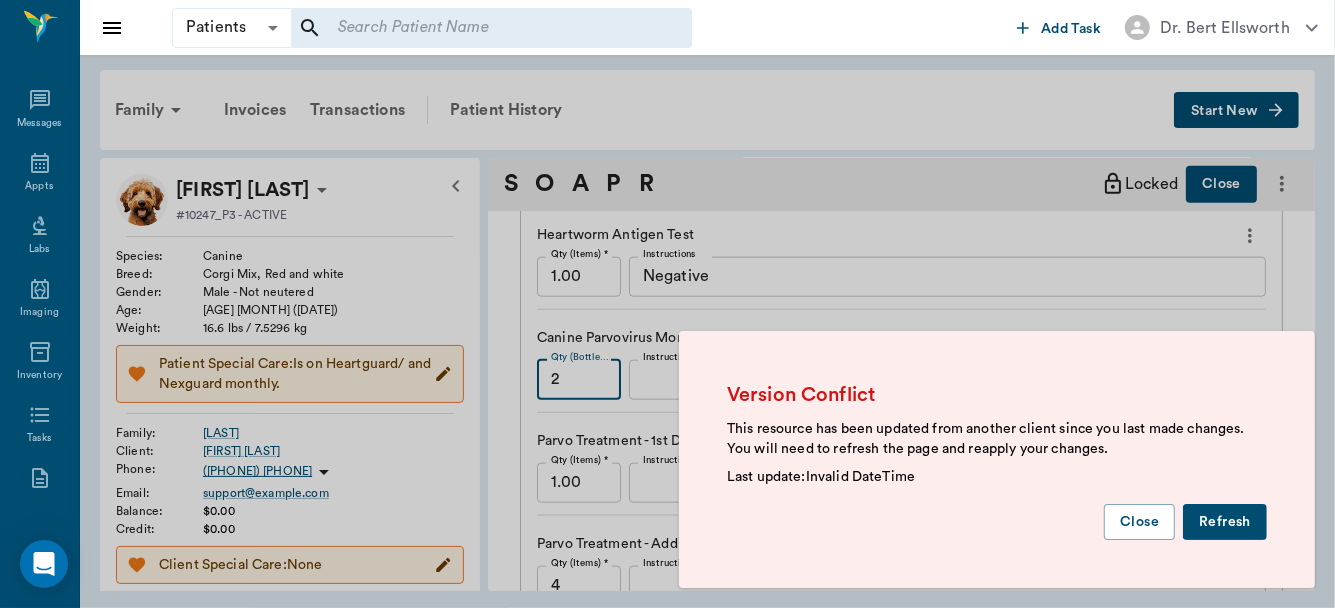 type on "2" 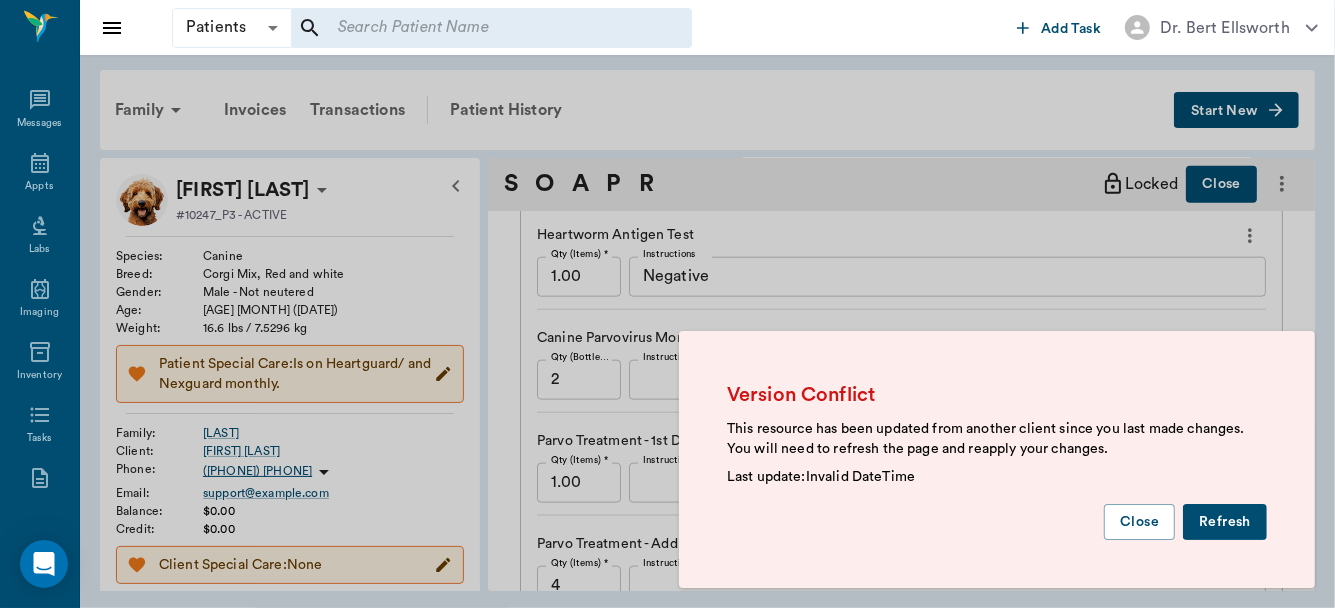 click on "Refresh" at bounding box center [1225, 522] 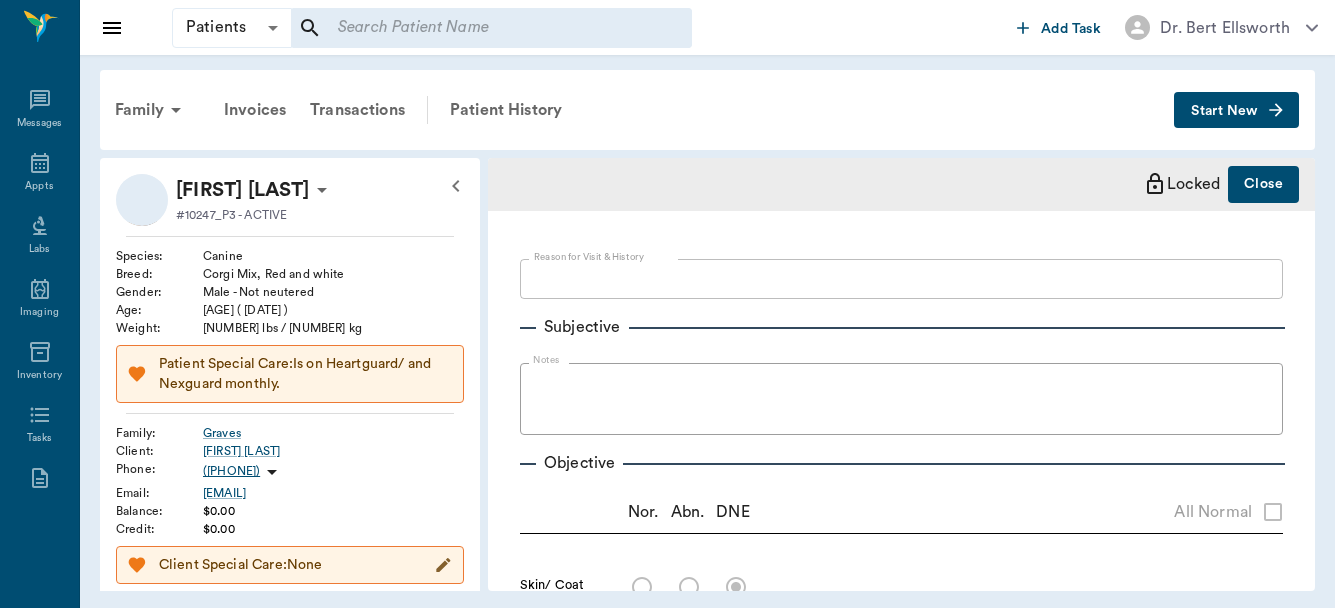 scroll, scrollTop: 0, scrollLeft: 0, axis: both 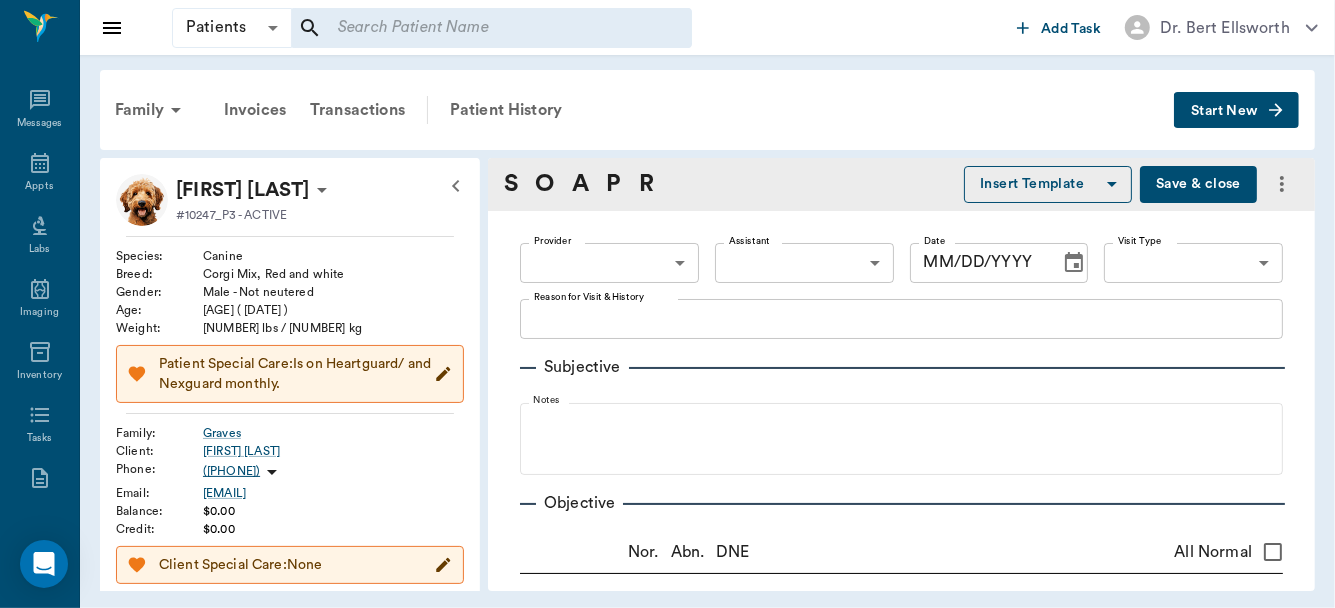 type on "63ec2f075fda476ae8351a4d" 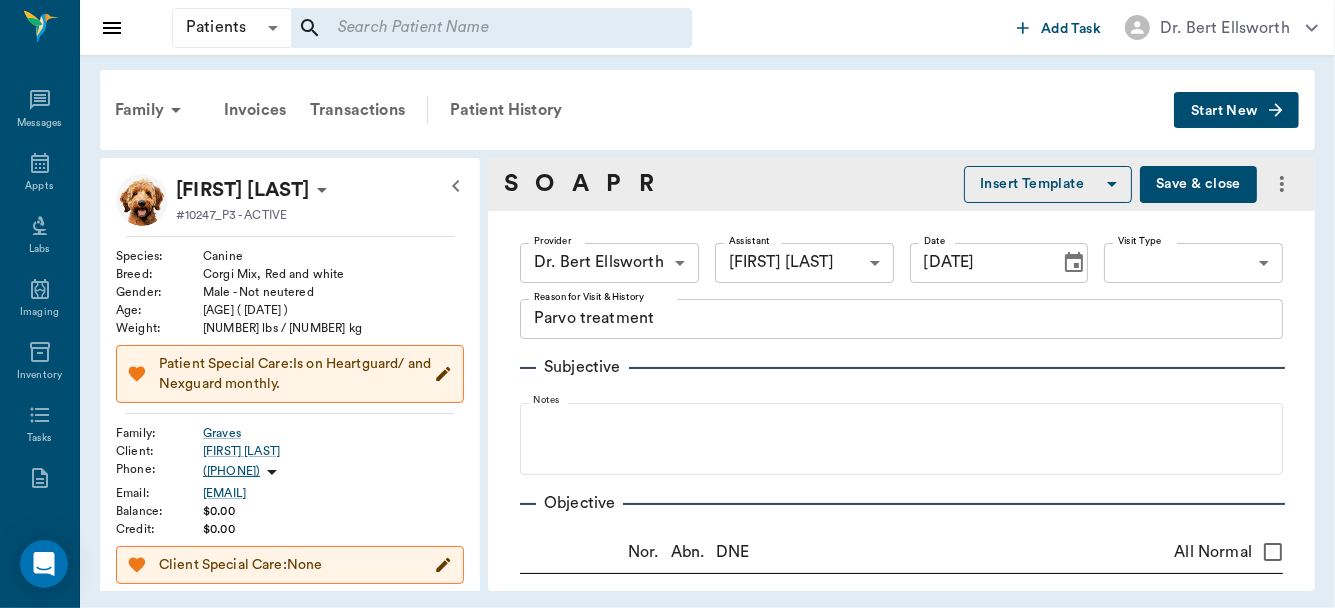 type on "[DATE]" 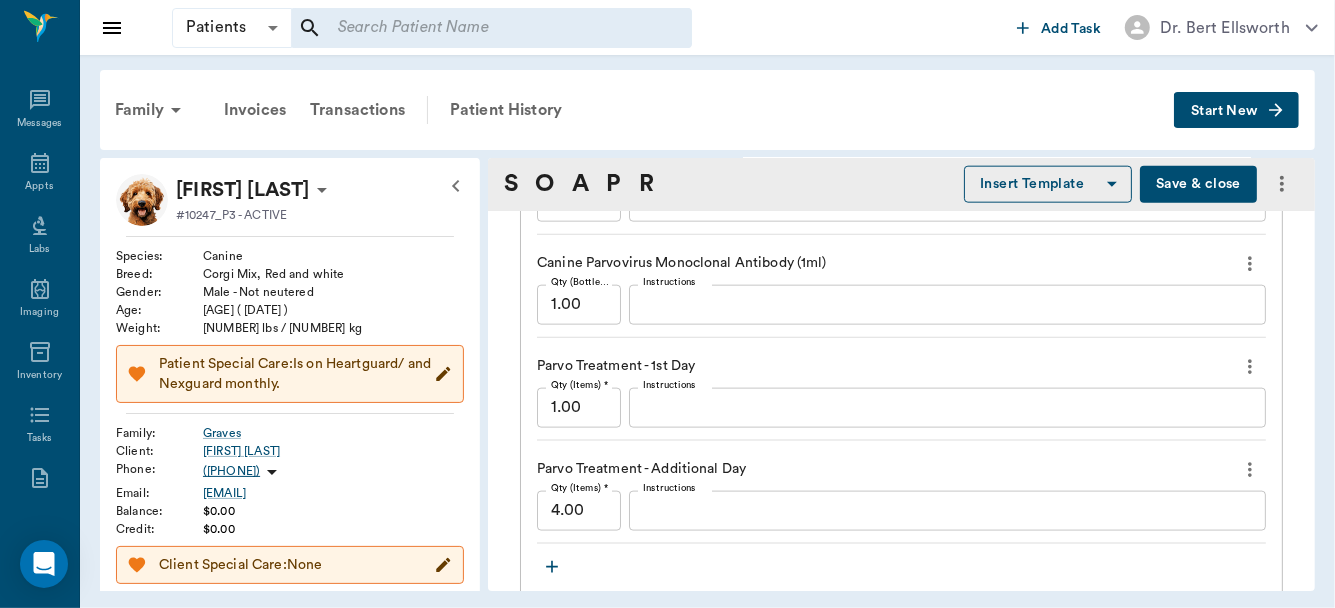 scroll, scrollTop: 1465, scrollLeft: 0, axis: vertical 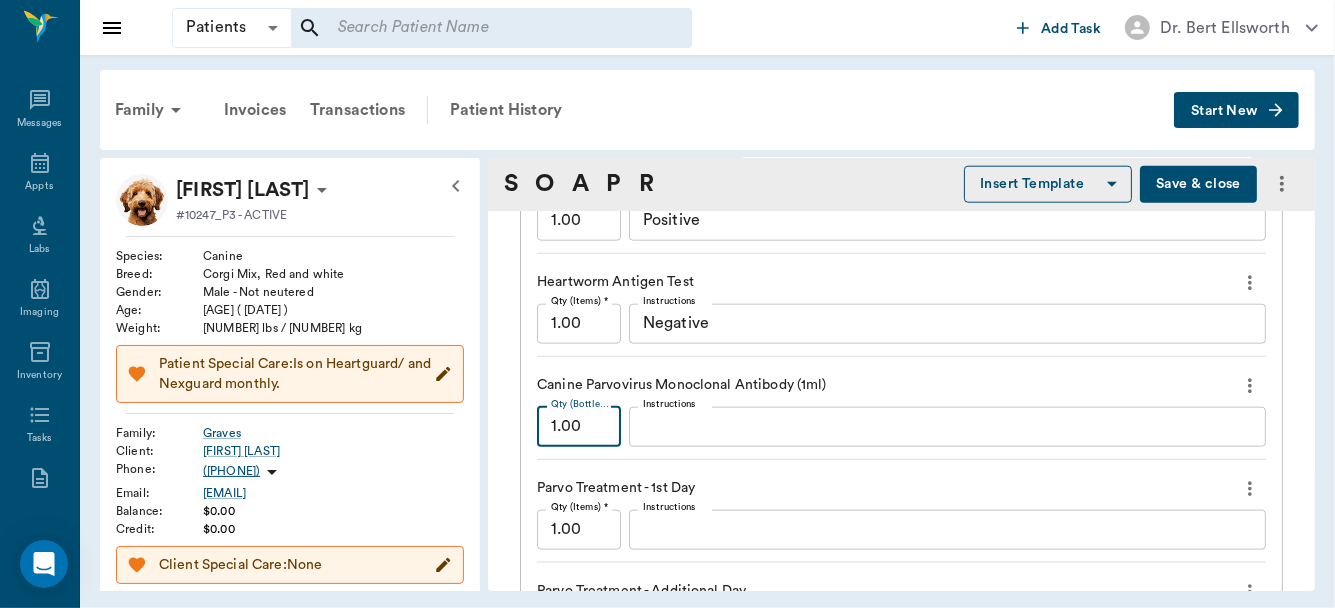 click on "1.00" at bounding box center [579, 427] 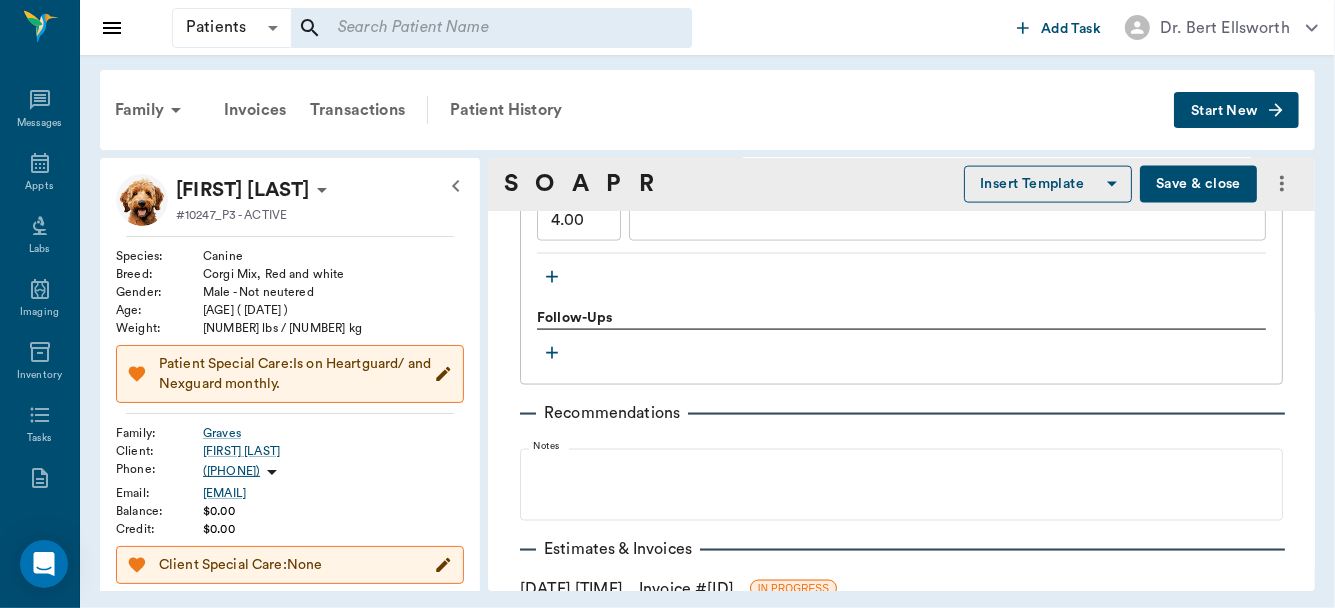 scroll, scrollTop: 2010, scrollLeft: 0, axis: vertical 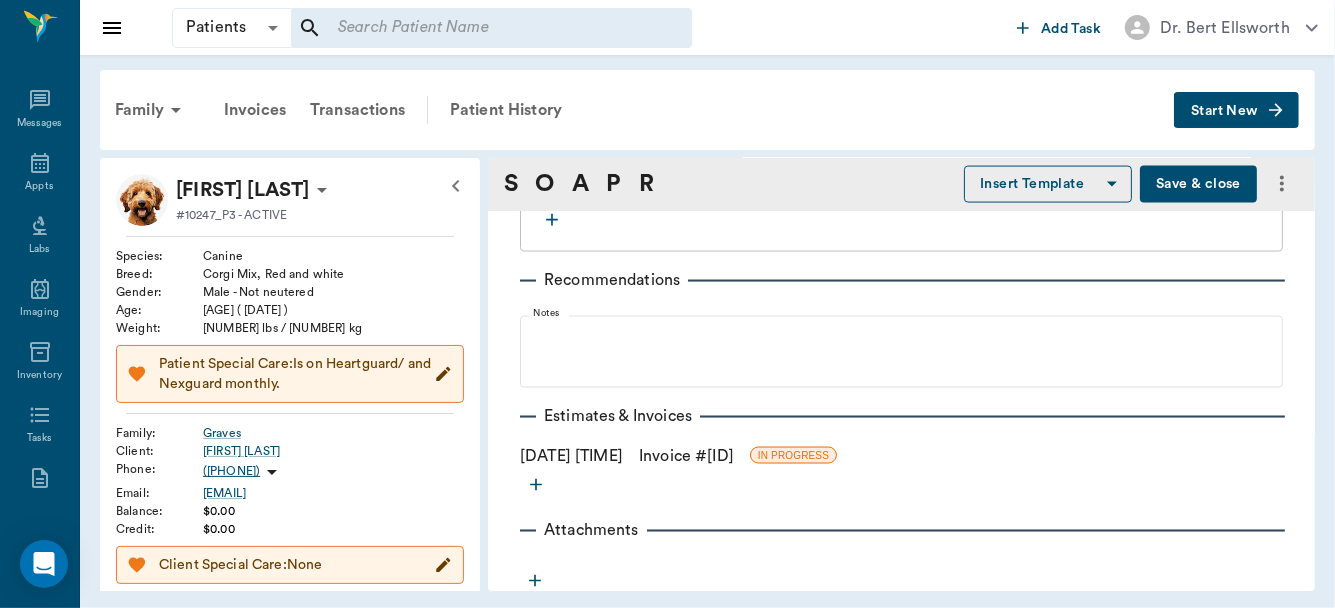 type on "2" 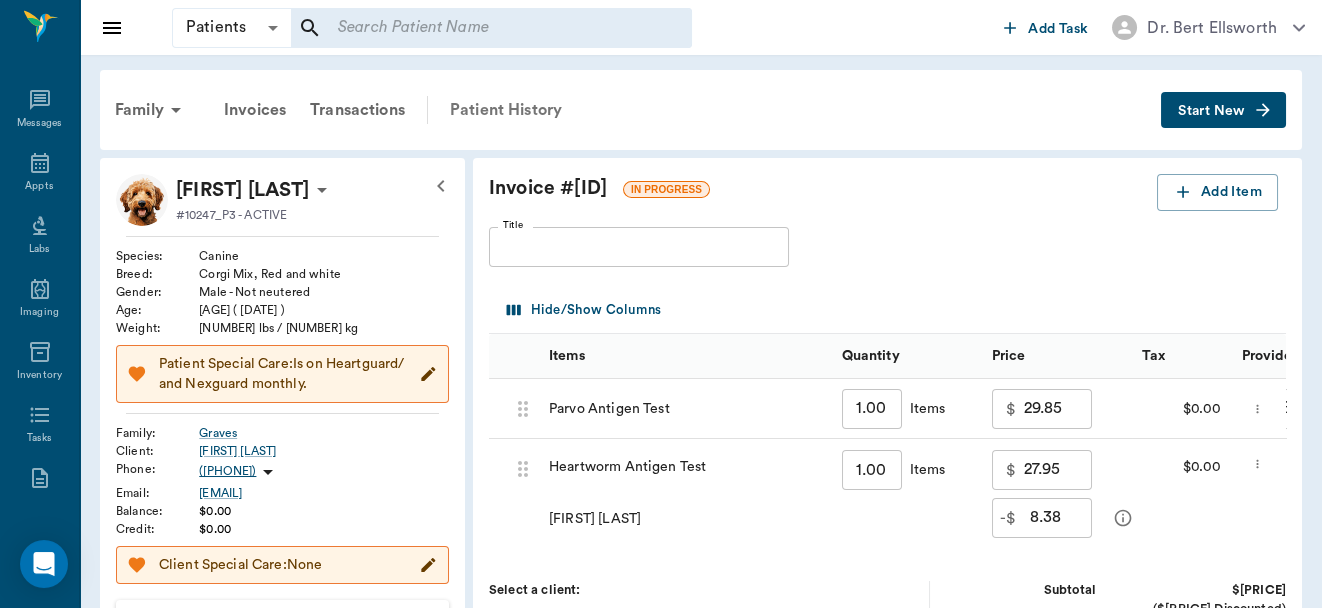 click on "Patient History" at bounding box center [506, 110] 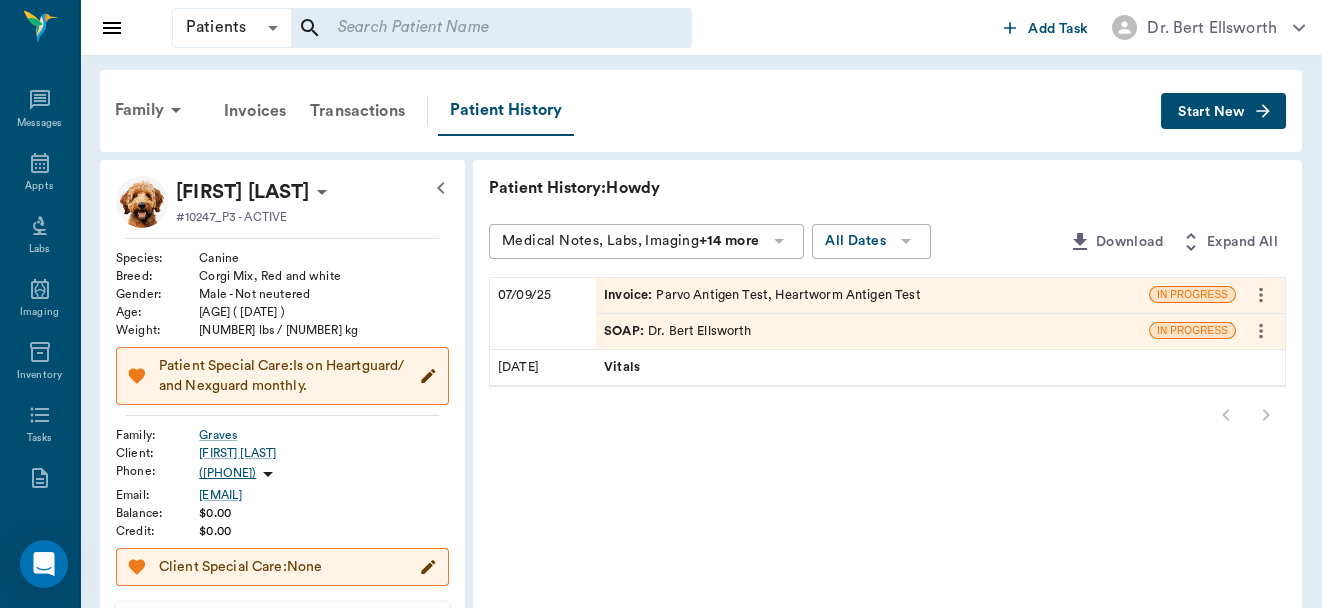 click on "SOAP : Dr. Bert Ellsworth" at bounding box center [677, 331] 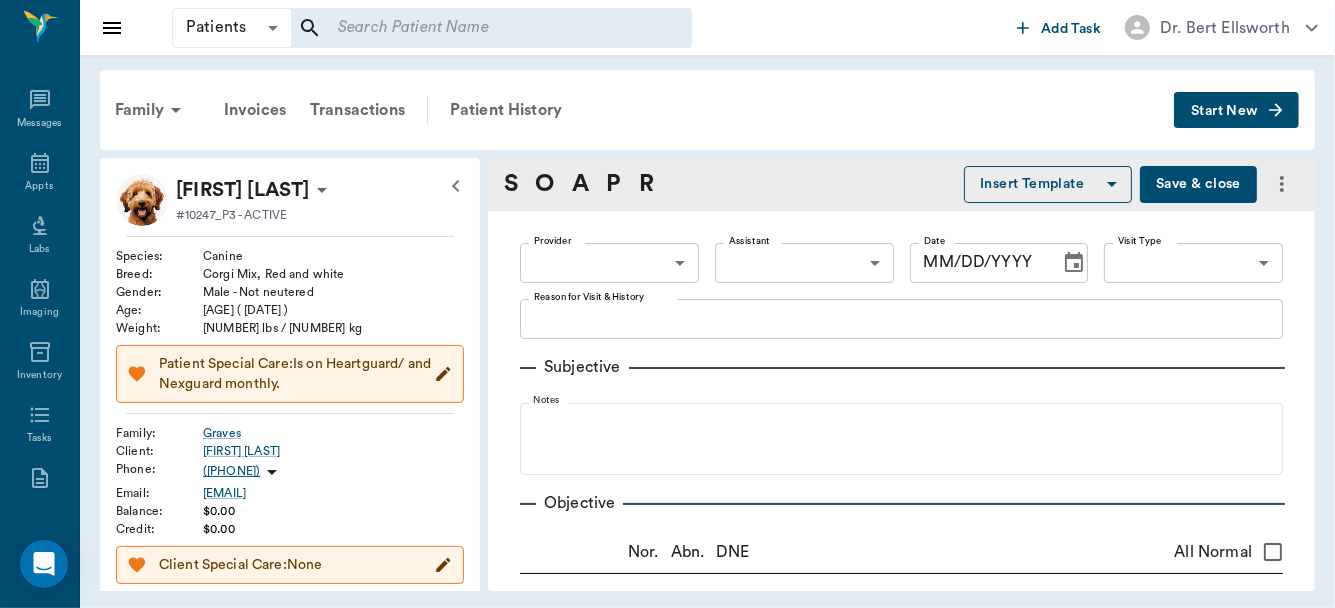 type on "63ec2f075fda476ae8351a4d" 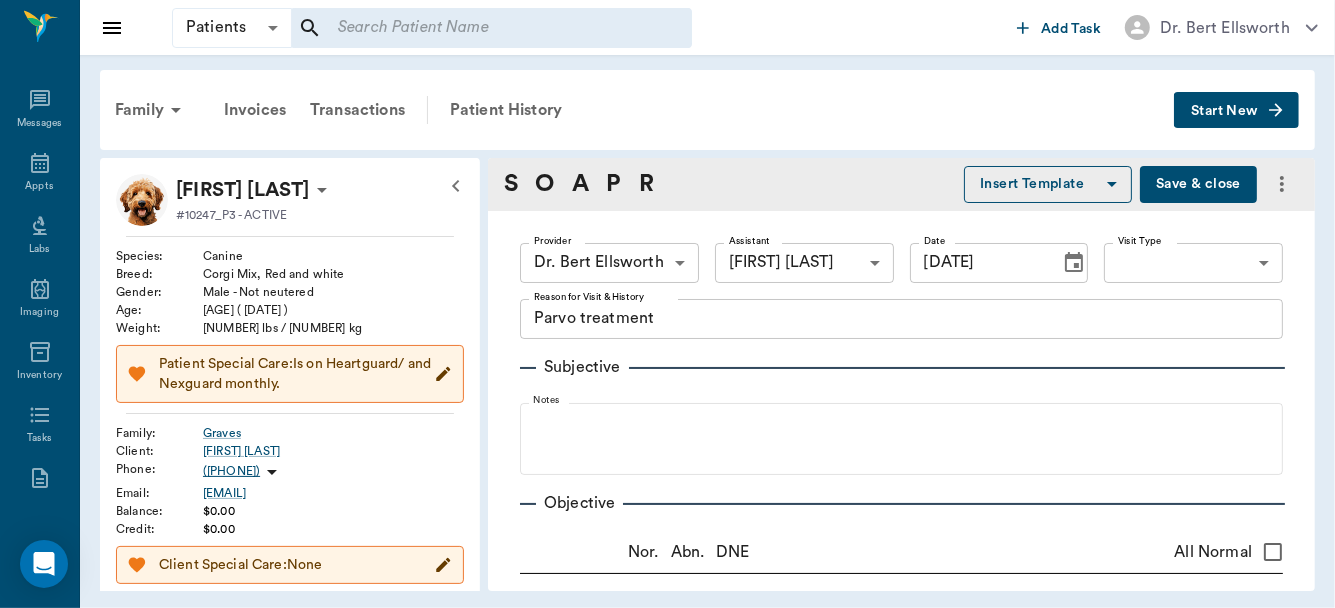 type on "07/09/2025" 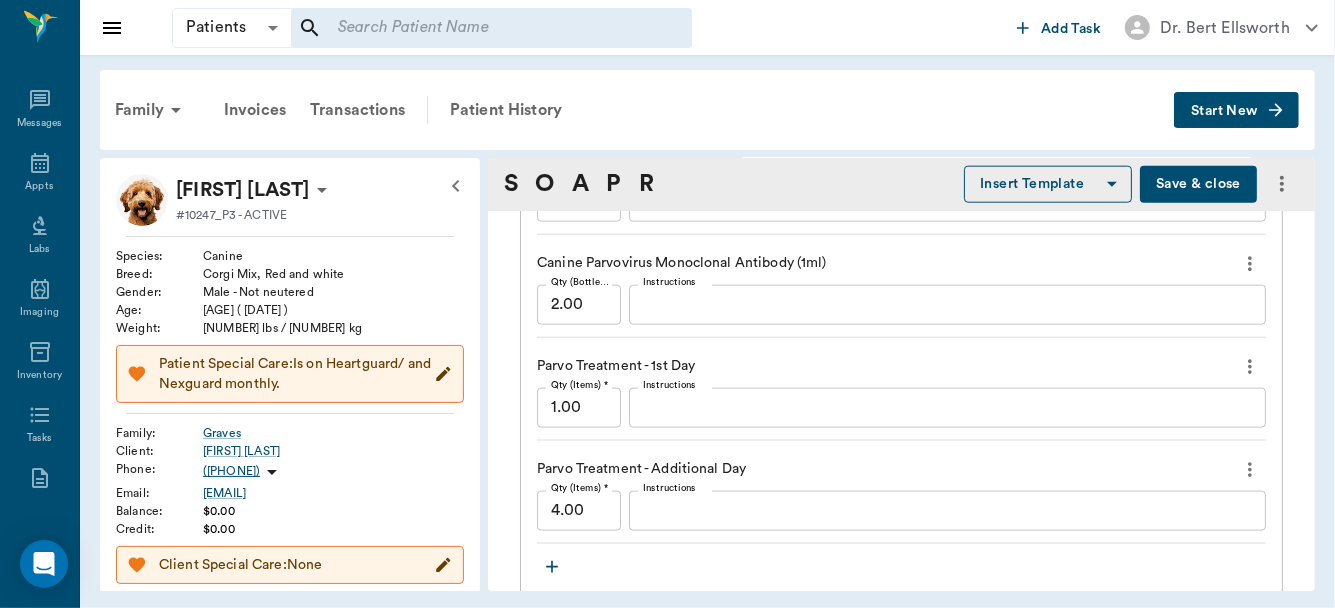 scroll, scrollTop: 2010, scrollLeft: 0, axis: vertical 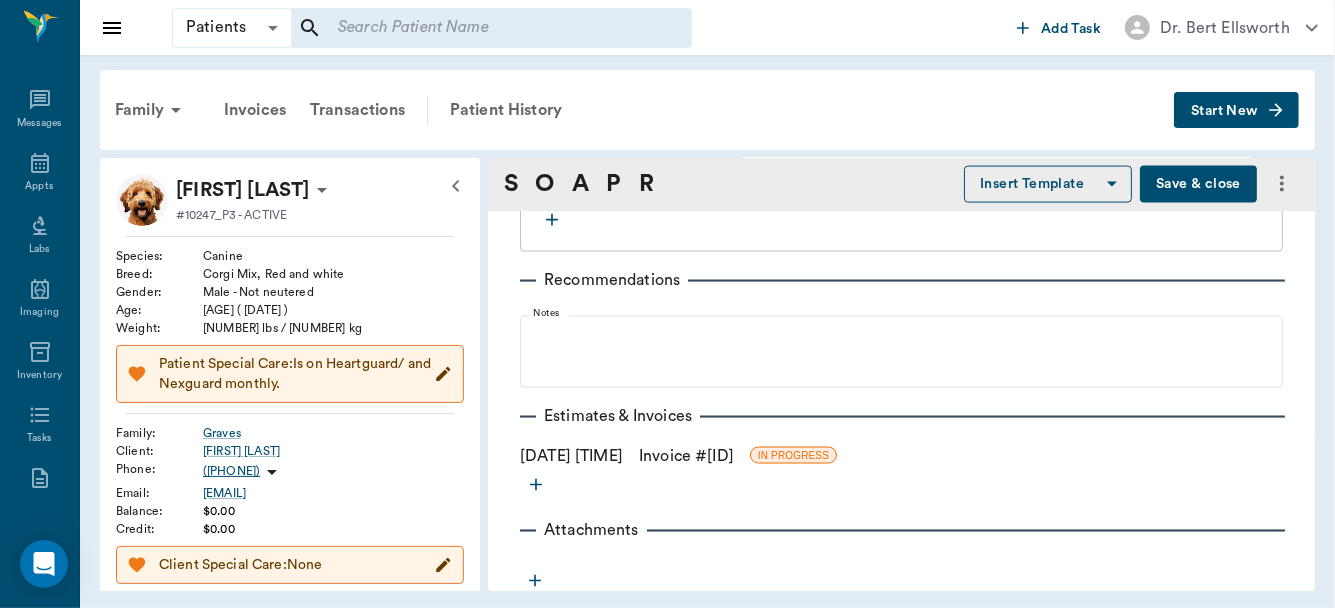 click on "Invoice # a522f8" at bounding box center [686, 456] 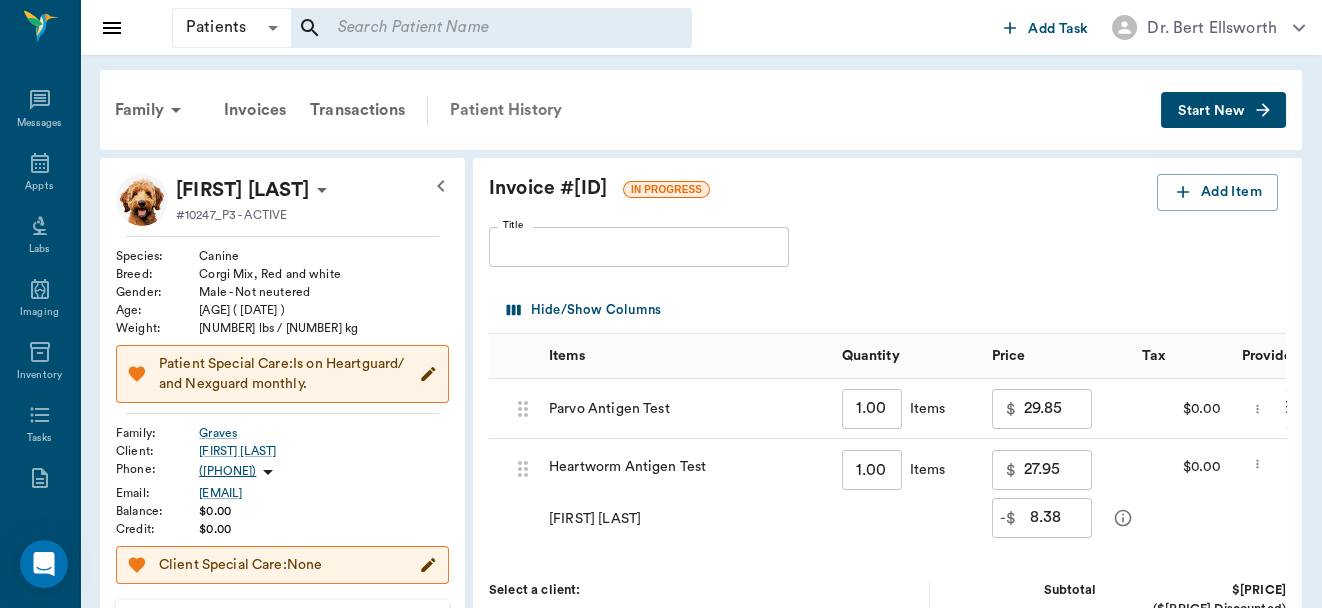 click on "Patient History" at bounding box center (506, 110) 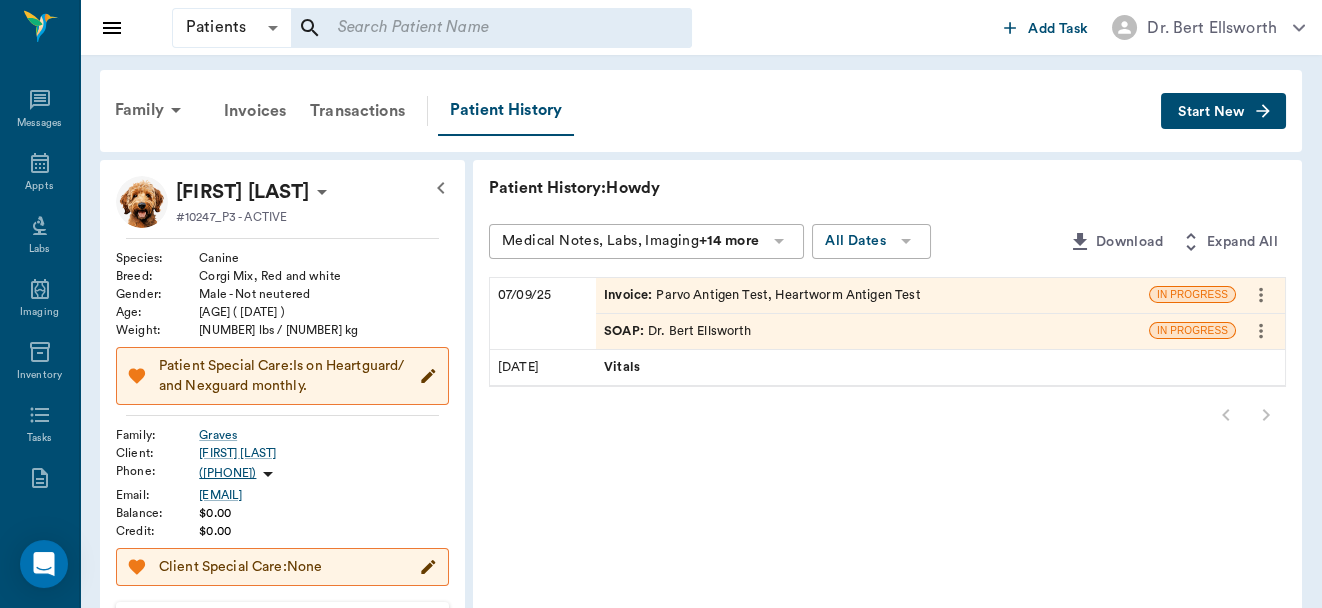 click on "Invoice : Parvo Antigen Test, Heartworm Antigen Test" at bounding box center [762, 295] 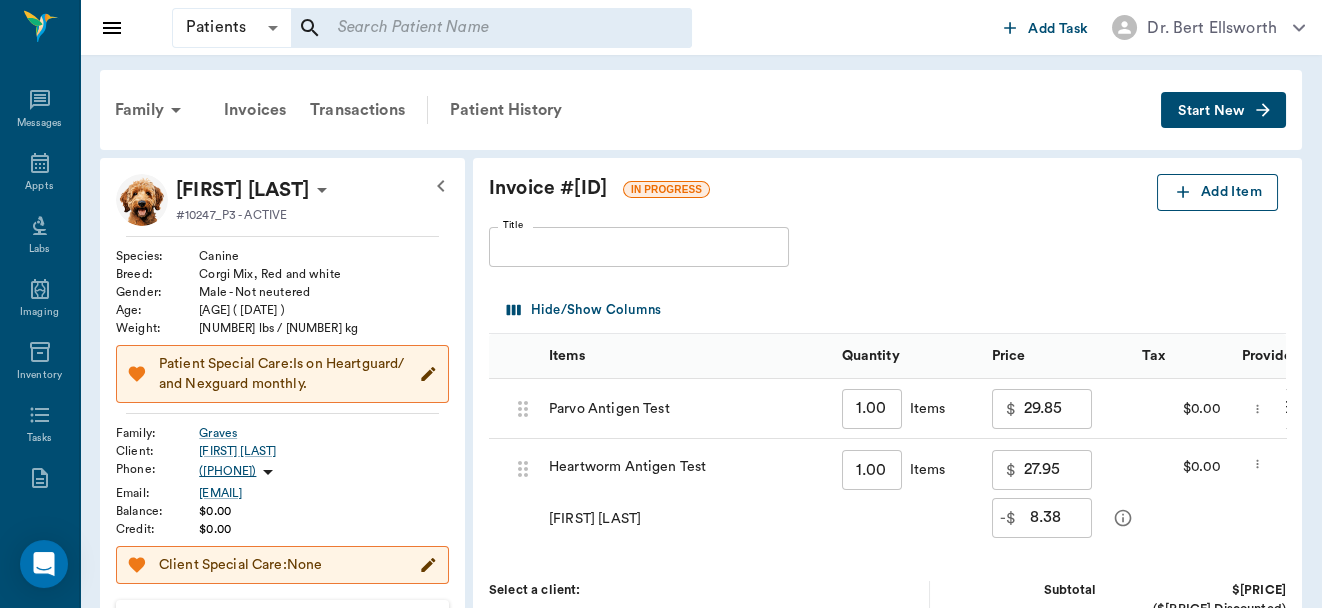 click on "Add Item" at bounding box center (1217, 192) 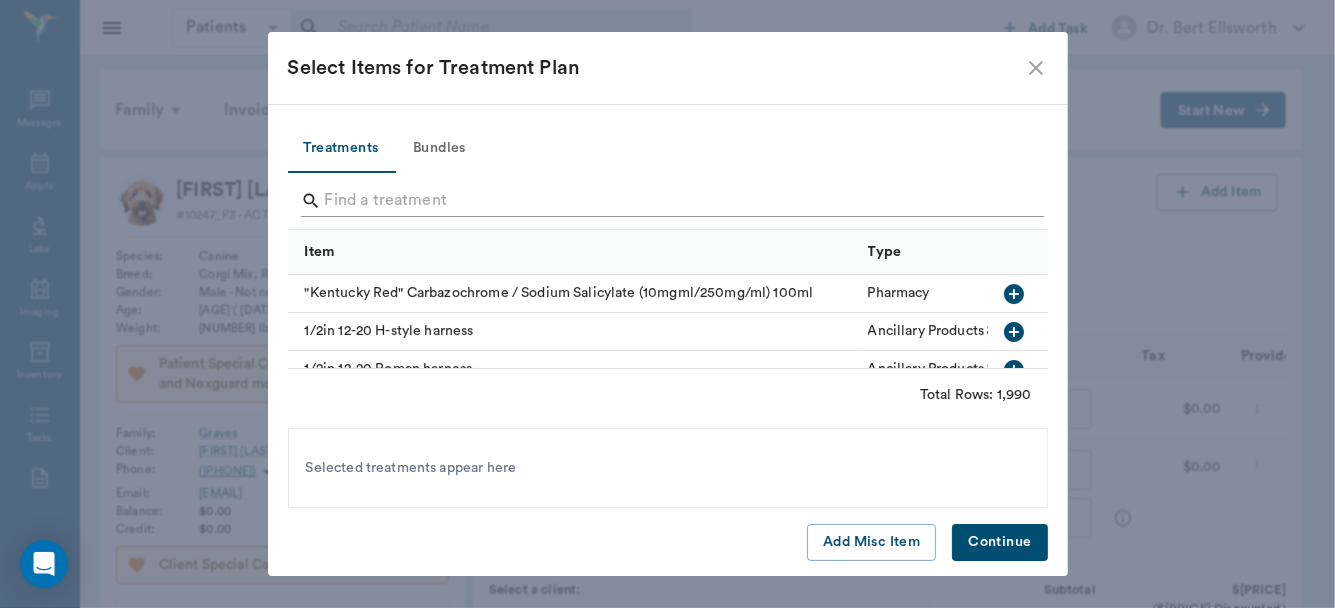 click at bounding box center [669, 201] 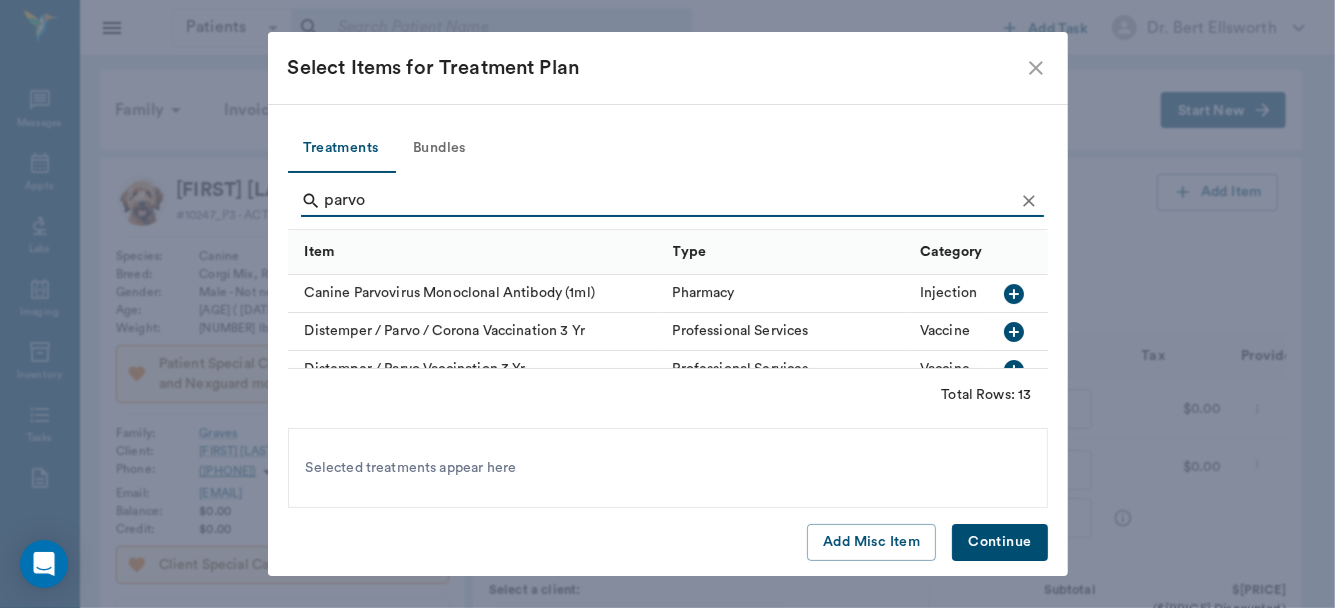 type on "parvo" 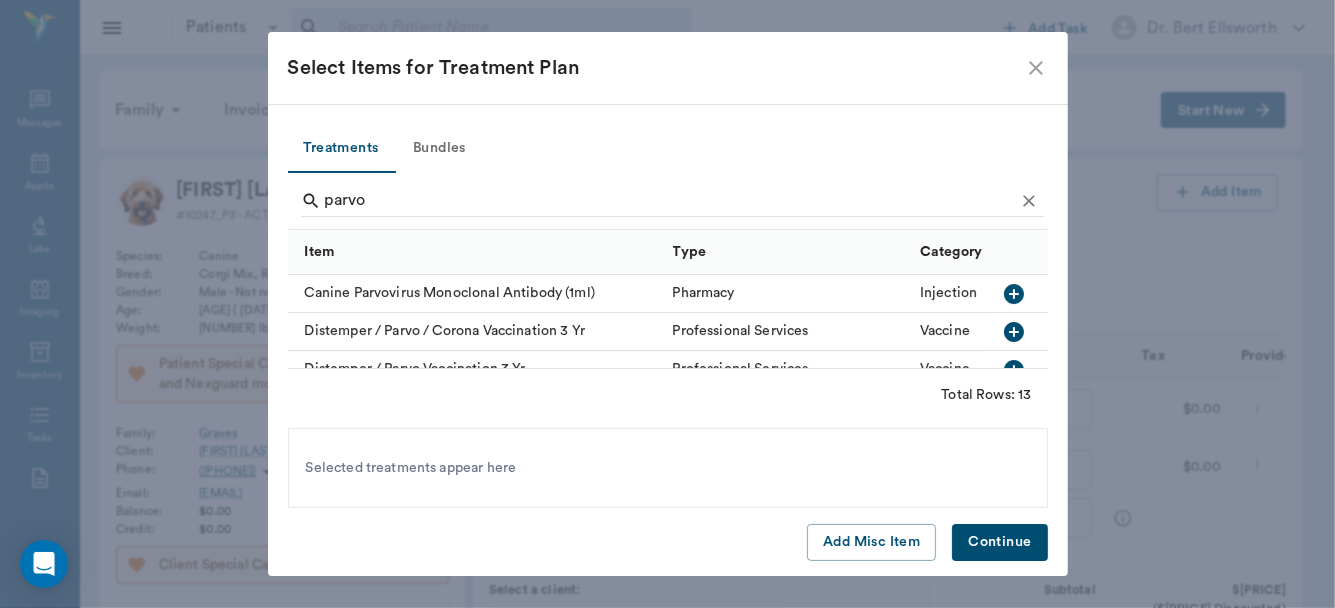 click 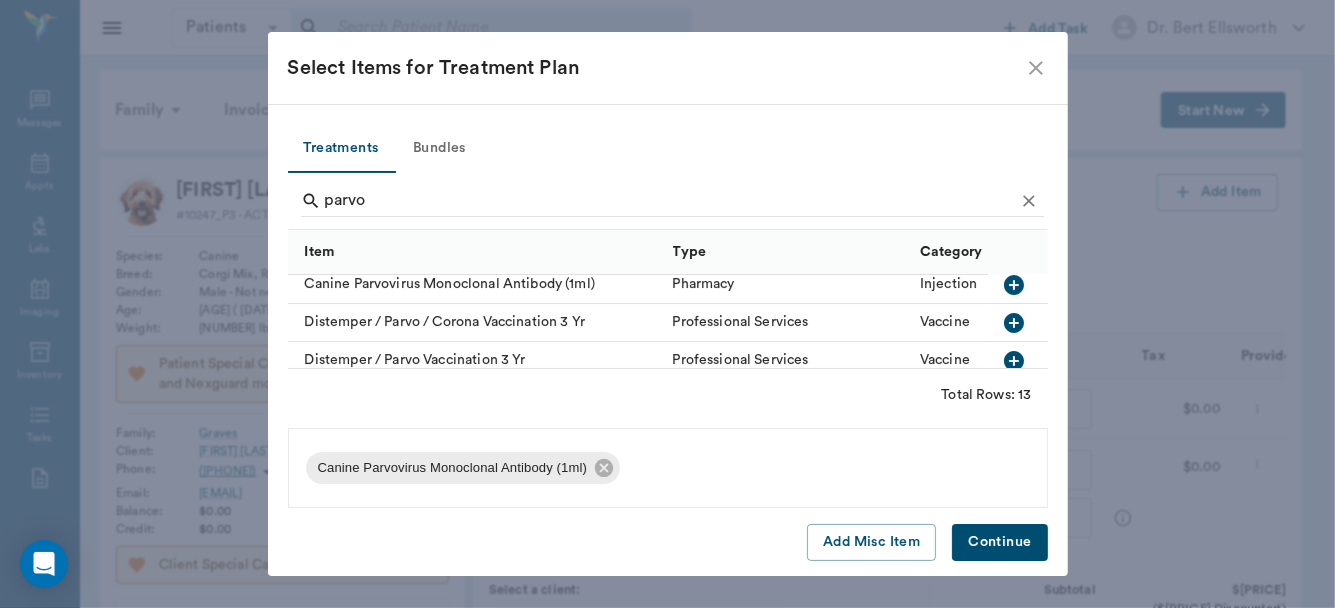 scroll, scrollTop: 211, scrollLeft: 0, axis: vertical 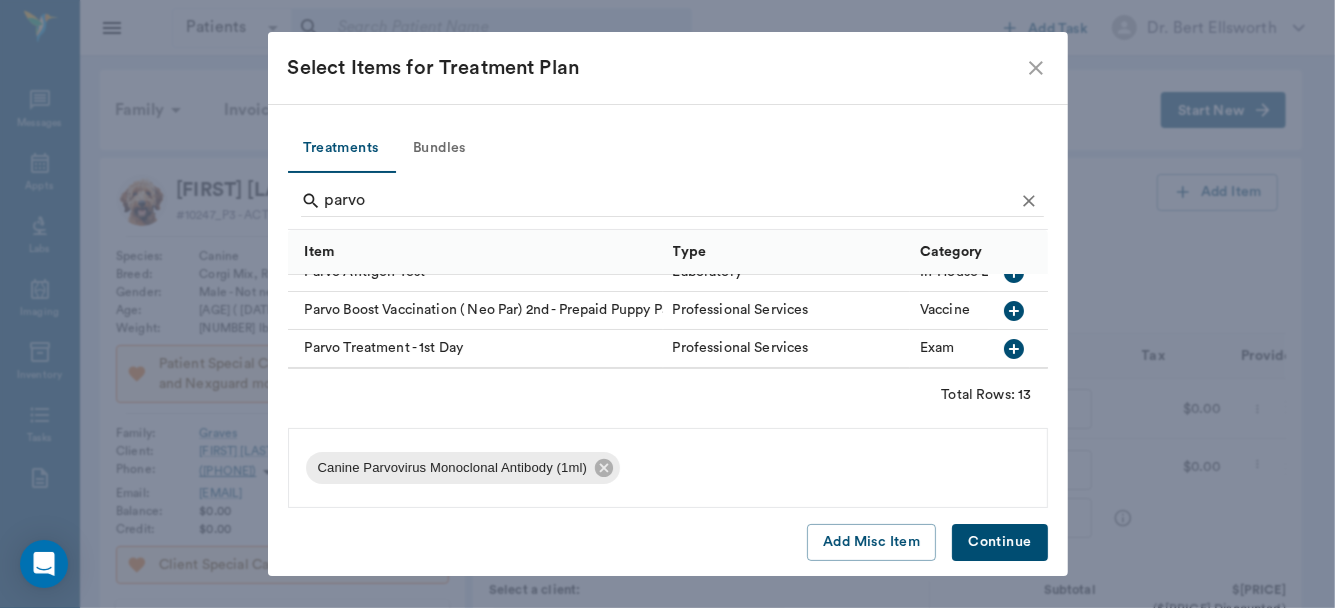 click 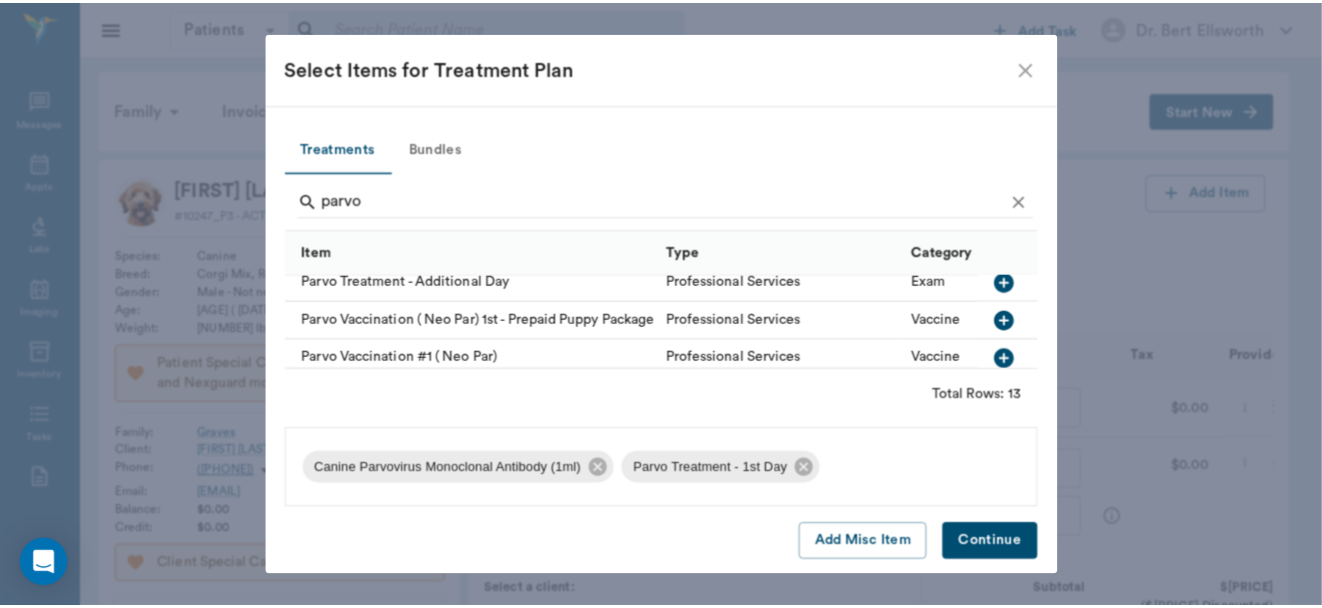 scroll, scrollTop: 284, scrollLeft: 0, axis: vertical 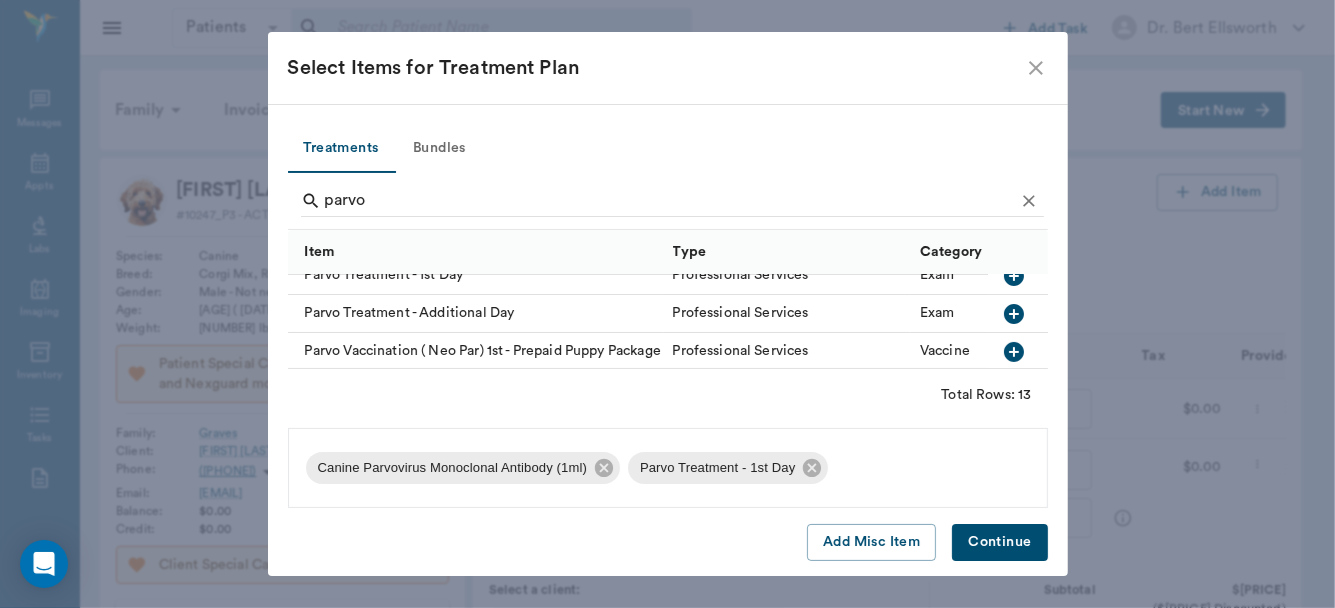 click 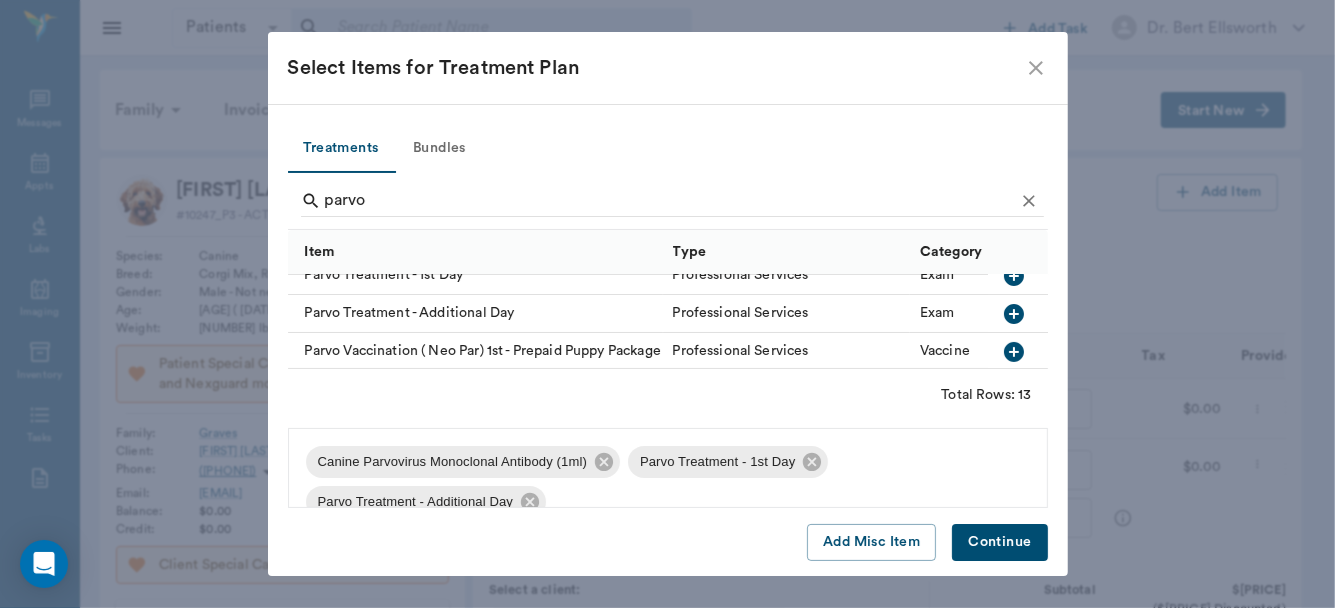 click on "Continue" at bounding box center (999, 542) 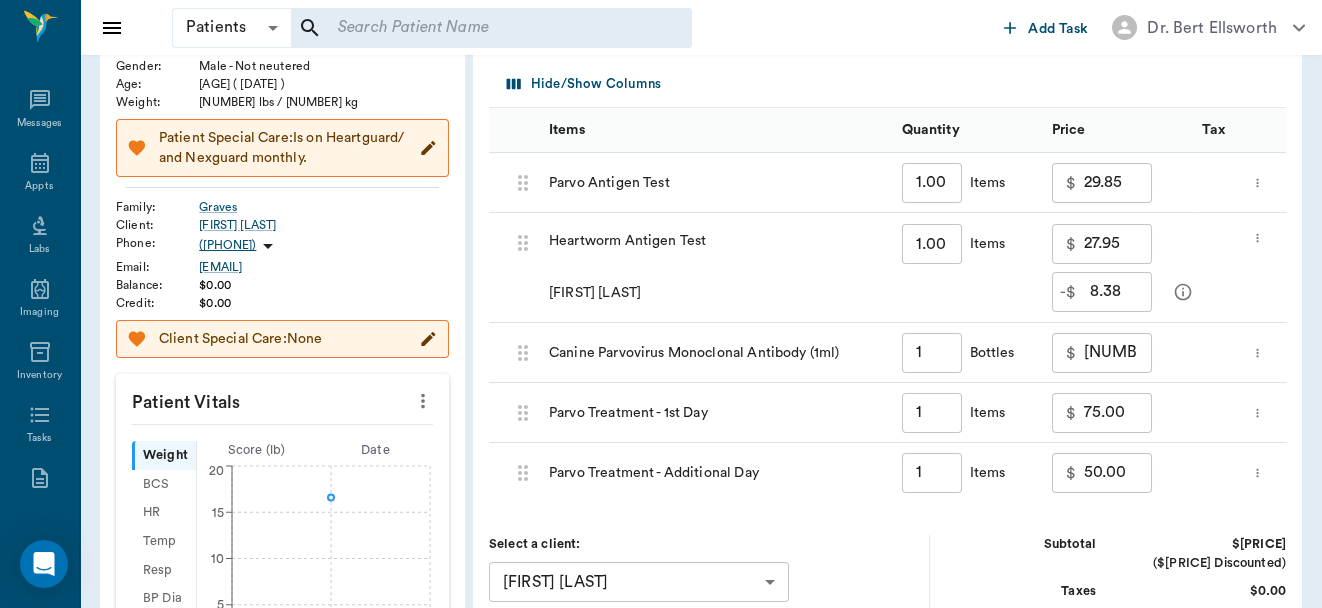 scroll, scrollTop: 271, scrollLeft: 0, axis: vertical 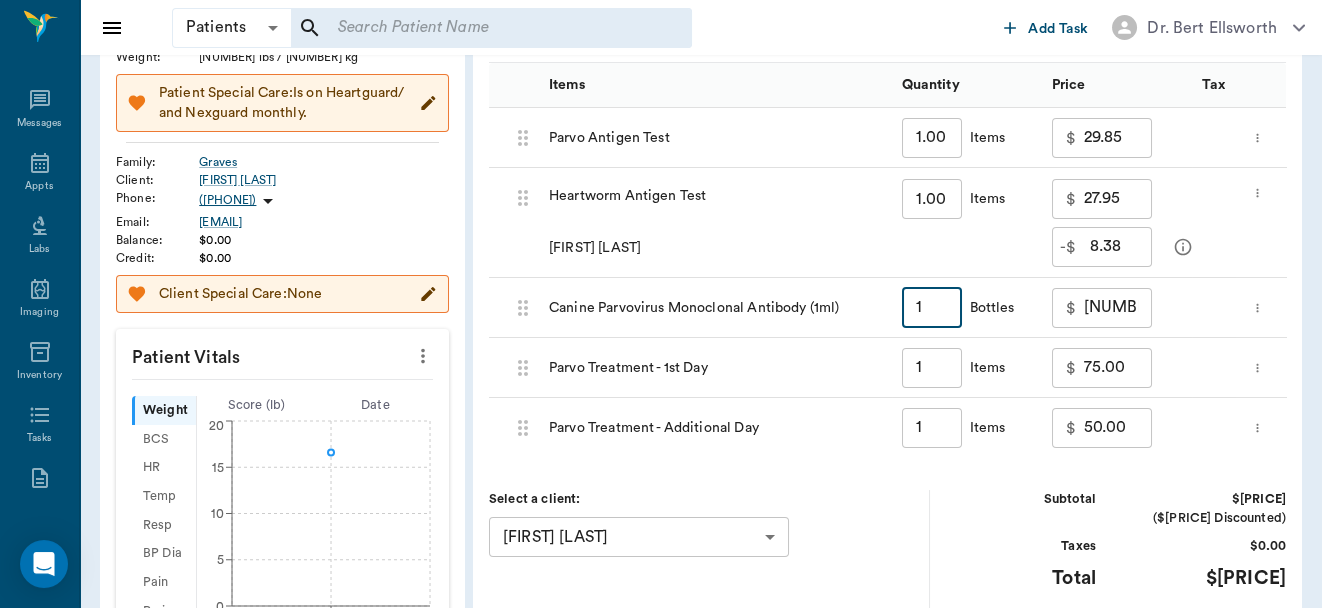 click on "1" at bounding box center (932, 308) 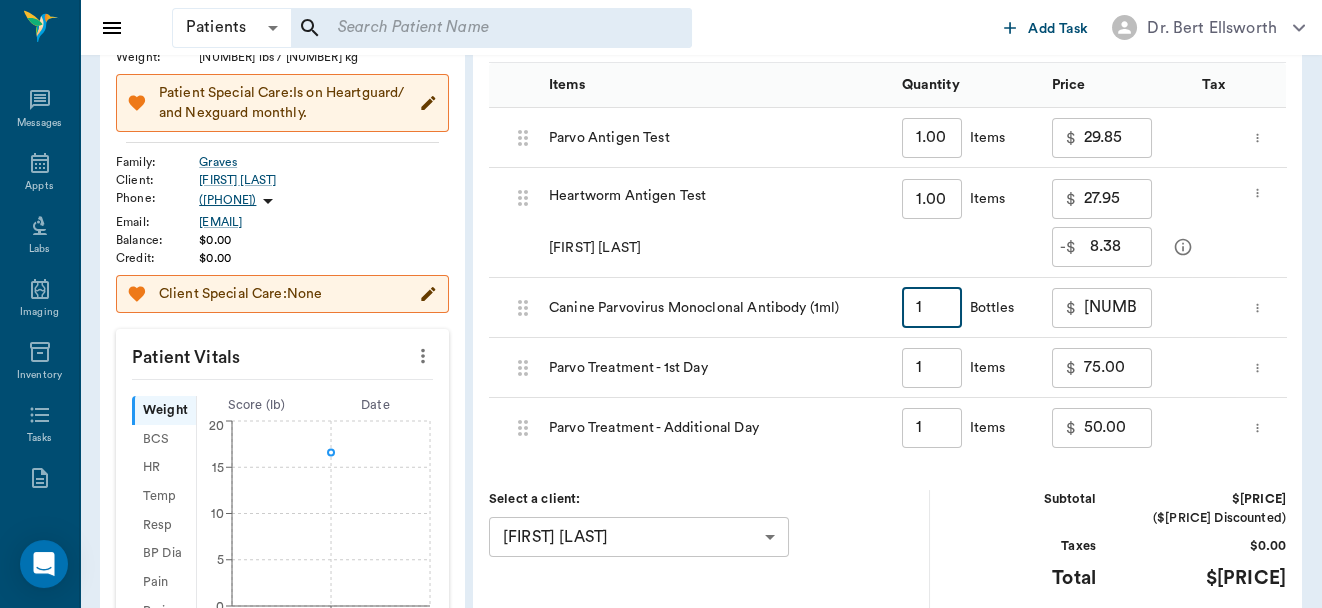 type on "2" 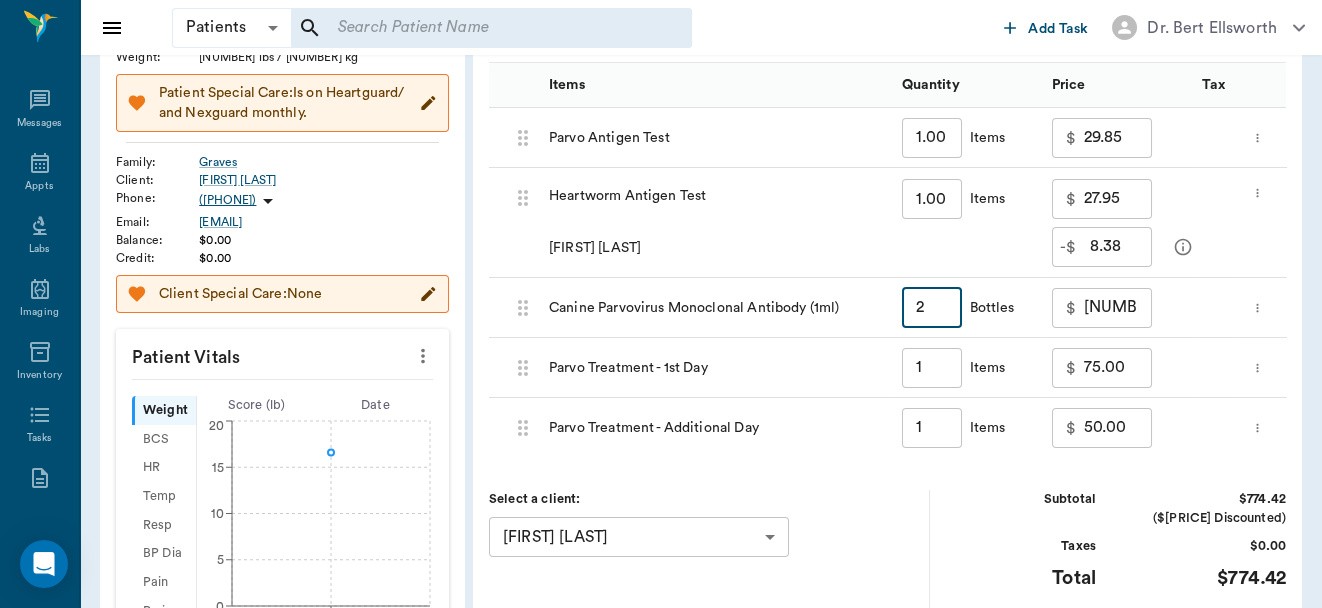 type on "600.00" 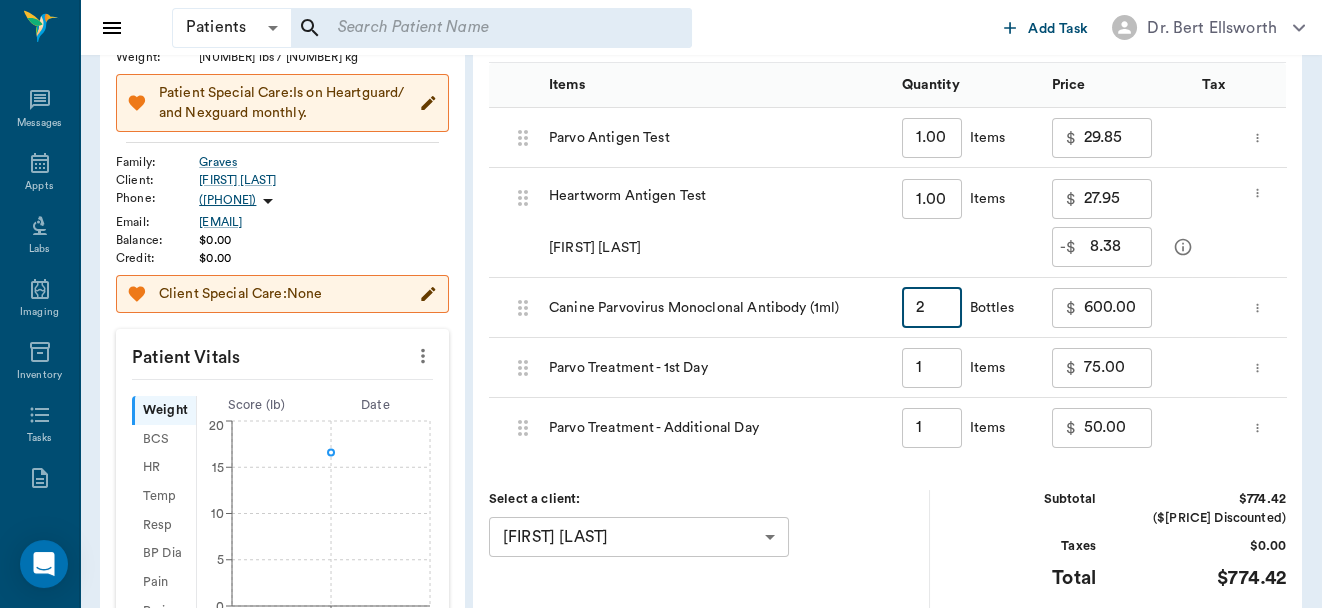 type on "2" 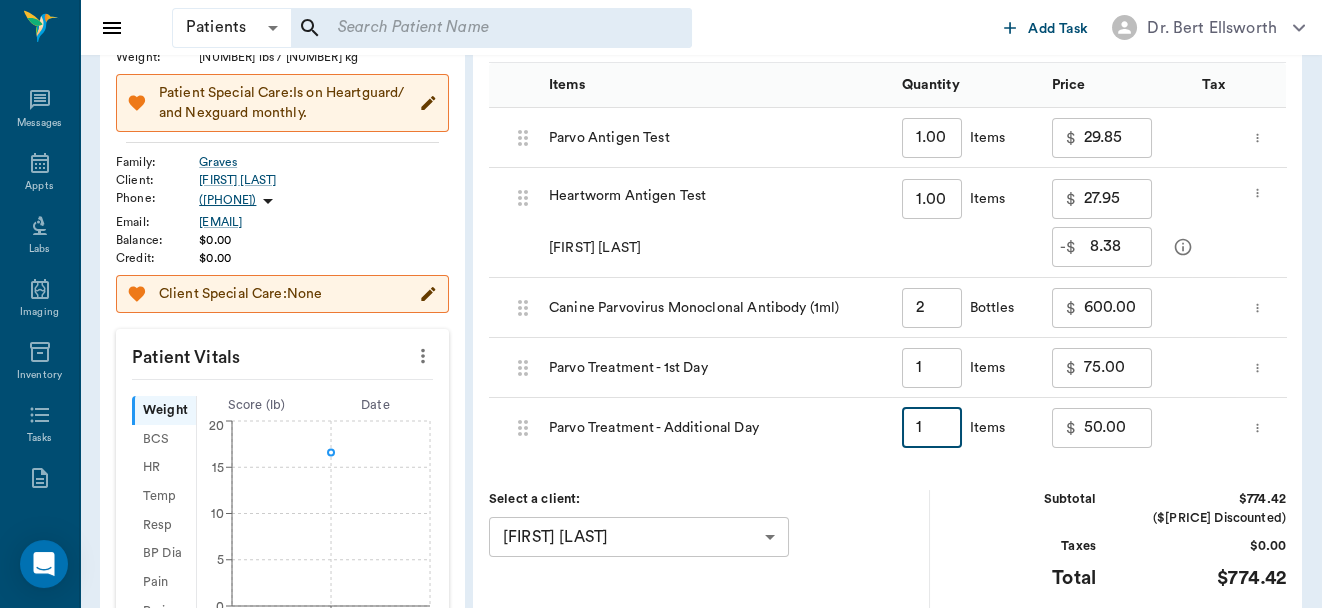 click on "1" at bounding box center [932, 428] 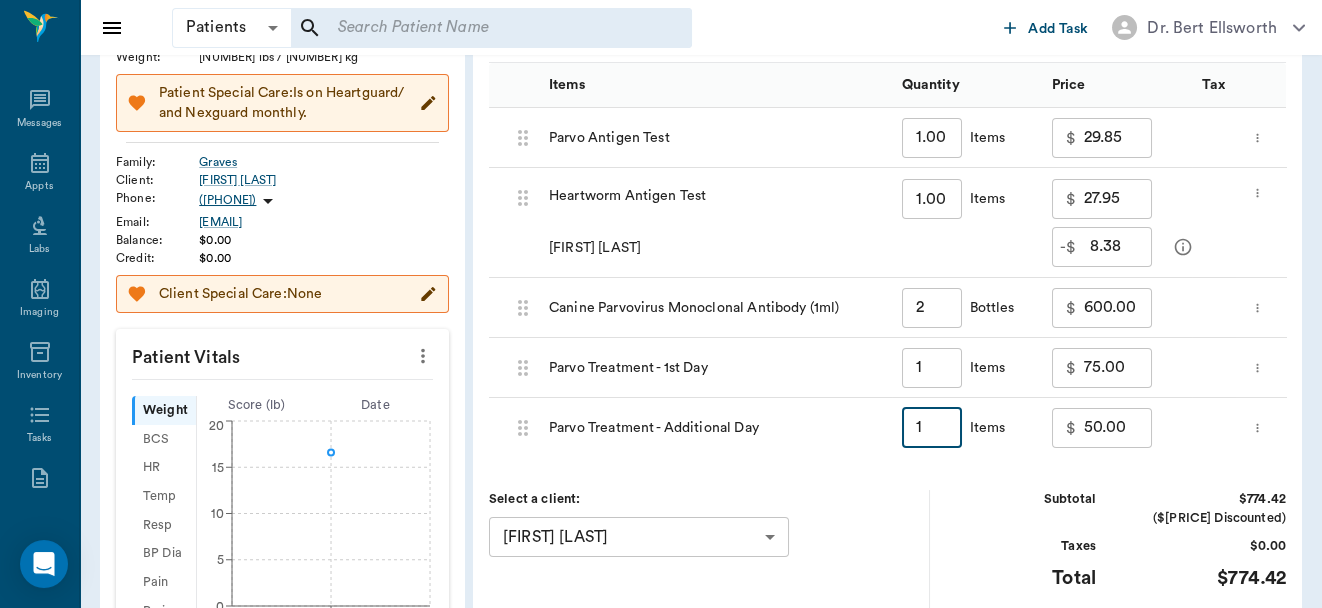 type on "3" 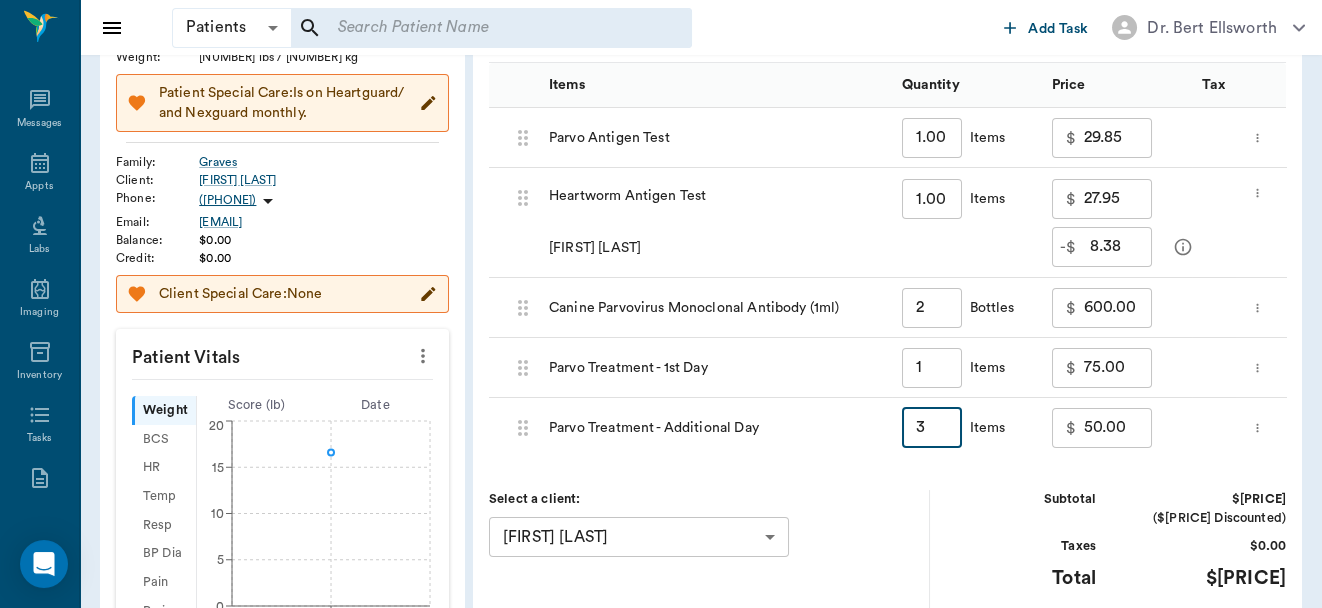 type on "150.00" 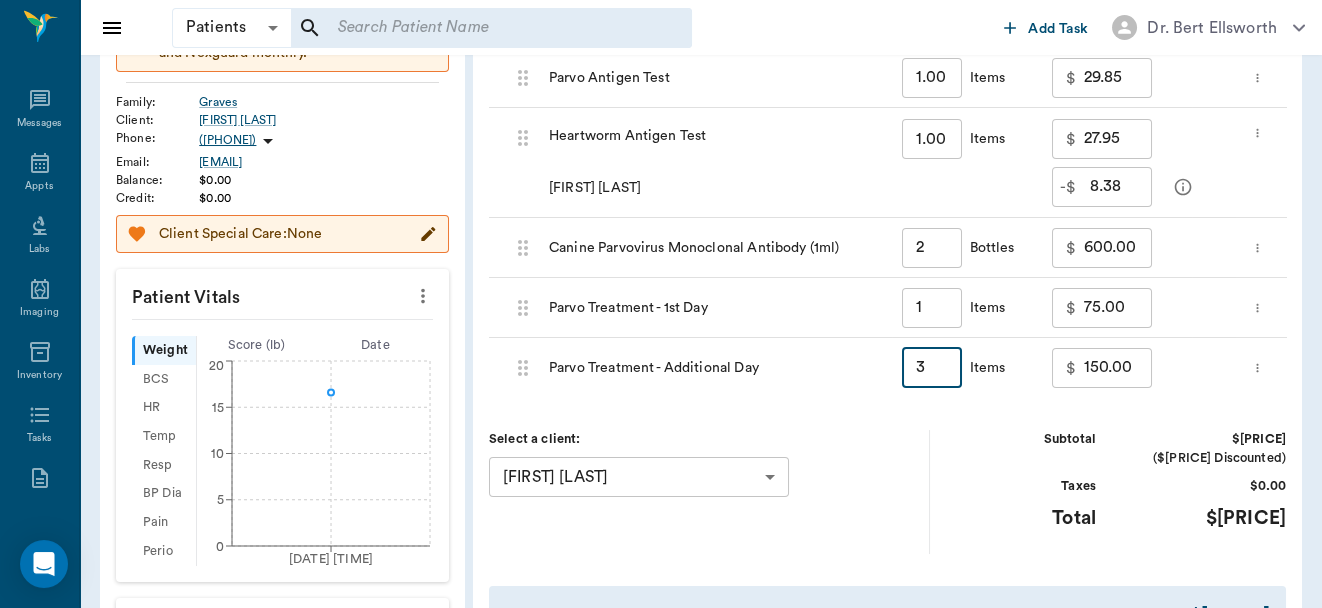 scroll, scrollTop: 381, scrollLeft: 0, axis: vertical 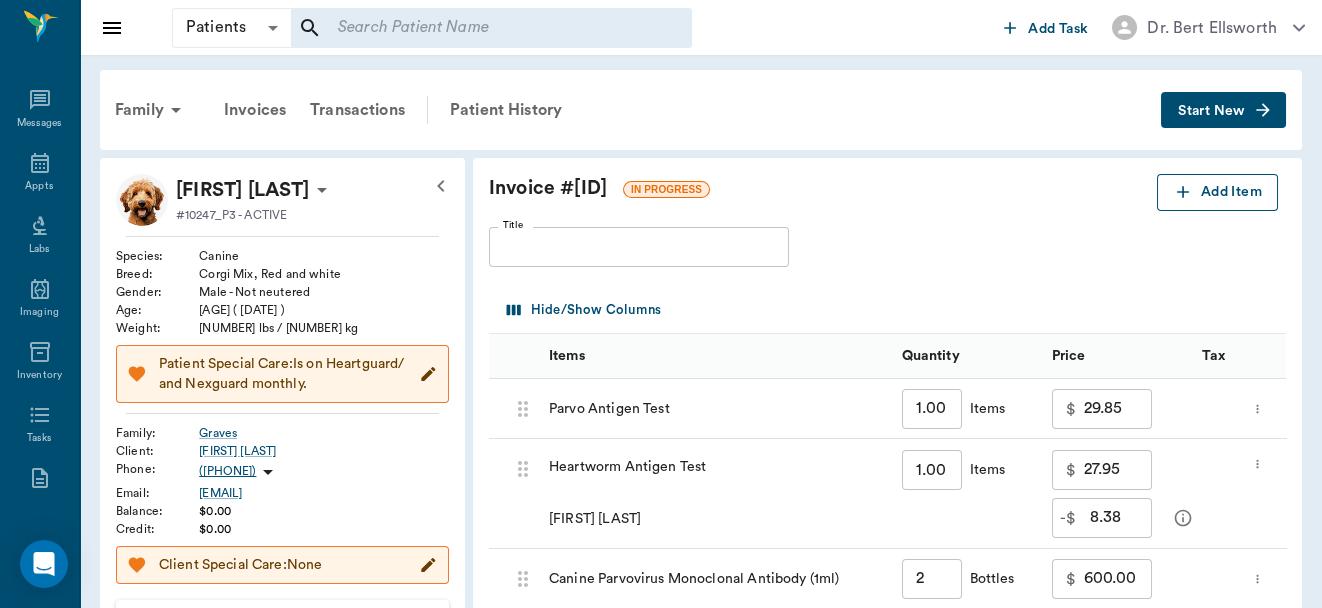 type on "3" 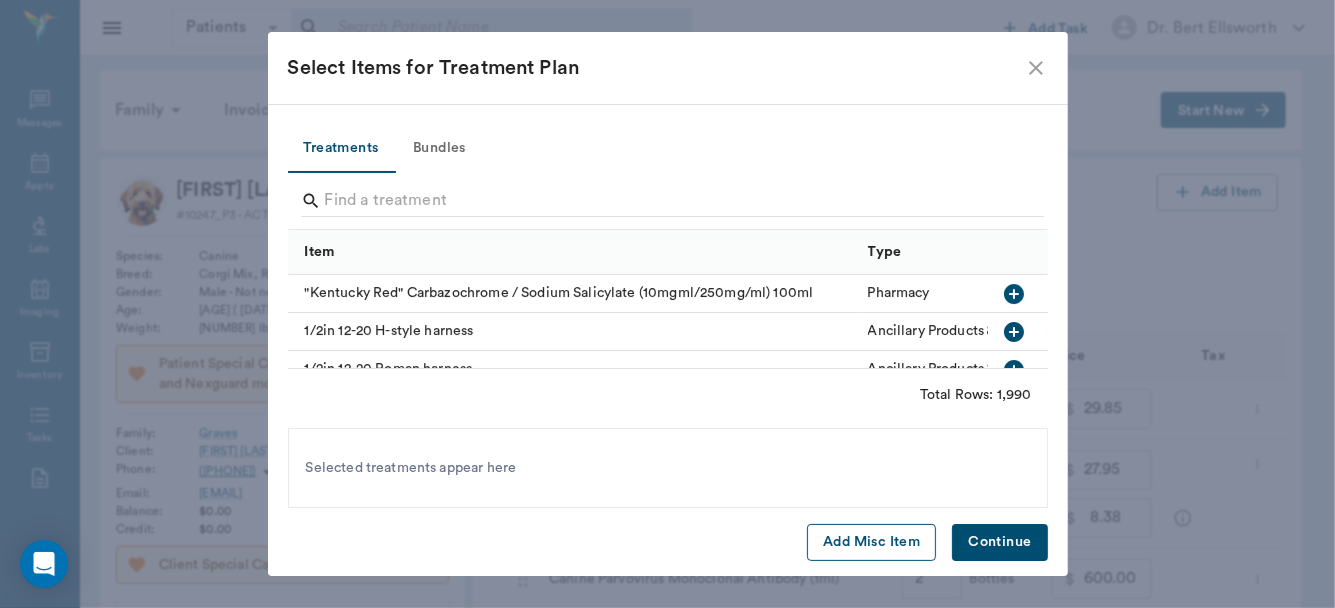 click on "Add Misc Item" at bounding box center [871, 542] 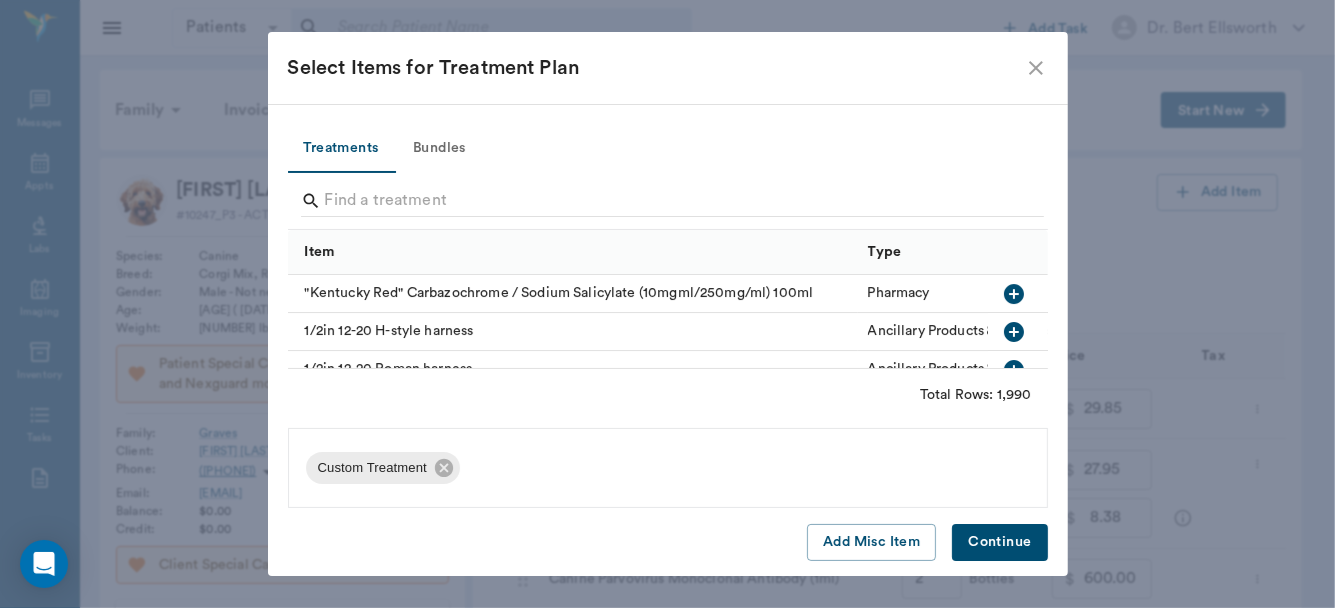 click on "Continue" at bounding box center (999, 542) 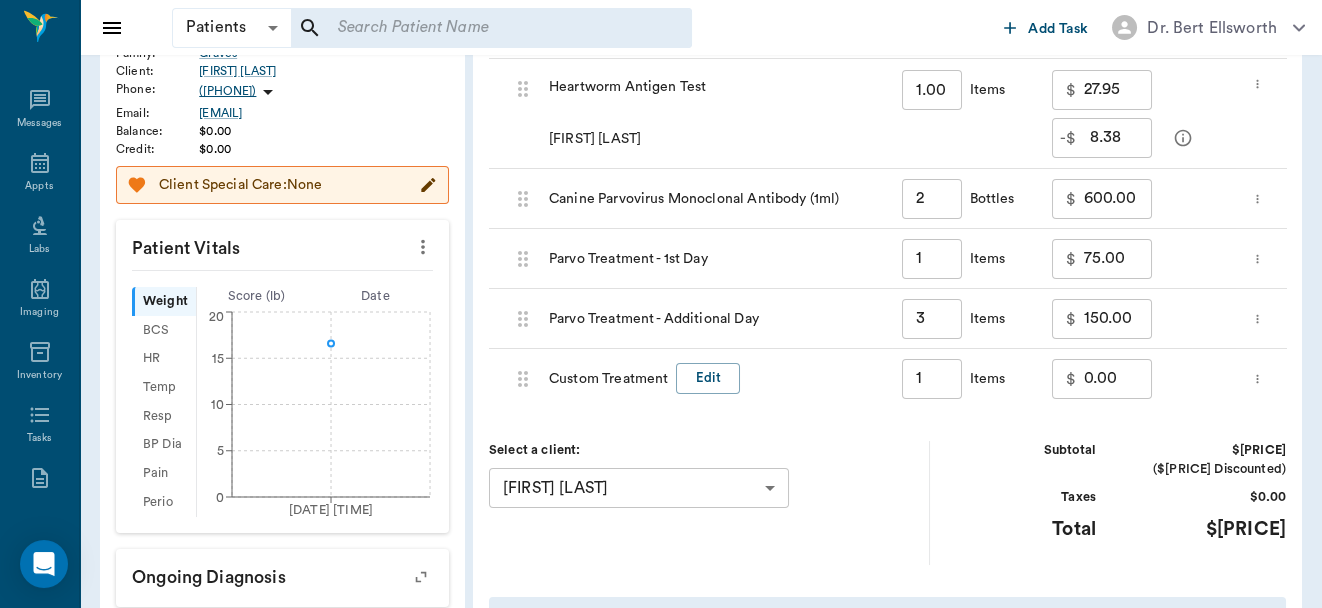scroll, scrollTop: 381, scrollLeft: 0, axis: vertical 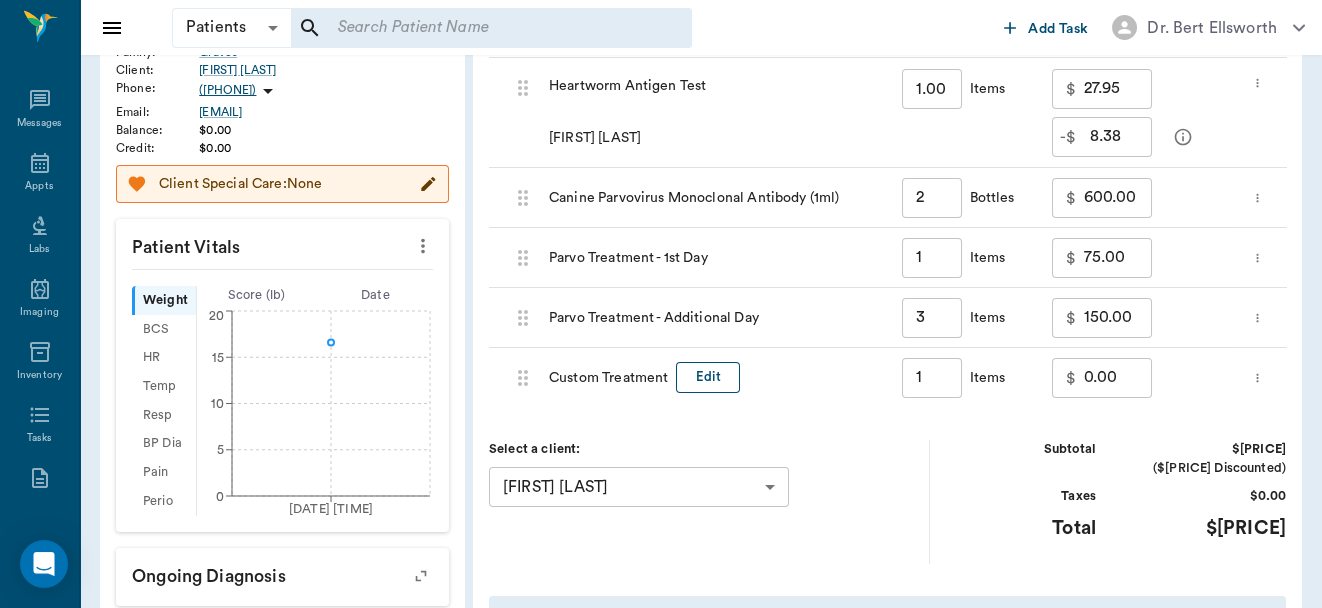 click on "Edit" at bounding box center [708, 377] 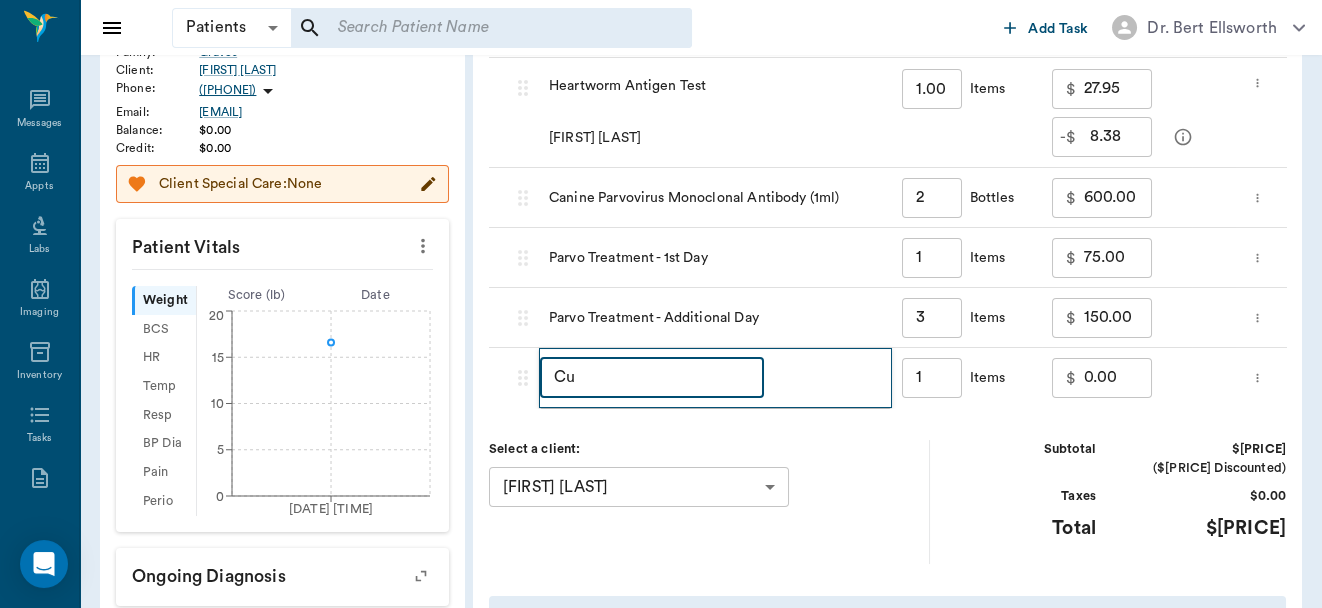 type on "C" 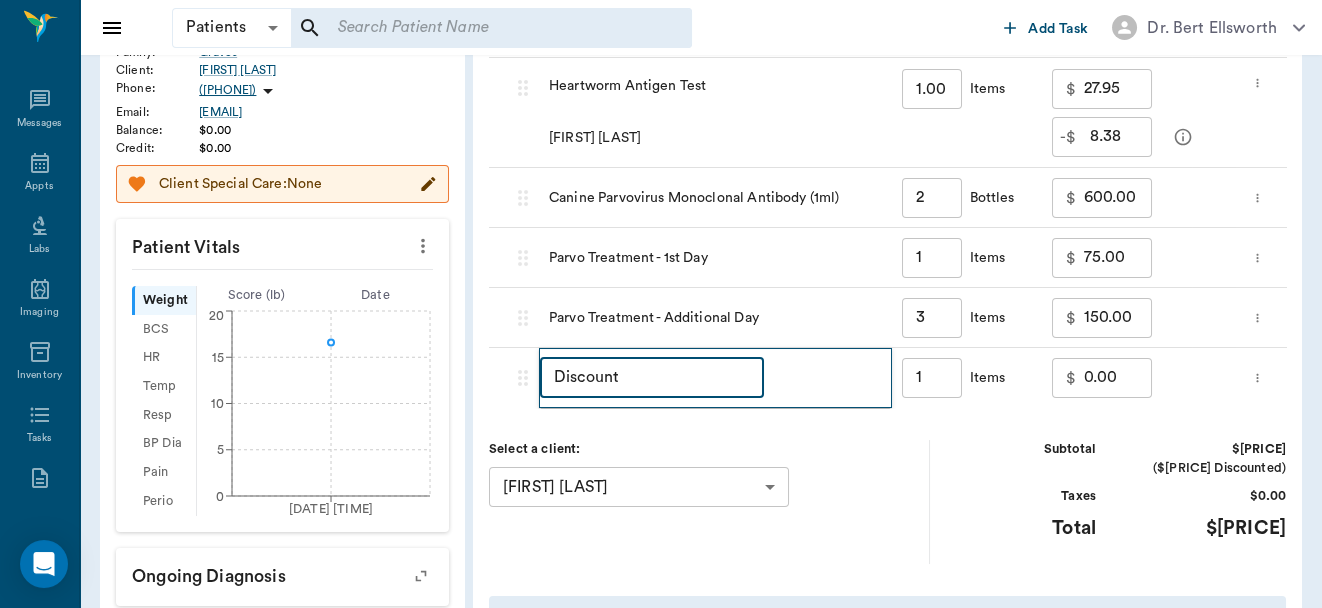 type on "Discount" 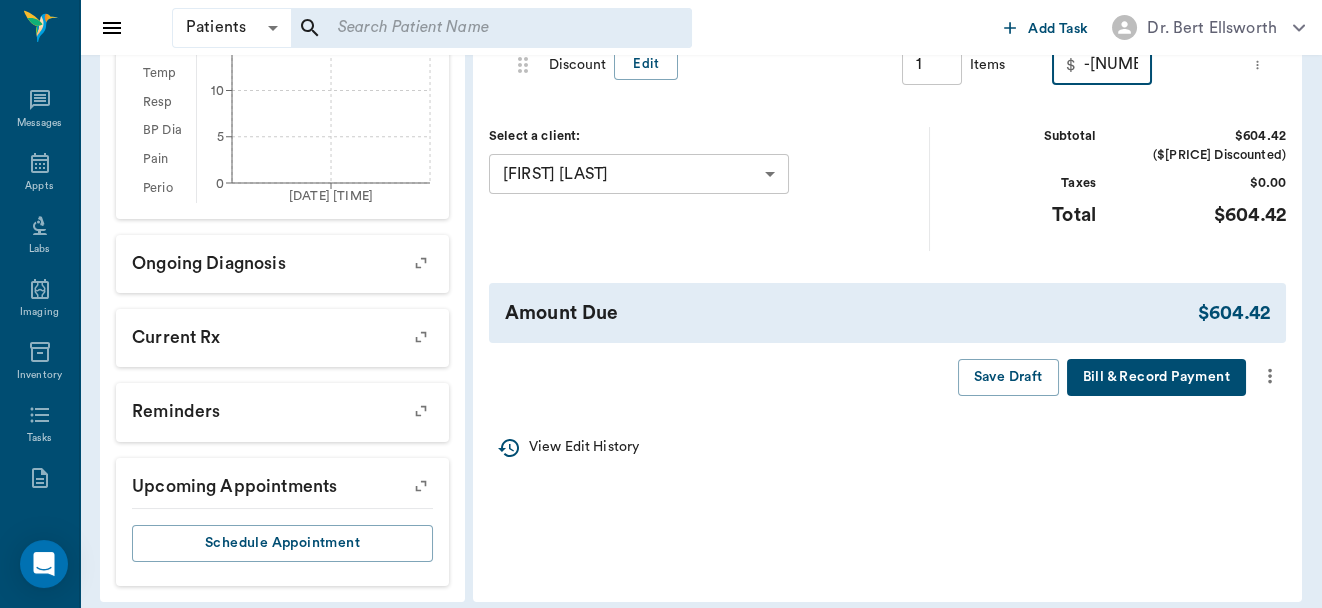scroll, scrollTop: 691, scrollLeft: 0, axis: vertical 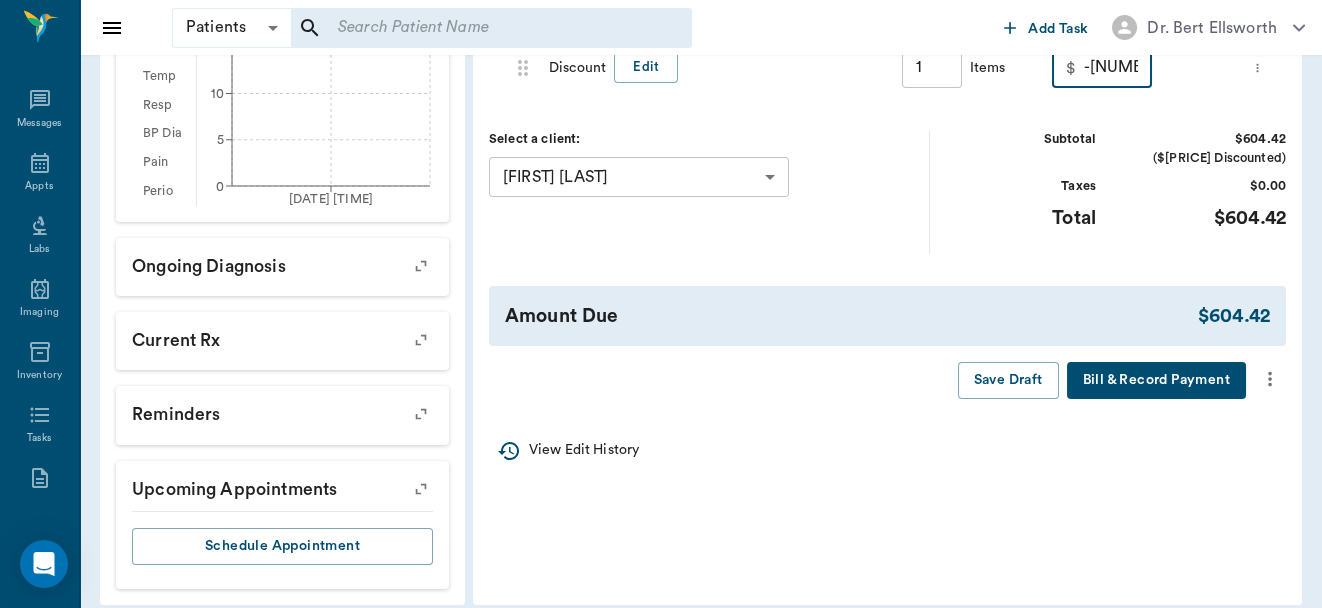 type on "-270.00" 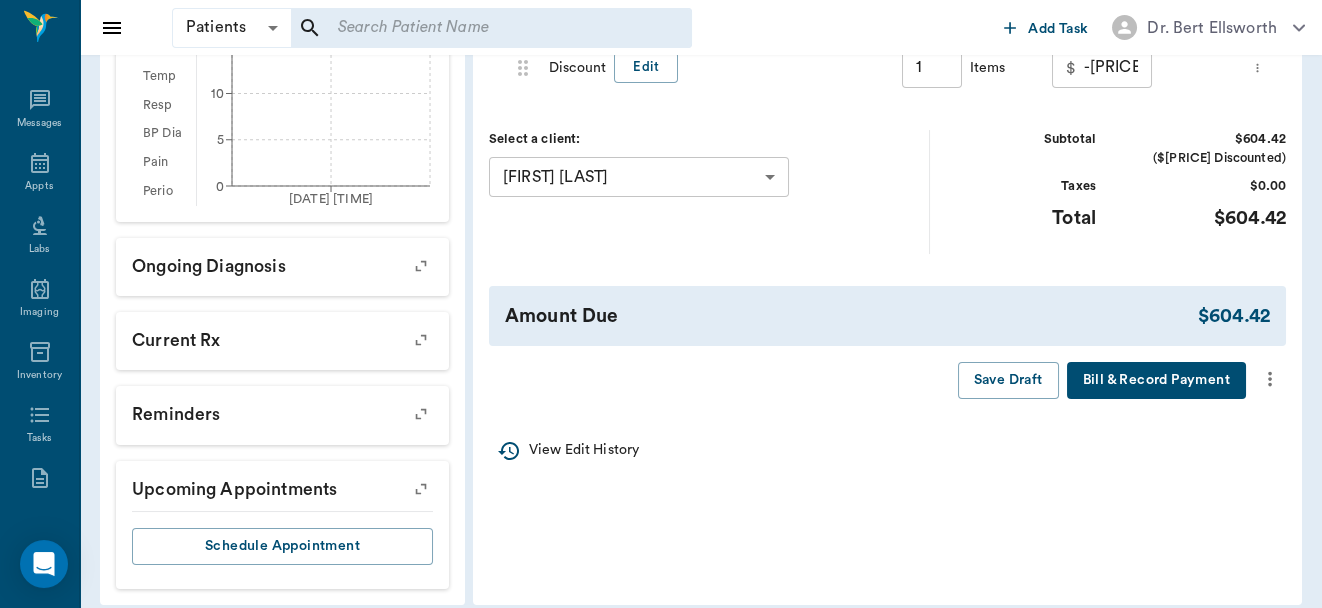 click 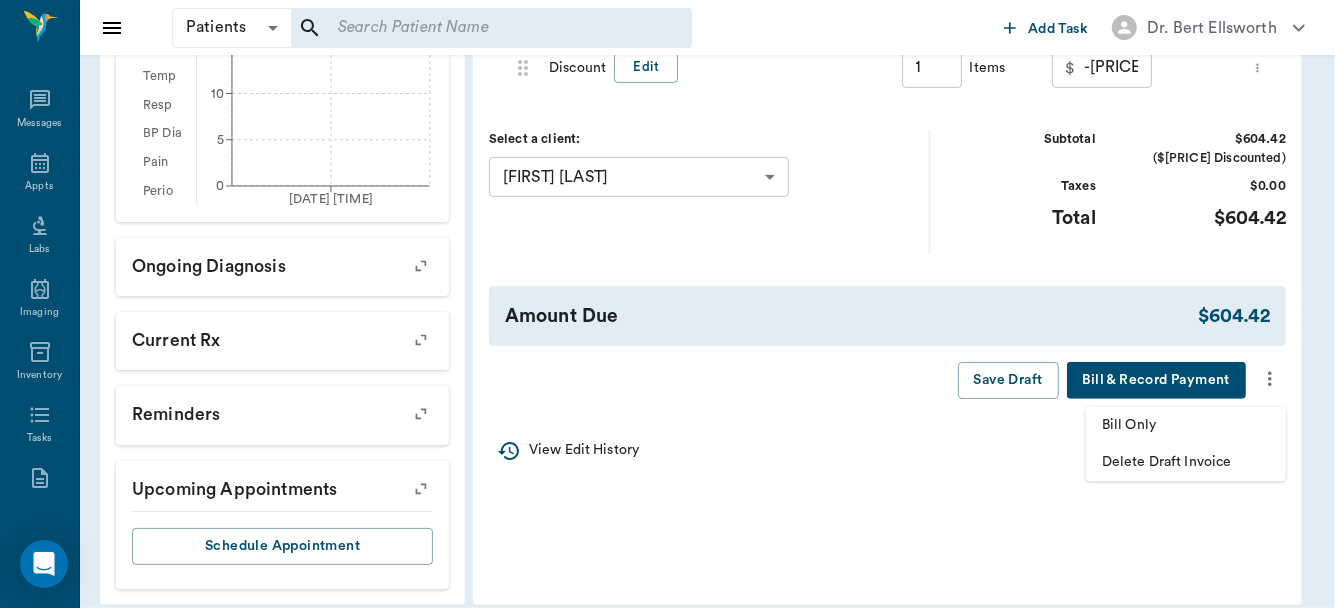 click on "Bill Only" at bounding box center (1186, 425) 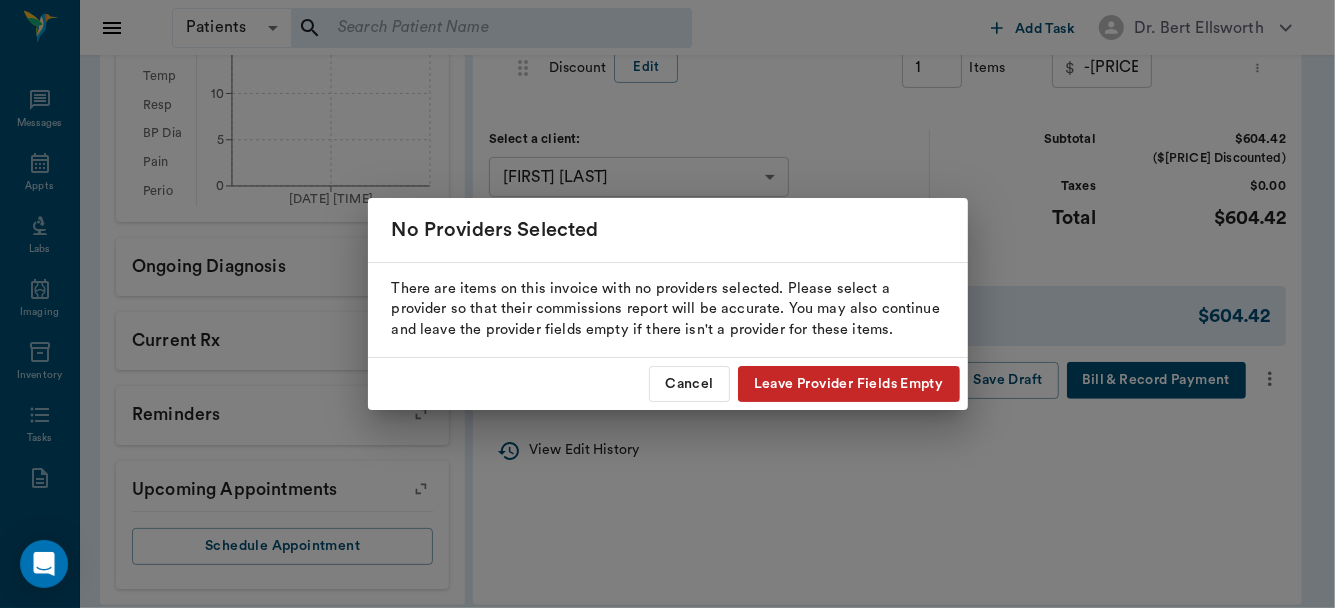 click on "Leave Provider Fields Empty" at bounding box center [849, 384] 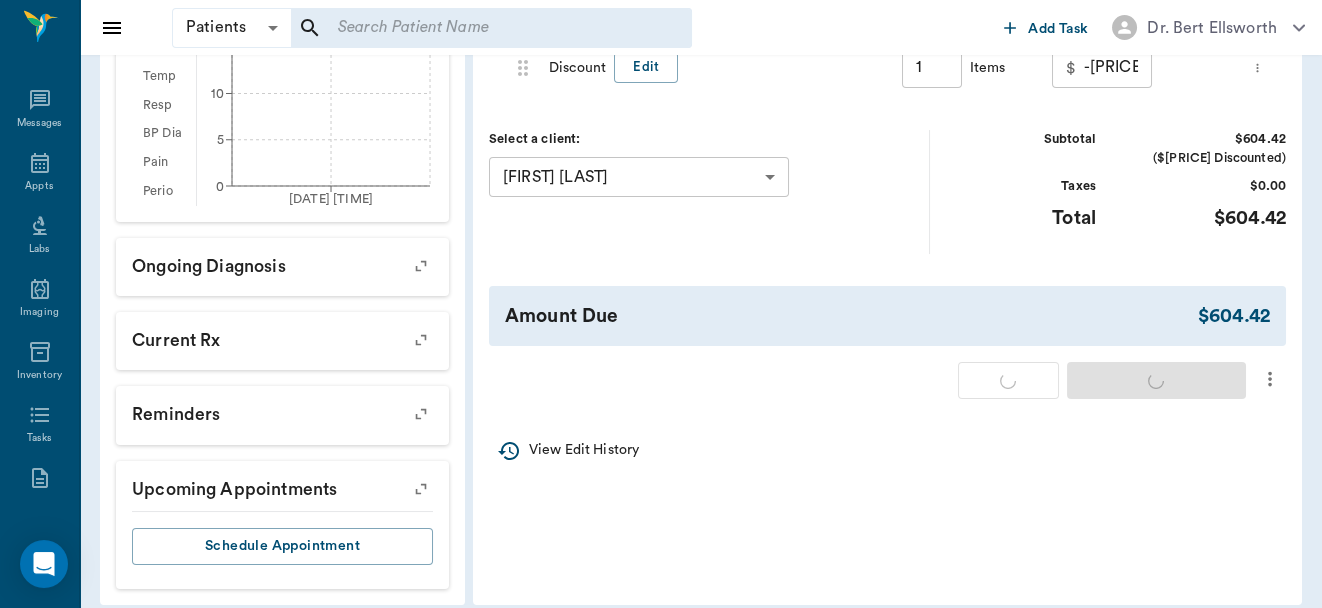 type on "2.00" 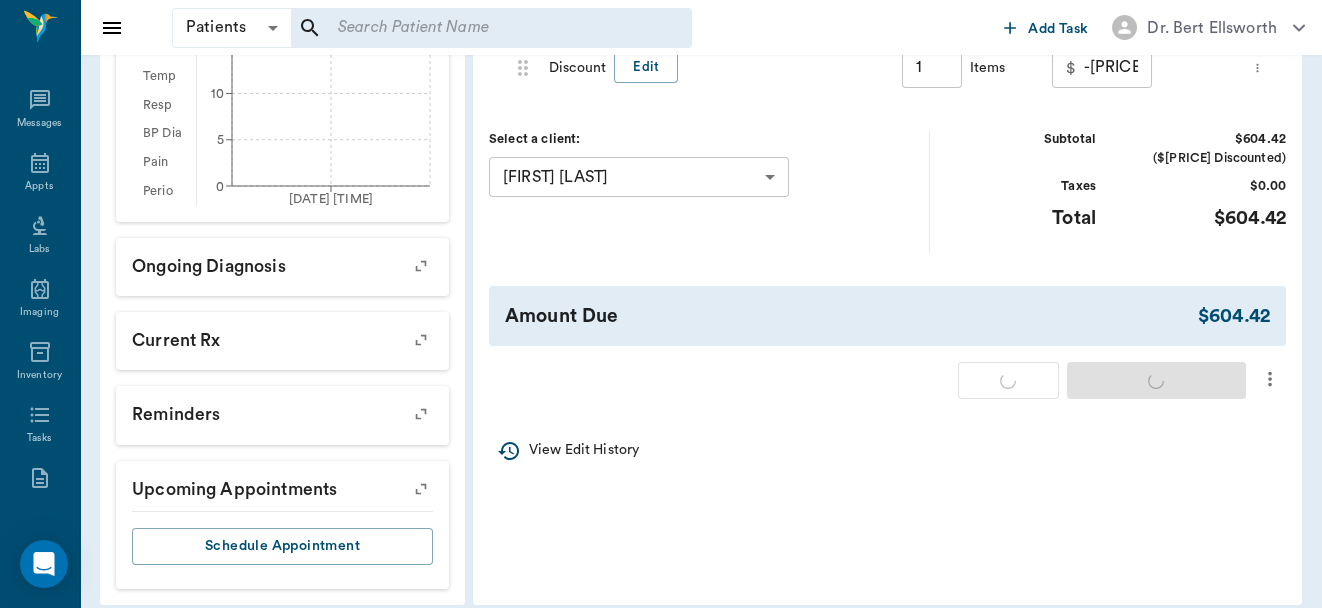 type on "1.00" 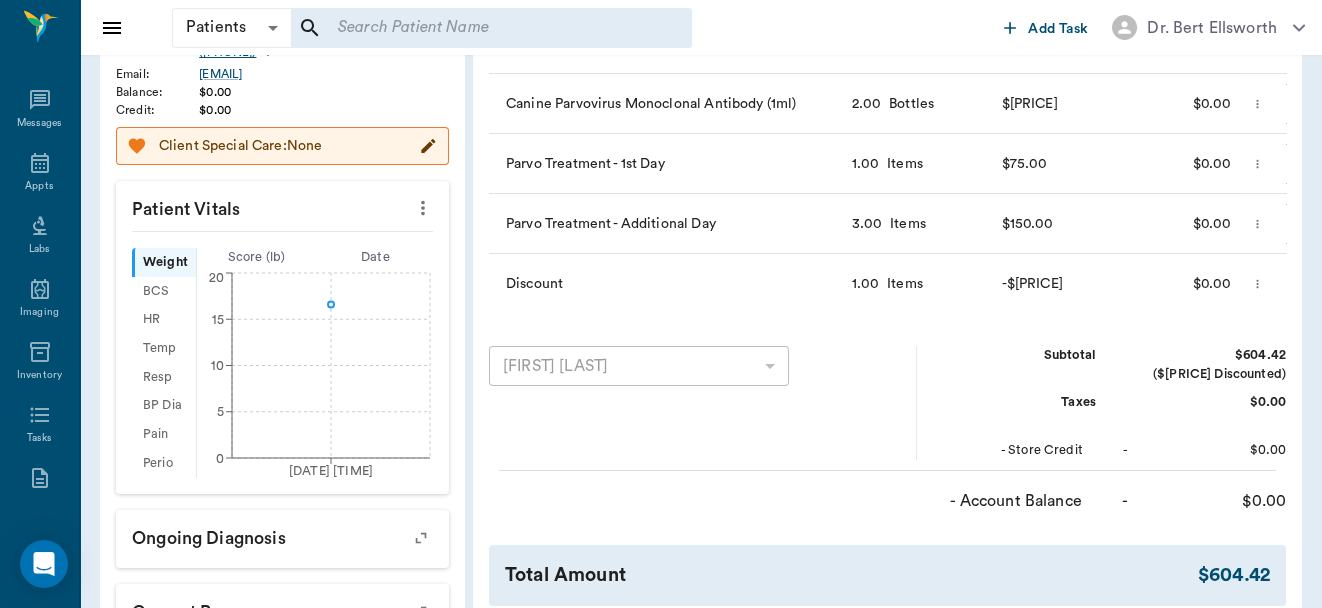 scroll, scrollTop: 583, scrollLeft: 0, axis: vertical 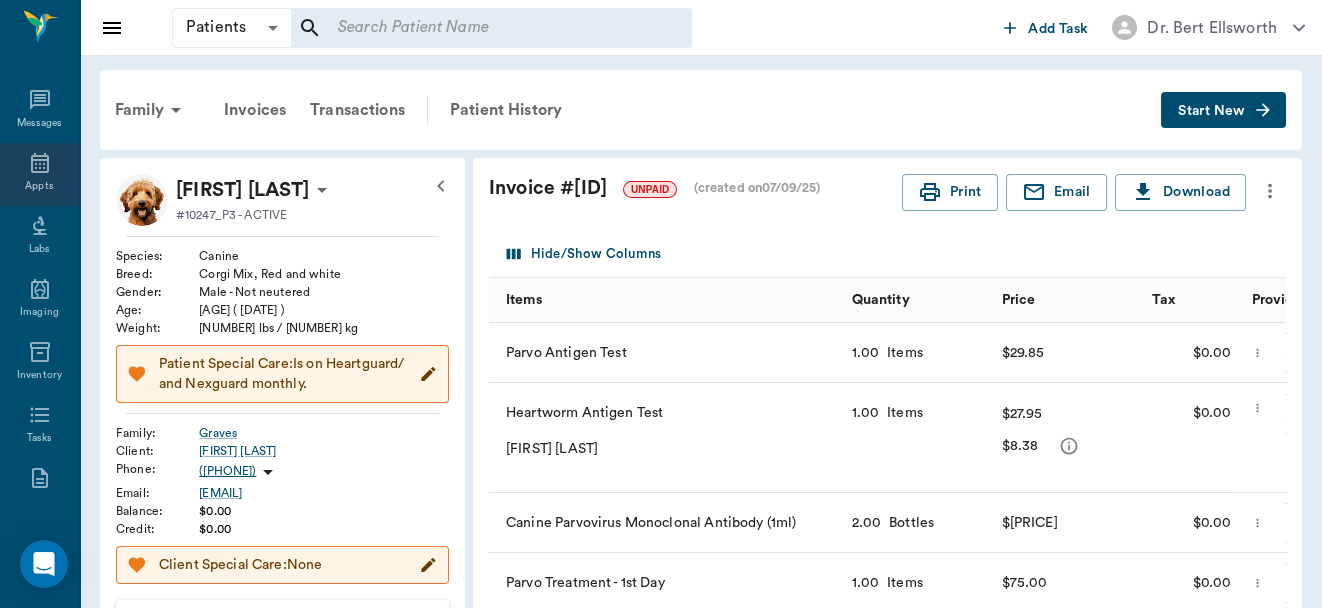 click 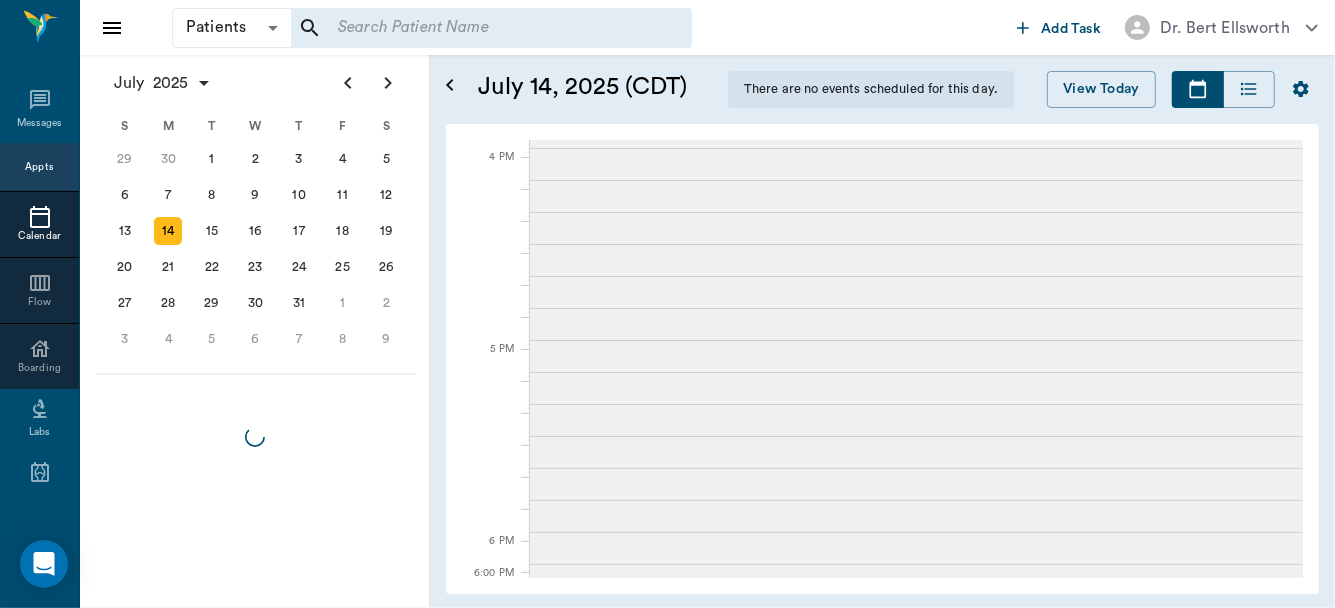 scroll, scrollTop: 1526, scrollLeft: 0, axis: vertical 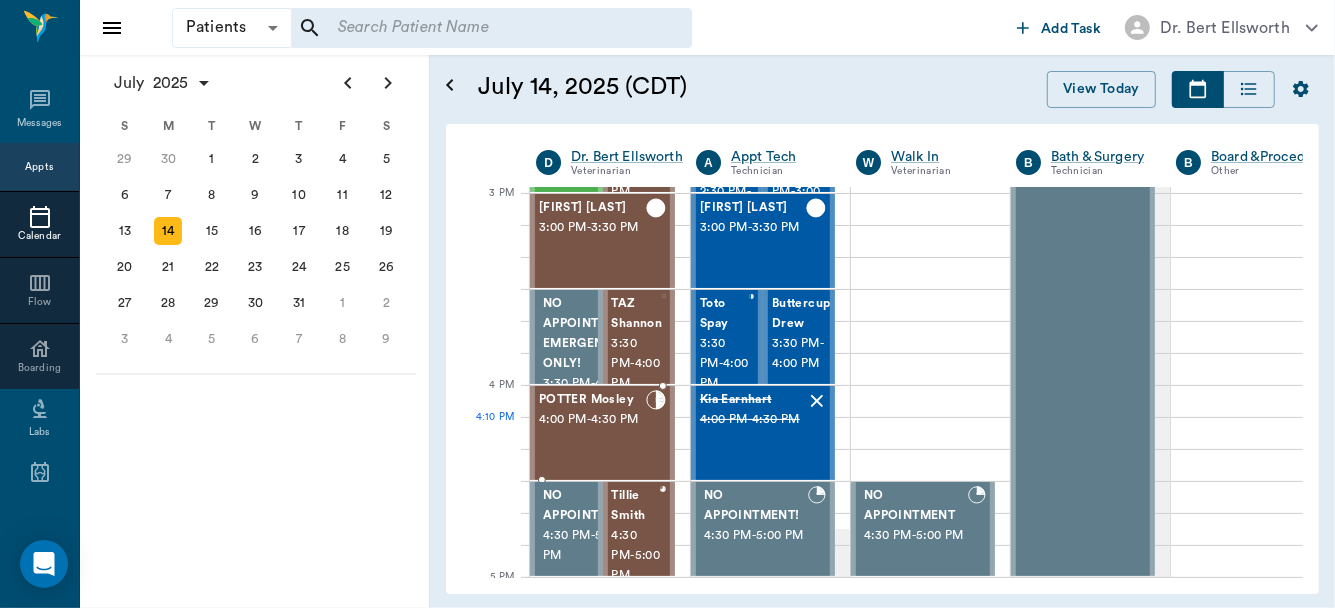 click on "[NAME] [TIME] - [TIME]" at bounding box center [592, 433] 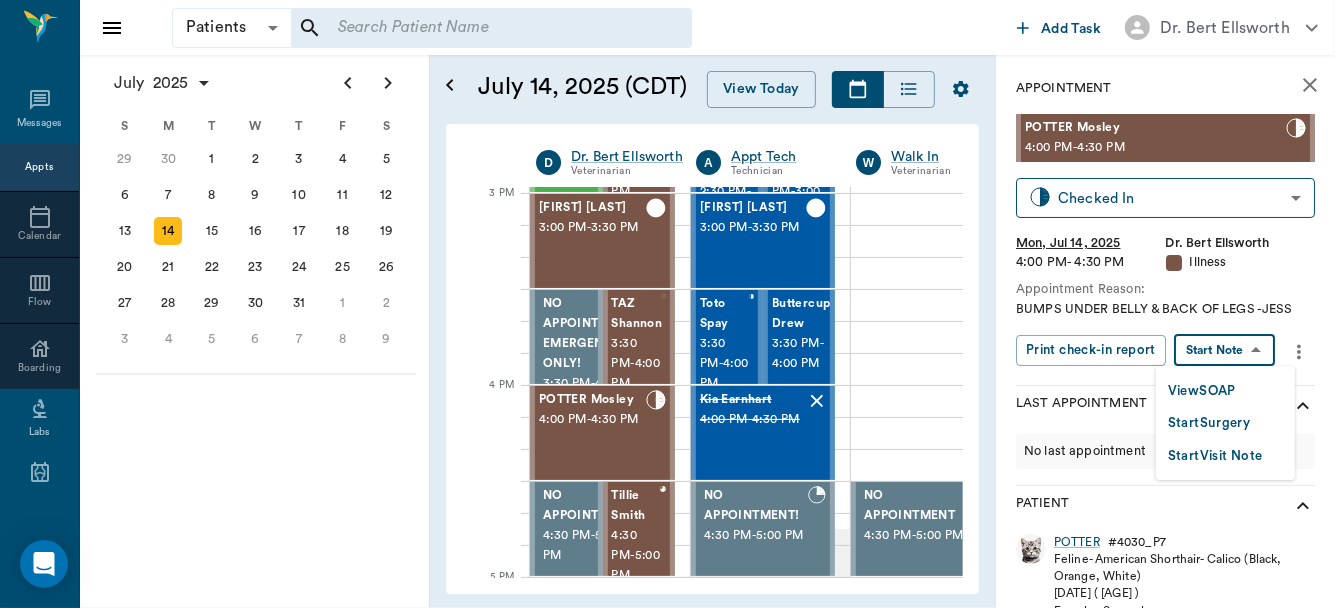 click on "Patients Patients ​ ​ Add Task Dr. Bert Ellsworth Nectar Messages Appts Calendar Flow Boarding Labs Imaging Inventory Tasks Forms Staff Reports Lookup Settings July 2025 S M T W T F S Jun 1 2 3 4 5 6 7 8 9 10 11 12 13 14 15 16 17 18 19 20 21 22 23 24 25 26 27 28 29 30 Jul 1 2 3 4 5 6 7 8 9 10 11 12 S M T W T F S 29 30 Jul 1 2 3 4 5 6 7 8 9 10 11 12 13 14 15 16 17 18 19 20 21 22 23 24 25 26 27 28 29 30 31 Aug 1 2 3 4 5 6 7 8 9 S M T W T F S 27 28 29 30 31 Aug 1 2 3 4 5 6 7 8 9 10 11 12 13 14 15 16 17 18 19 20 21 22 23 24 25 26 27 28 29 30 31 Sep 1 2 3 4 5 6 July 14, 2025 (CDT) View Today July 2025 Today 14 Mon Jul 2025 D Dr. Bert Ellsworth Veterinarian A Appt Tech Technician W Walk In Veterinarian B Bath & Surgery Technician B Board &Procedures Other D Dr. Kindall Jones Veterinarian 8 AM 9 AM 10 AM 11 AM 12 PM 1 PM 2 PM 3 PM 4 PM 5 PM 6 PM 7 PM 8 PM 8:56 PM 3:50 PM Aura POINT 8:00 AM  -  8:30 AM DAISY MAE Robinson 8:30 AM  -  9:00 AM Sadie McCall 8:30 AM  -  9:00 AM NO APPOINTMENT! EMERGENCY ONLY! 9:00 AM" at bounding box center (667, 304) 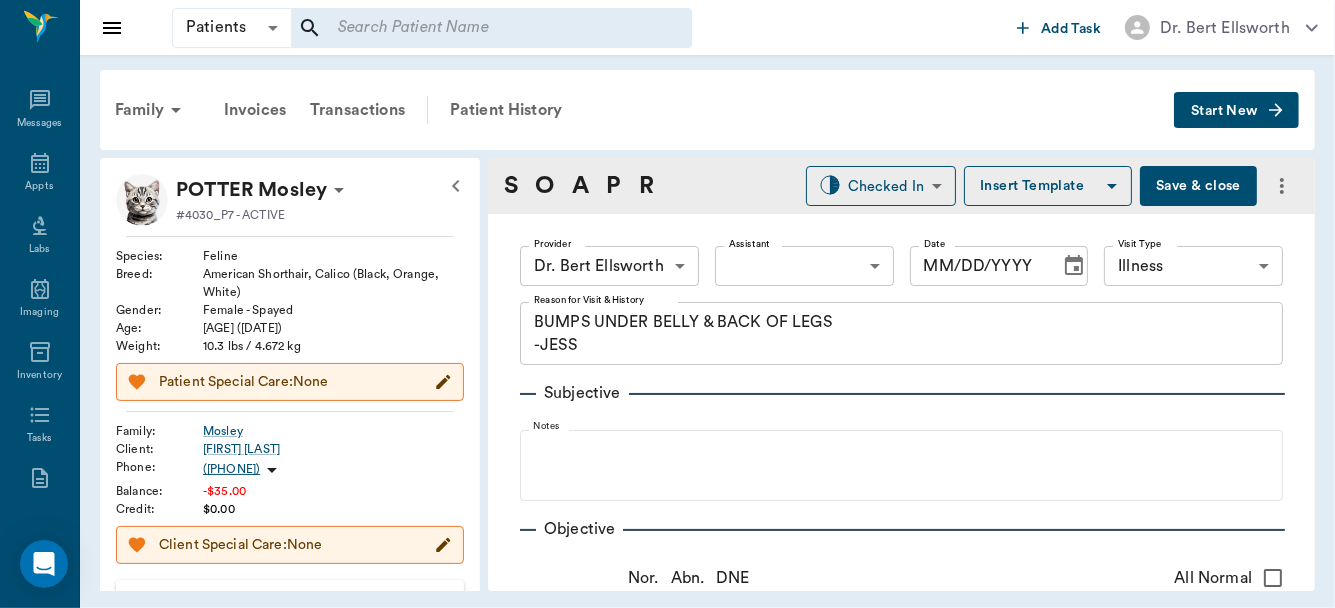 type on "63ec2f075fda476ae8351a4d" 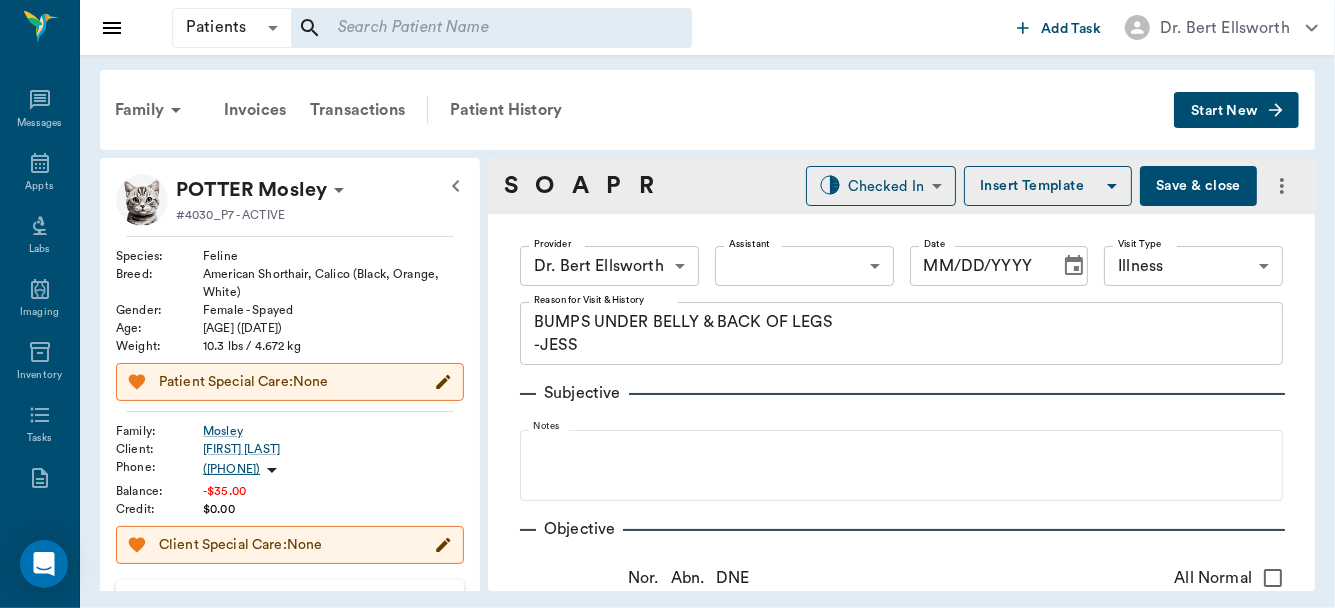 type on "65d2be4f46e3a538d89b8c15" 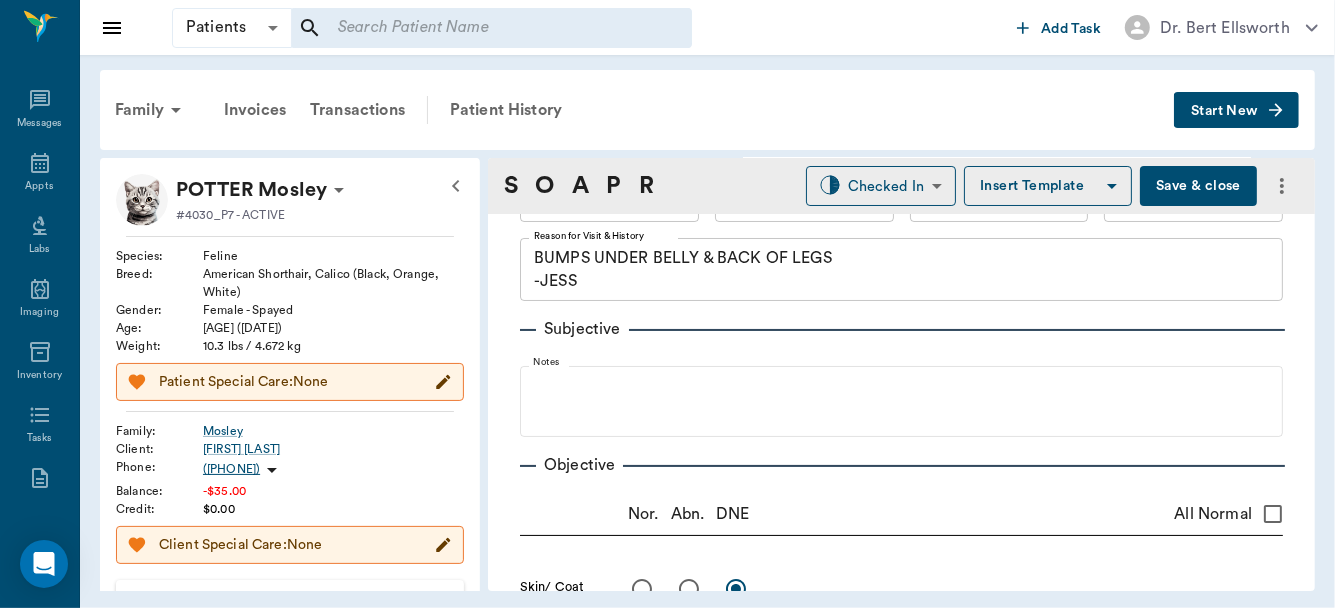 scroll, scrollTop: 4, scrollLeft: 0, axis: vertical 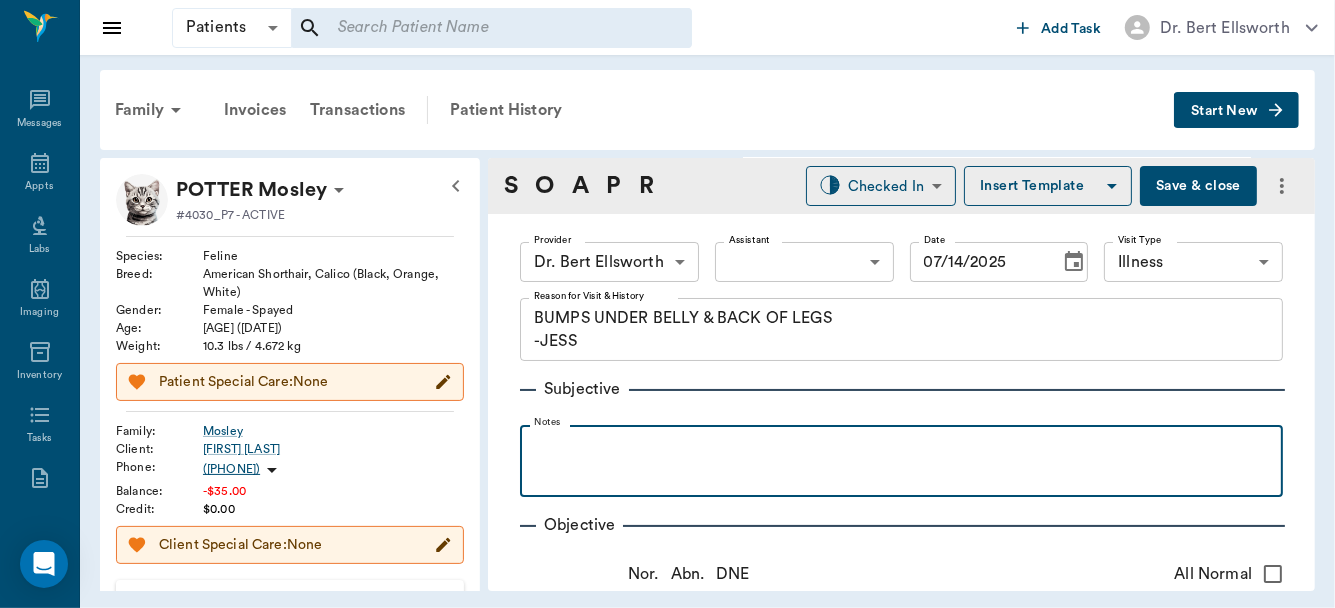 click at bounding box center (901, 447) 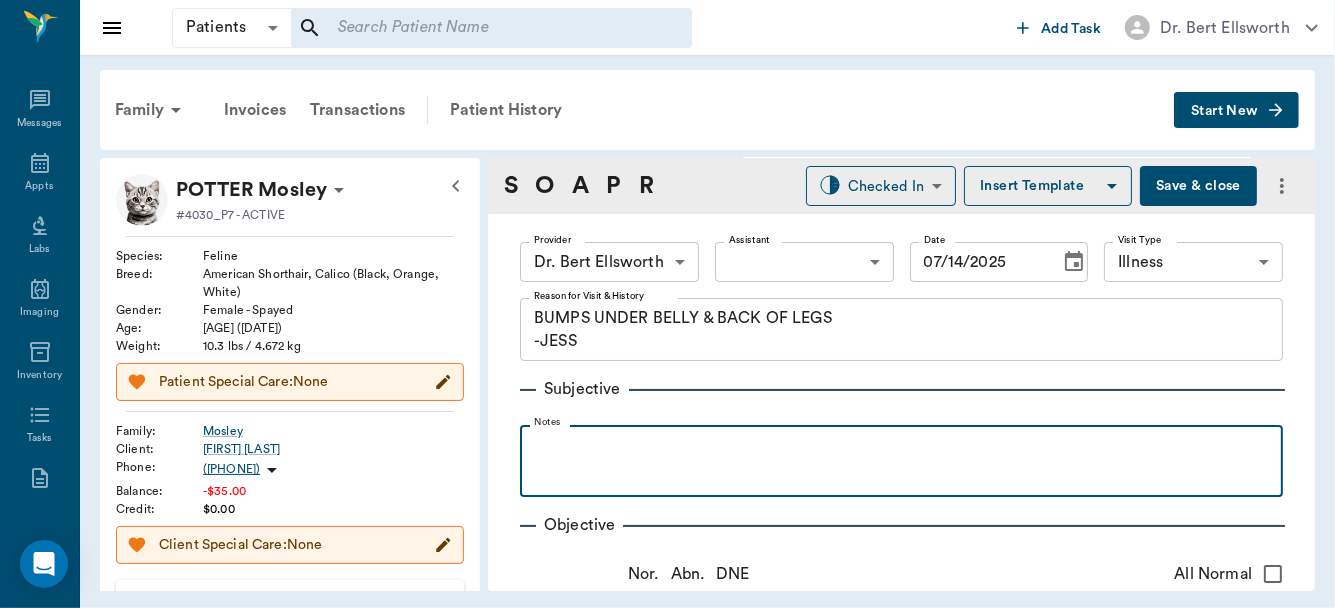 type 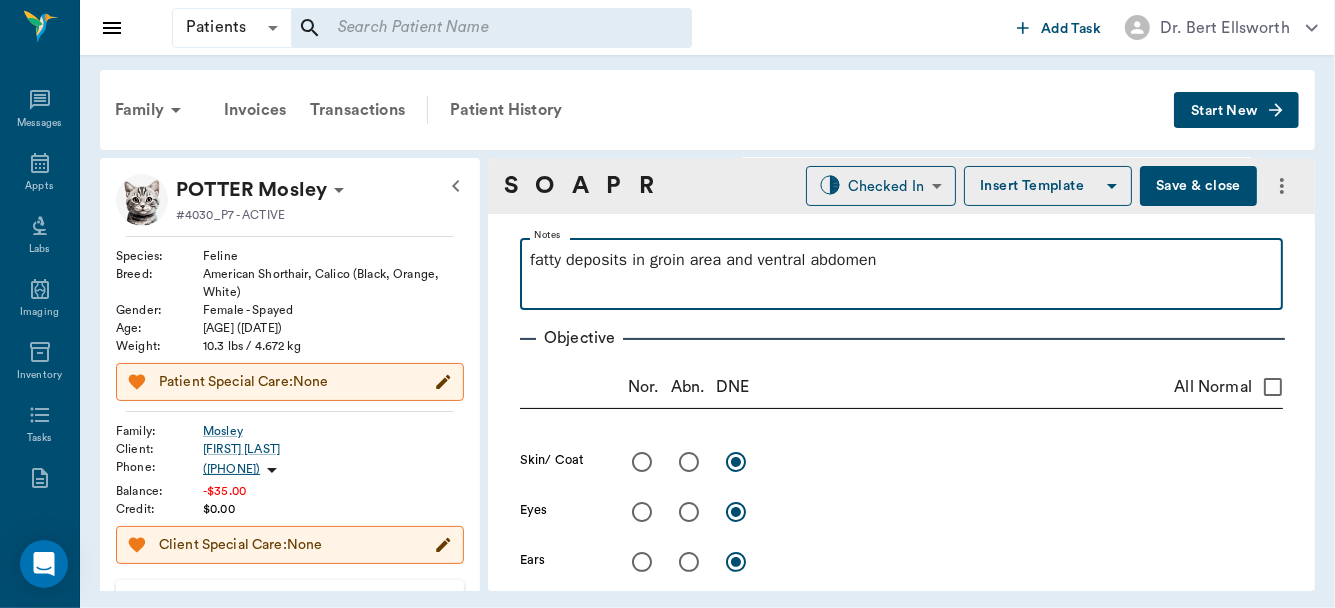 scroll, scrollTop: 209, scrollLeft: 0, axis: vertical 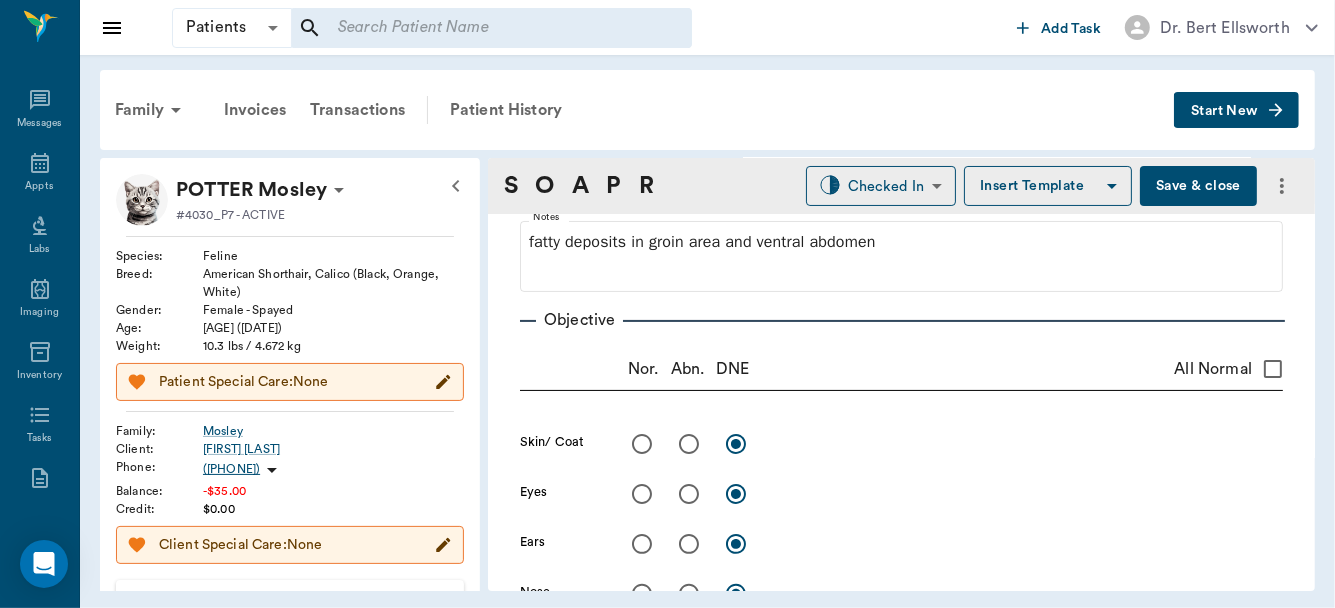 click on "All Normal" at bounding box center [1273, 369] 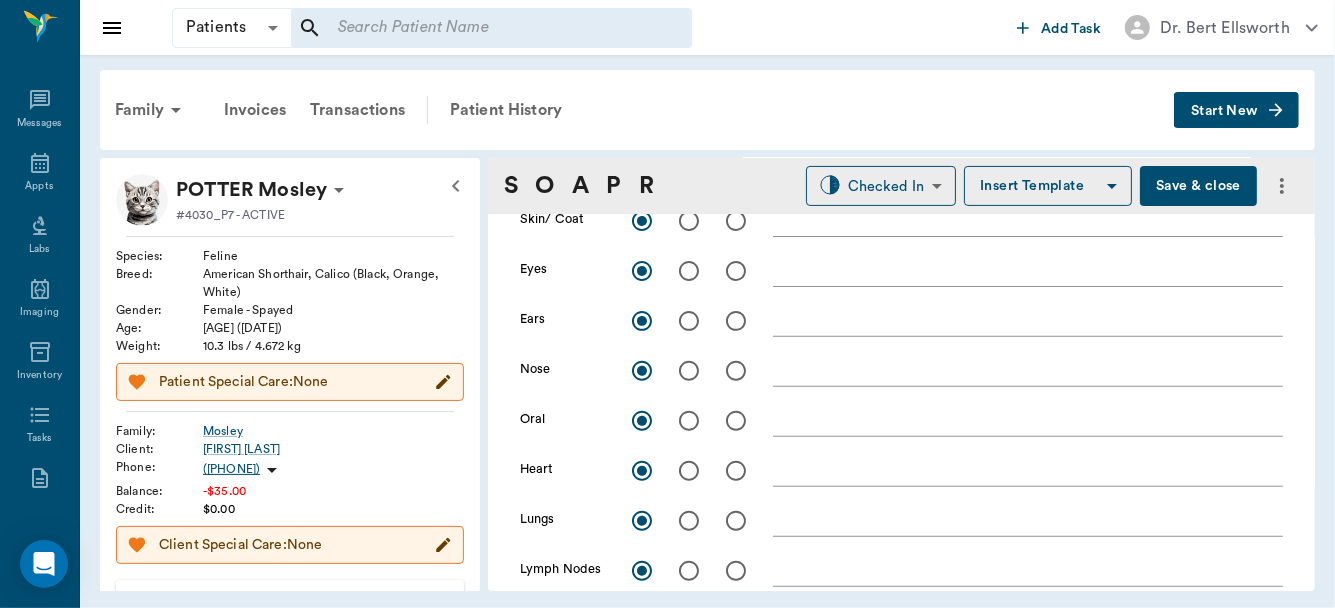 scroll, scrollTop: 0, scrollLeft: 0, axis: both 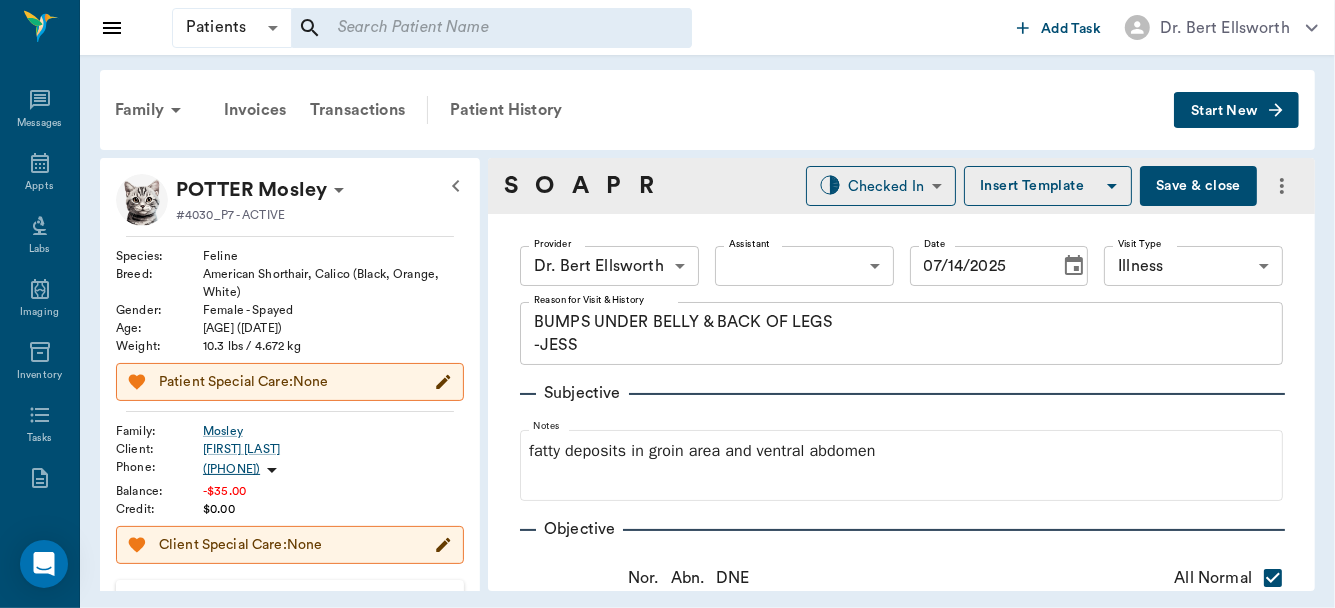 click on "Save & close" at bounding box center (1198, 186) 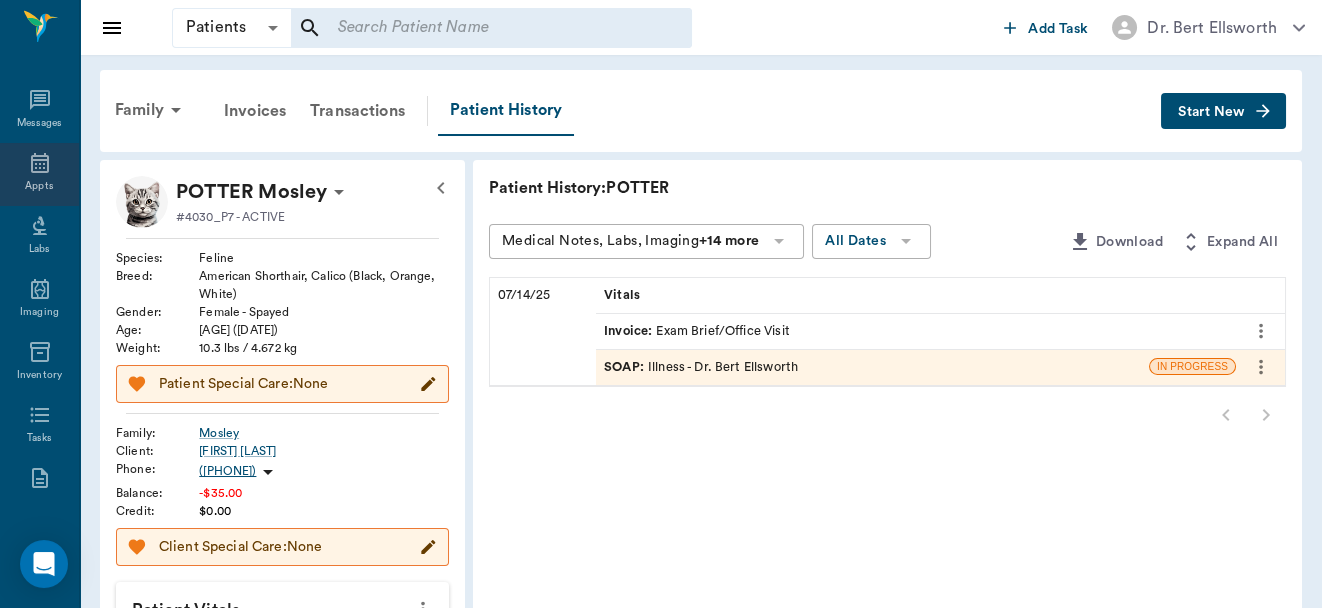 click 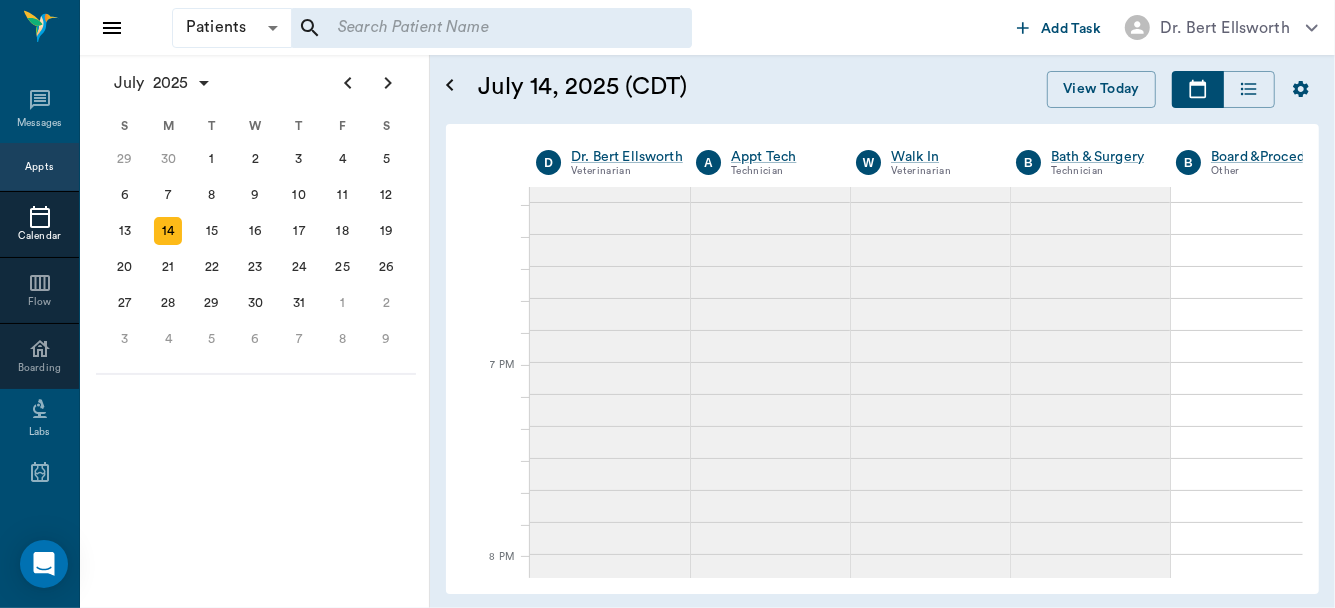 scroll, scrollTop: 1942, scrollLeft: 0, axis: vertical 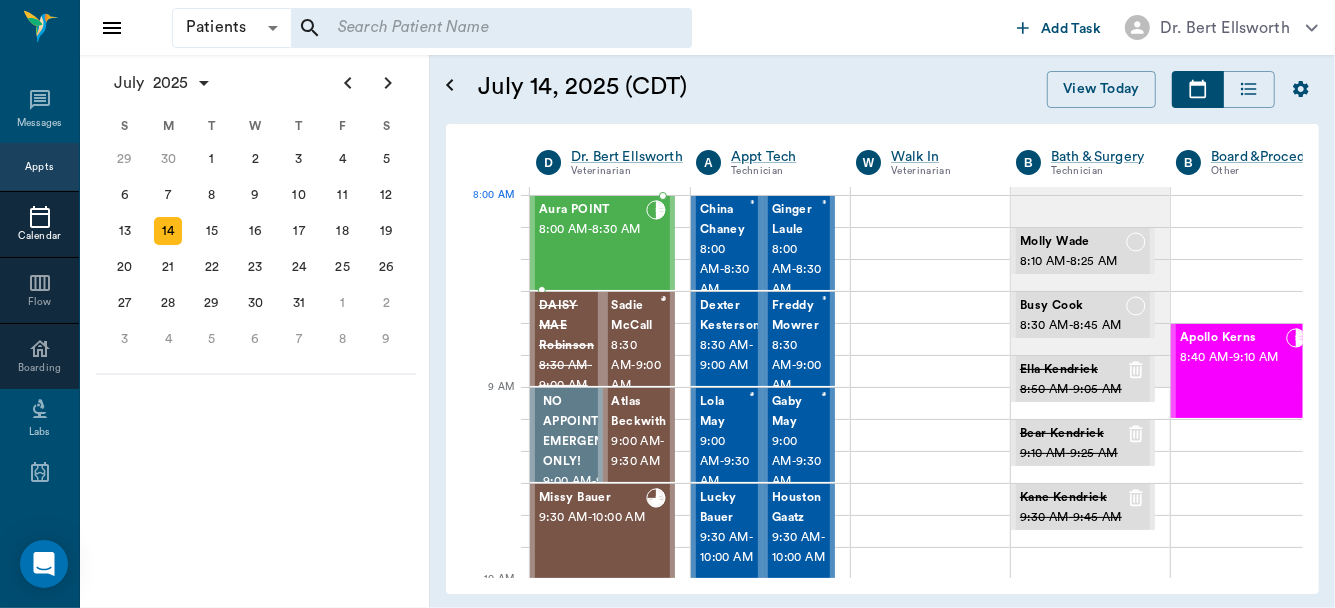 click on "Aura POINT" at bounding box center (592, 210) 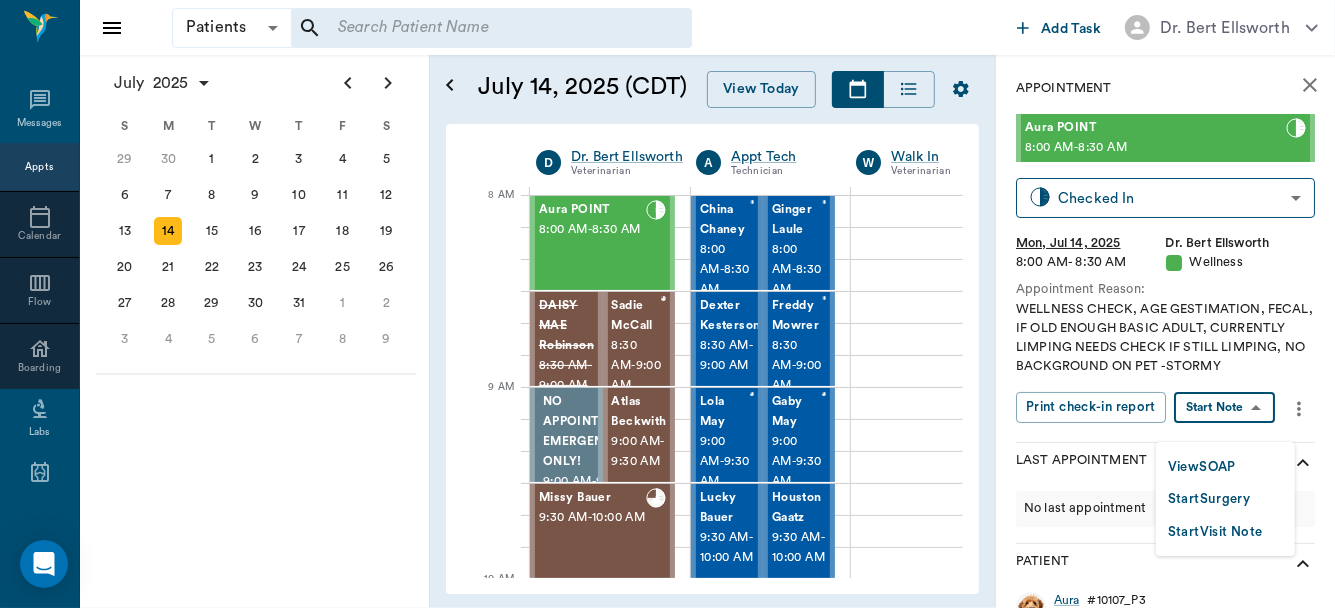 click on "Patients Patients ​ ​ Add Task Dr. Bert Ellsworth Nectar Messages Appts Calendar Flow Boarding Labs Imaging Inventory Tasks Forms Staff Reports Lookup Settings July 2025 S M T W T F S Jun 1 2 3 4 5 6 7 8 9 10 11 12 13 14 15 16 17 18 19 20 21 22 23 24 25 26 27 28 29 30 Jul 1 2 3 4 5 6 7 8 9 10 11 12 S M T W T F S 29 30 Jul 1 2 3 4 5 6 7 8 9 10 11 12 13 14 15 16 17 18 19 20 21 22 23 24 25 26 27 28 29 30 31 Aug 1 2 3 4 5 6 7 8 9 S M T W T F S 27 28 29 30 31 Aug 1 2 3 4 5 6 7 8 9 10 11 12 13 14 15 16 17 18 19 20 21 22 23 24 25 26 27 28 29 30 31 Sep 1 2 3 4 5 6 July 14, 2025 (CDT) View Today July 2025 Today 14 Mon Jul 2025 D Dr. Bert Ellsworth Veterinarian A Appt Tech Technician W Walk In Veterinarian B Bath & Surgery Technician B Board &Procedures Other D Dr. Kindall Jones Veterinarian 8 AM 9 AM 10 AM 11 AM 12 PM 1 PM 2 PM 3 PM 4 PM 5 PM 6 PM 7 PM 8 PM 8:58 PM 8:10 AM Aura POINT 8:00 AM  -  8:30 AM DAISY MAE Robinson 8:30 AM  -  9:00 AM Sadie McCall 8:30 AM  -  9:00 AM NO APPOINTMENT! EMERGENCY ONLY! 9:00 AM" at bounding box center (667, 304) 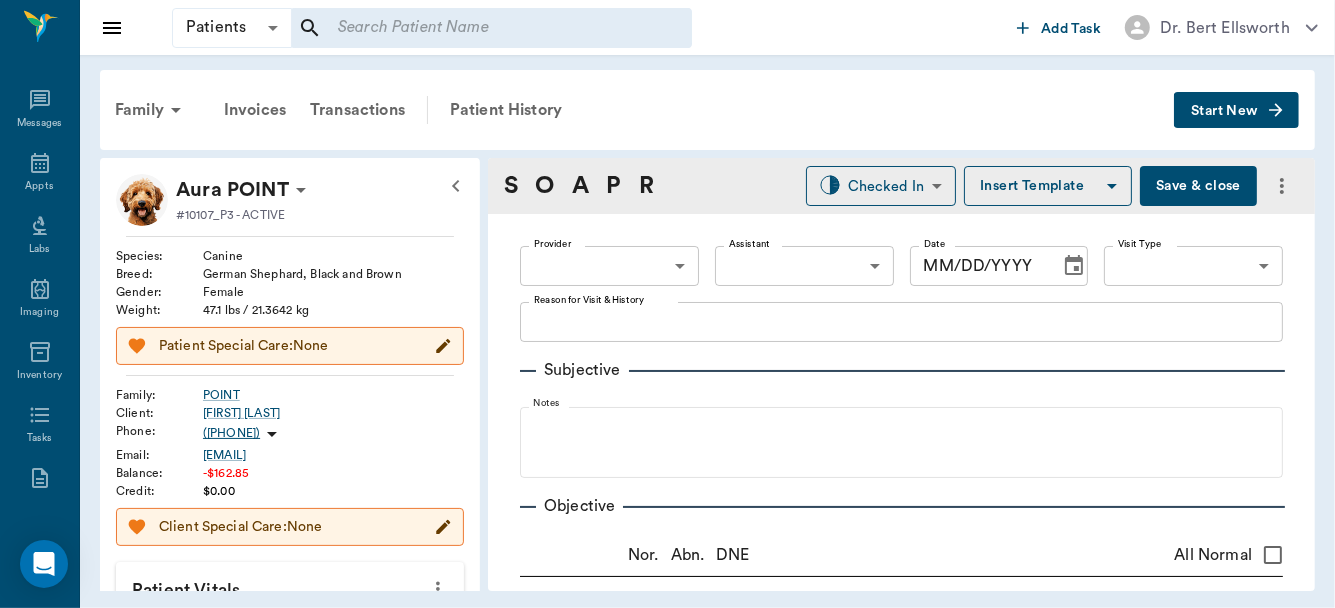 type on "63ec2f075fda476ae8351a4d" 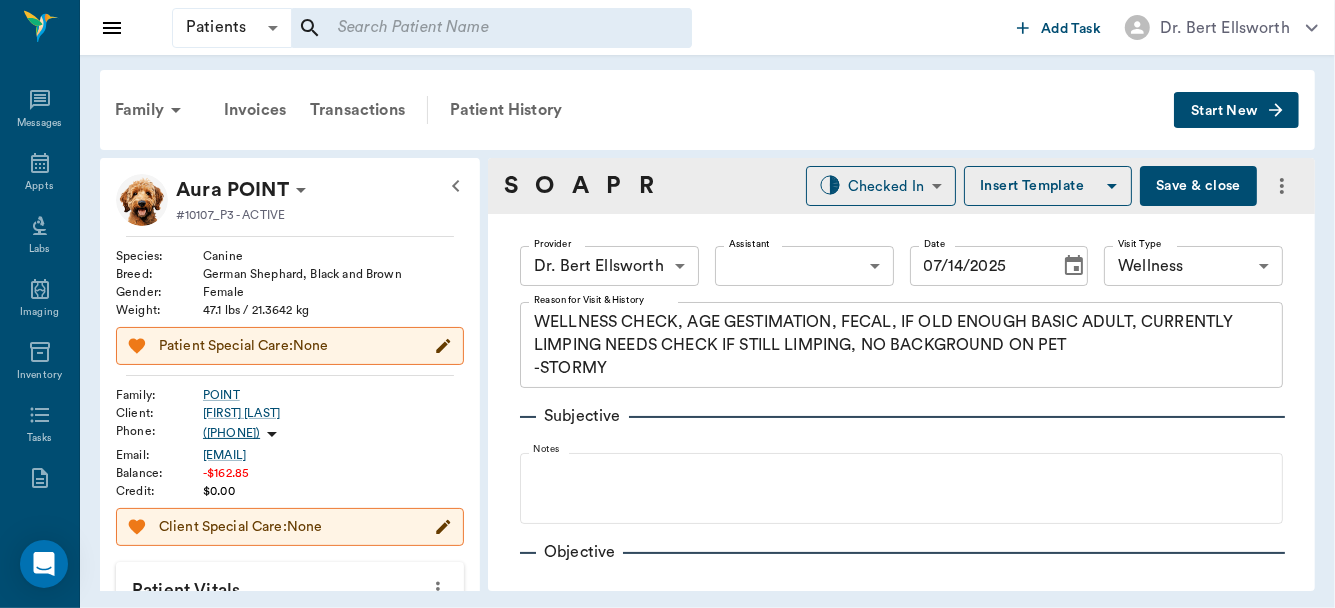type on "07/14/2025" 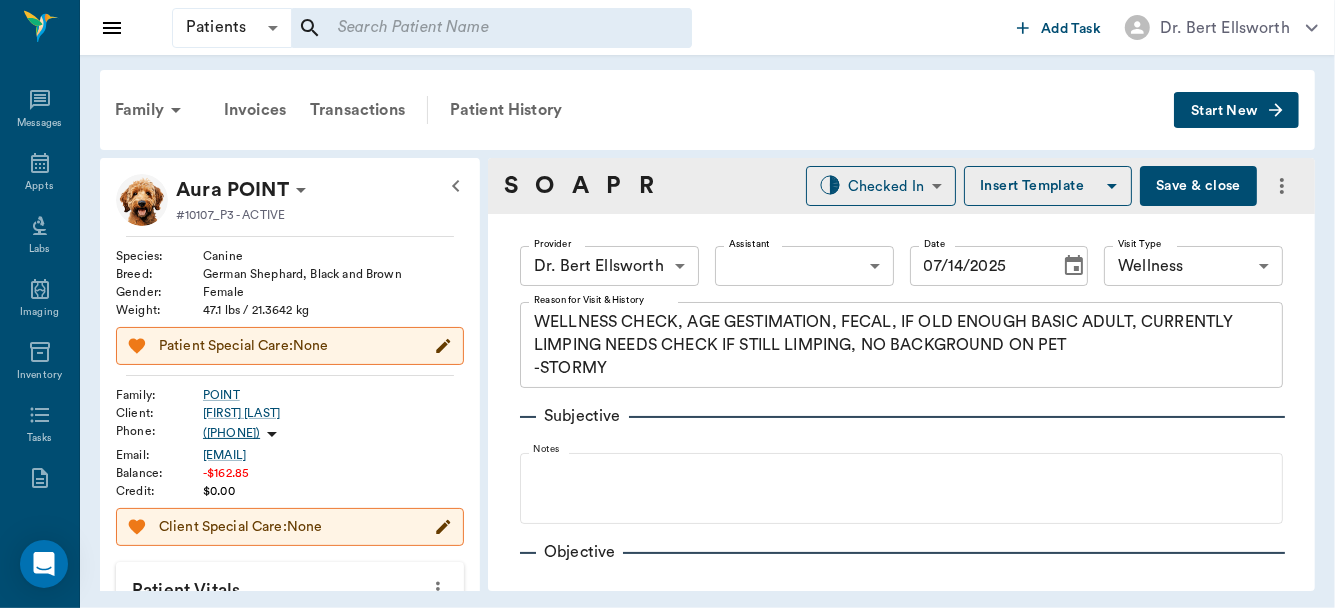 click 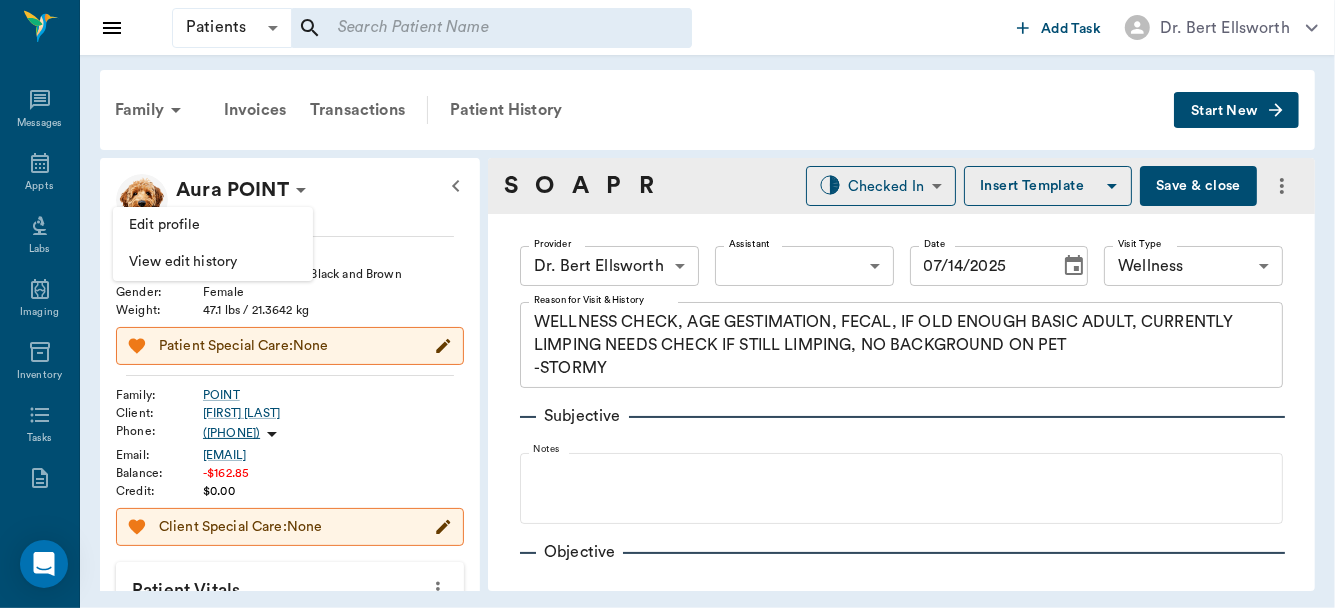 click on "Edit profile" at bounding box center (213, 225) 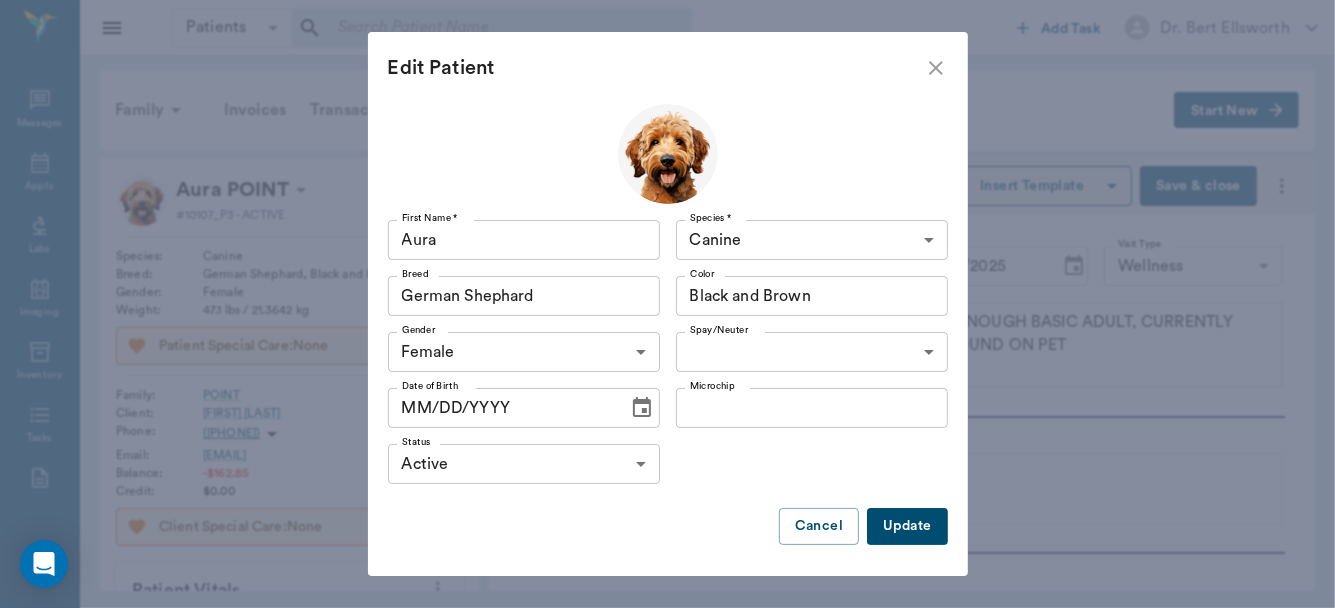 click 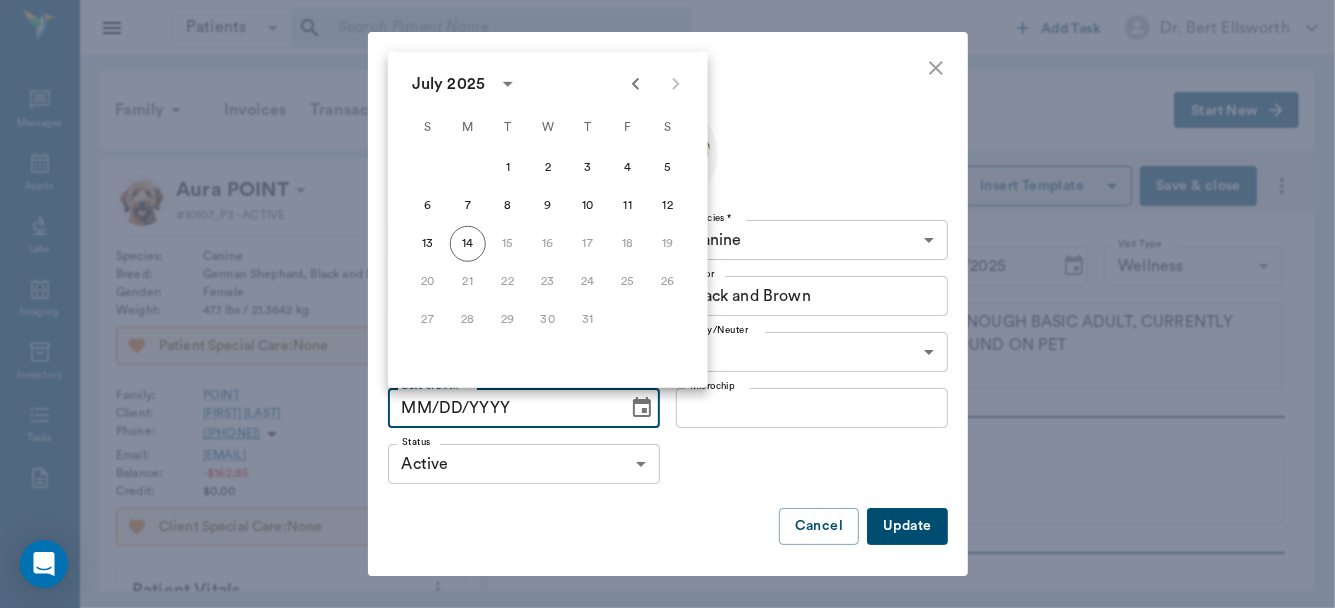 click 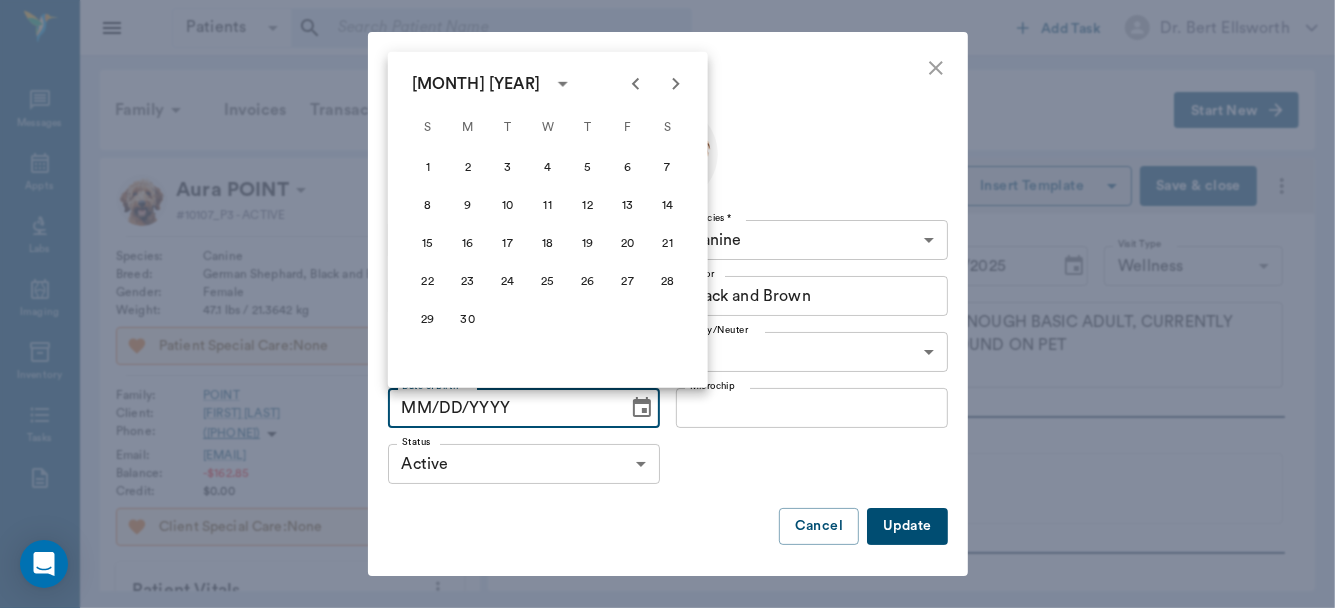 click 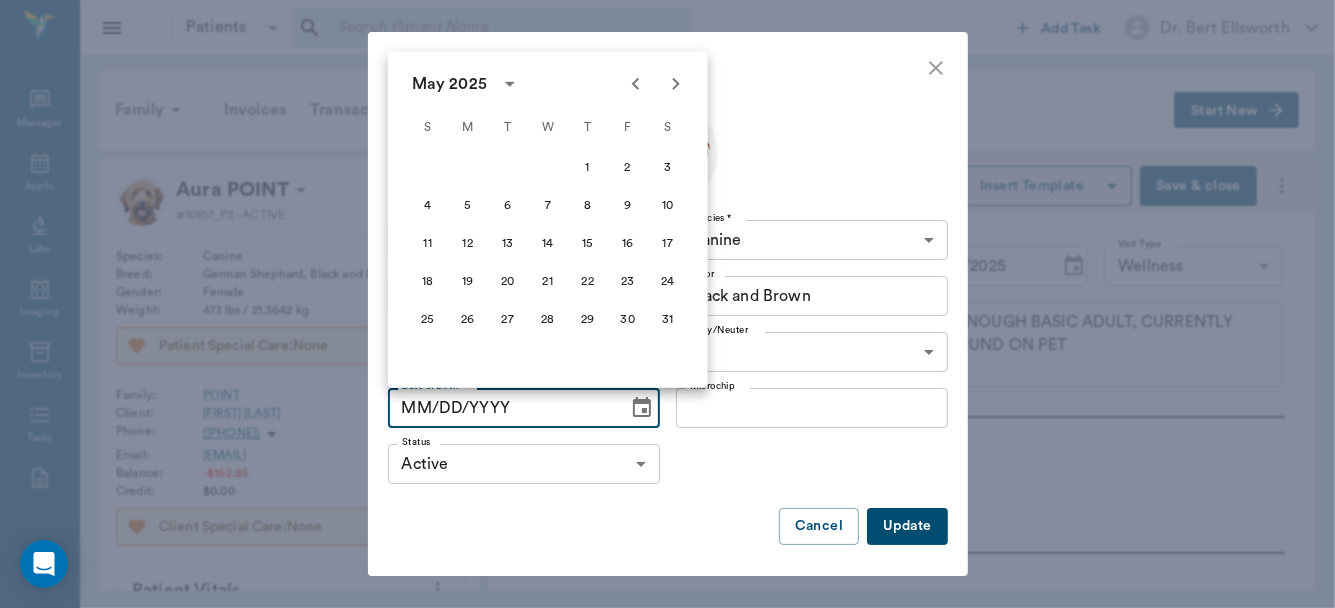 click 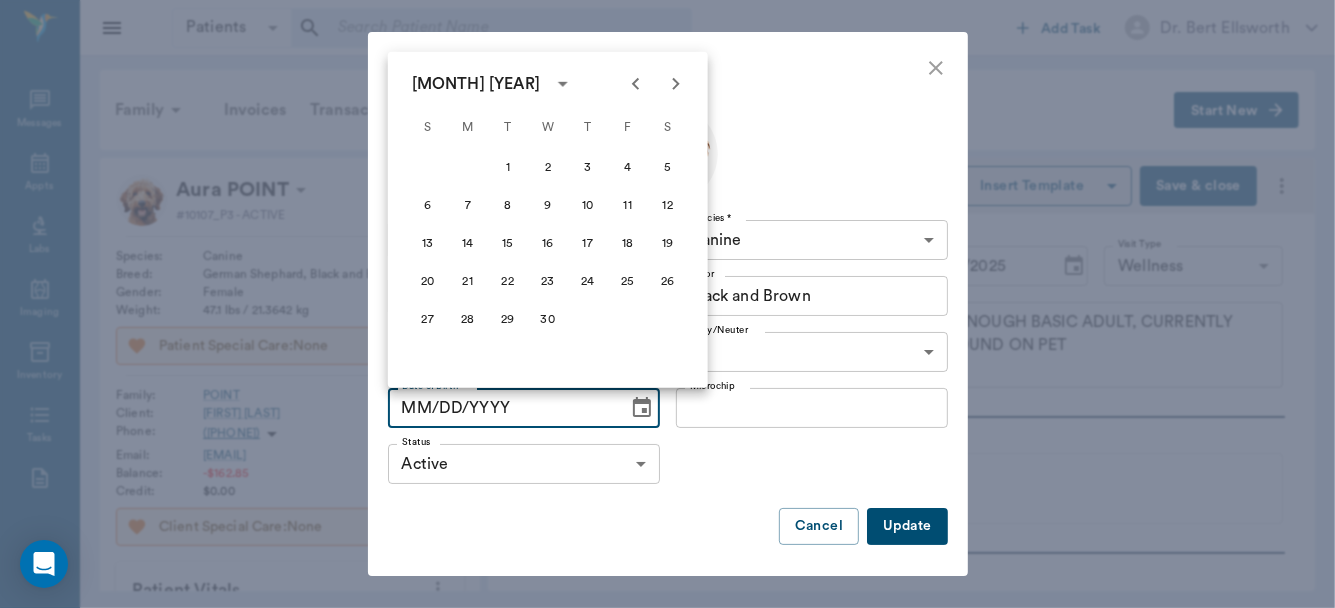 click 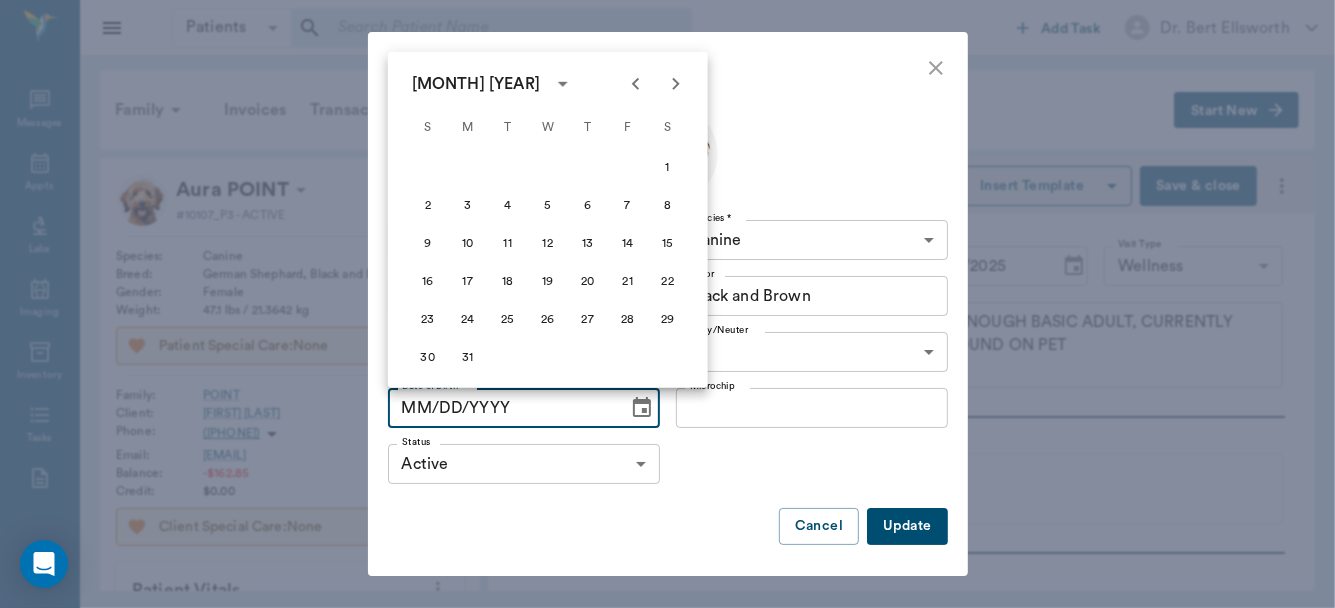 click 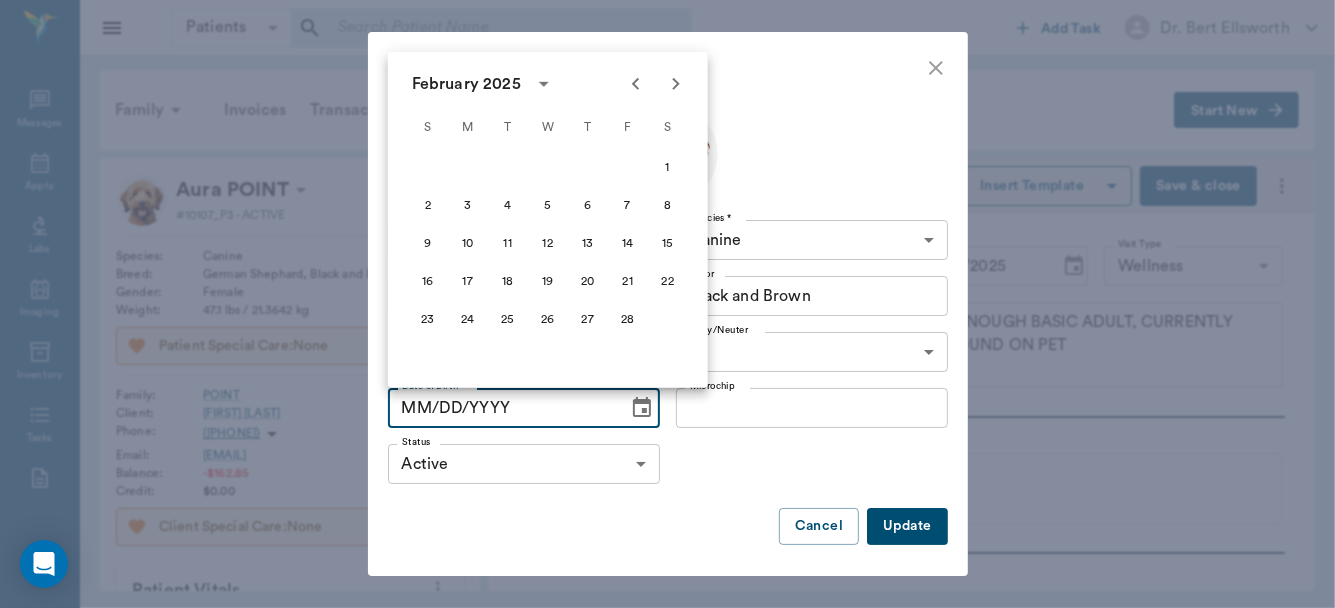 click 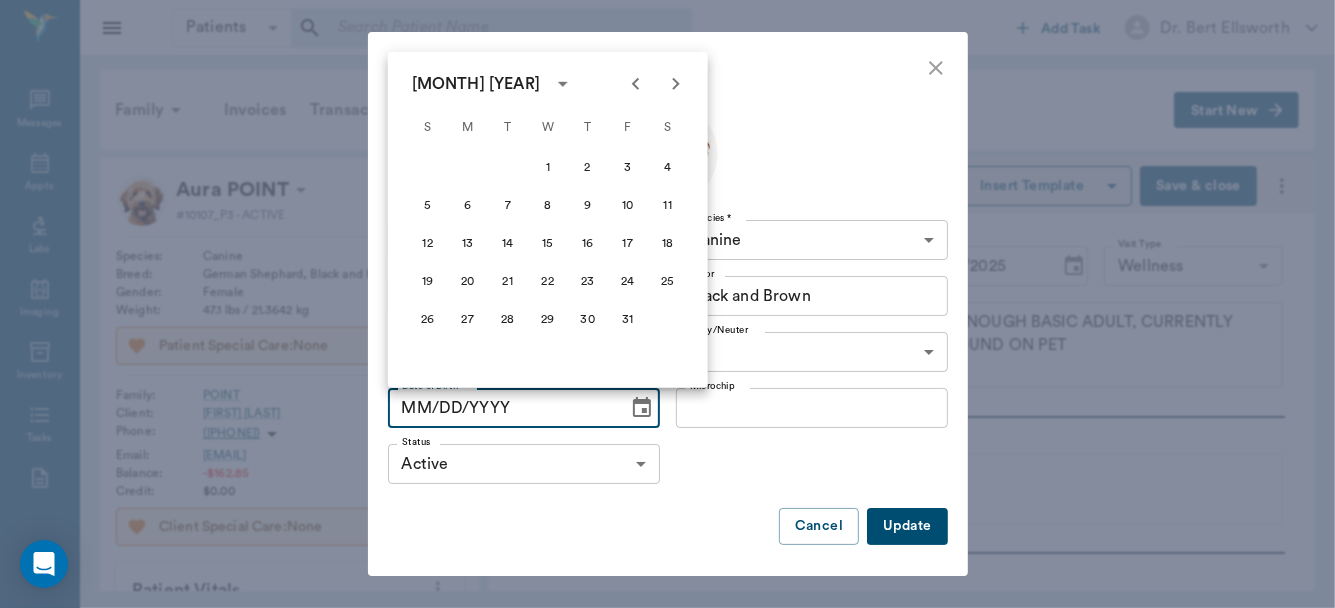 click 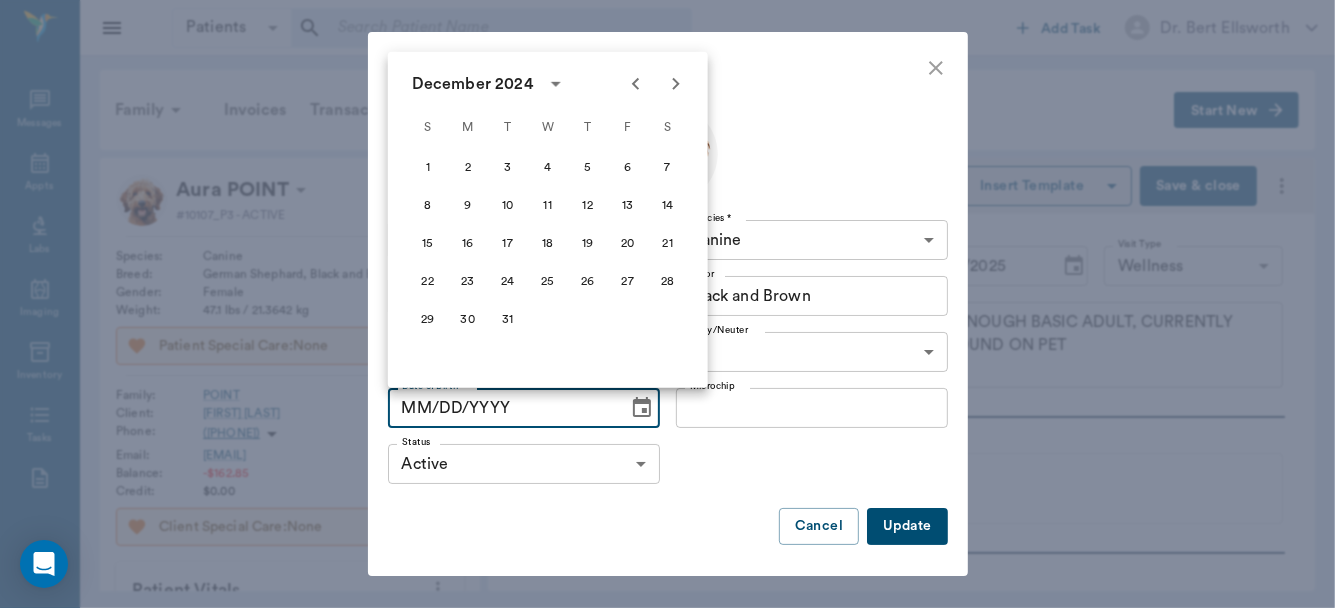 click 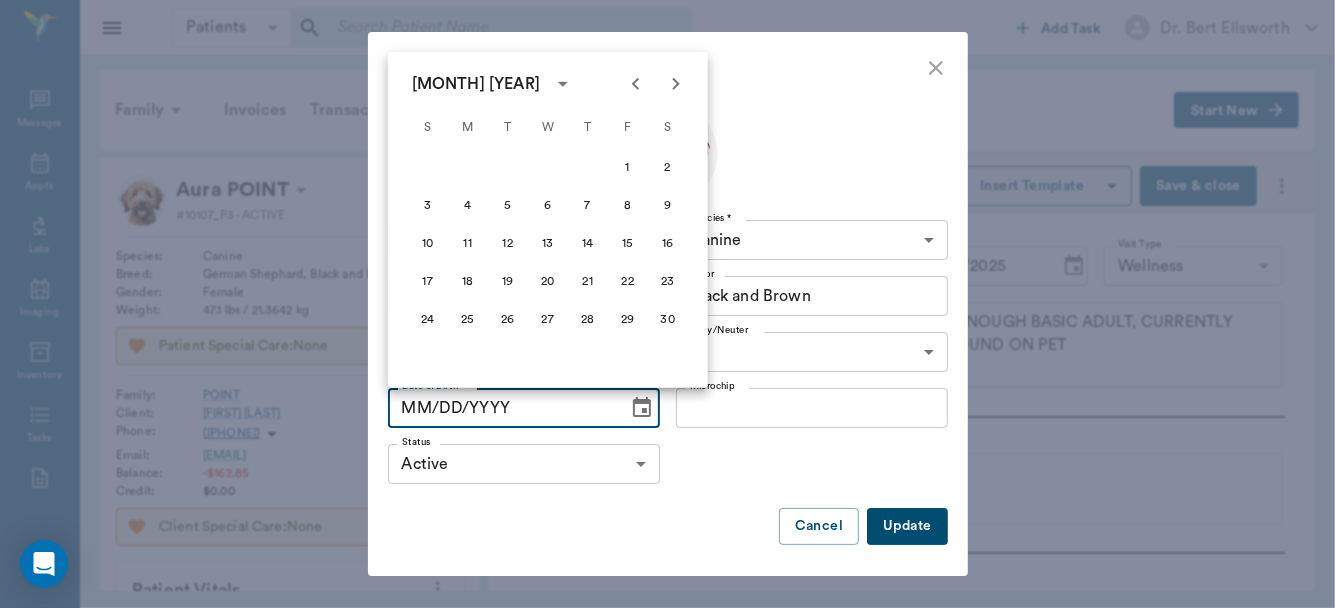 click 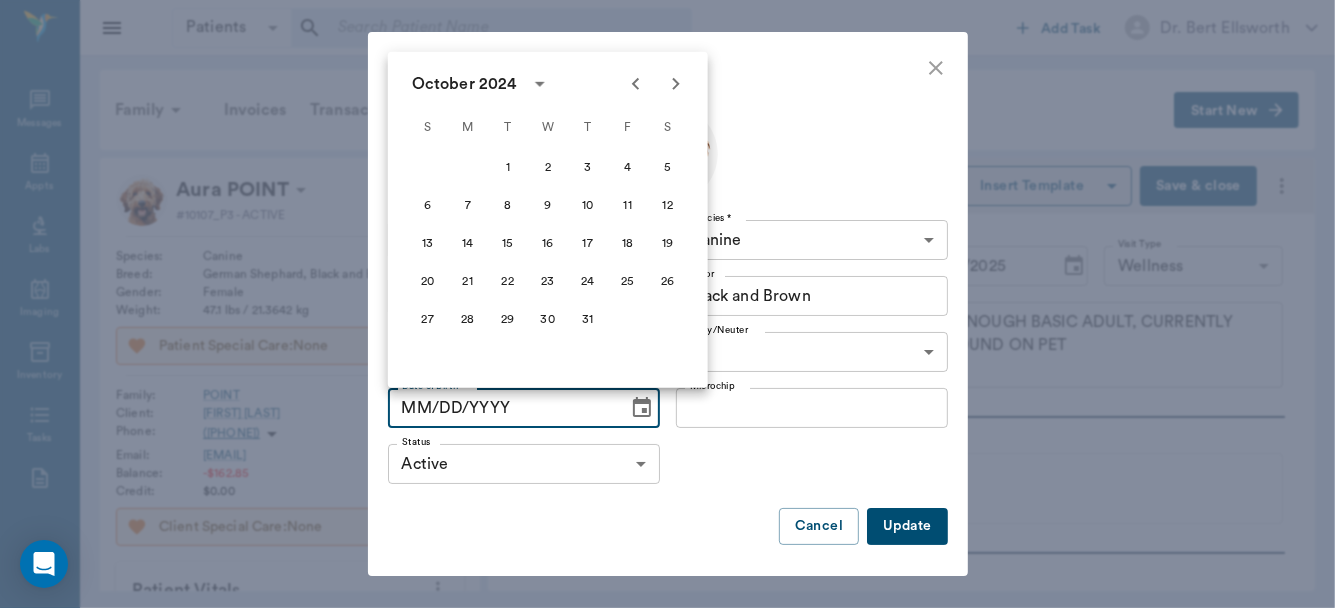 click 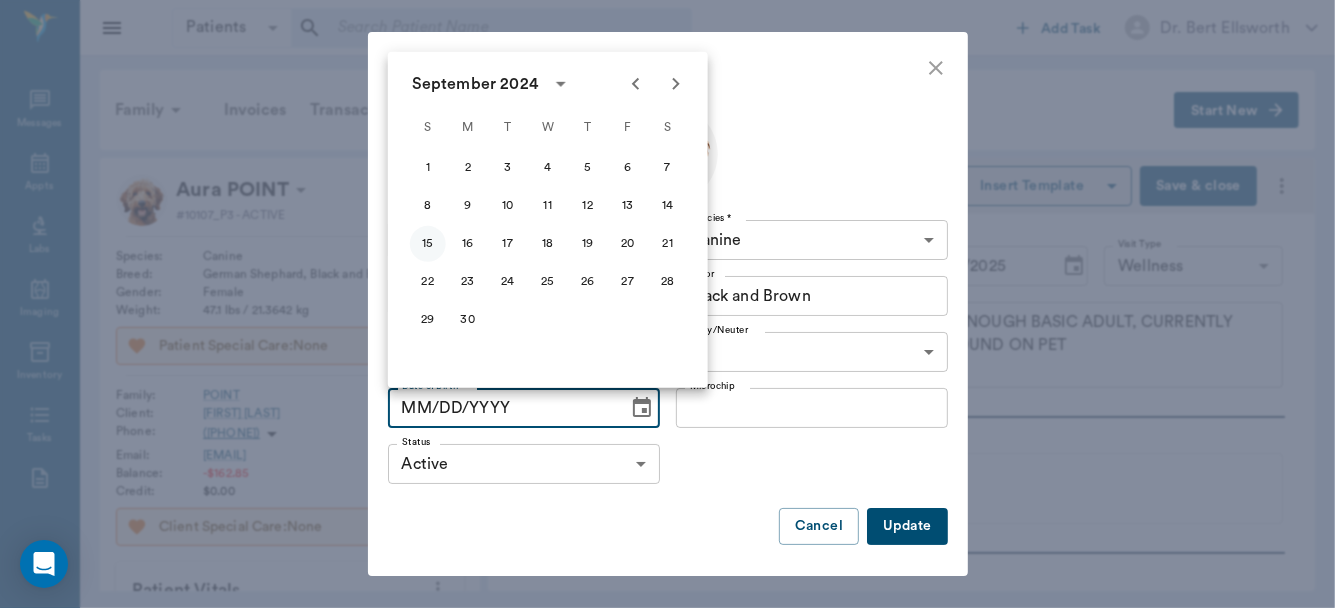 click on "15" at bounding box center (428, 244) 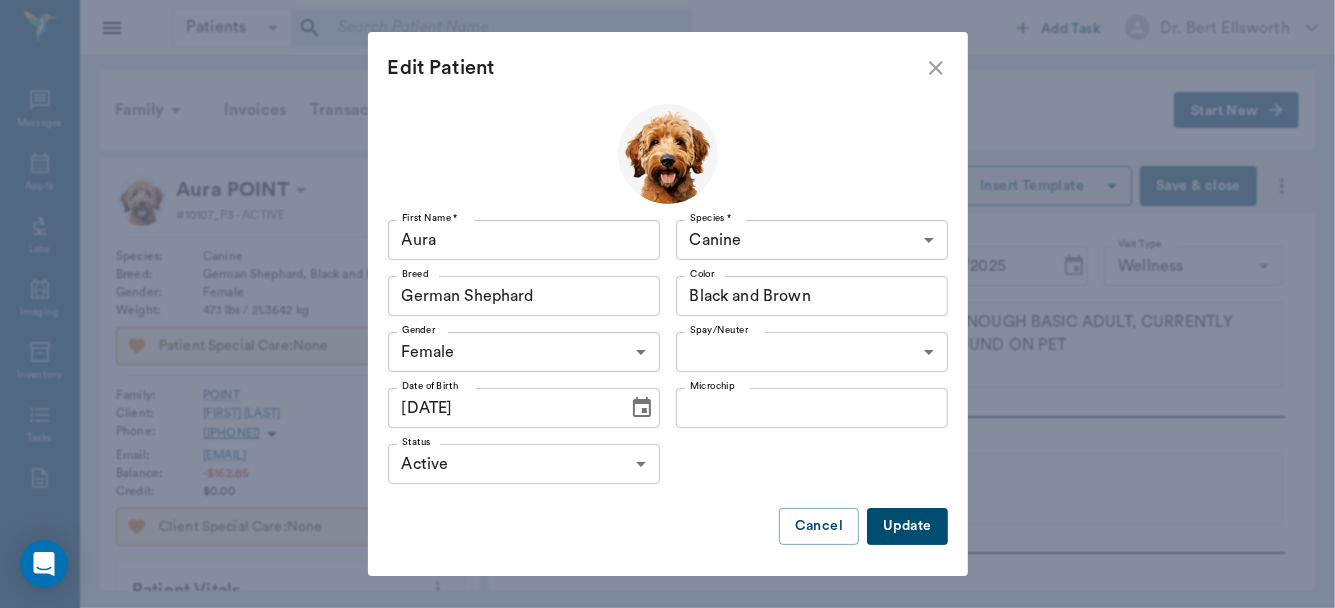 click on "Update" at bounding box center (907, 526) 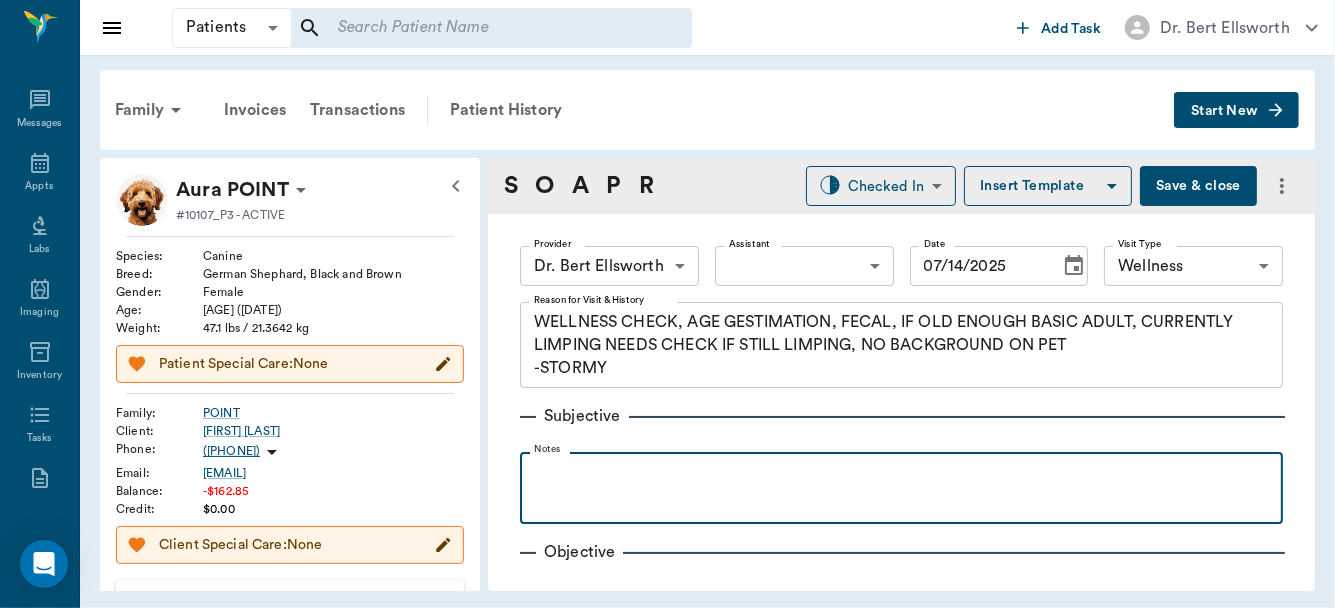 click at bounding box center [901, 474] 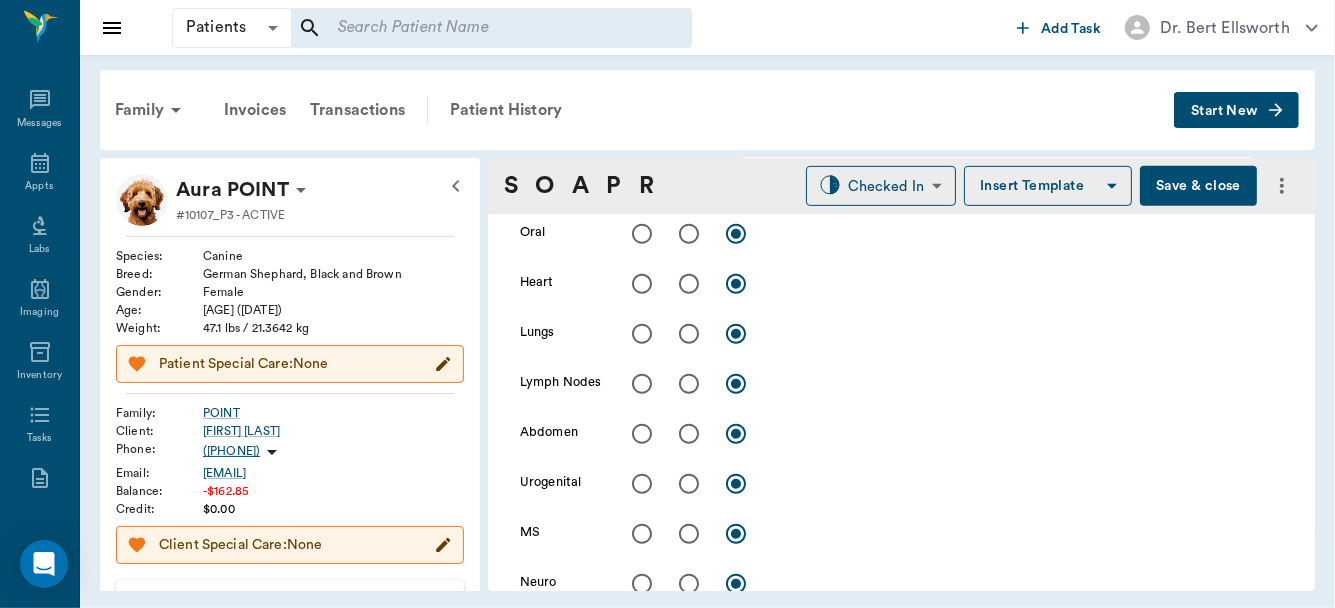 scroll, scrollTop: 344, scrollLeft: 0, axis: vertical 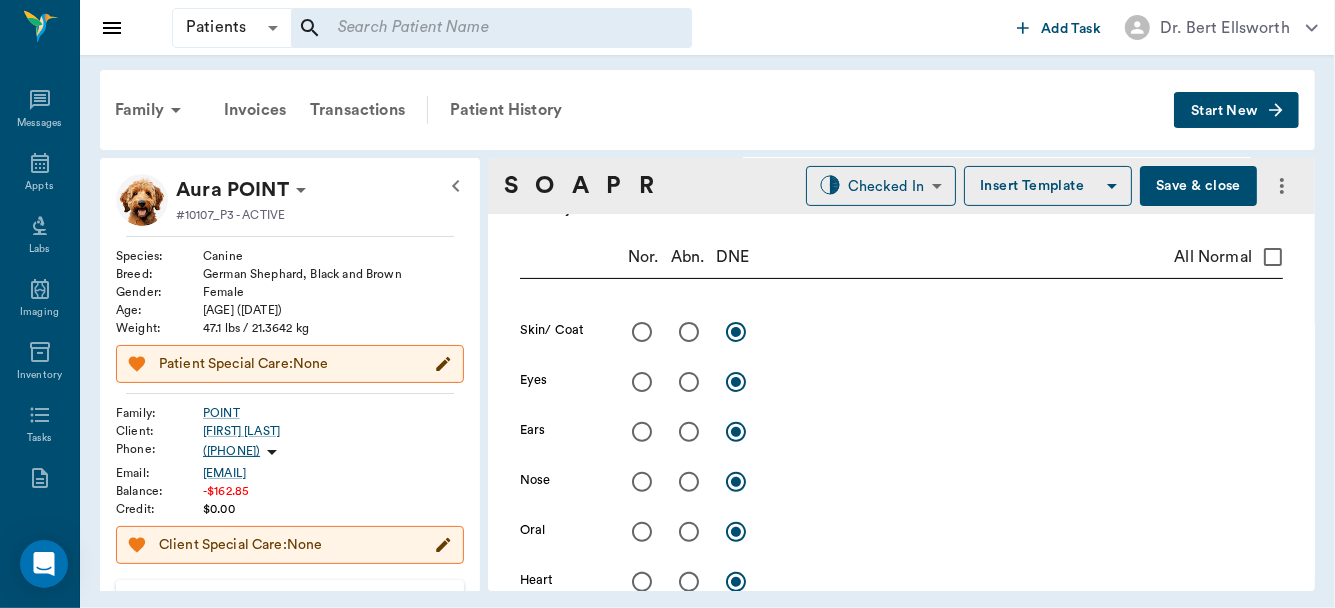 click on "All Normal" at bounding box center (1273, 257) 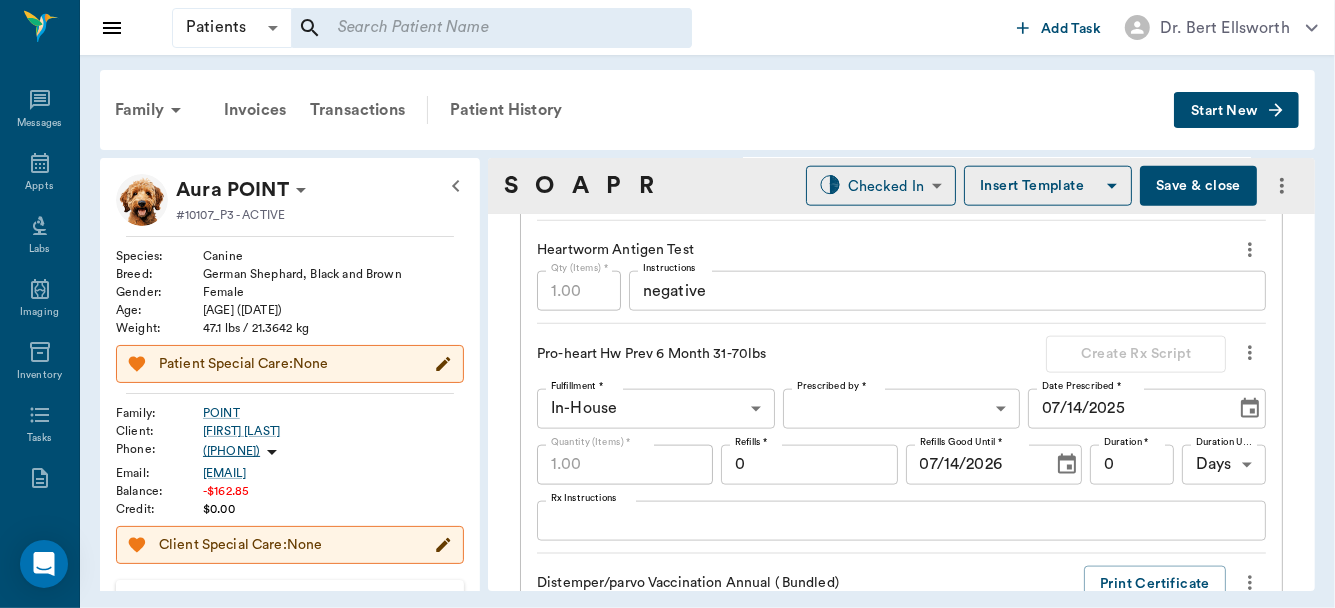 scroll, scrollTop: 891, scrollLeft: 0, axis: vertical 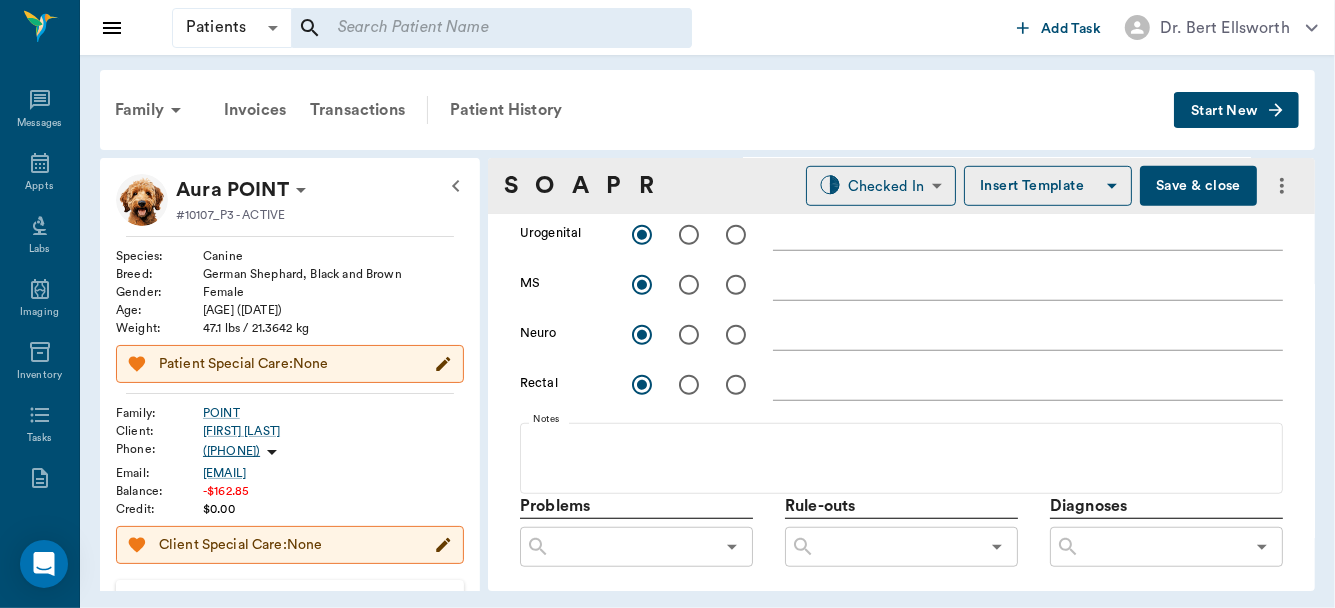 click on "​" at bounding box center [1166, 547] 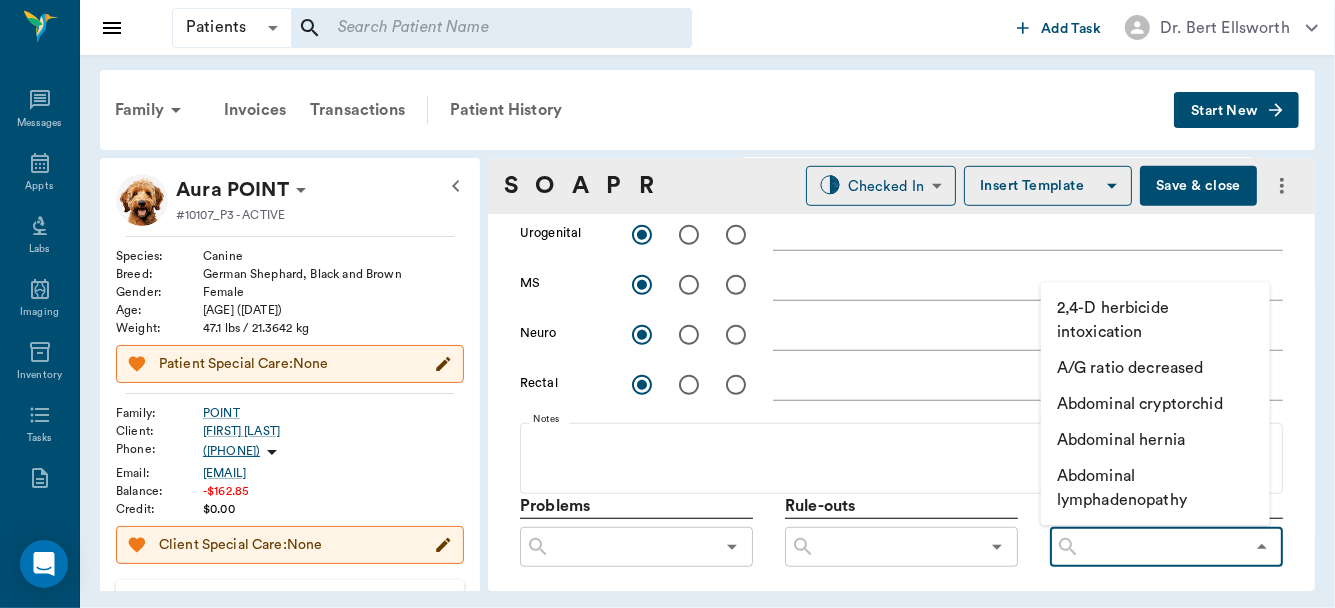 click 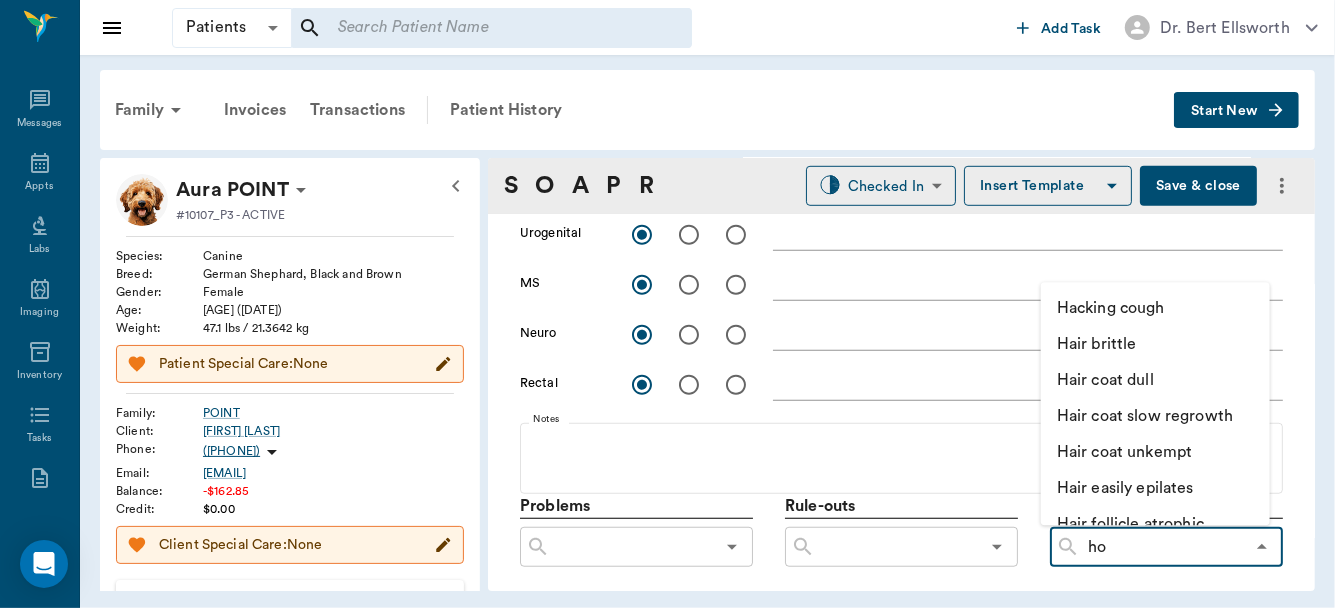 type on "hoo" 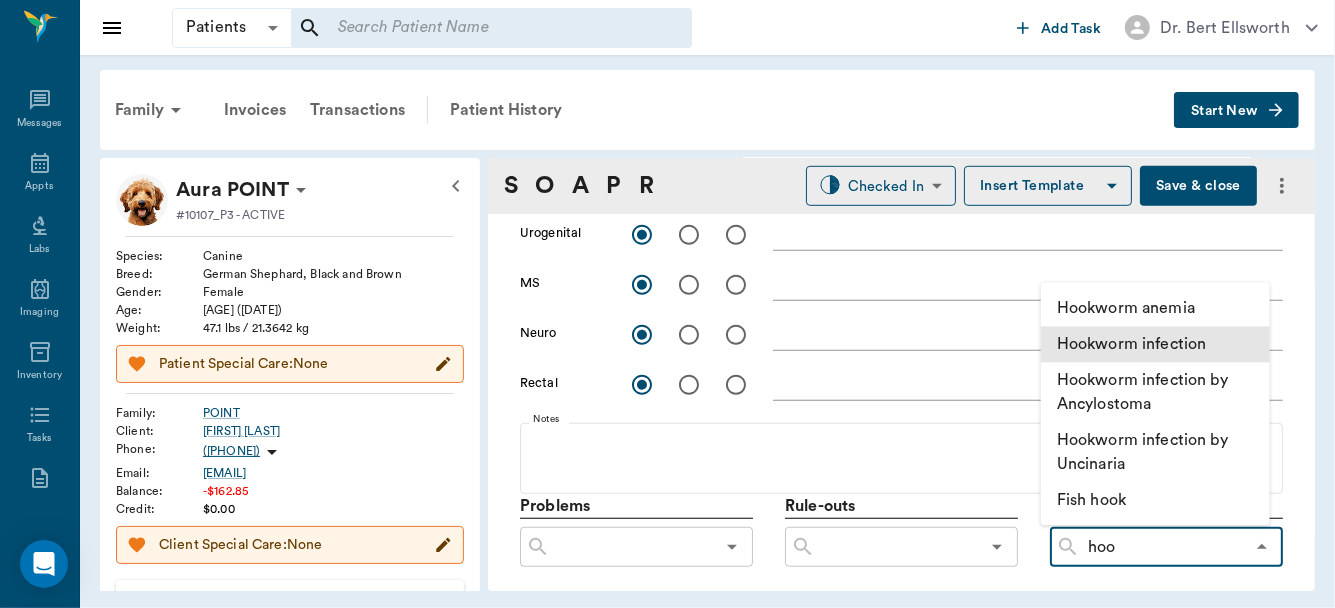 click on "Hookworm infection" at bounding box center [1155, 344] 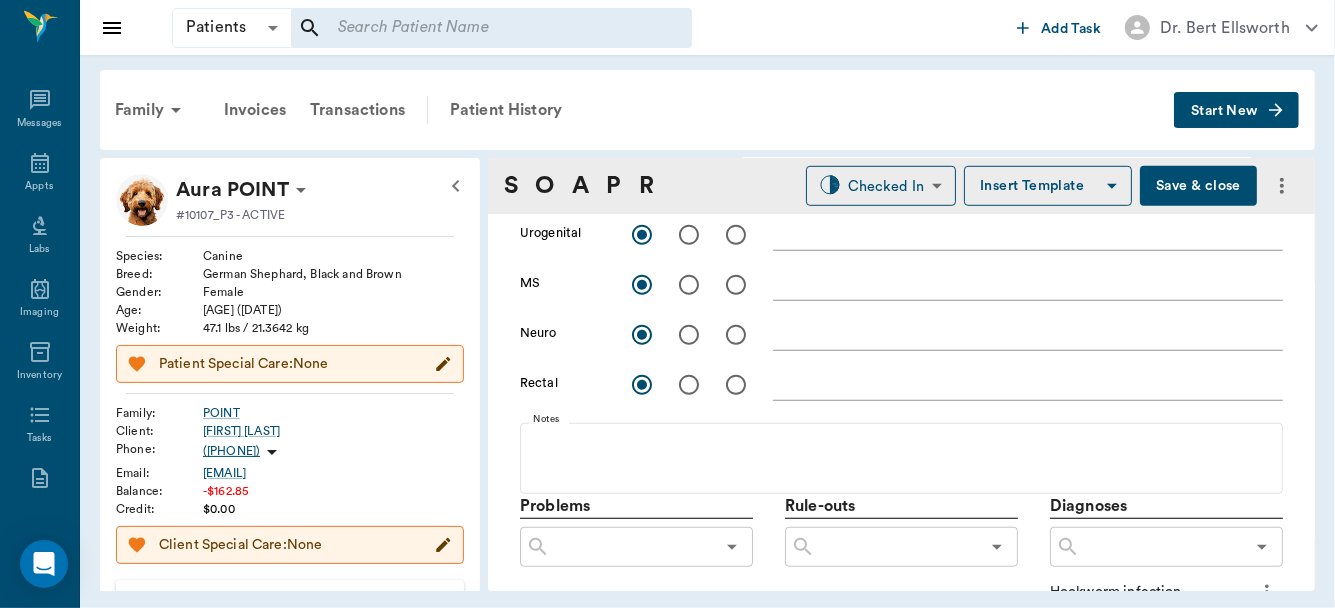 click on "Save & close" at bounding box center [1198, 186] 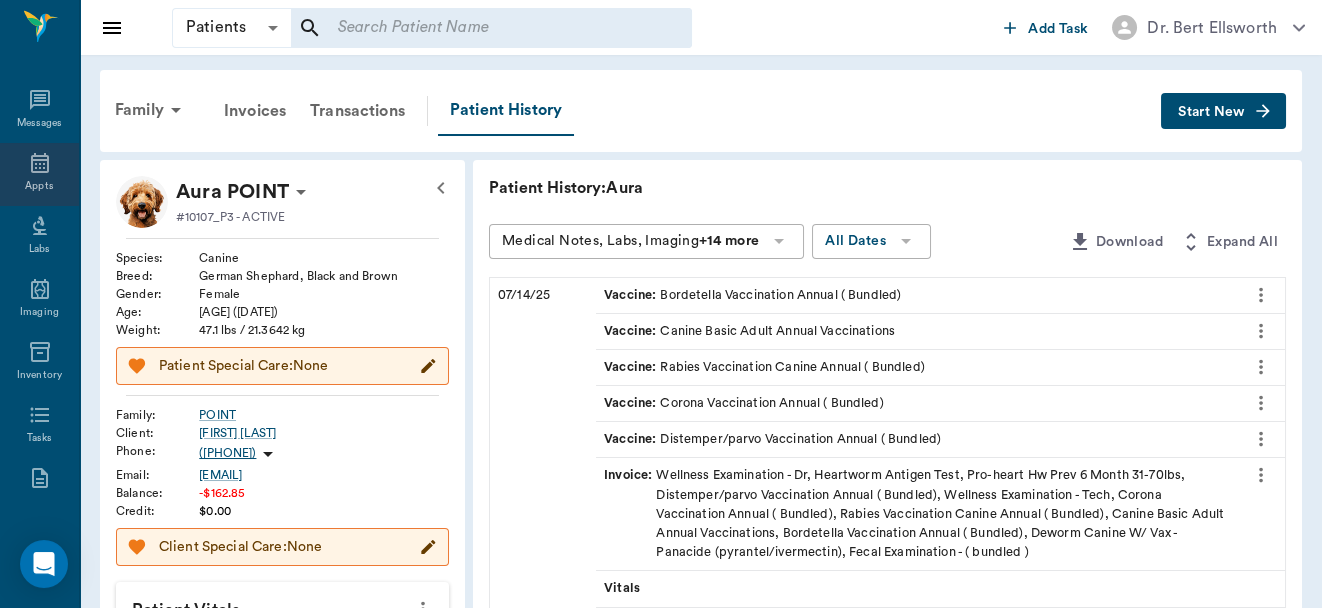 click 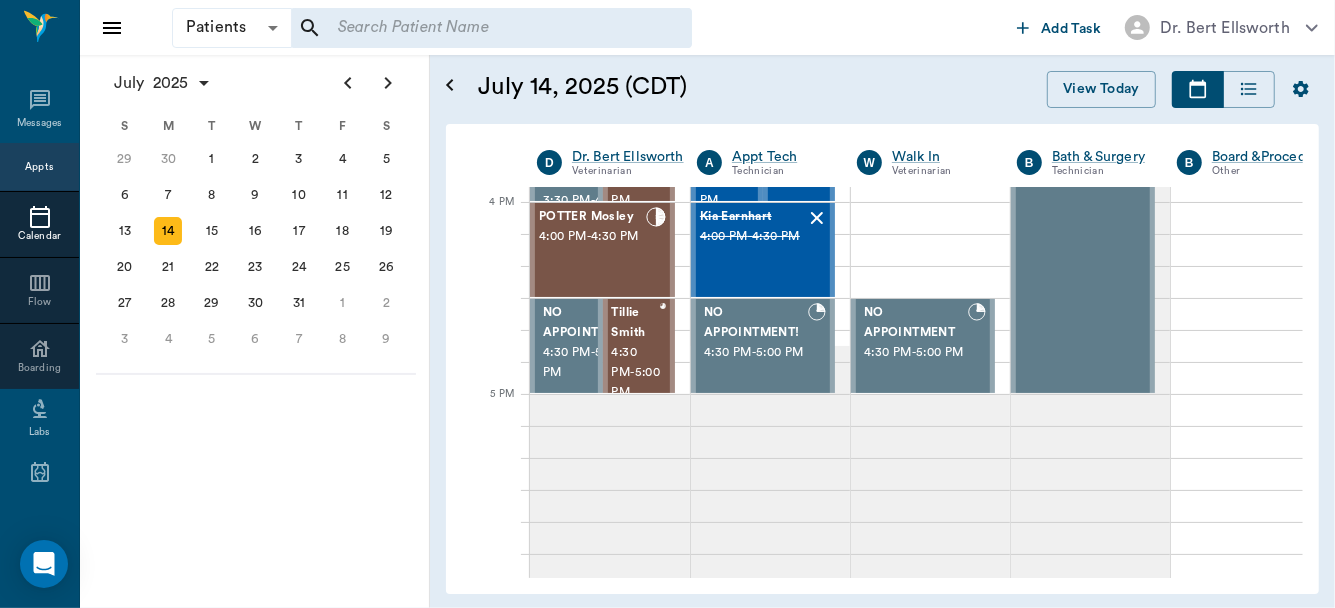 scroll, scrollTop: 1942, scrollLeft: 0, axis: vertical 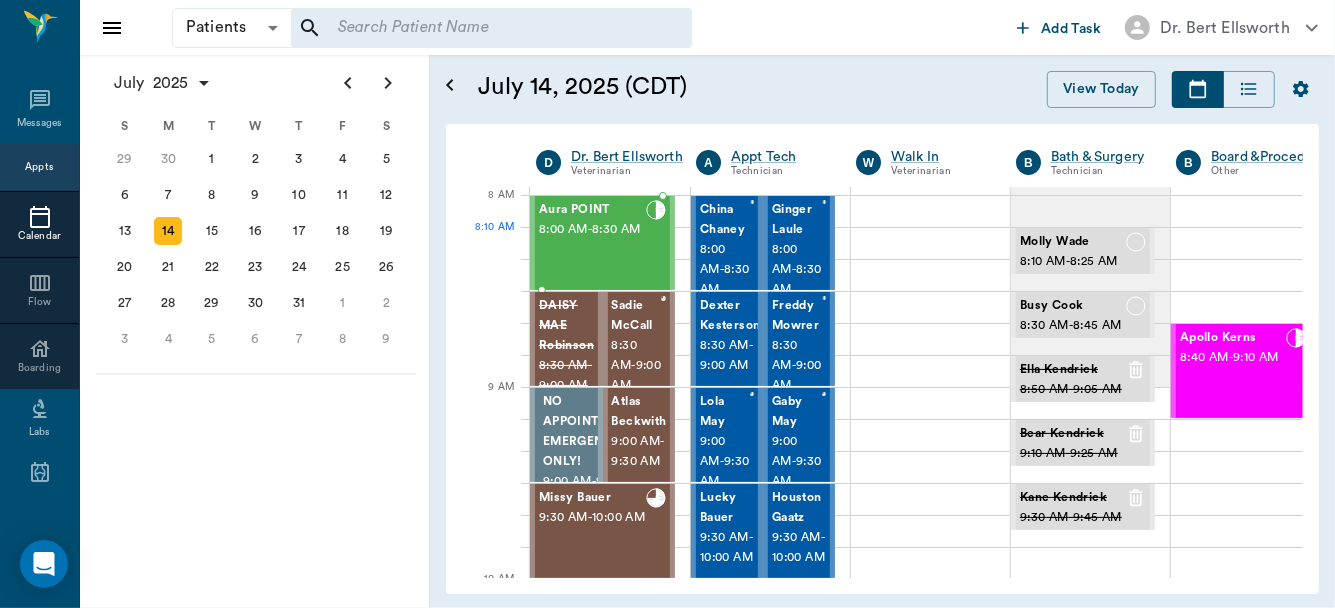 click at bounding box center [656, 243] 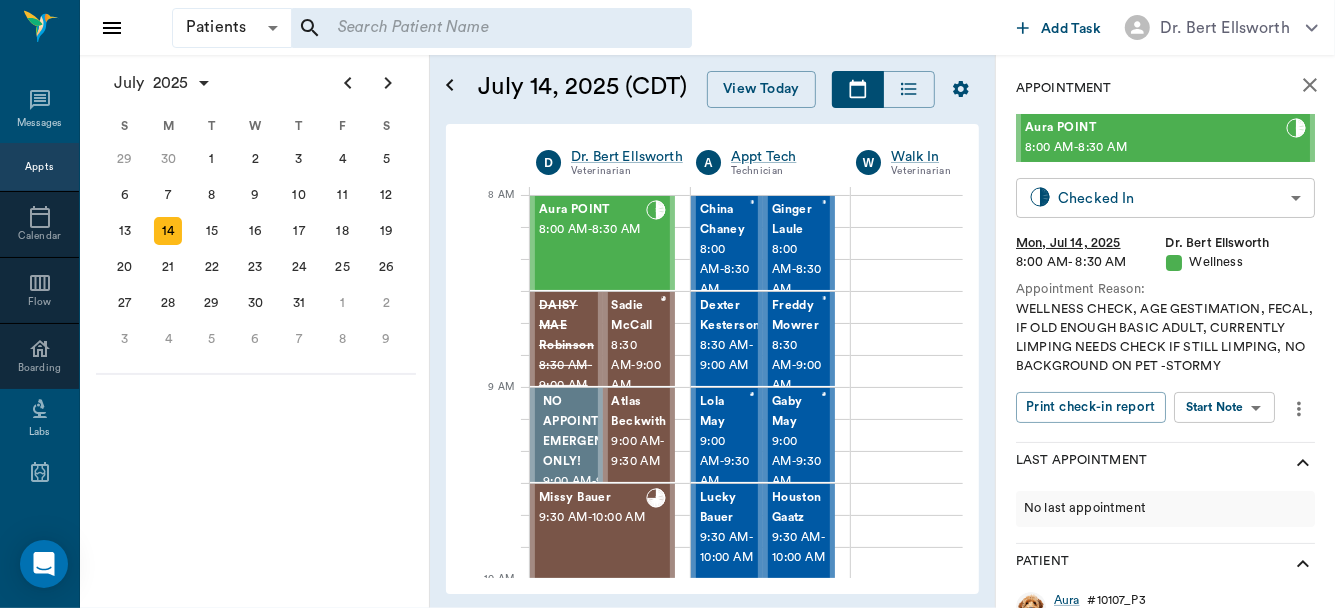 click on "Patients Patients ​ ​ Add Task Dr. Bert Ellsworth Nectar Messages Appts Calendar Flow Boarding Labs Imaging Inventory Tasks Forms Staff Reports Lookup Settings July 2025 S M T W T F S Jun 1 2 3 4 5 6 7 8 9 10 11 12 13 14 15 16 17 18 19 20 21 22 23 24 25 26 27 28 29 30 Jul 1 2 3 4 5 6 7 8 9 10 11 12 S M T W T F S 29 30 Jul 1 2 3 4 5 6 7 8 9 10 11 12 13 14 15 16 17 18 19 20 21 22 23 24 25 26 27 28 29 30 31 Aug 1 2 3 4 5 6 7 8 9 S M T W T F S 27 28 29 30 31 Aug 1 2 3 4 5 6 7 8 9 10 11 12 13 14 15 16 17 18 19 20 21 22 23 24 25 26 27 28 29 30 31 Sep 1 2 3 4 5 6 July 14, 2025 (CDT) View Today July 2025 Today 14 Mon Jul 2025 D Dr. Bert Ellsworth Veterinarian A Appt Tech Technician W Walk In Veterinarian B Bath & Surgery Technician B Board &Procedures Other D Dr. Kindall Jones Veterinarian 8 AM 9 AM 10 AM 11 AM 12 PM 1 PM 2 PM 3 PM 4 PM 5 PM 6 PM 7 PM 8 PM 9:01 PM 8:00 AM Aura POINT 8:00 AM  -  8:30 AM DAISY MAE Robinson 8:30 AM  -  9:00 AM Sadie McCall 8:30 AM  -  9:00 AM NO APPOINTMENT! EMERGENCY ONLY! 9:00 AM" at bounding box center [667, 304] 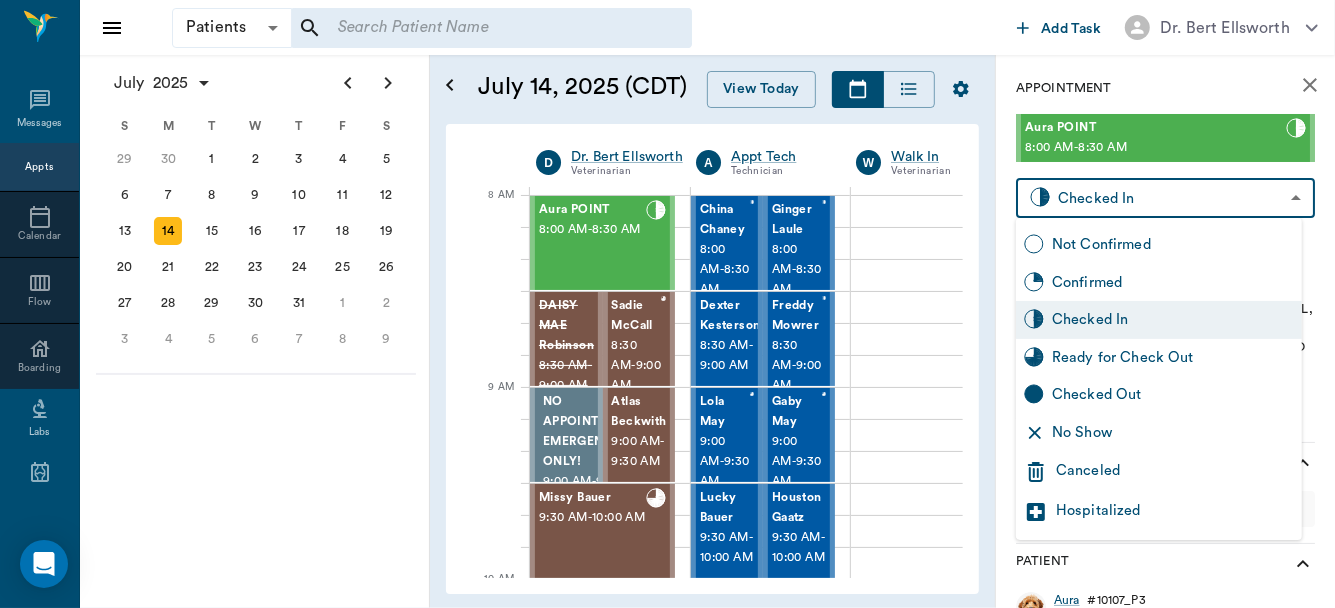 click on "Ready for Check Out" at bounding box center (1159, 358) 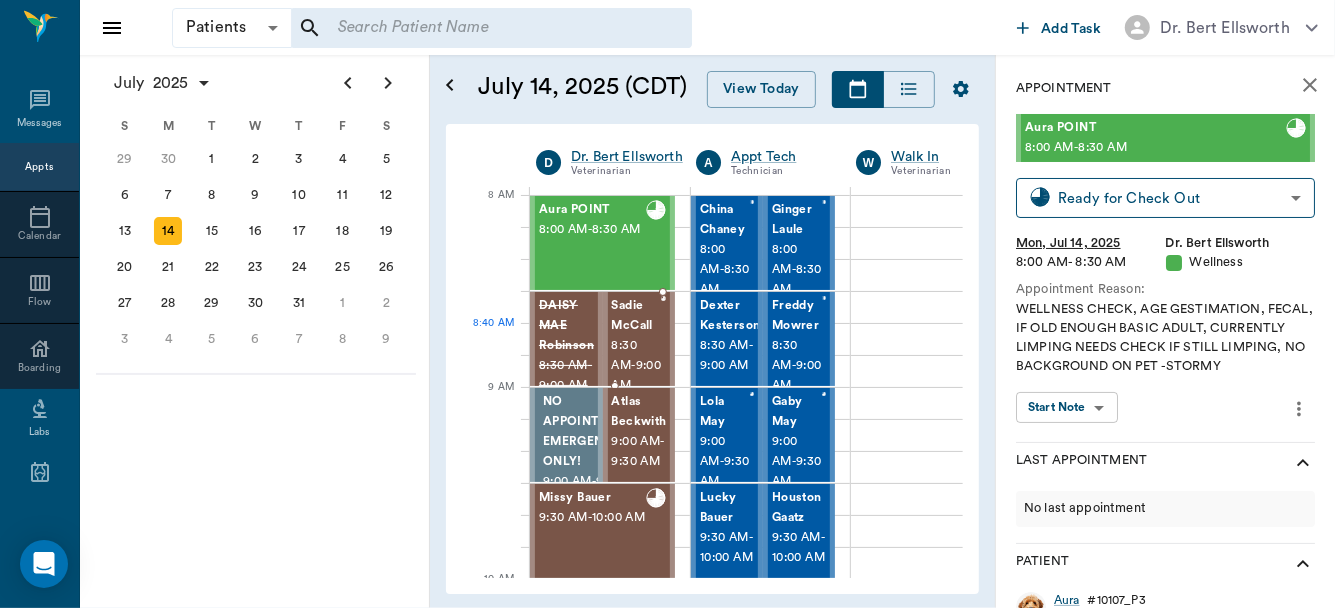 click on "Sadie McCall" at bounding box center (637, 316) 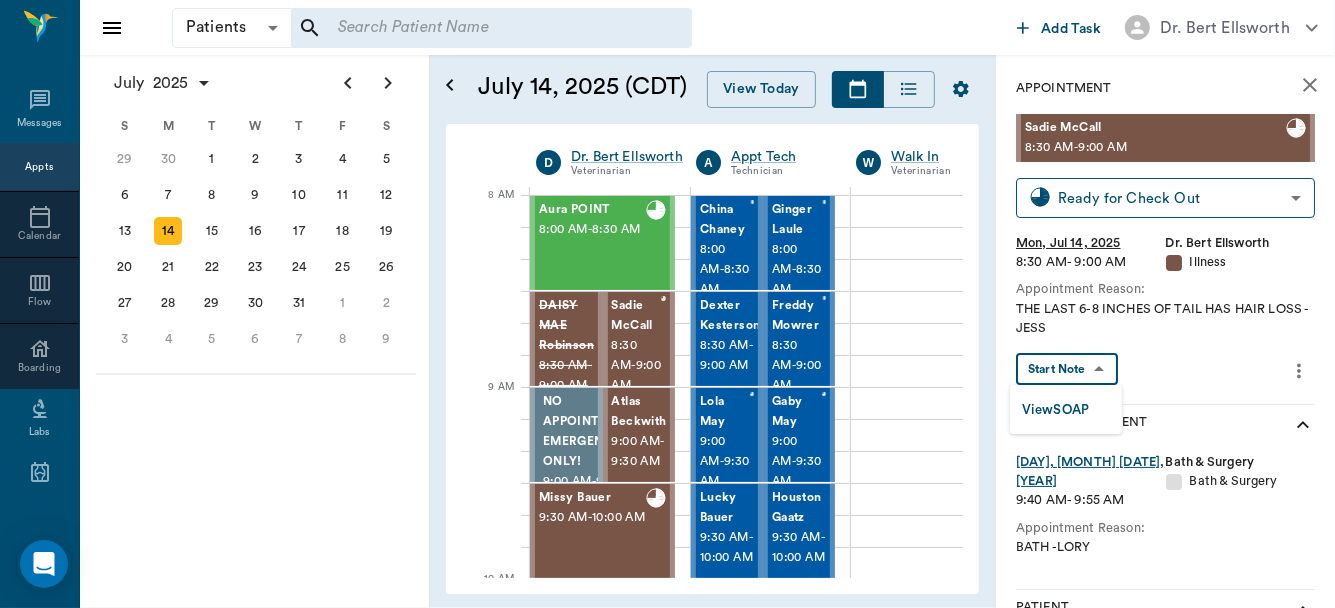 click on "Patients Patients ​ ​ Add Task Dr. Bert Ellsworth Nectar Messages Appts Calendar Flow Boarding Labs Imaging Inventory Tasks Forms Staff Reports Lookup Settings July 2025 S M T W T F S Jun 1 2 3 4 5 6 7 8 9 10 11 12 13 14 15 16 17 18 19 20 21 22 23 24 25 26 27 28 29 30 Jul 1 2 3 4 5 6 7 8 9 10 11 12 S M T W T F S 29 30 Jul 1 2 3 4 5 6 7 8 9 10 11 12 13 14 15 16 17 18 19 20 21 22 23 24 25 26 27 28 29 30 31 Aug 1 2 3 4 5 6 7 8 9 S M T W T F S 27 28 29 30 31 Aug 1 2 3 4 5 6 7 8 9 10 11 12 13 14 15 16 17 18 19 20 21 22 23 24 25 26 27 28 29 30 31 Sep 1 2 3 4 5 6 July 14, 2025 (CDT) View Today July 2025 Today 14 Mon Jul 2025 D Dr. Bert Ellsworth Veterinarian A Appt Tech Technician W Walk In Veterinarian B Bath & Surgery Technician B Board &Procedures Other D Dr. Kindall Jones Veterinarian 8 AM 9 AM 10 AM 11 AM 12 PM 1 PM 2 PM 3 PM 4 PM 5 PM 6 PM 7 PM 8 PM 9:01 PM 8:50 AM Aura POINT 8:00 AM  -  8:30 AM DAISY MAE Robinson 8:30 AM  -  9:00 AM Sadie McCall 8:30 AM  -  9:00 AM NO APPOINTMENT! EMERGENCY ONLY! 9:00 AM" at bounding box center (667, 304) 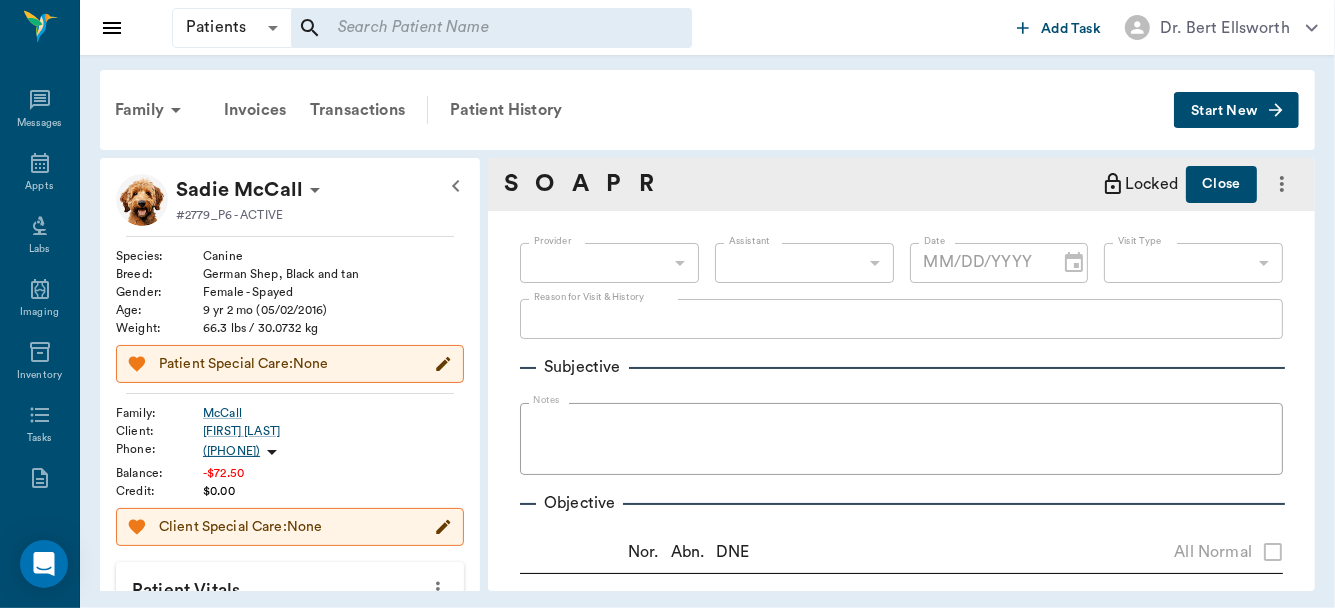 type on "63ec2f075fda476ae8351a4d" 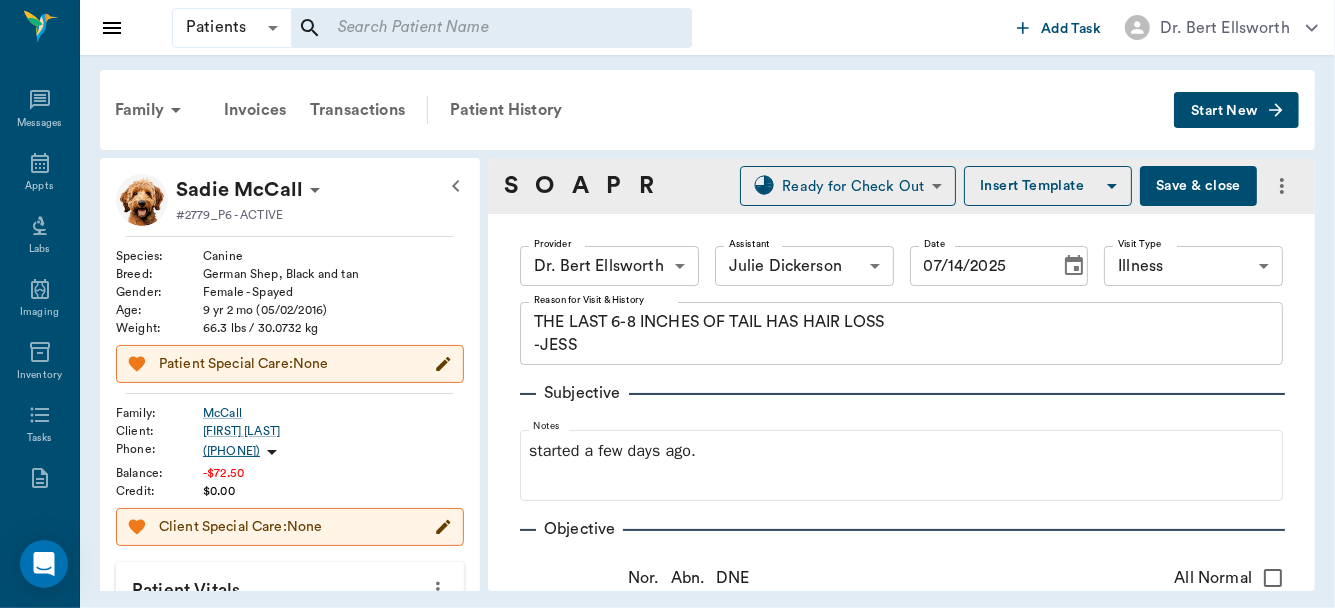 type on "07/14/2025" 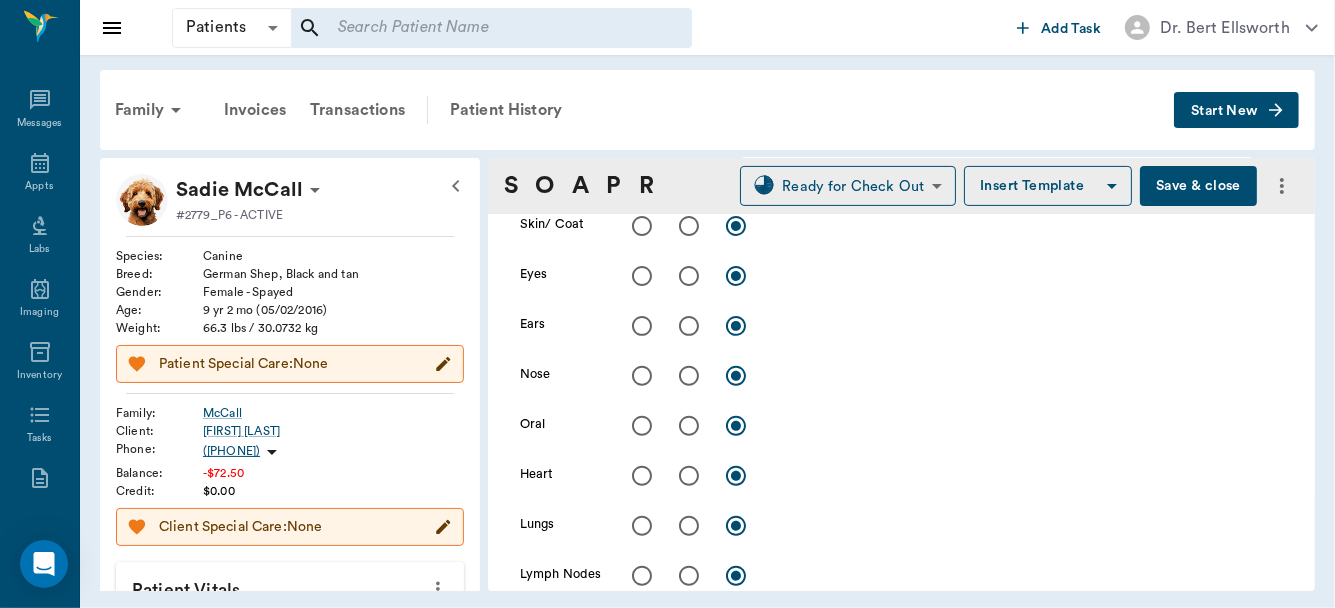scroll, scrollTop: 336, scrollLeft: 0, axis: vertical 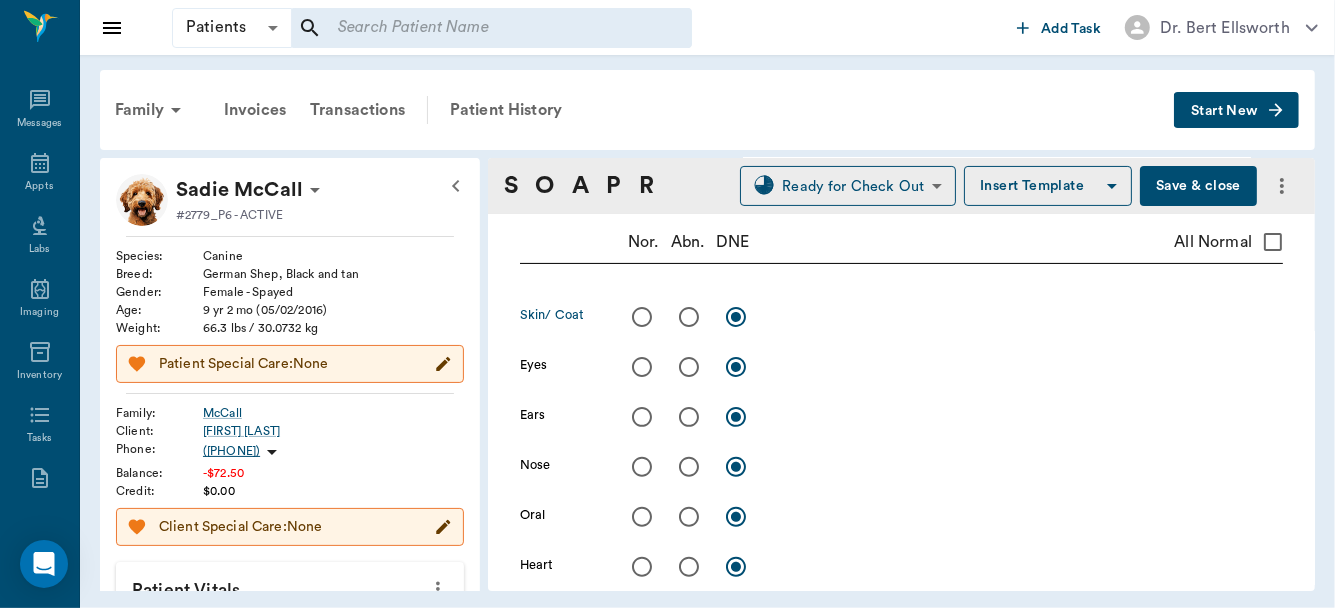 click at bounding box center (689, 317) 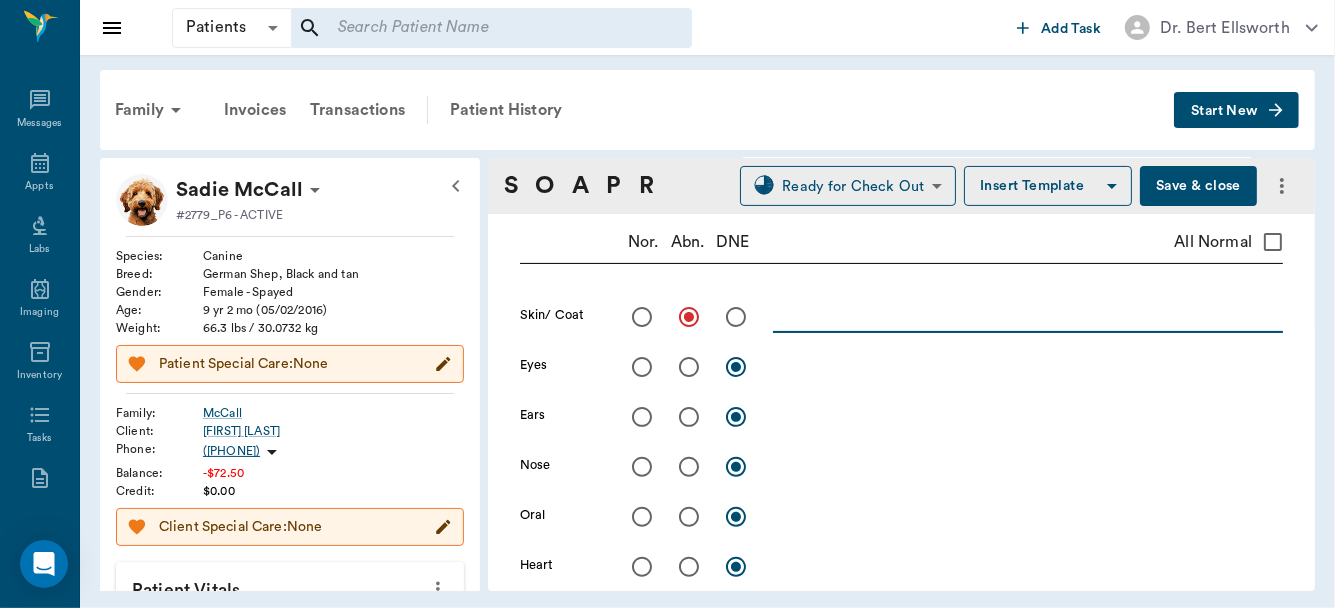 click at bounding box center [1028, 316] 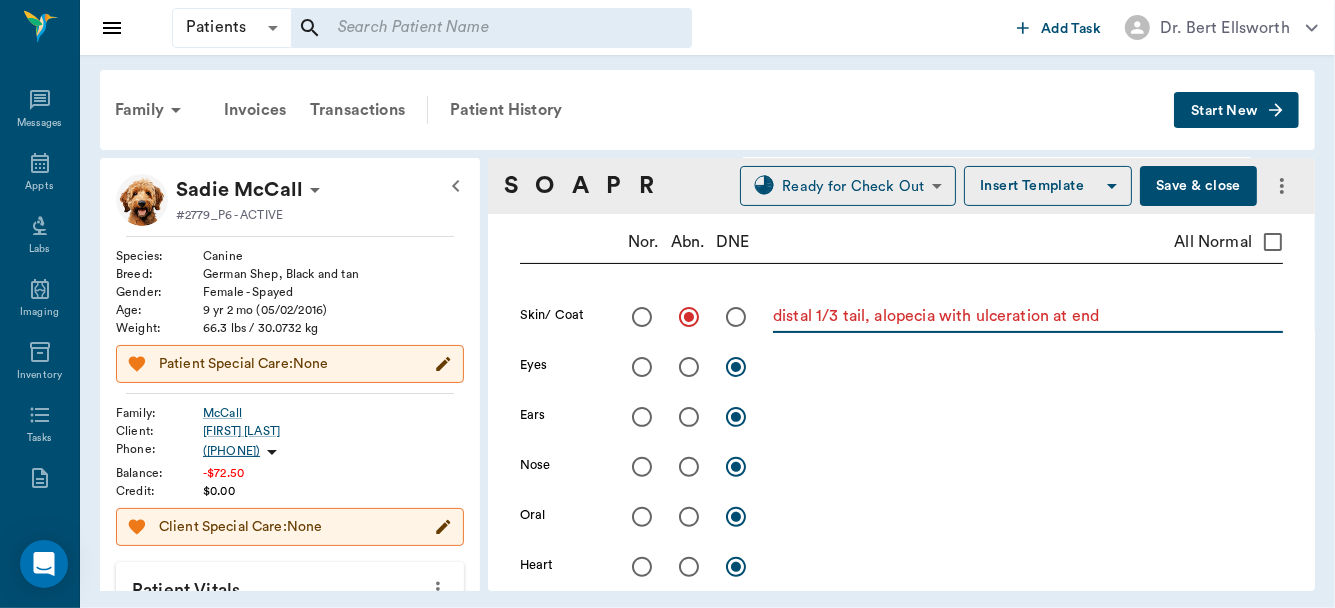 type on "distal 1/3 tail, alopecia with ulceration at end" 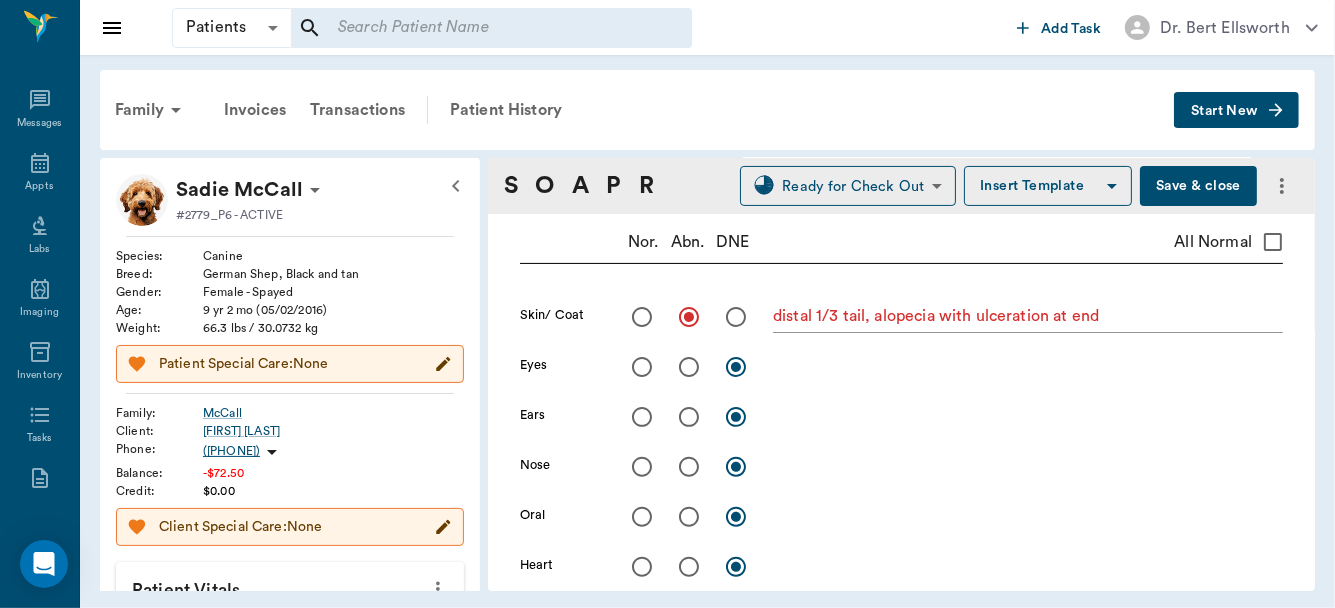 click on "Save & close" at bounding box center [1198, 186] 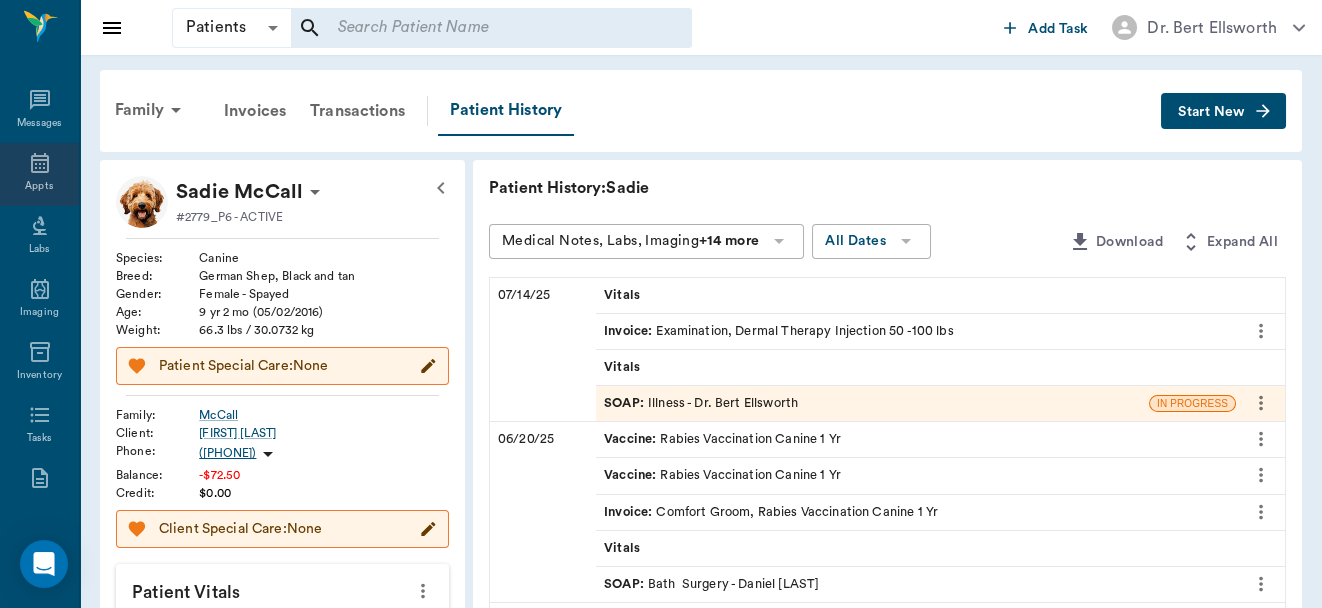 click 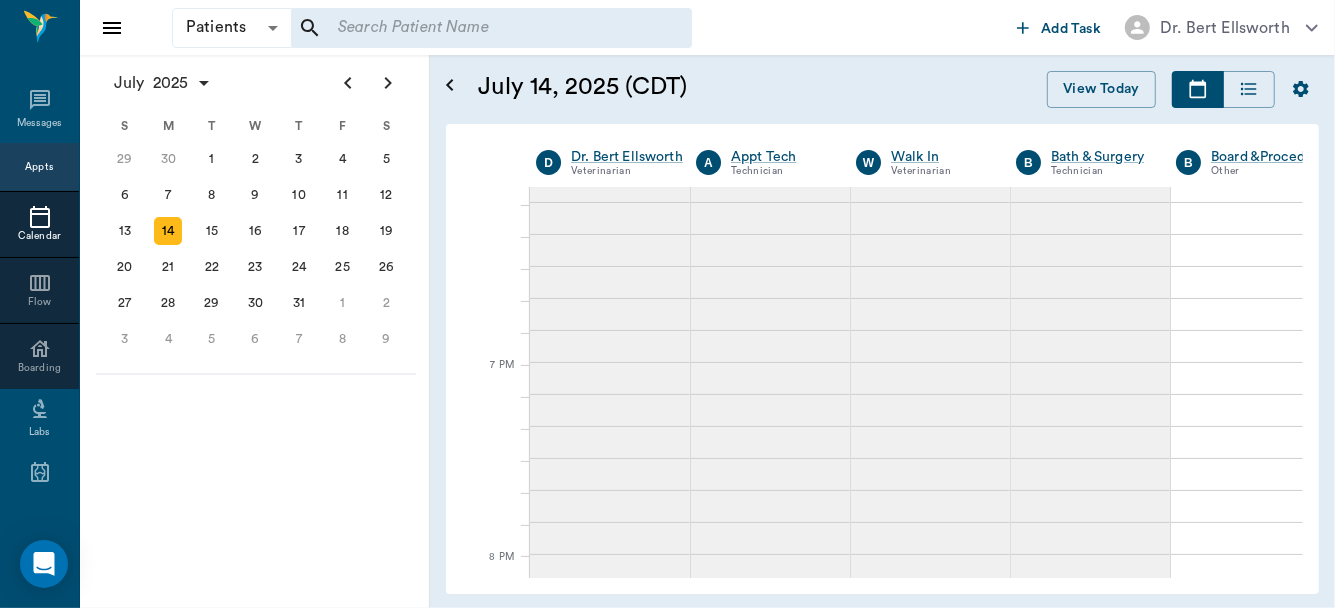 scroll, scrollTop: 1942, scrollLeft: 0, axis: vertical 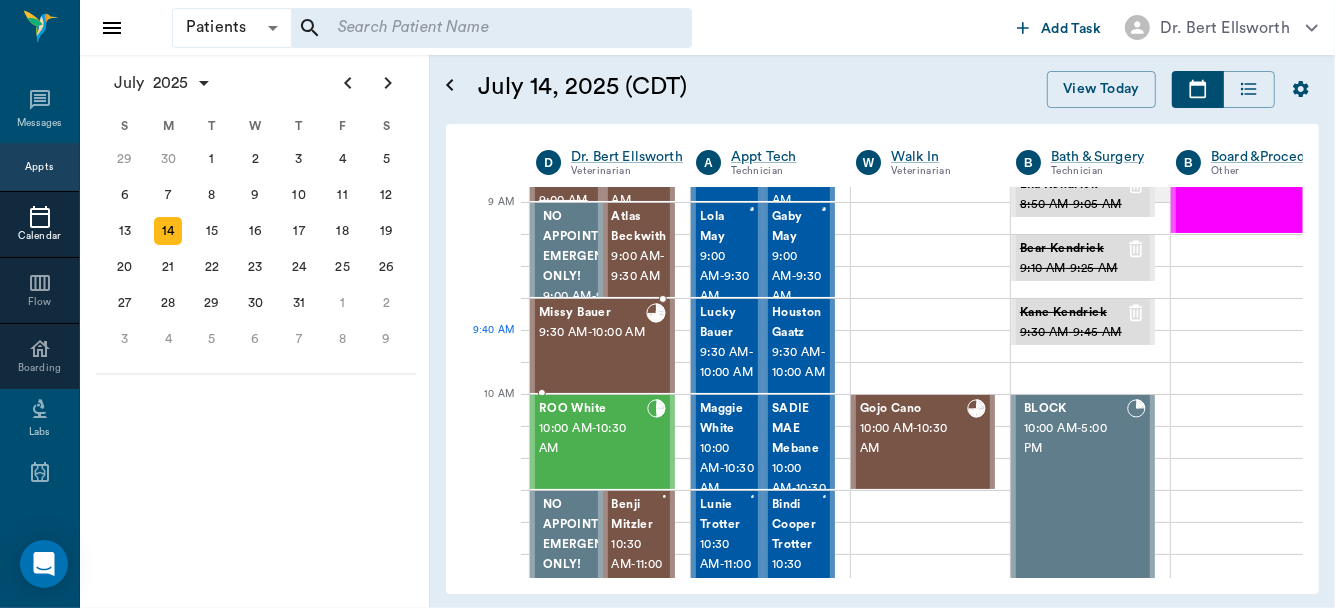 drag, startPoint x: 677, startPoint y: 361, endPoint x: 615, endPoint y: 352, distance: 62.649822 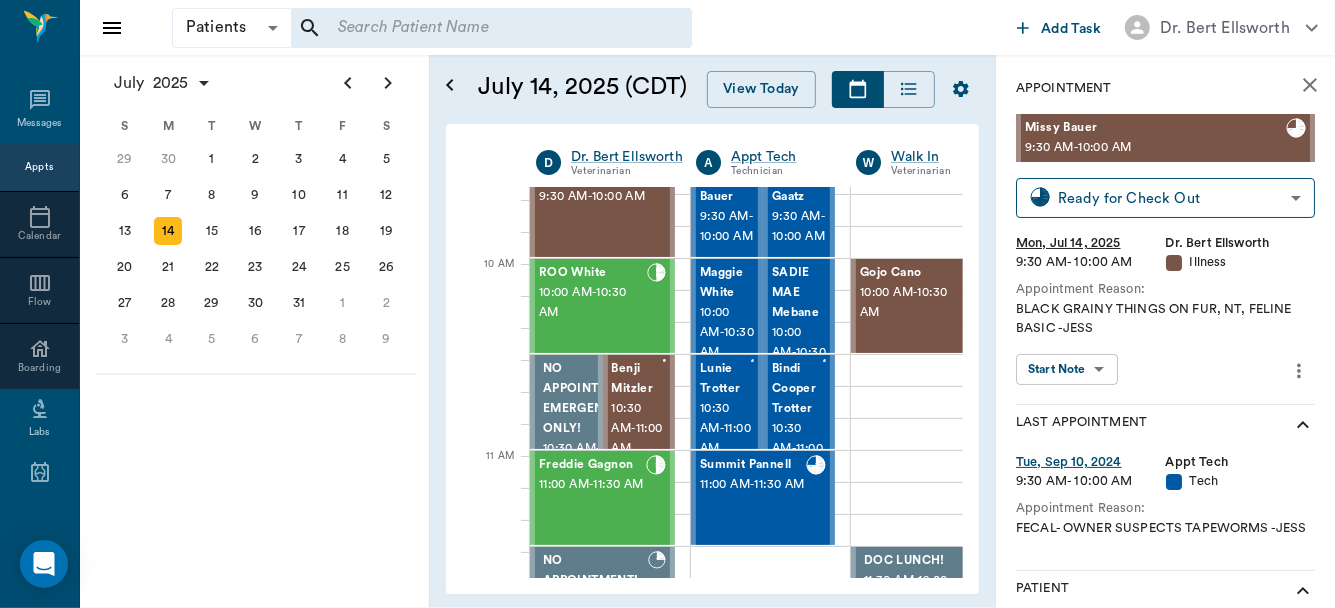 scroll, scrollTop: 315, scrollLeft: 0, axis: vertical 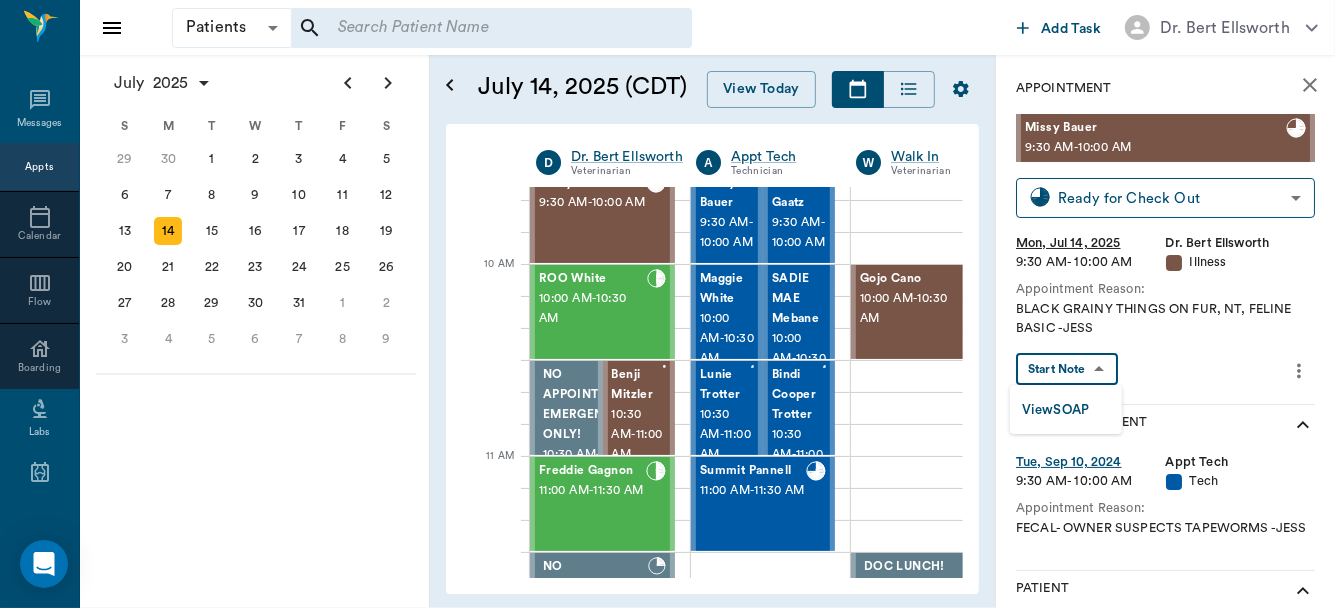 click on "Patients Patients ​ ​ Add Task Dr. Bert Ellsworth Nectar Messages Appts Calendar Flow Boarding Labs Imaging Inventory Tasks Forms Staff Reports Lookup Settings July 2025 S M T W T F S Jun 1 2 3 4 5 6 7 8 9 10 11 12 13 14 15 16 17 18 19 20 21 22 23 24 25 26 27 28 29 30 Jul 1 2 3 4 5 6 7 8 9 10 11 12 S M T W T F S 29 30 Jul 1 2 3 4 5 6 7 8 9 10 11 12 13 14 15 16 17 18 19 20 21 22 23 24 25 26 27 28 29 30 31 Aug 1 2 3 4 5 6 7 8 9 S M T W T F S 27 28 29 30 31 Aug 1 2 3 4 5 6 7 8 9 10 11 12 13 14 15 16 17 18 19 20 21 22 23 24 25 26 27 28 29 30 31 Sep 1 2 3 4 5 6 July 14, 2025 (CDT) View Today July 2025 Today 14 Mon Jul 2025 D Dr. Bert Ellsworth Veterinarian A Appt Tech Technician W Walk In Veterinarian B Bath & Surgery Technician B Board &Procedures Other D Dr. Kindall Jones Veterinarian 8 AM 9 AM 10 AM 11 AM 12 PM 1 PM 2 PM 3 PM 4 PM 5 PM 6 PM 7 PM 8 PM 9:02 PM 9:10 AM Aura POINT 8:00 AM  -  8:30 AM DAISY MAE Robinson 8:30 AM  -  9:00 AM Sadie McCall 8:30 AM  -  9:00 AM NO APPOINTMENT! EMERGENCY ONLY! 9:00 AM" at bounding box center [667, 304] 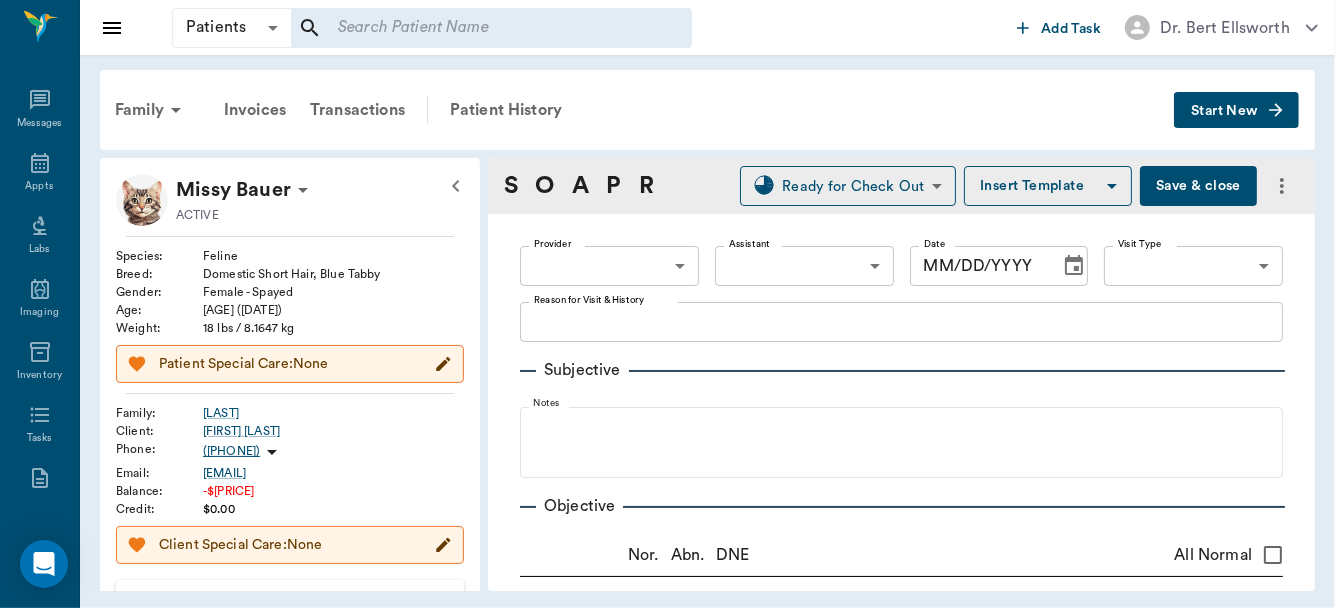type on "63ec2f075fda476ae8351a4d" 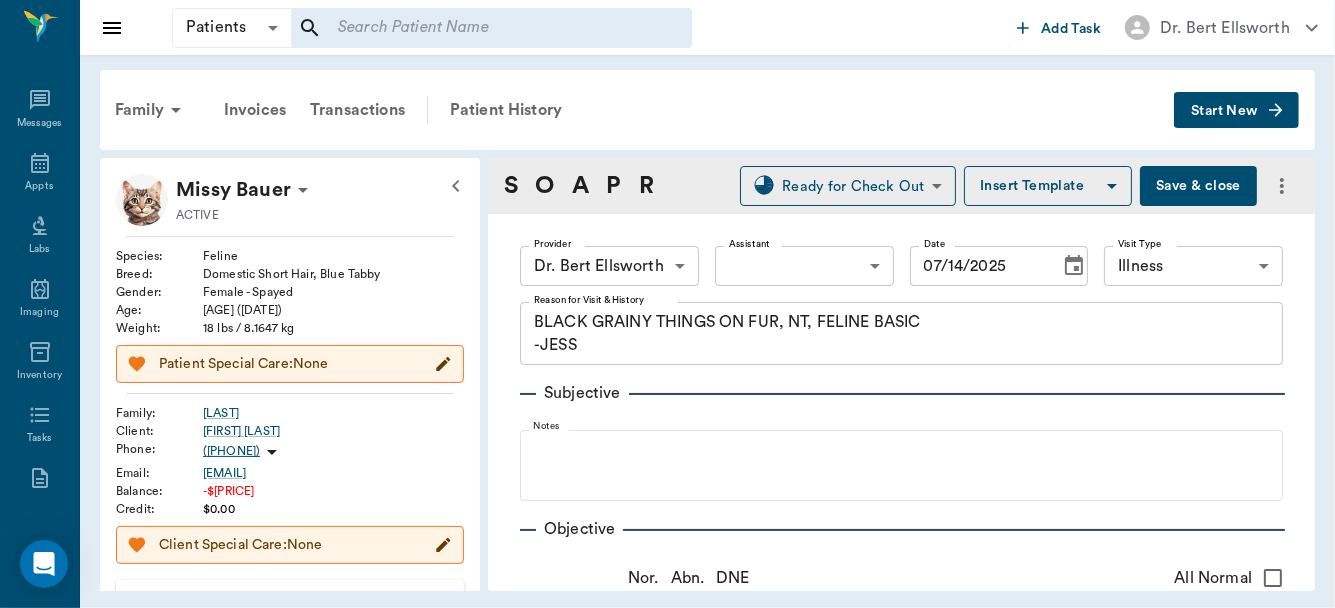 type on "07/14/2025" 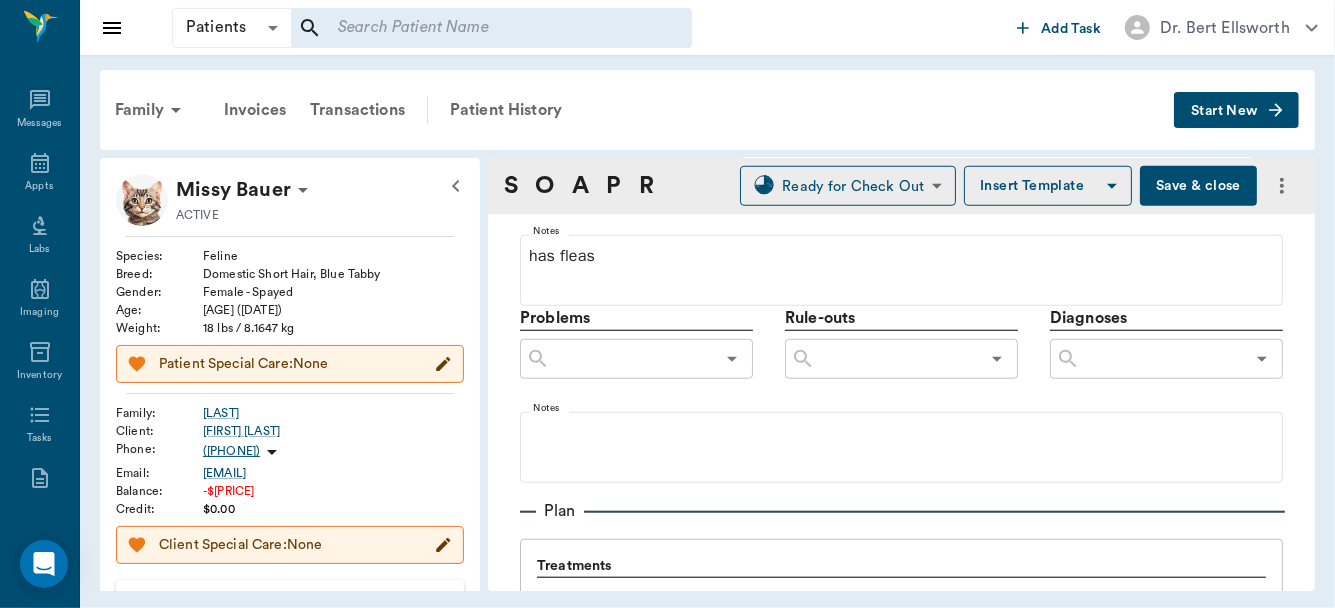 scroll, scrollTop: 1005, scrollLeft: 0, axis: vertical 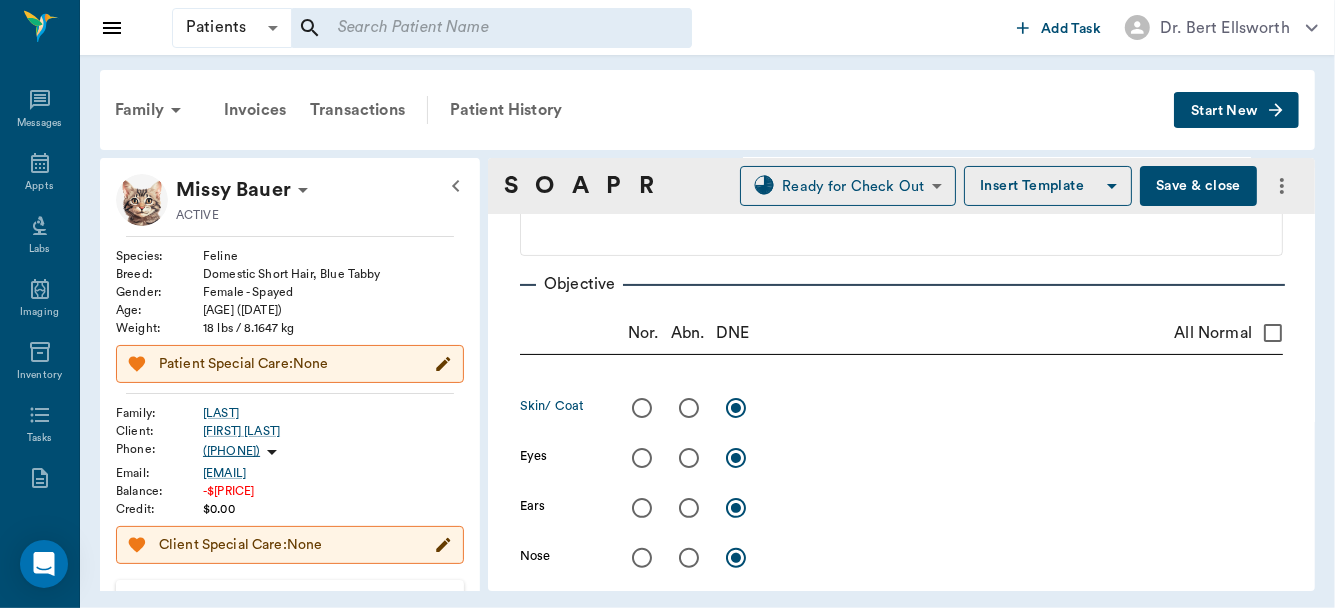 click at bounding box center [689, 408] 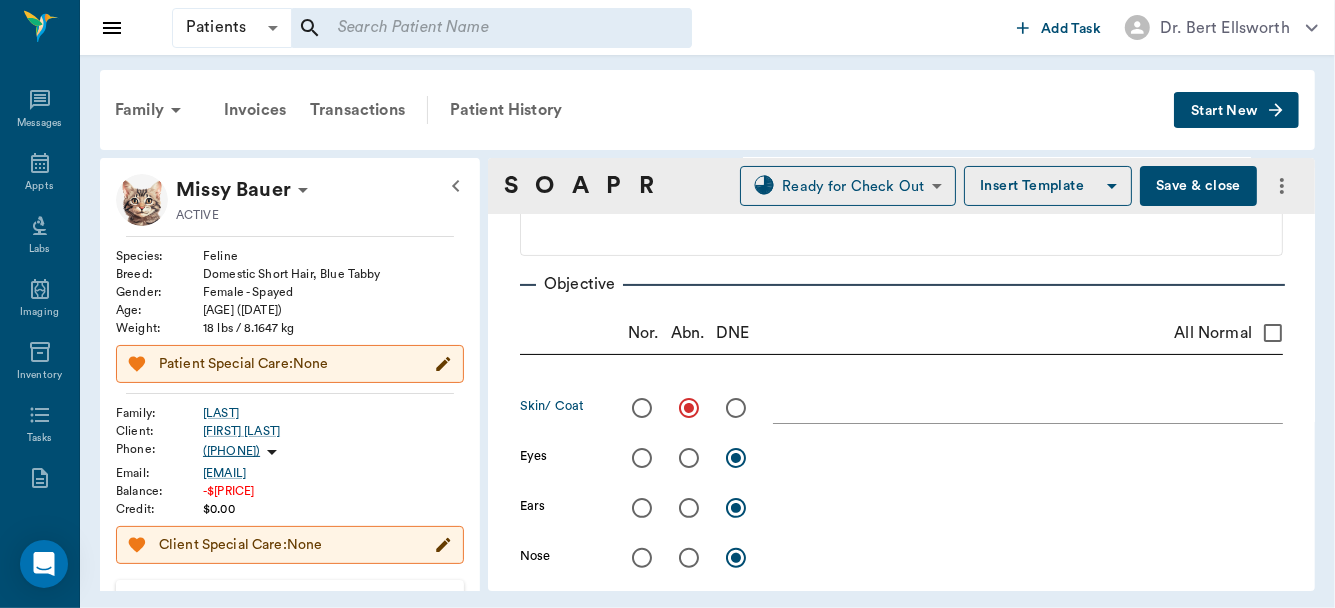 click at bounding box center (1028, 407) 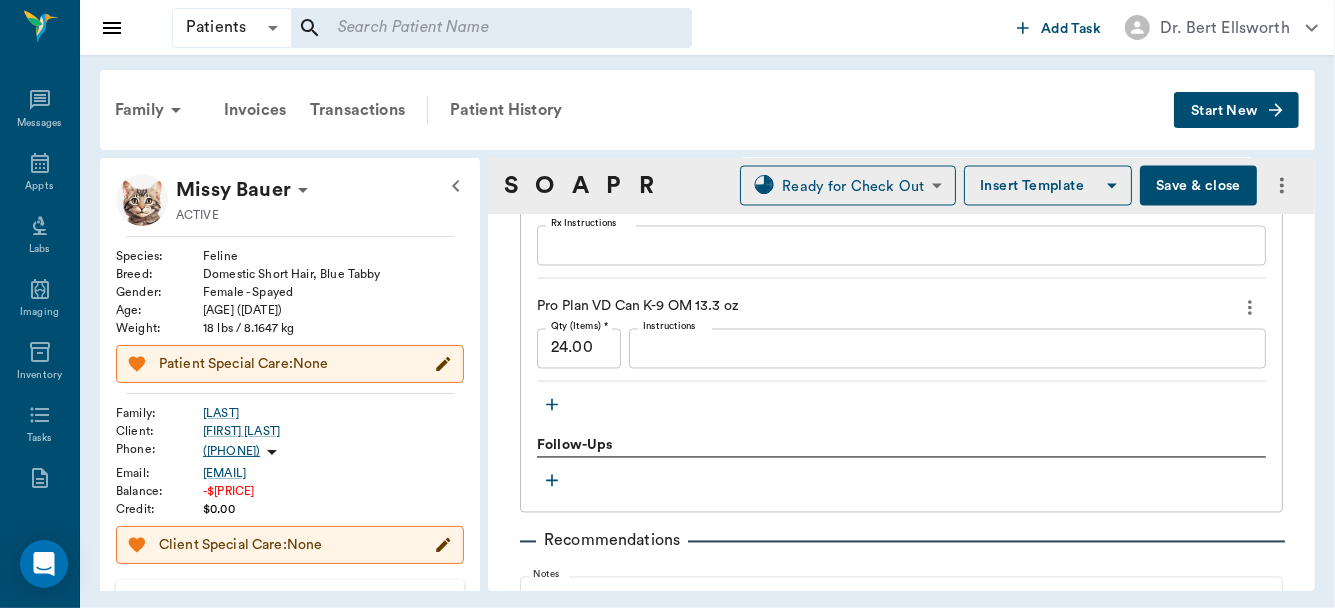 scroll, scrollTop: 2582, scrollLeft: 0, axis: vertical 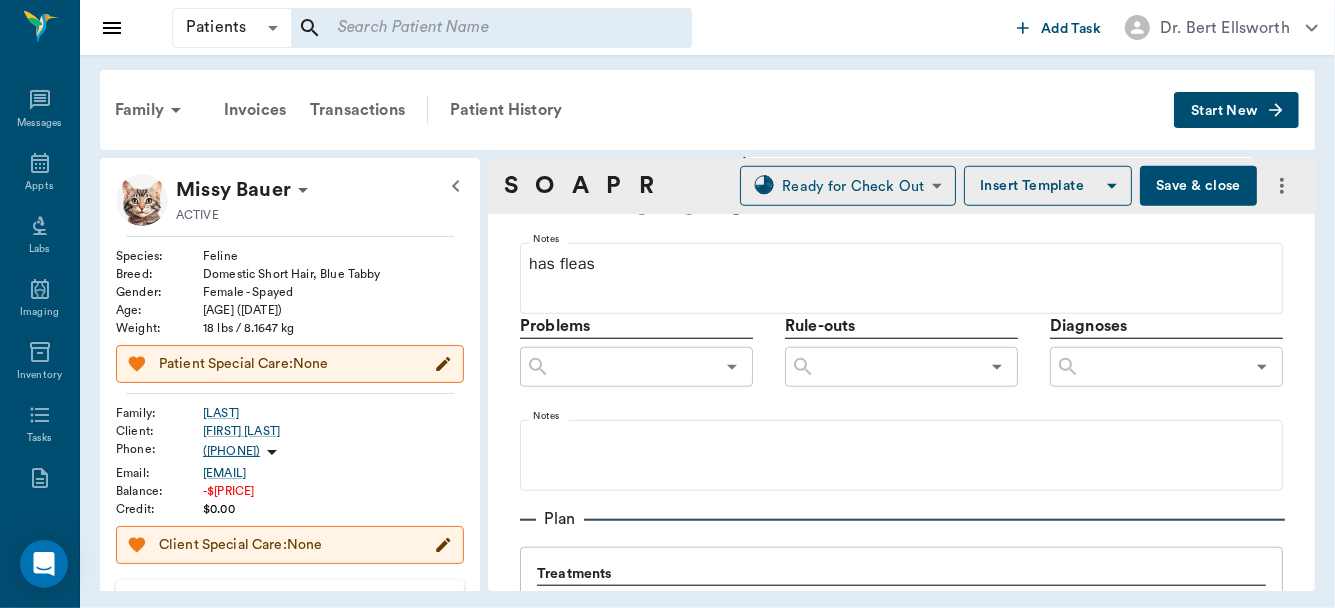 type on "lots of flea dirt and fleas" 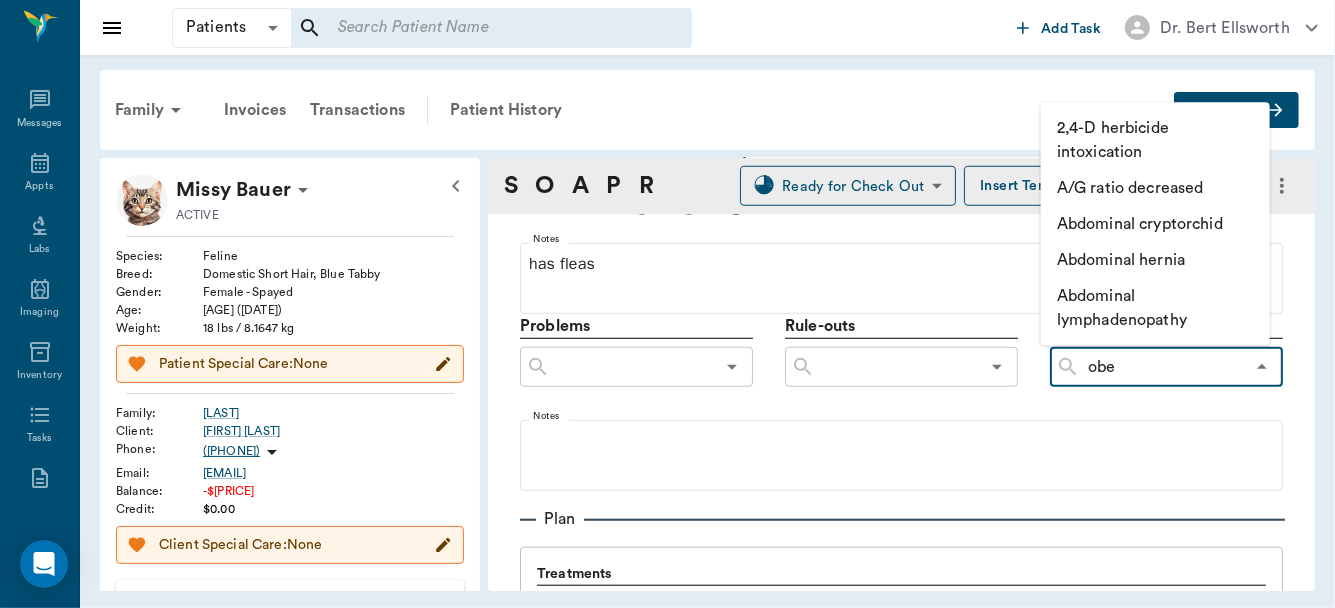 type on "obes" 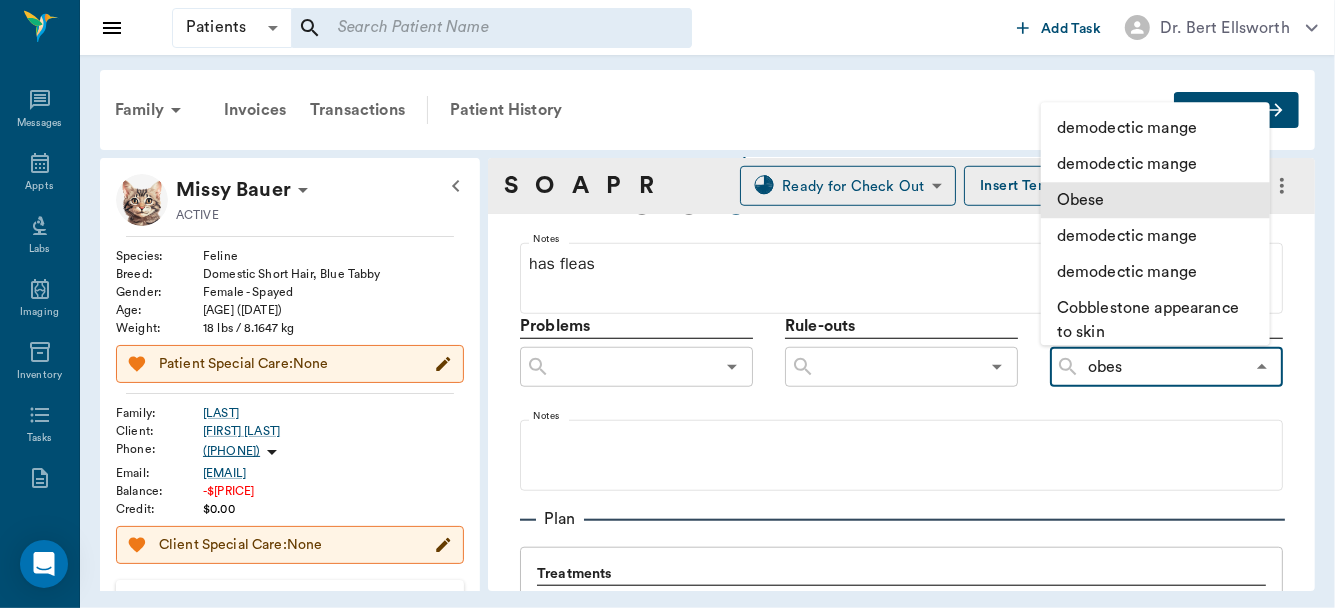 click on "Obese" at bounding box center [1155, 200] 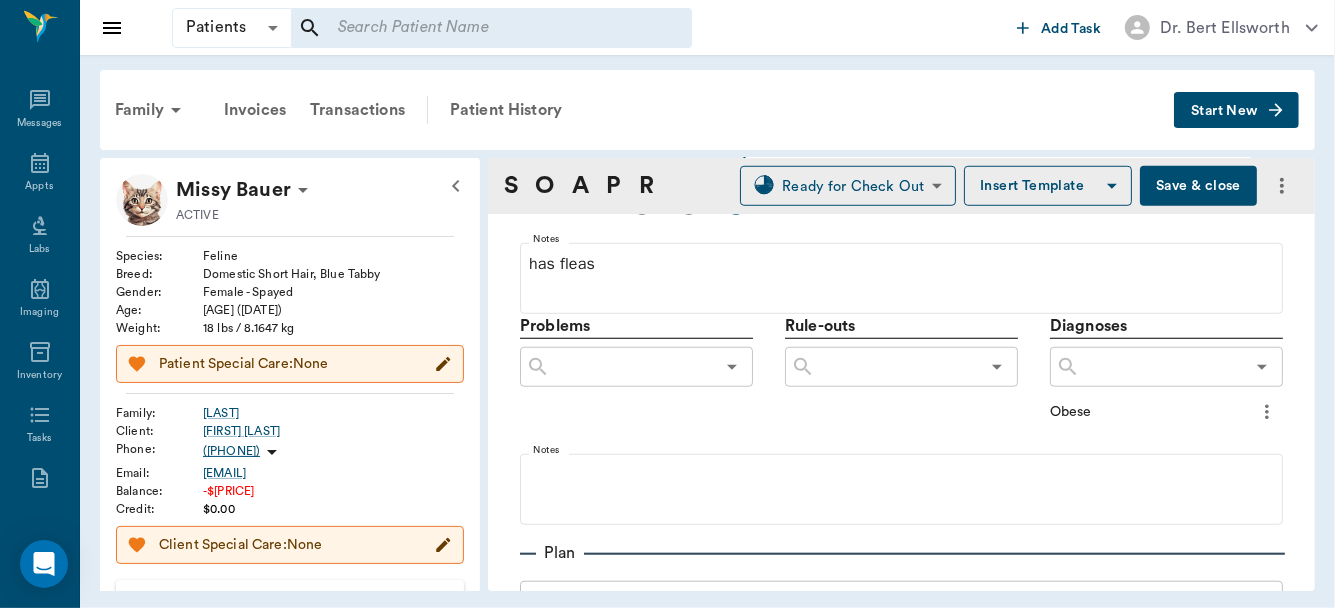 click 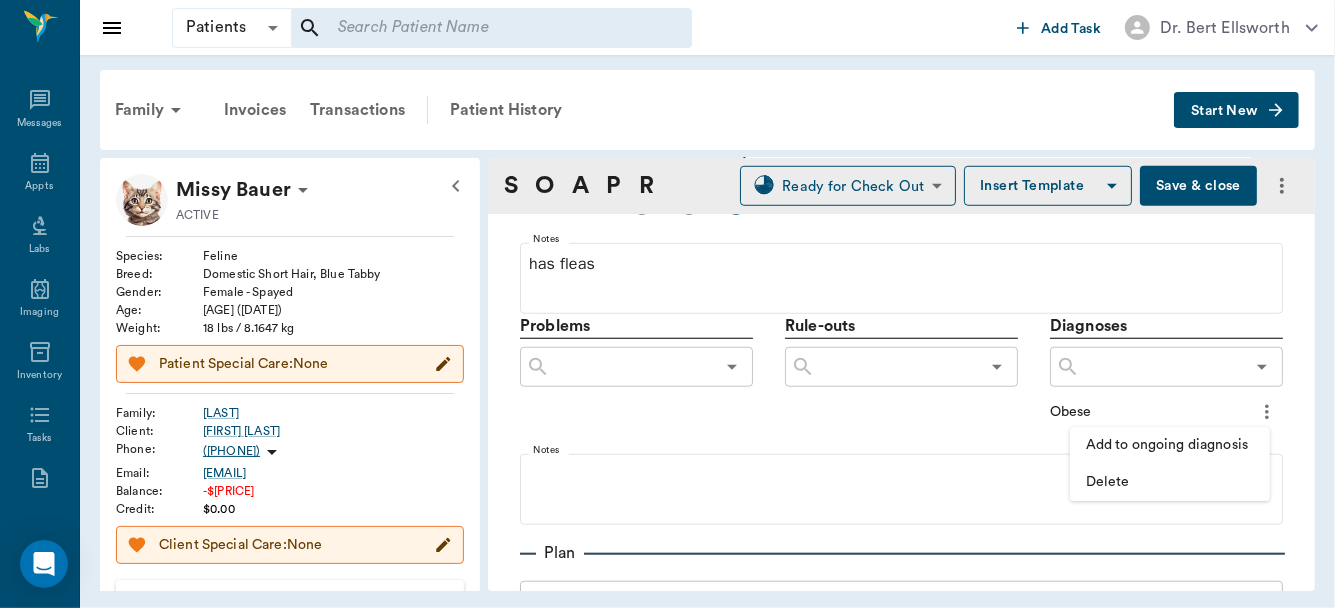 click on "Add to ongoing diagnosis" at bounding box center (1170, 445) 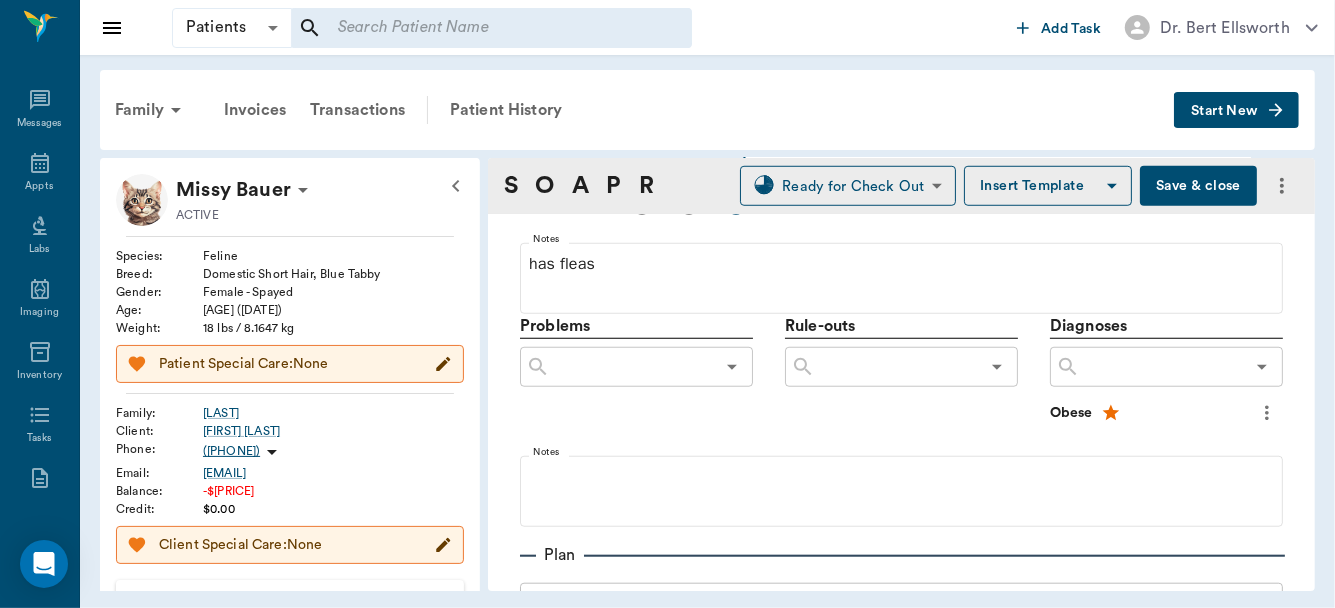 click at bounding box center (1162, 367) 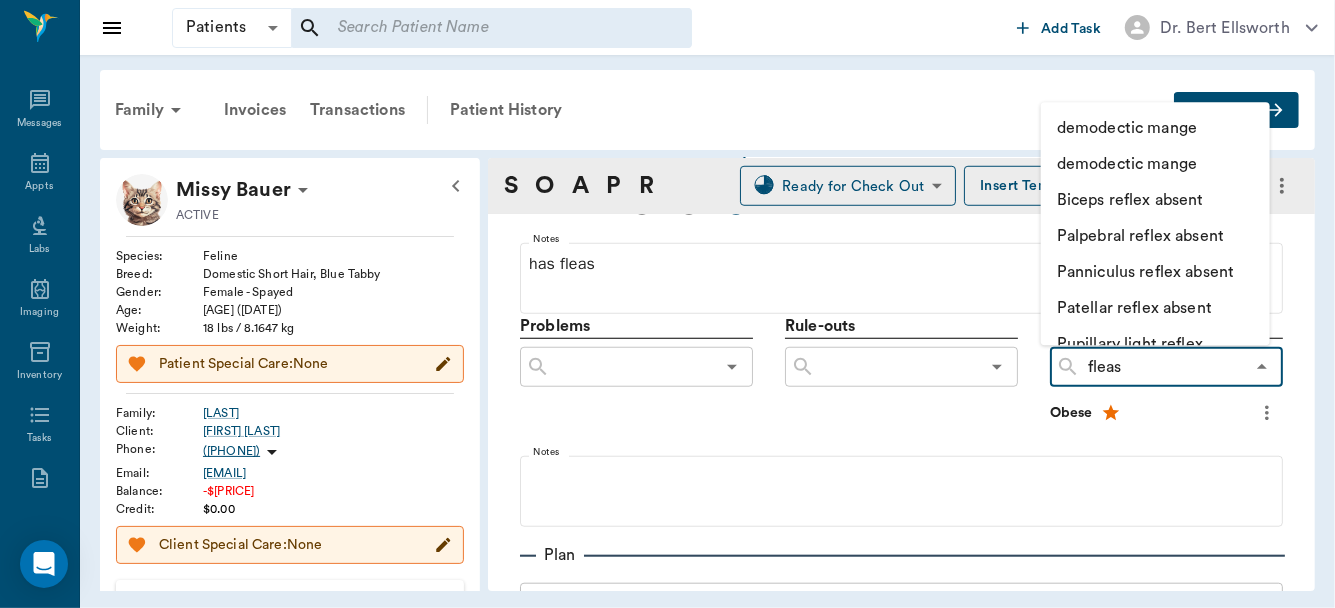 type on "fleas" 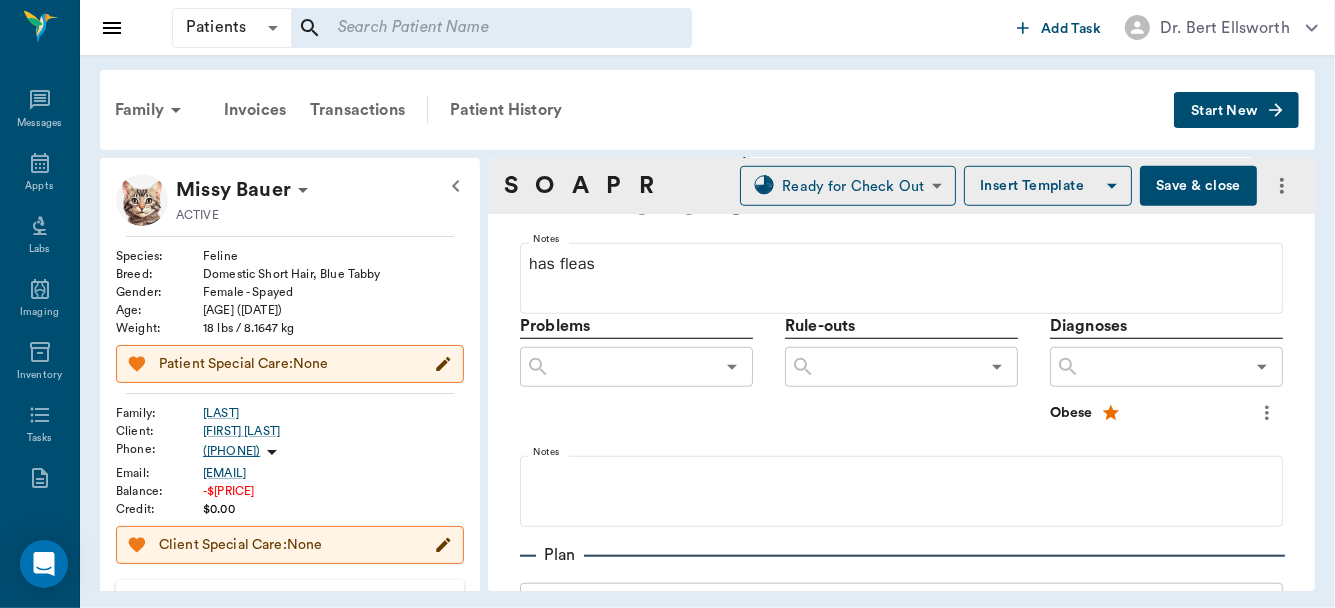 click on "Problems ​ Rule-outs ​ Diagnoses ​ Obese Notes" at bounding box center (901, 420) 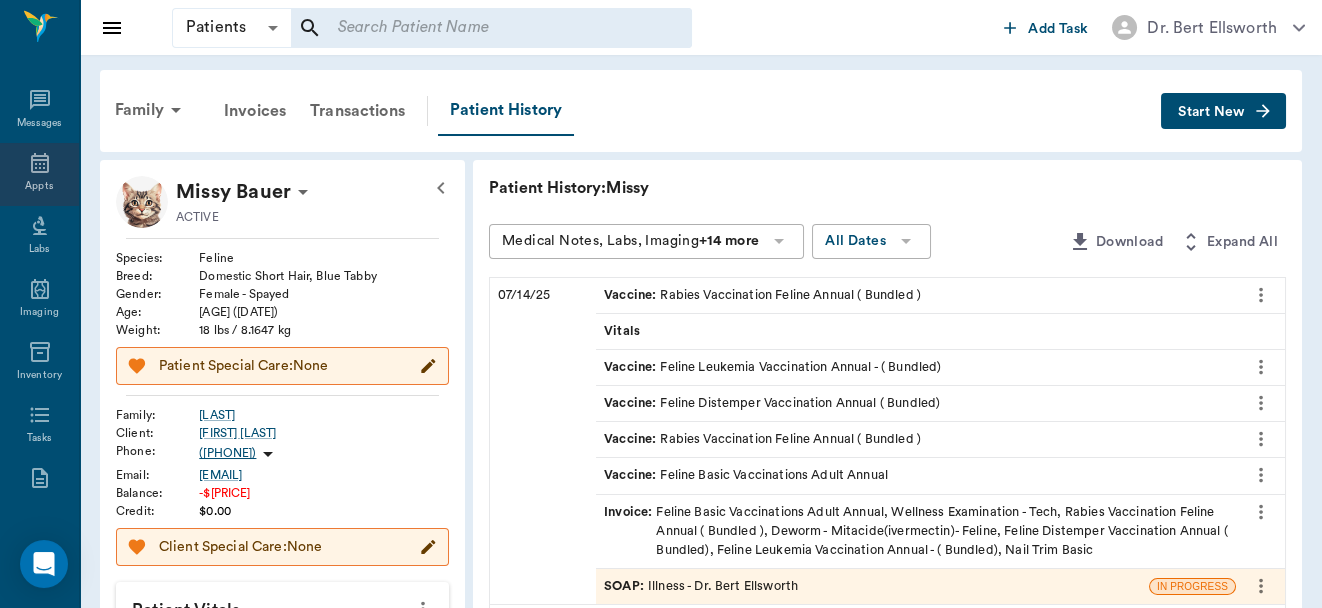 click 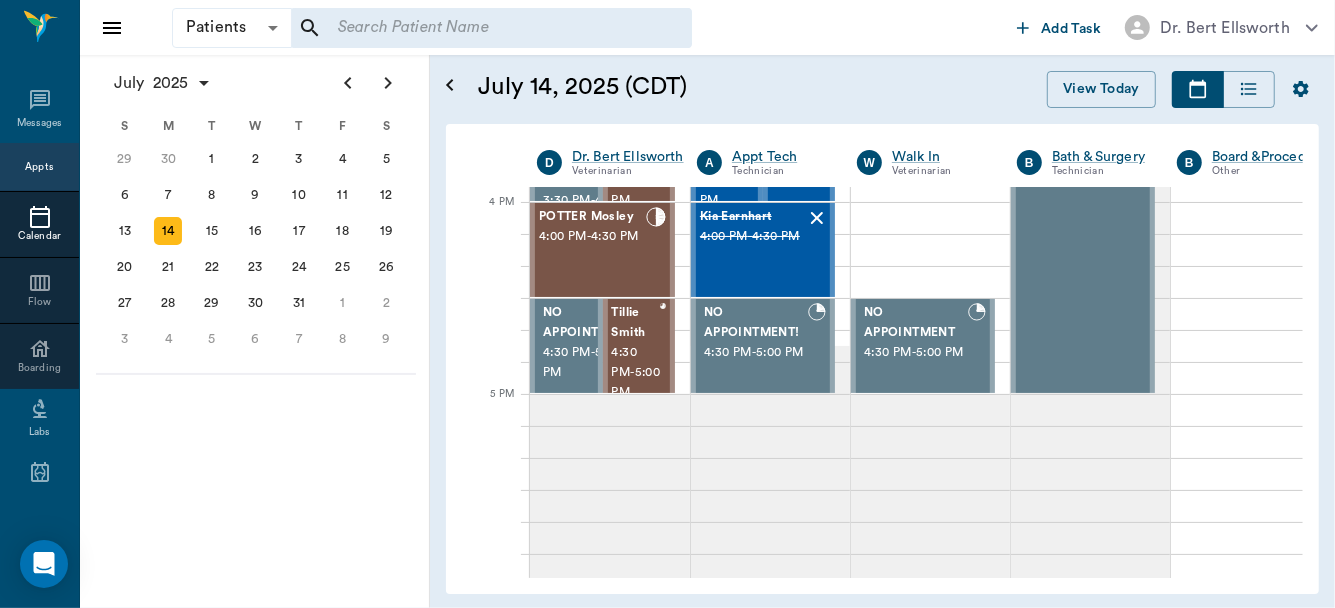 scroll, scrollTop: 1942, scrollLeft: 0, axis: vertical 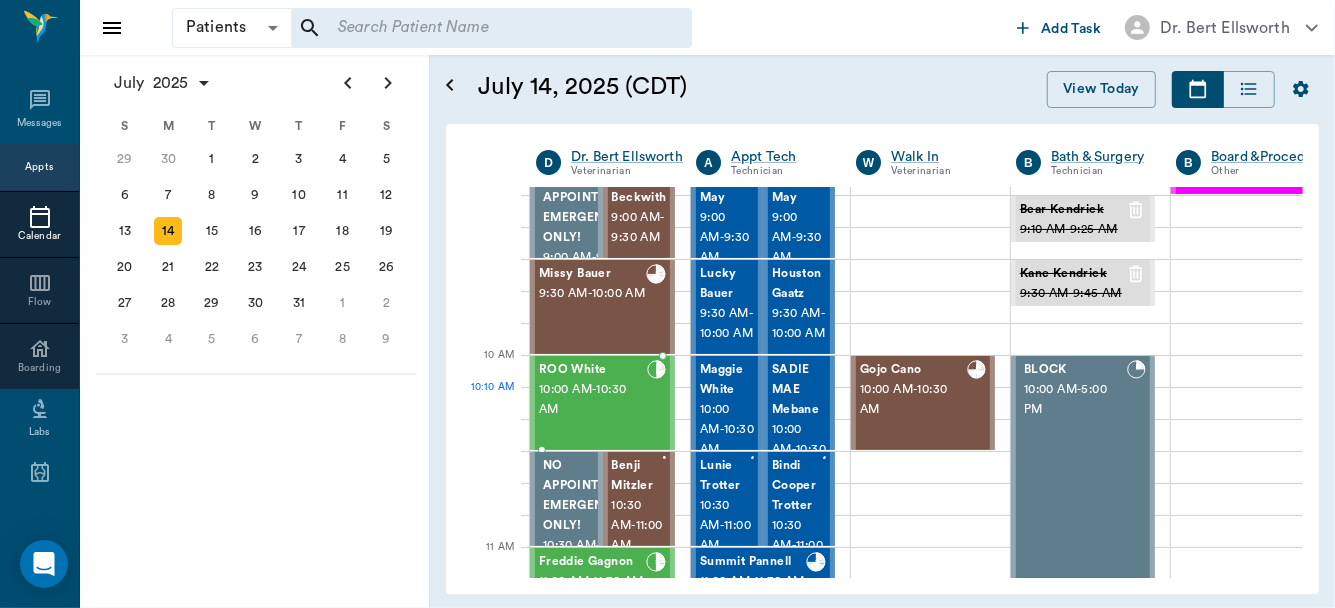 click on "10:00 AM  -  10:30 AM" at bounding box center (593, 400) 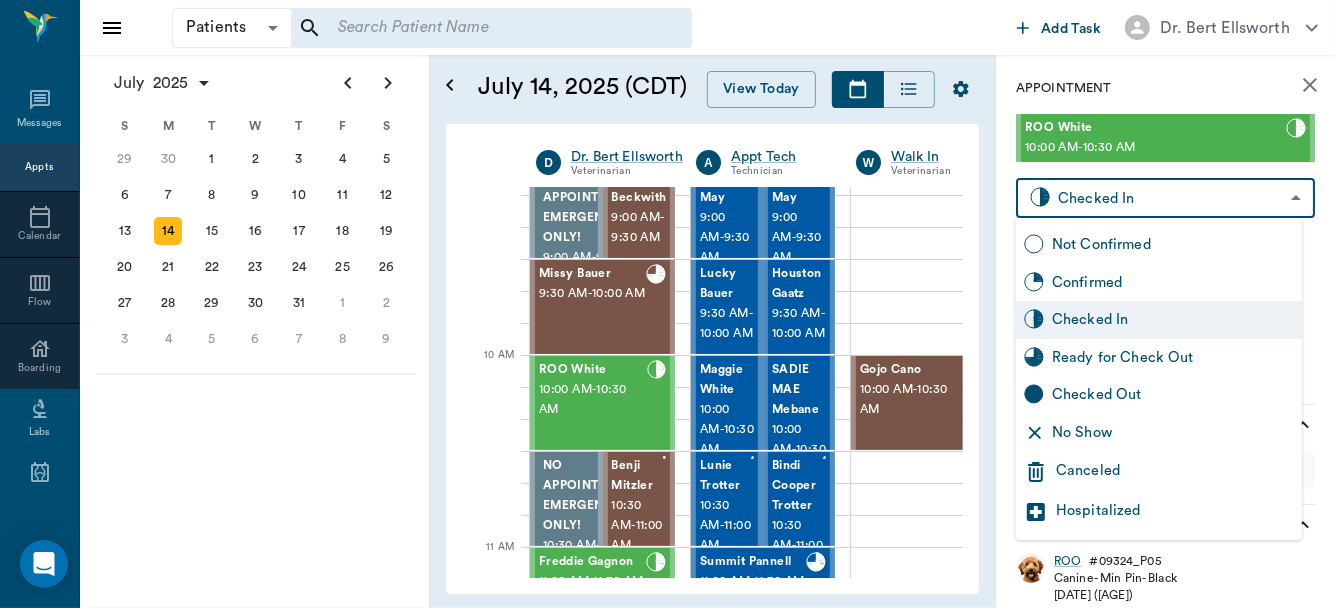 click on "Patients Patients ​ ​ Add Task Dr. Bert [LAST] Veterinarian A Appt Tech Technician W Walk In Veterinarian B Bath & Surgery Technician B Board &Procedures Other D Dr. Kindall [LAST] Veterinarian [TIME] [TIME] [TIME] [TIME] [TIME] [TIME] [TIME] [TIME] [TIME] [TIME] [TIME] [TIME] [TIME] Aura POINT [TIME] - [TIME] DAISY MAE [LAST] [TIME] - [TIME] Sadie [LAST] [TIME] - [TIME] NO APPOINTMENT! EMERGENCY ONLY! [TIME]" at bounding box center (667, 304) 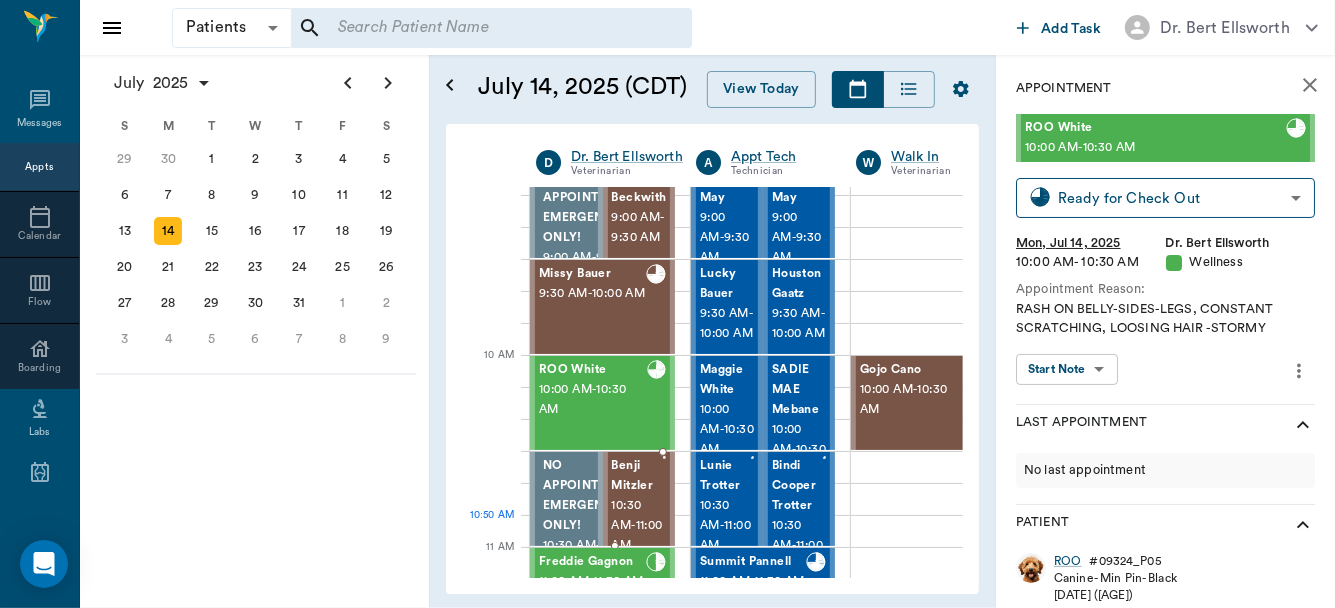click on "10:30 AM  -  11:00 AM" at bounding box center (637, 526) 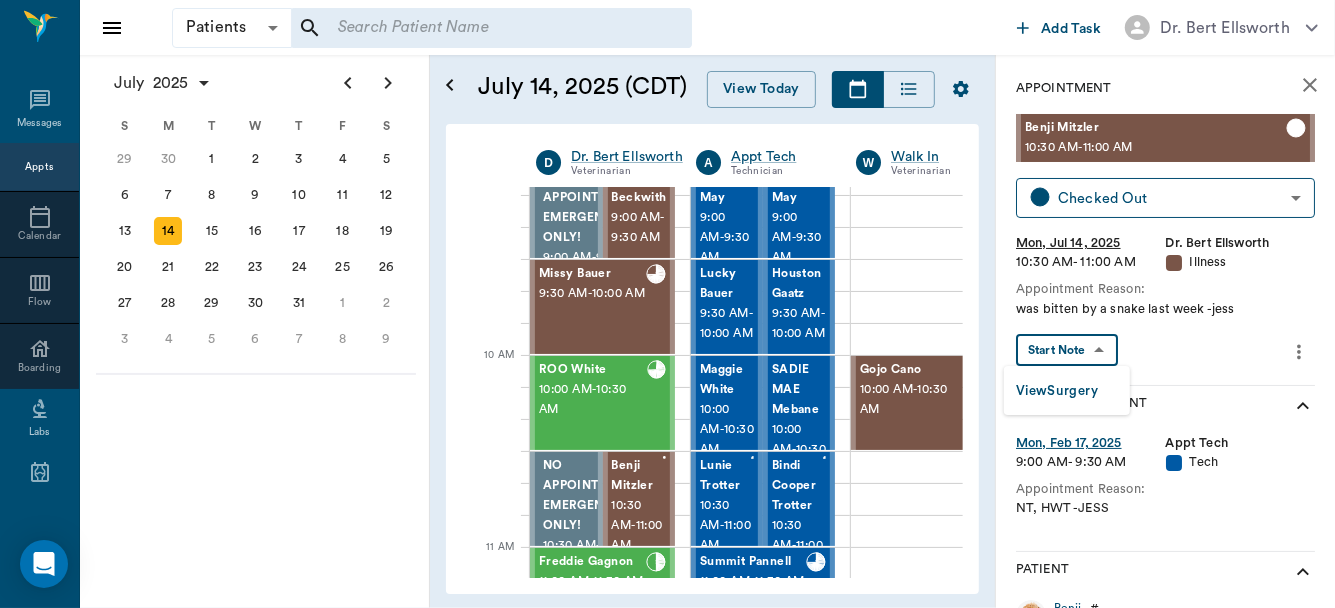 click on "Patients Patients ​ ​ Add Task Dr. [LAST NAME] [LAST NAME] Nectar Messages Appts Calendar Flow Boarding Labs Imaging Inventory Tasks Forms Staff Reports Lookup Settings July [YEAR] S M T W T F S Jun 1 2 3 4 5 6 7 8 9 10 11 12 13 14 15 16 17 18 19 20 21 22 23 24 25 26 27 28 29 30 Jul 1 2 3 4 5 6 7 8 9 10 11 12 S M T W T F S 29 30 Jul 1 2 3 4 5 6 7 8 9 10 11 12 13 14 15 16 17 18 19 20 21 22 23 24 25 26 27 28 29 30 31 Aug 1 2 3 4 5 6 7 8 9 S M T W T F S 27 28 29 30 31 Aug 1 2 3 4 5 6 7 8 9 10 11 12 13 14 15 16 17 18 19 20 21 22 23 24 25 26 27 28 29 30 31 Sep 1 2 3 4 5 6 July [DATE] (CDT) View Today July [YEAR] Today 14 Mon Jul [YEAR] D Dr. [LAST NAME] [LAST NAME] Veterinarian A Appt Tech Technician W Walk In Veterinarian B Bath & Surgery Technician B Board &Procedures Other D Dr. [LAST NAME] [LAST NAME] Veterinarian 8 AM 9 AM 10 AM 11 AM 12 PM 1 PM 2 PM 3 PM 4 PM 5 PM 6 PM 7 PM 8 PM 9:[TIME] 10:20 AM Aura POINT 8:00 AM - 8:30 AM DAISY MAE [LAST NAME] 8:30 AM - 9:00 AM Sadie [LAST NAME] 8:30 AM - 9:00 AM NO APPOINTMENT! EMERGENCY ONLY! 9:00 AM" at bounding box center [667, 304] 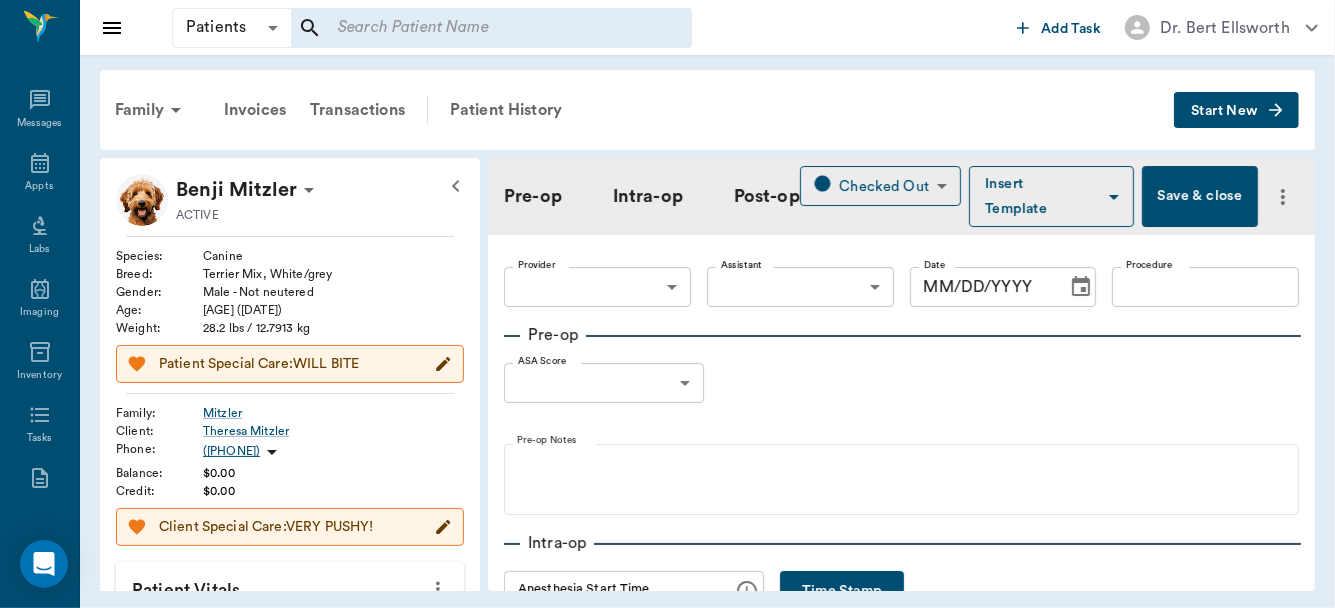 type on "63ec2f075fda476ae8351a4d" 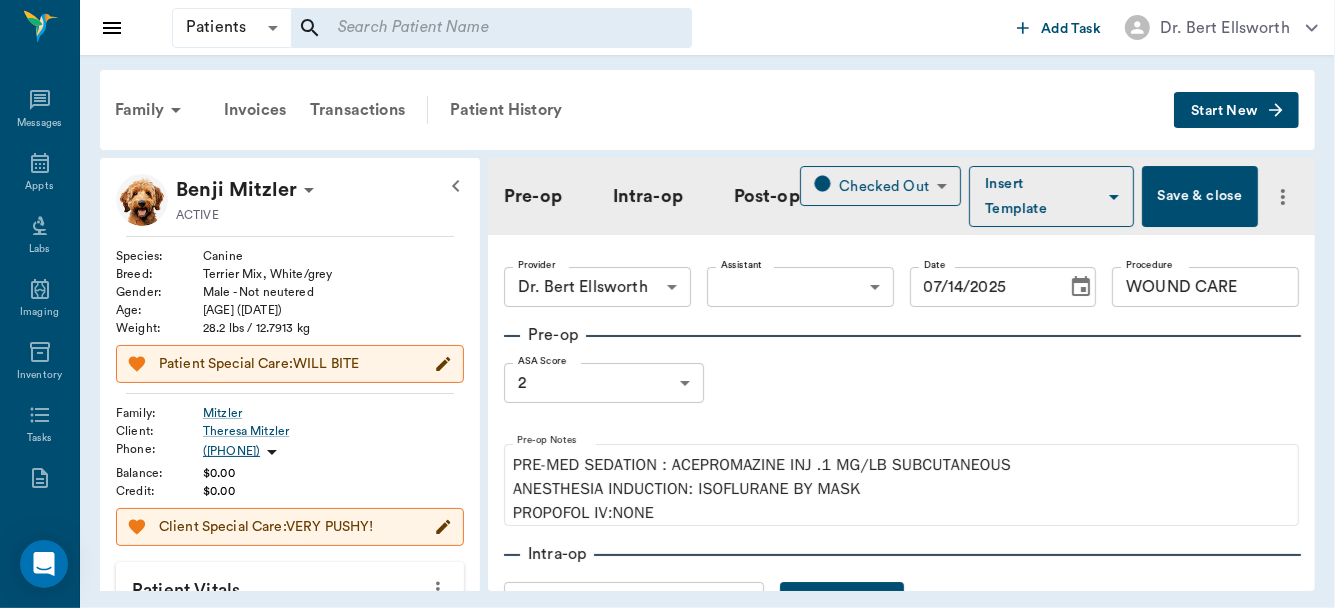 type on "07/14/2025" 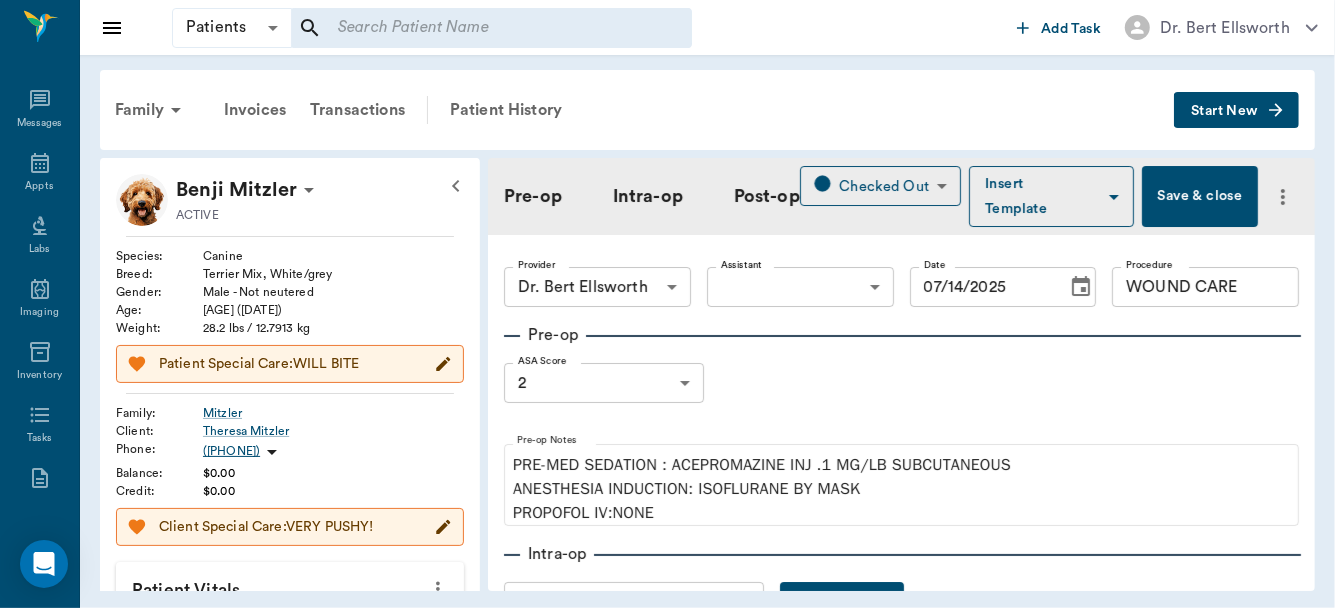 type on "[TIME]" 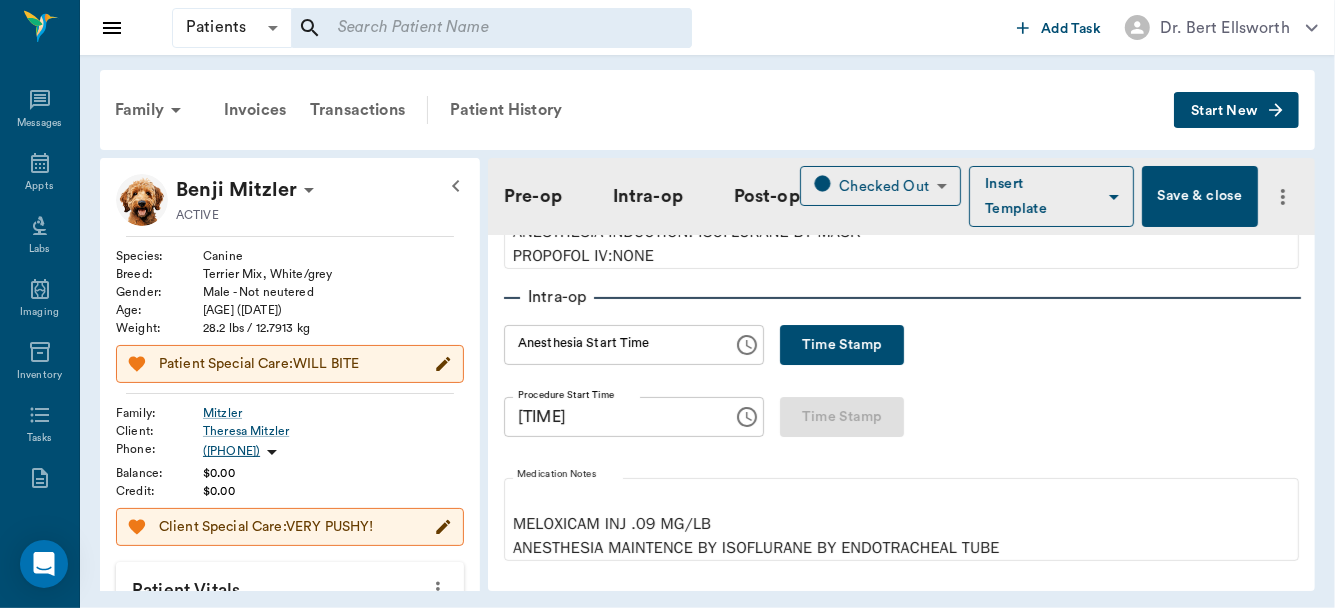 scroll, scrollTop: 422, scrollLeft: 0, axis: vertical 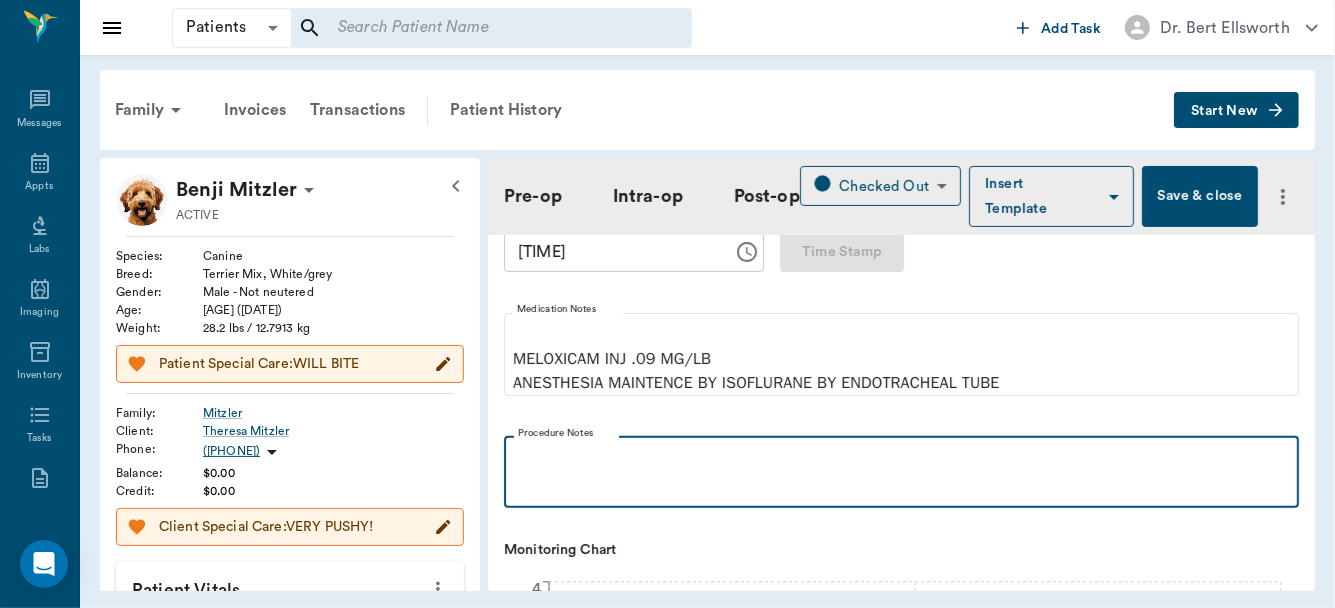 click at bounding box center [901, 458] 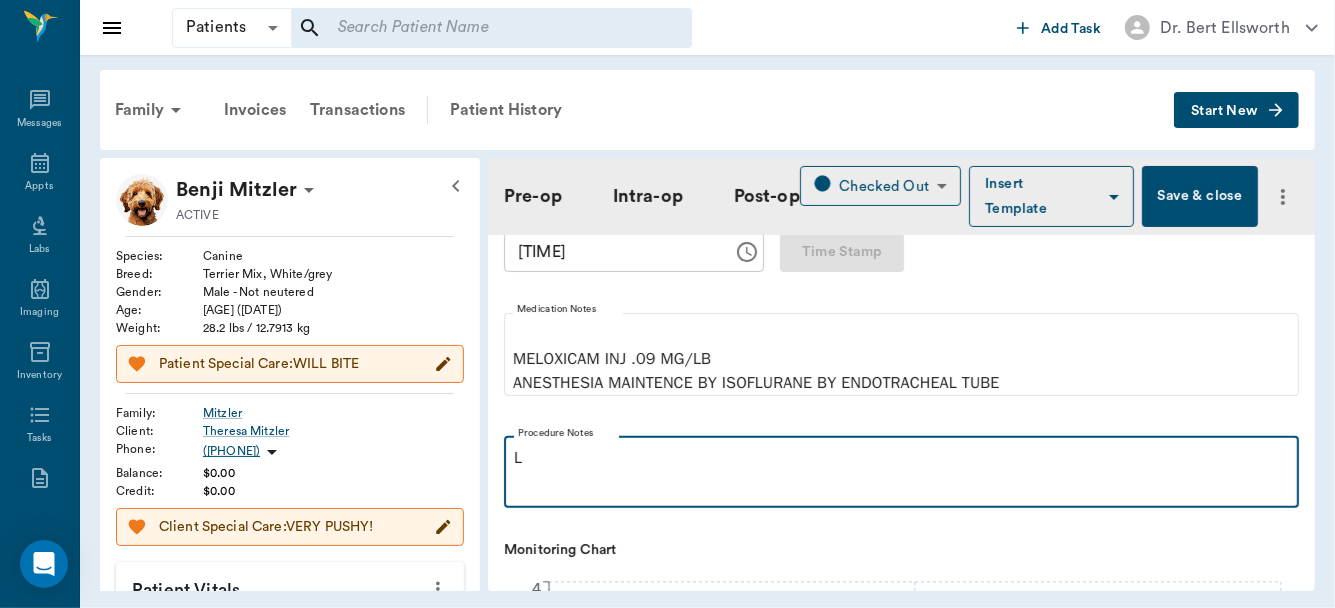 type 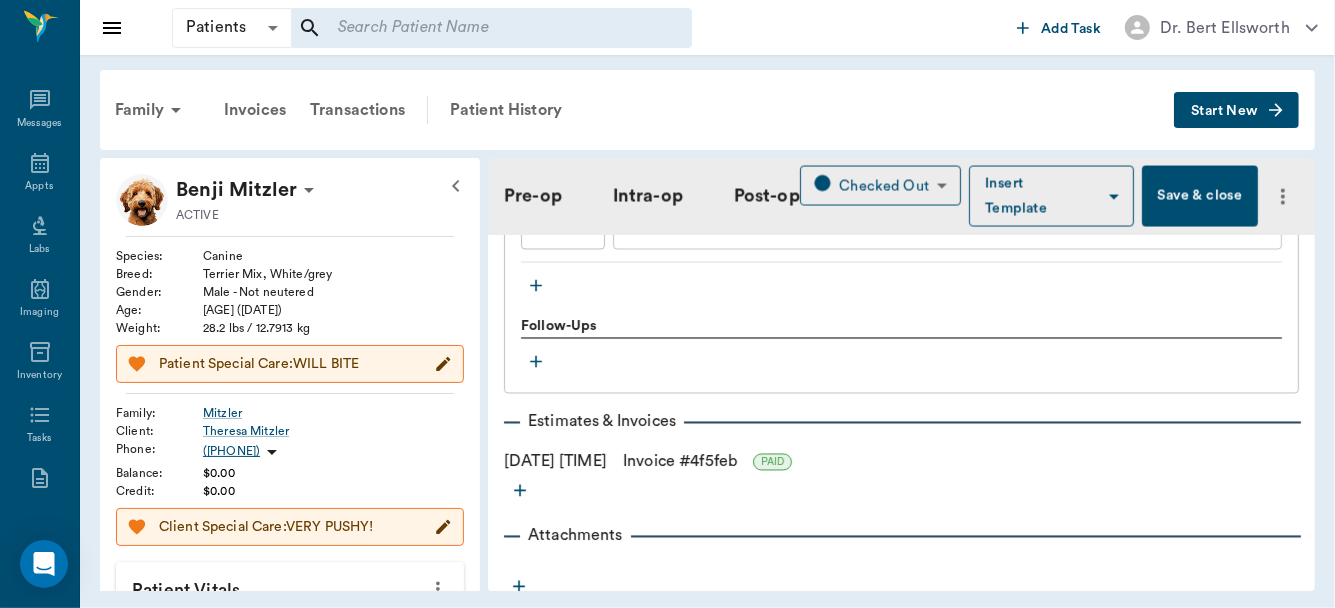 scroll, scrollTop: 2394, scrollLeft: 0, axis: vertical 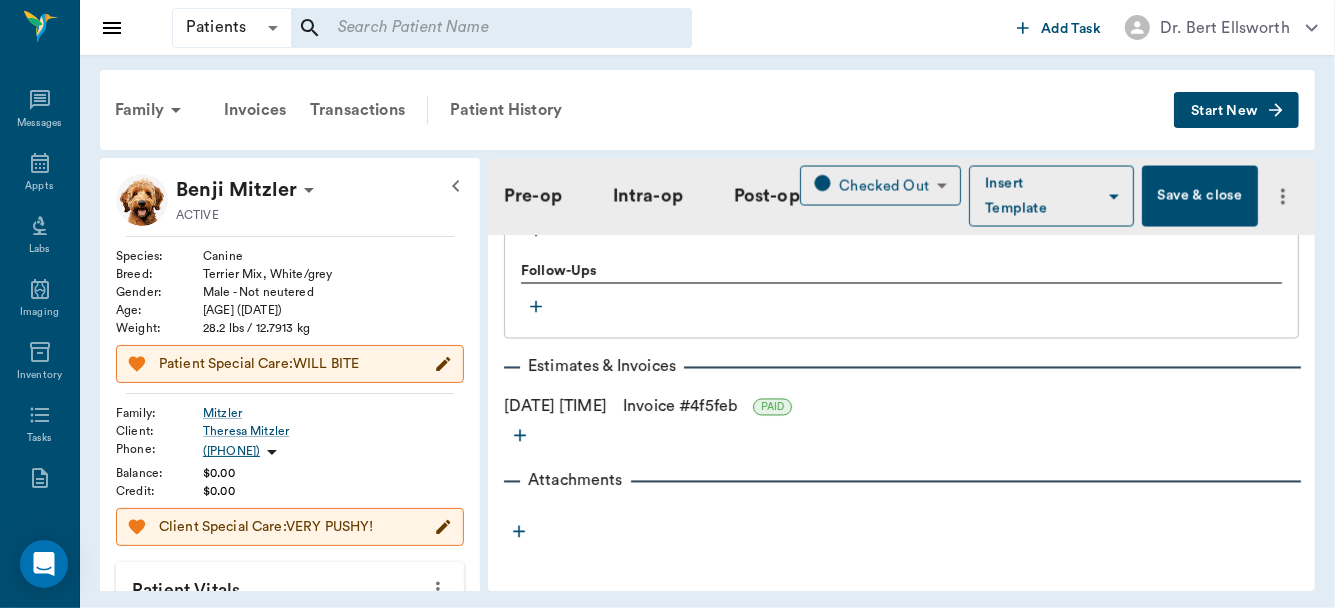 click on "Treatments Pain Relief Injection Qty (Items) * 1.00 Qty (Items) * Instructions x Instructions Convenia 14 Day Antibiotic Inj (per Cc) Qty (ml) * 1.30 Qty (ml) * Instructions x Instructions Anti Inflammatory Injection Qty (Items) * 1.00 Qty (Items) * Instructions MP30/DX3 x Instructions Anesthesia, General (<30min) Qty (Items) * 1.00 Qty (Items) * Instructions x Instructions Elizabethan Collar Qty (Items) * 1.00 Qty (Items) * Instructions x Instructions Wound Care / Treatment Qty (Items) * 1.00 Qty (Items) * Instructions x Instructions Follow-Ups" at bounding box center [901, -59] 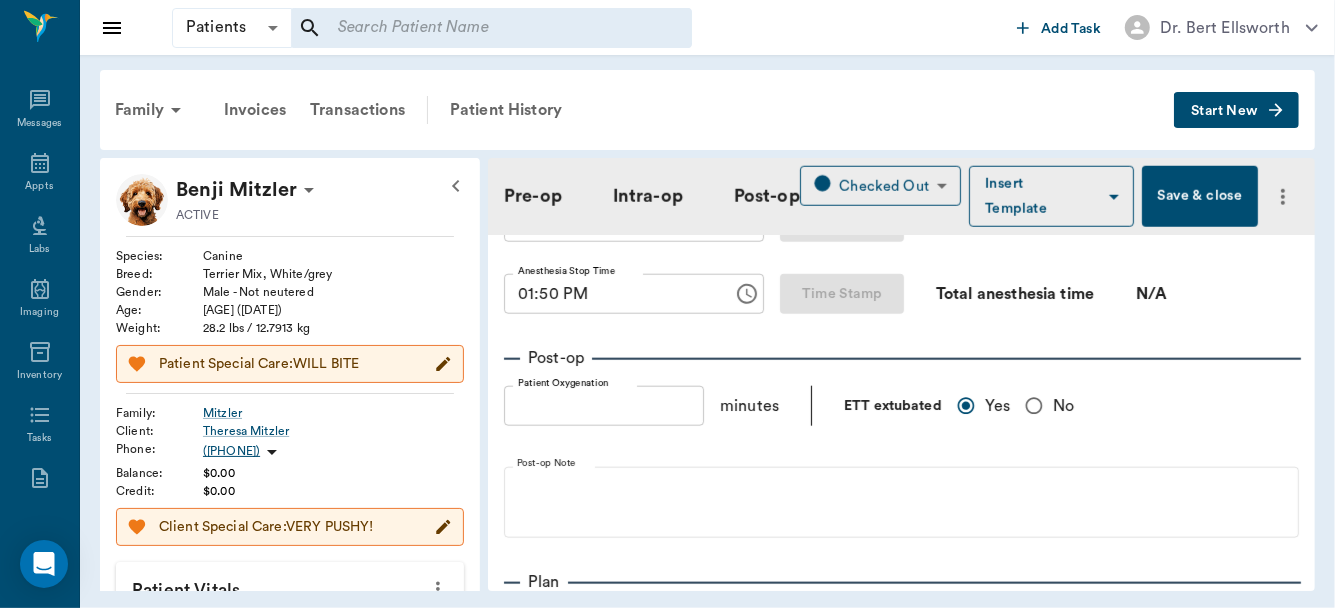 scroll, scrollTop: 1414, scrollLeft: 0, axis: vertical 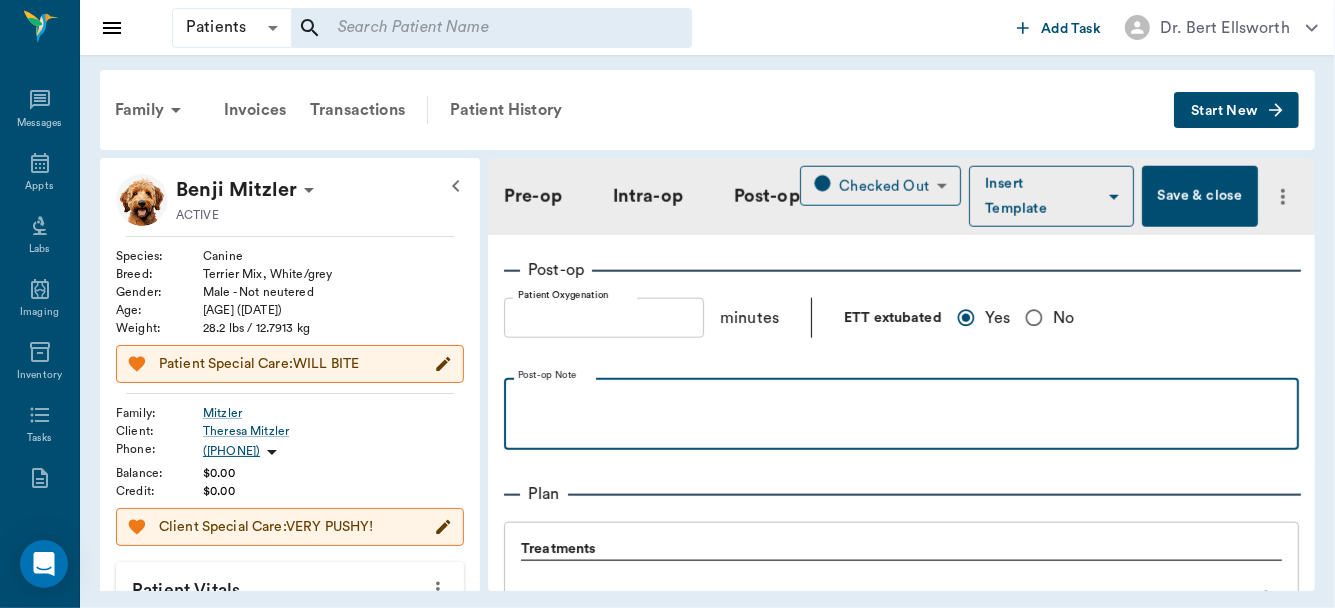 click at bounding box center [901, 401] 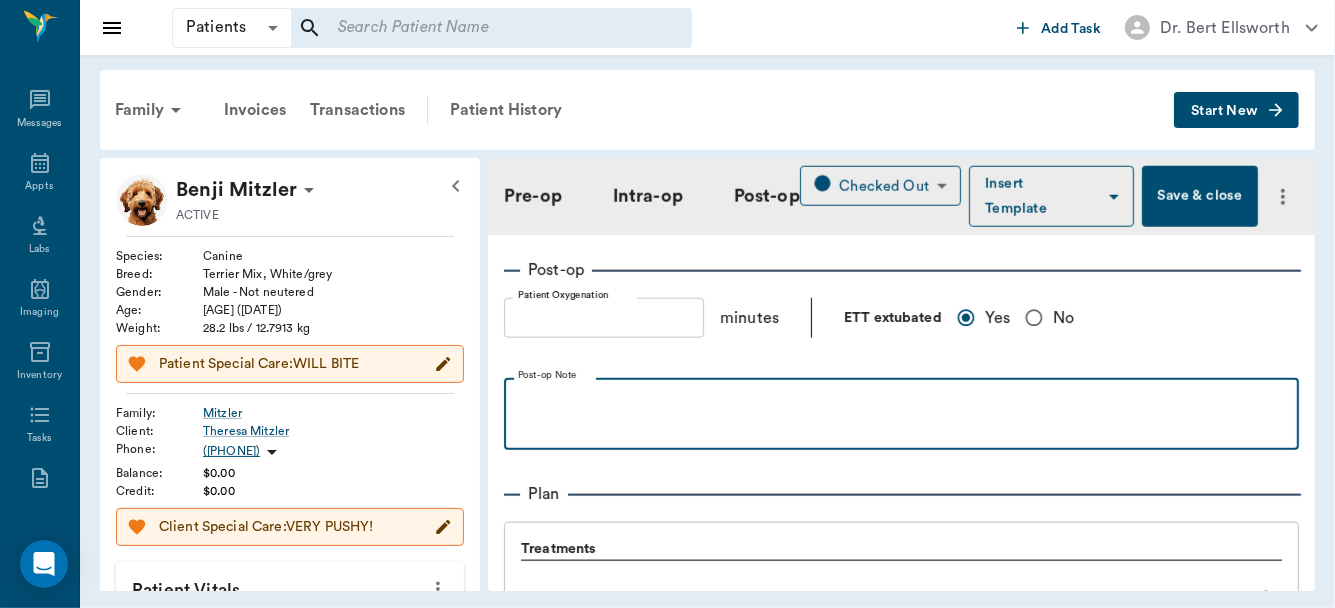 type 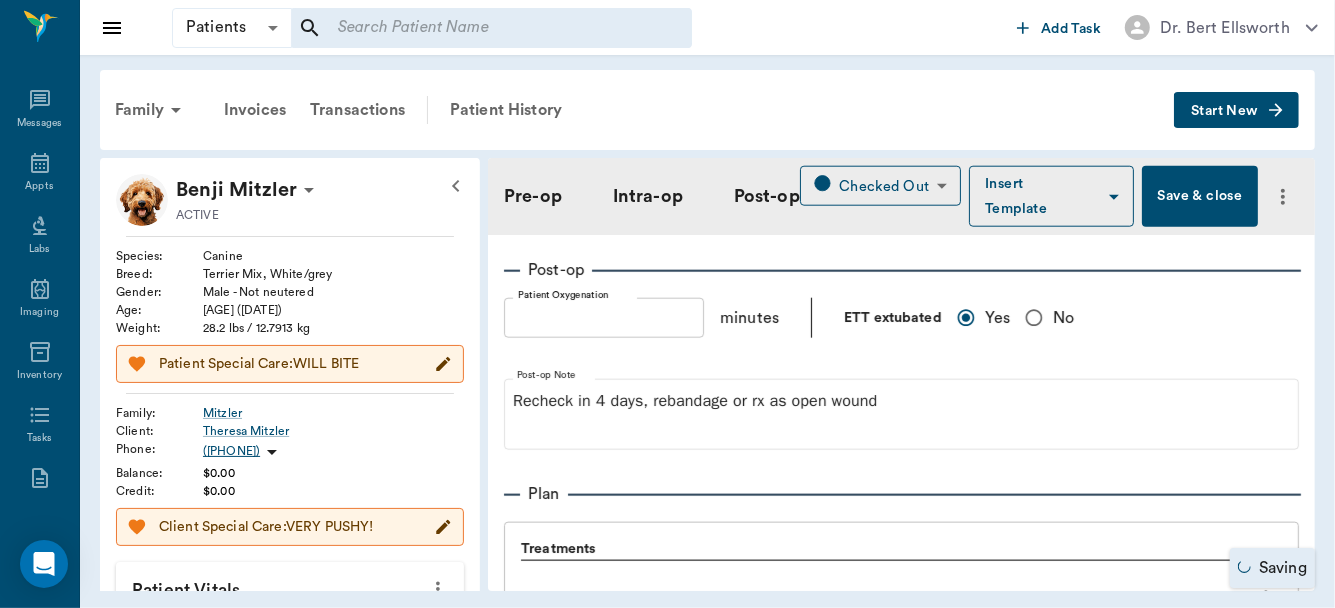 click on "Save & close" at bounding box center [1199, 196] 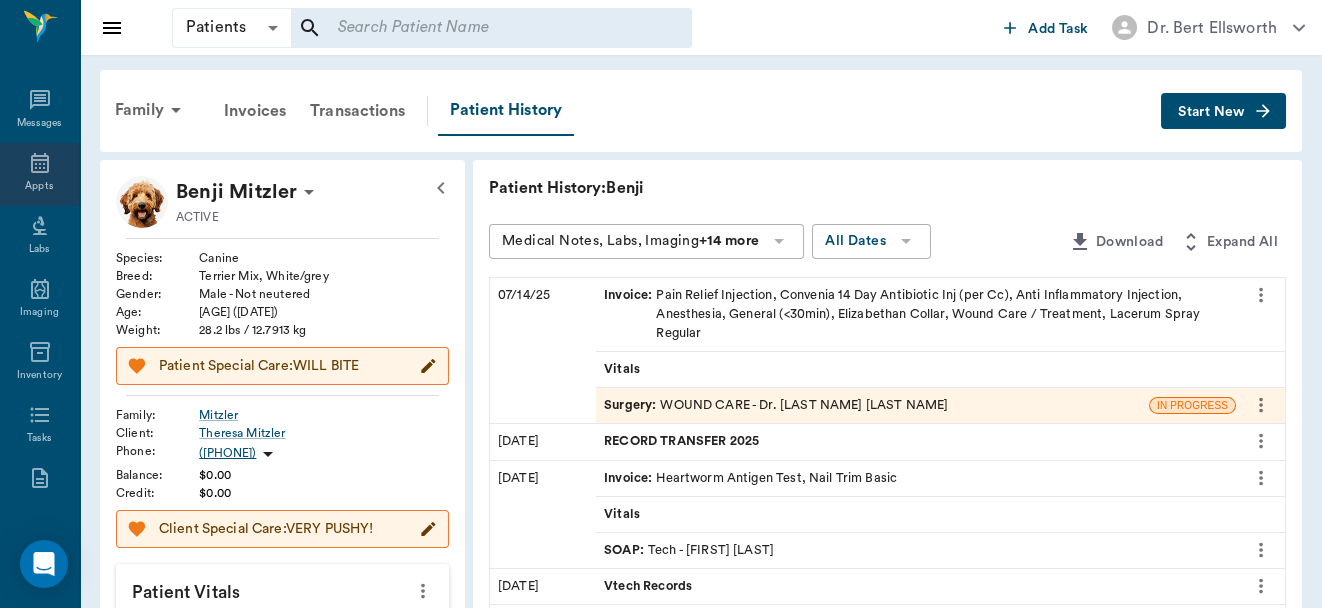 click 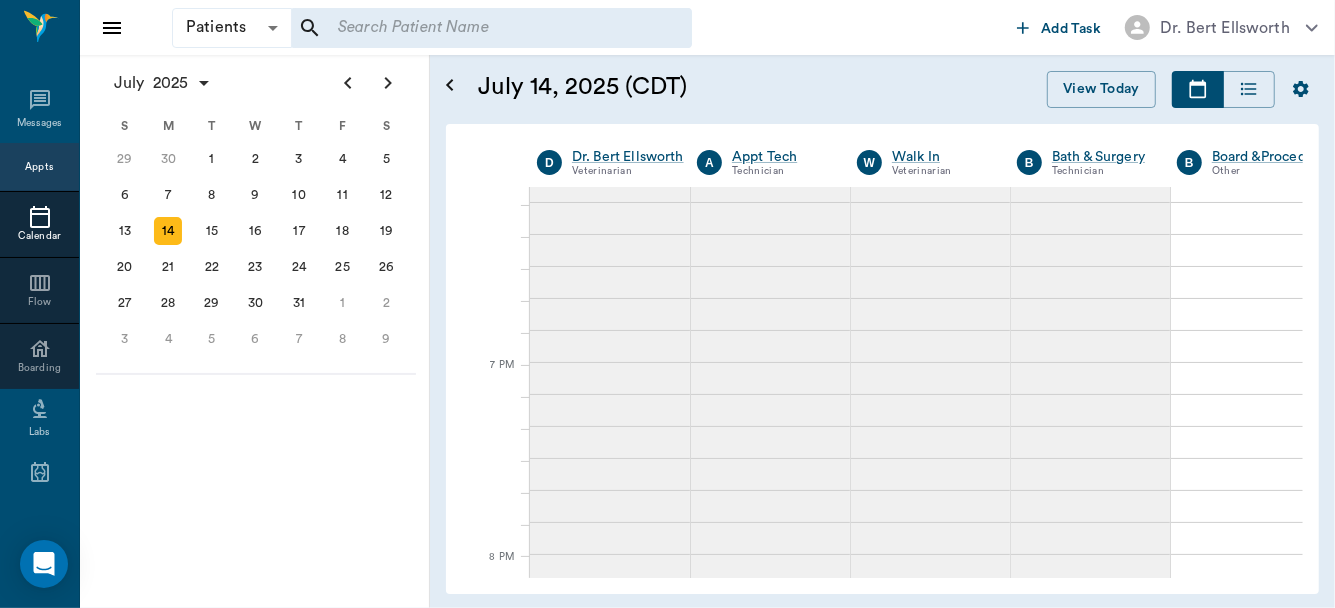 scroll, scrollTop: 1942, scrollLeft: 0, axis: vertical 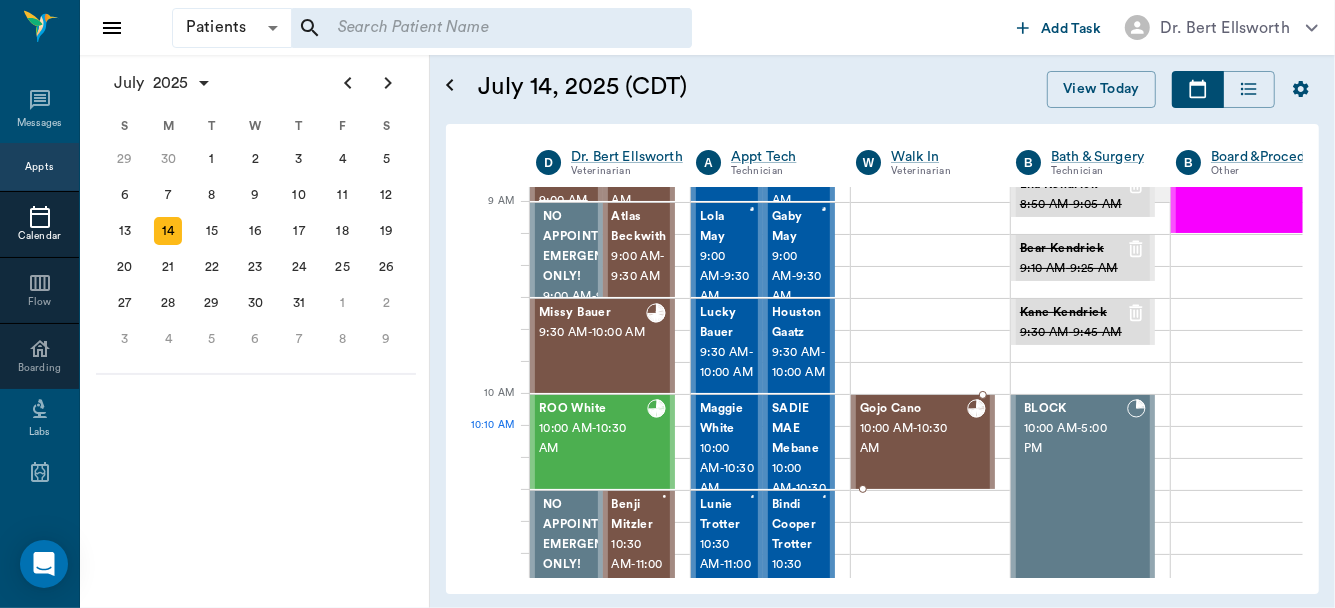 click on "10:00 AM  -  10:30 AM" at bounding box center [913, 439] 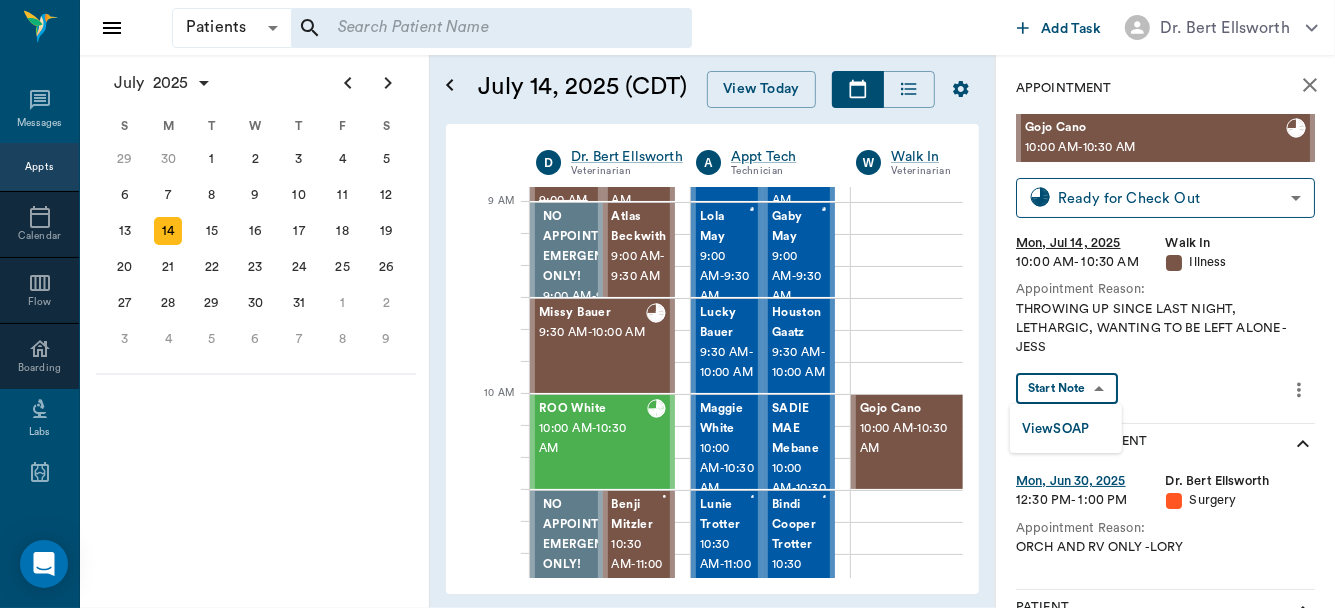 click on "Patients Patients ​ ​ Add Task Dr. [LAST NAME] [LAST NAME] Nectar Messages Appts Calendar Flow Boarding Labs Imaging Inventory Tasks Forms Staff Reports Lookup Settings July [YEAR] S M T W T F S Jun 1 2 3 4 5 6 7 8 9 10 11 12 13 14 15 16 17 18 19 20 21 22 23 24 25 26 27 28 29 30 Jul 1 2 3 4 5 6 7 8 9 10 11 12 S M T W T F S 29 30 Jul 1 2 3 4 5 6 7 8 9 10 11 12 13 14 15 16 17 18 19 20 21 22 23 24 25 26 27 28 29 30 31 Aug 1 2 3 4 5 6 7 8 9 S M T W T F S 27 28 29 30 31 Aug 1 2 3 4 5 6 7 8 9 10 11 12 13 14 15 16 17 18 19 20 21 22 23 24 25 26 27 28 29 30 31 Sep 1 2 3 4 5 6 July [DATE] (CDT) View Today July [YEAR] Today 14 Mon Jul [YEAR] D Dr. [LAST NAME] [LAST NAME] Veterinarian A Appt Tech Technician W Walk In Veterinarian B Bath & Surgery Technician B Board &Procedures Other D Dr. [LAST NAME] [LAST NAME] Veterinarian 8 AM 9 AM 10 AM 11 AM 12 PM 1 PM 2 PM 3 PM 4 PM 5 PM 6 PM 7 PM 8 PM 9:[TIME] 10:00 AM Aura POINT 8:00 AM - 8:30 AM DAISY MAE [LAST NAME] 8:30 AM - 9:00 AM Sadie [LAST NAME] 8:30 AM - 9:00 AM NO APPOINTMENT! EMERGENCY ONLY! 9:00 AM" at bounding box center [667, 304] 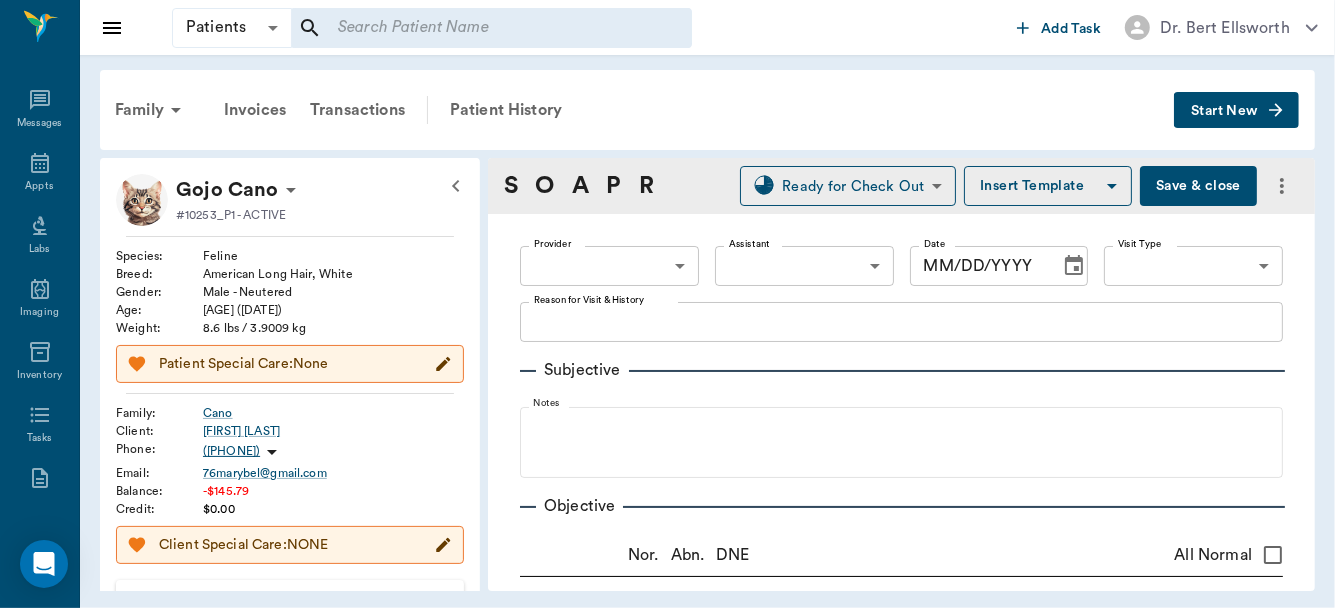 type on "63ee68728bdb516679580557" 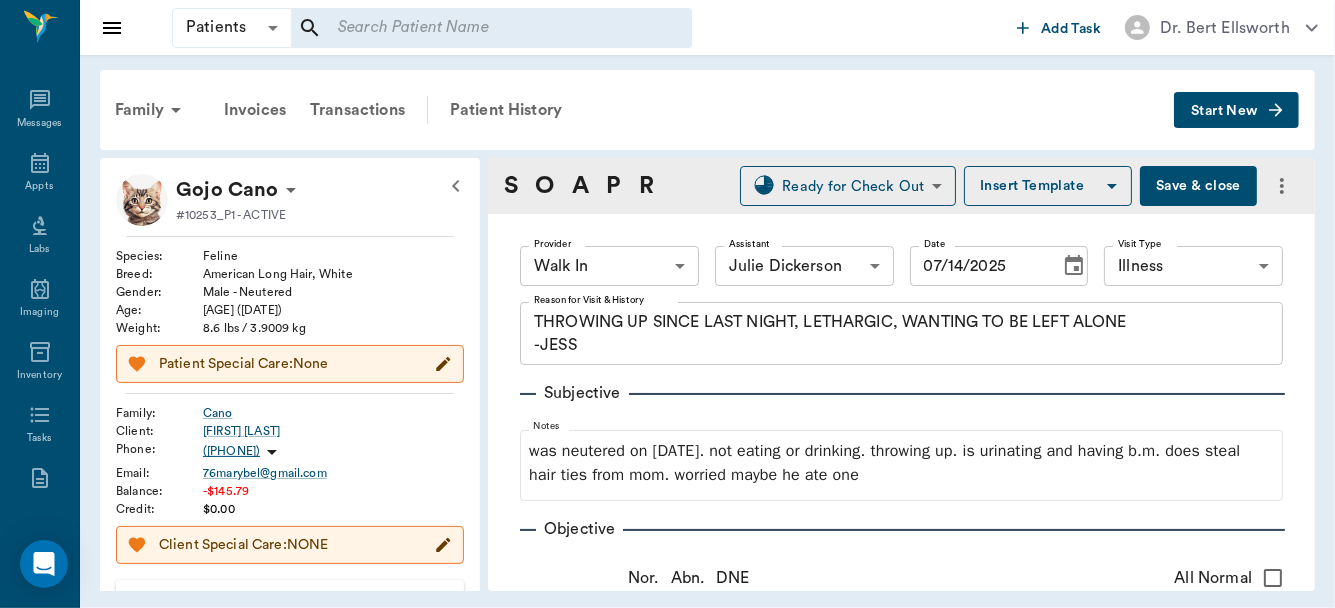 type on "07/14/2025" 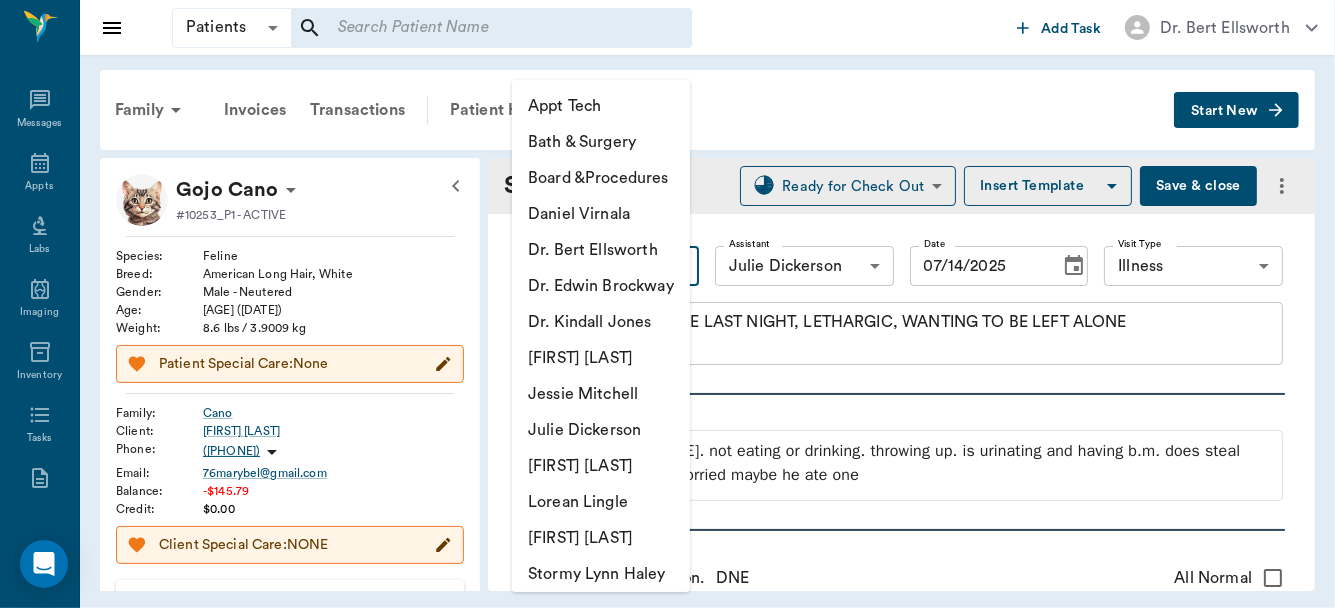 click on "Patients Patients ​ ​ Add Task Dr. [LAST NAME] [LAST NAME] Nectar Messages Appts Labs Imaging Inventory Tasks Forms Staff Reports Lookup Settings Family Invoices Transactions Patient History Start New Gojo Cano #[PATIENT ID] - ACTIVE Species : Feline Breed : American Long Hair, White Gender : Male - Neutered Age : [AGE] Weight : [WEIGHT] lbs / [WEIGHT] kg Patient Special Care: None Family : Cano Client : Marybell [LAST NAME] Phone : ([PHONE]) Email : [EMAIL] Balance : -$145.79 Credit : $0.00 Client Special Care: NONE Patient Vitals Weight BCS HR Temp Resp BP Dia Pain Perio Score ( lb ) Date 07/14/[YEAR] 10AM 0 3 6 9 12 Ongoing diagnosis Current Rx laxatone 4.25oz 07/14/[YEAR] cerenia ( maropitant ) oral solution 10mg/ml per ml 07/14/[YEAR] Reminders Rabies Vaccination Feline 1 Yr 06/29/[YEAR] Upcoming appointments Schedule Appointment S O A P R Ready for Check Out READY_TO_CHECKOUT ​ Insert Template Save close Provider Walk In 63ee68728bdb516679580557 Provider Assistant Julie [LAST NAME] Assistant" at bounding box center (667, 304) 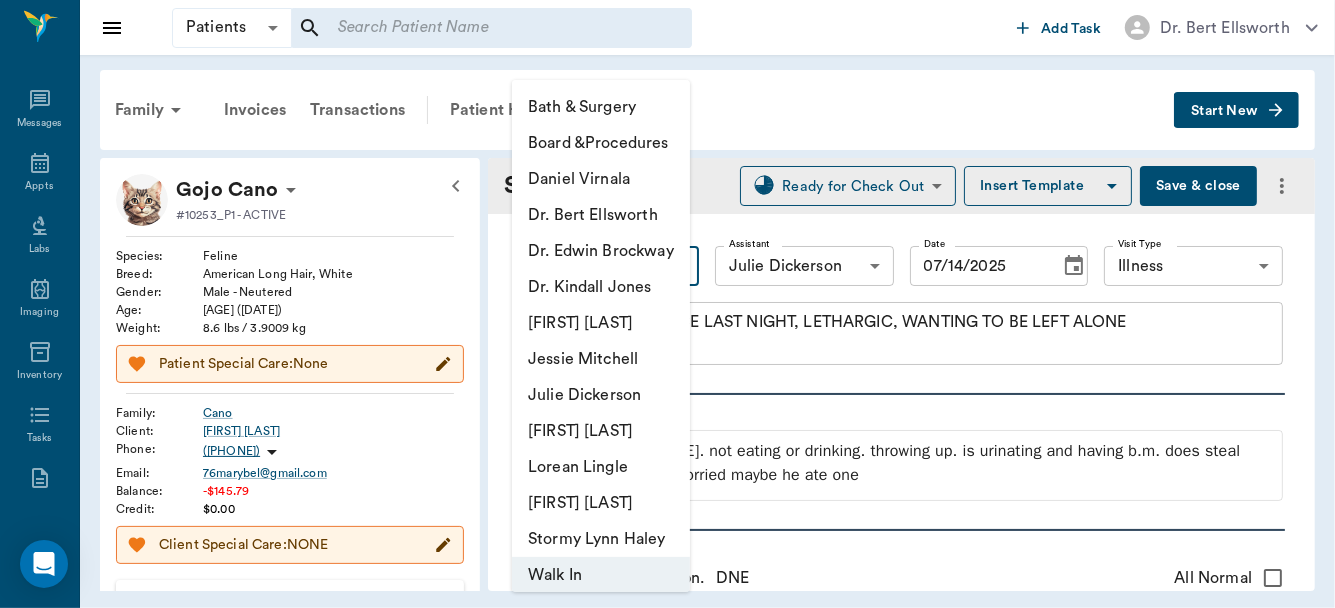 click on "Dr. Bert Ellsworth" at bounding box center [601, 215] 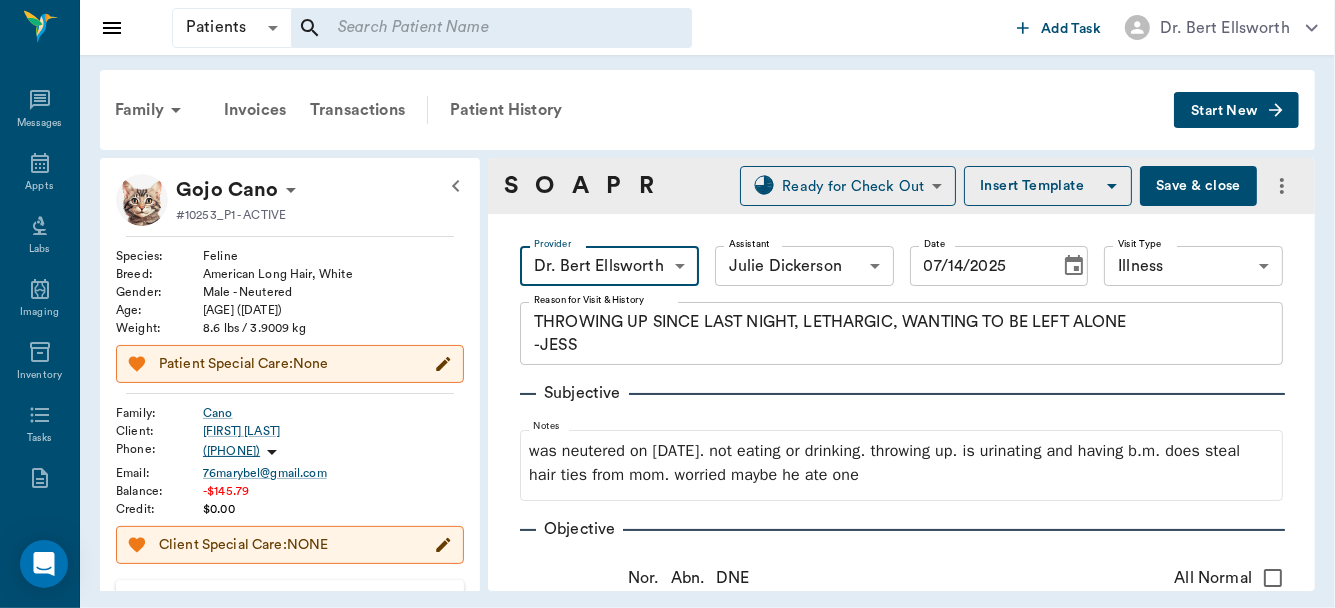 type on "63ec2f075fda476ae8351a4d" 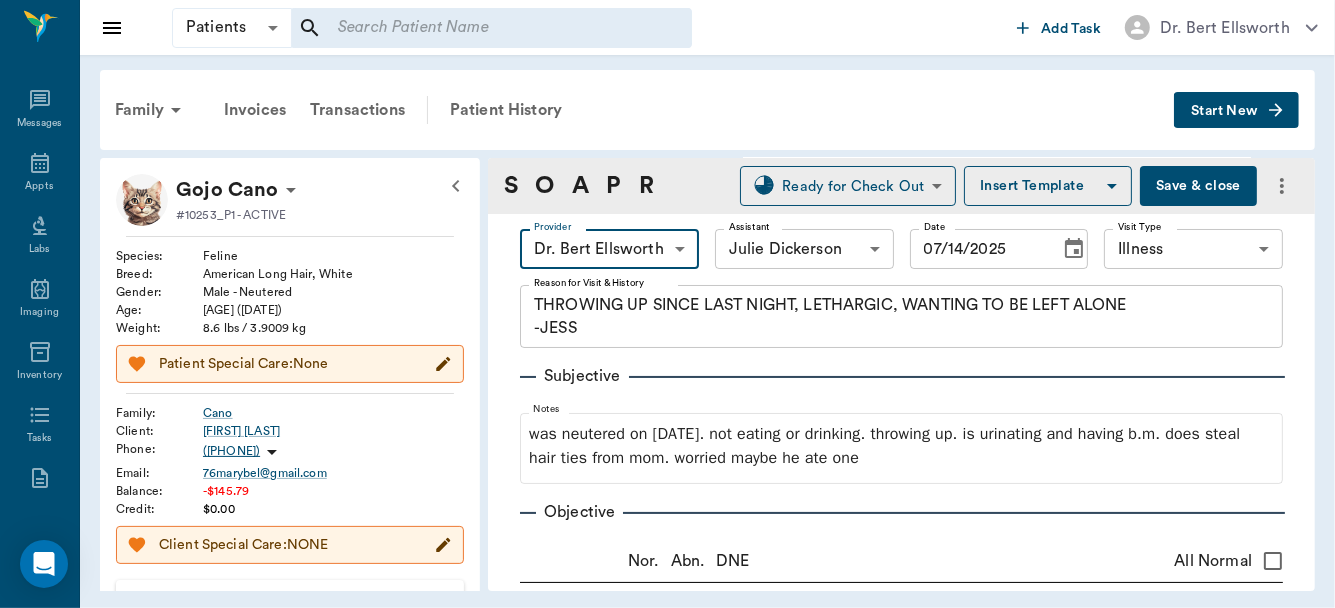 scroll, scrollTop: 0, scrollLeft: 0, axis: both 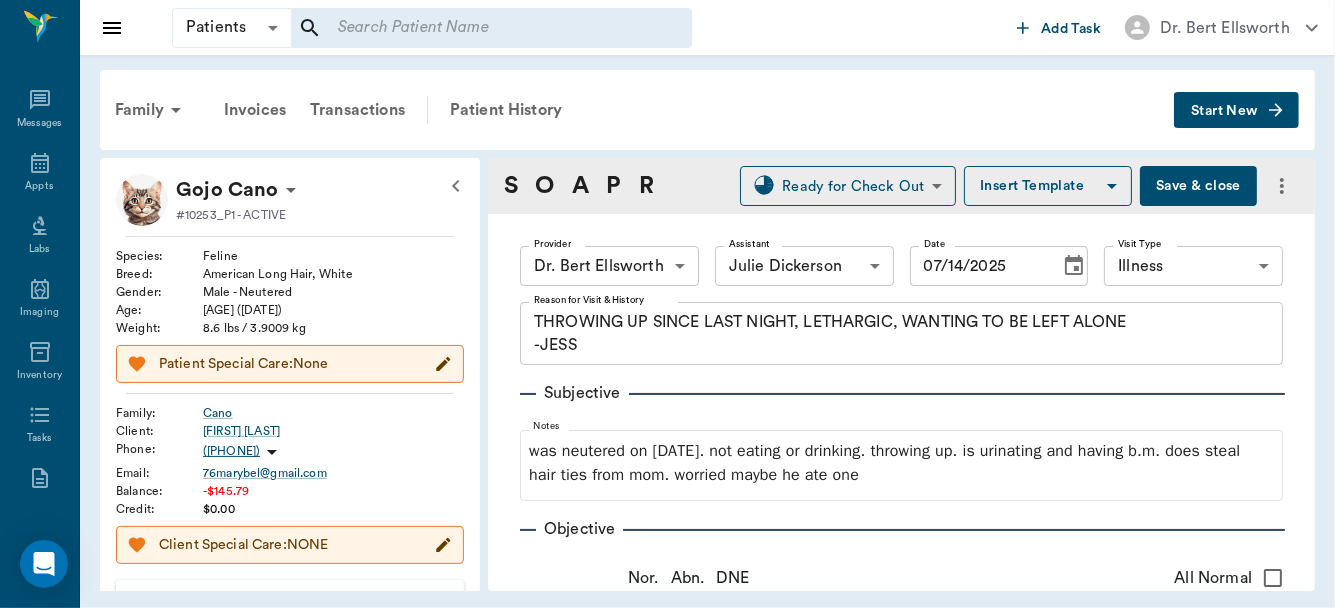 click on "Save & close" at bounding box center [1198, 186] 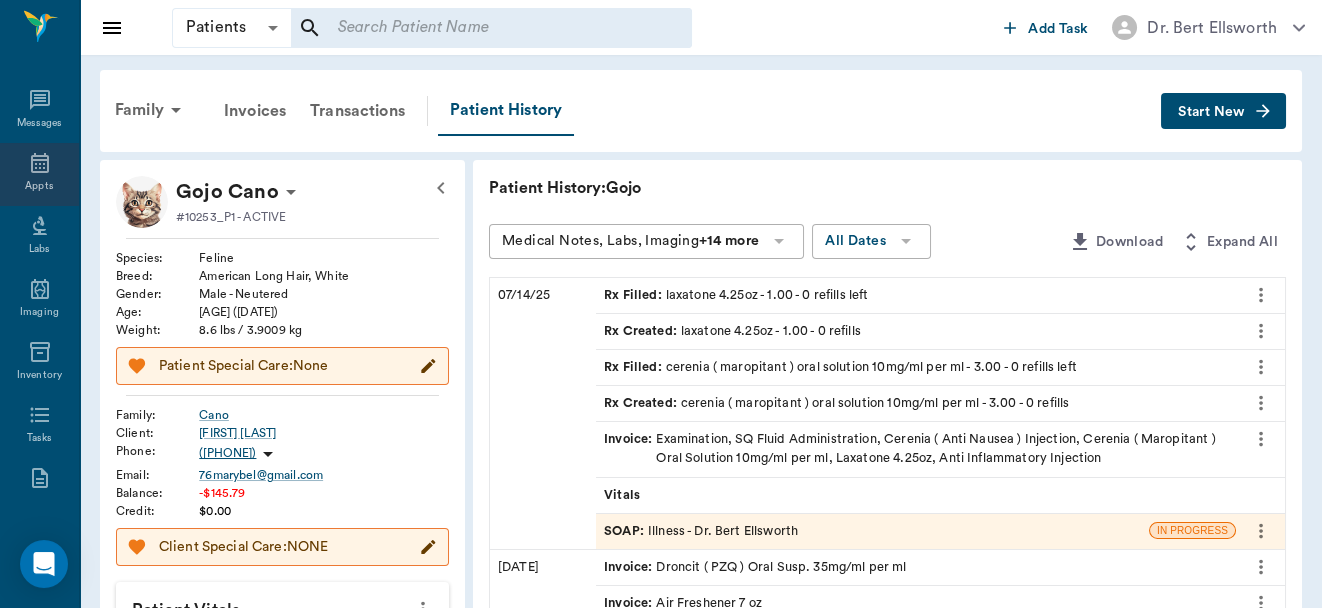 click on "Appts" at bounding box center [39, 174] 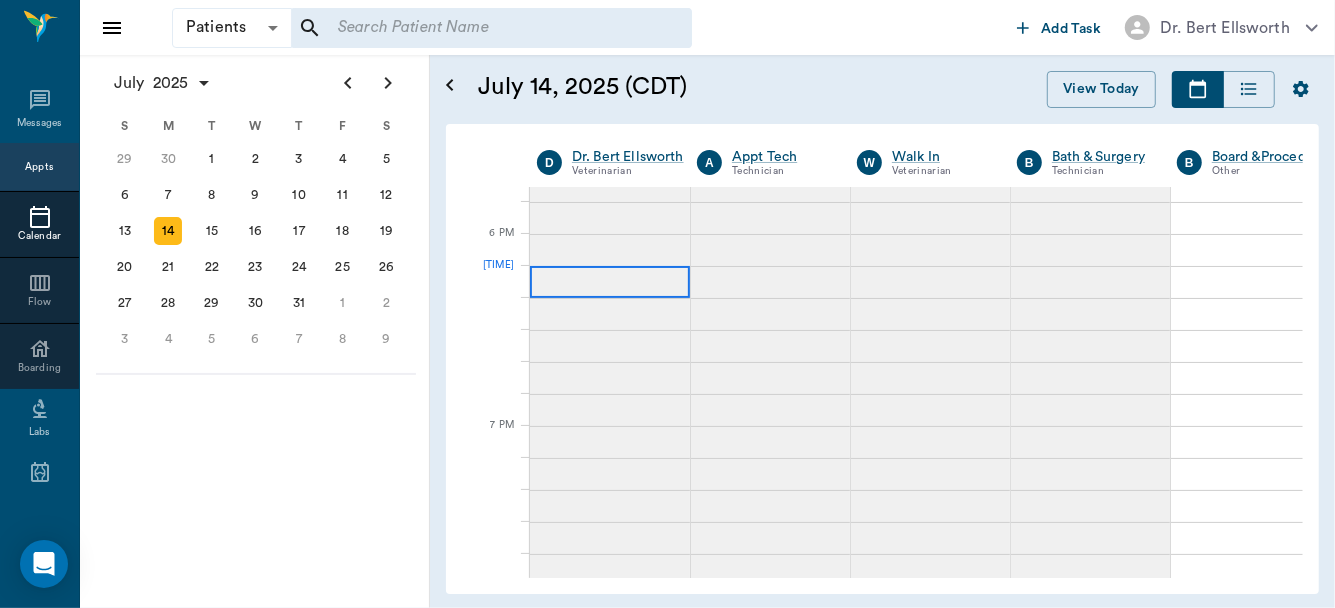 scroll, scrollTop: 1942, scrollLeft: 0, axis: vertical 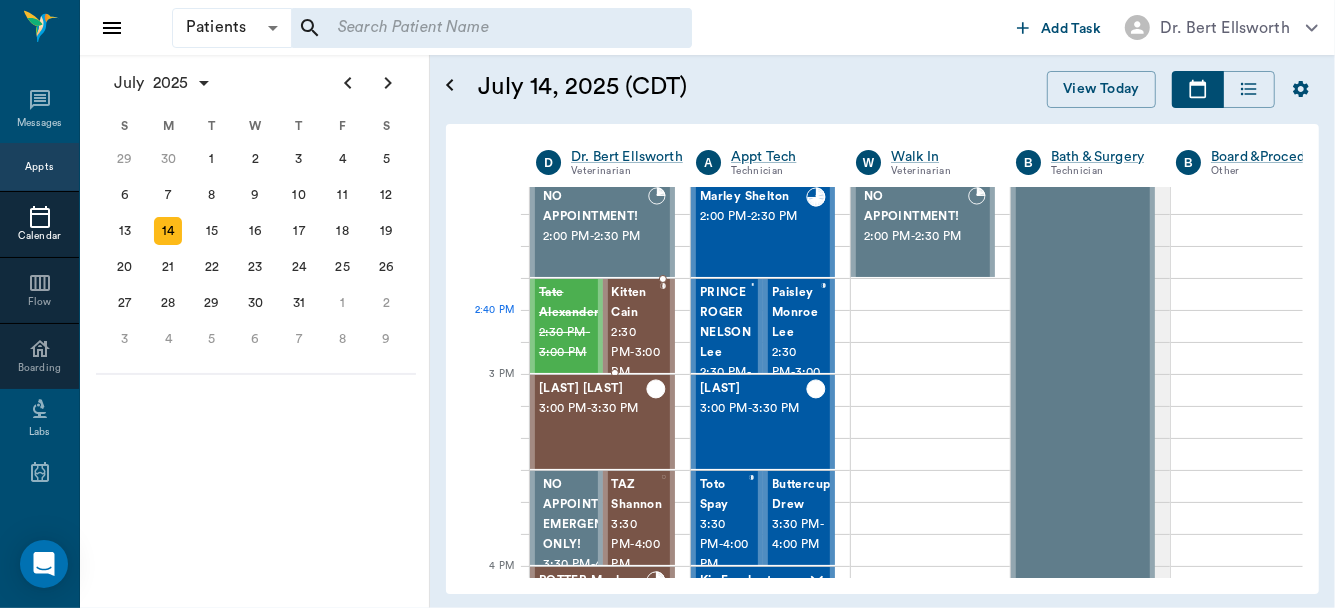 click on "Kitten Cain" at bounding box center (636, 303) 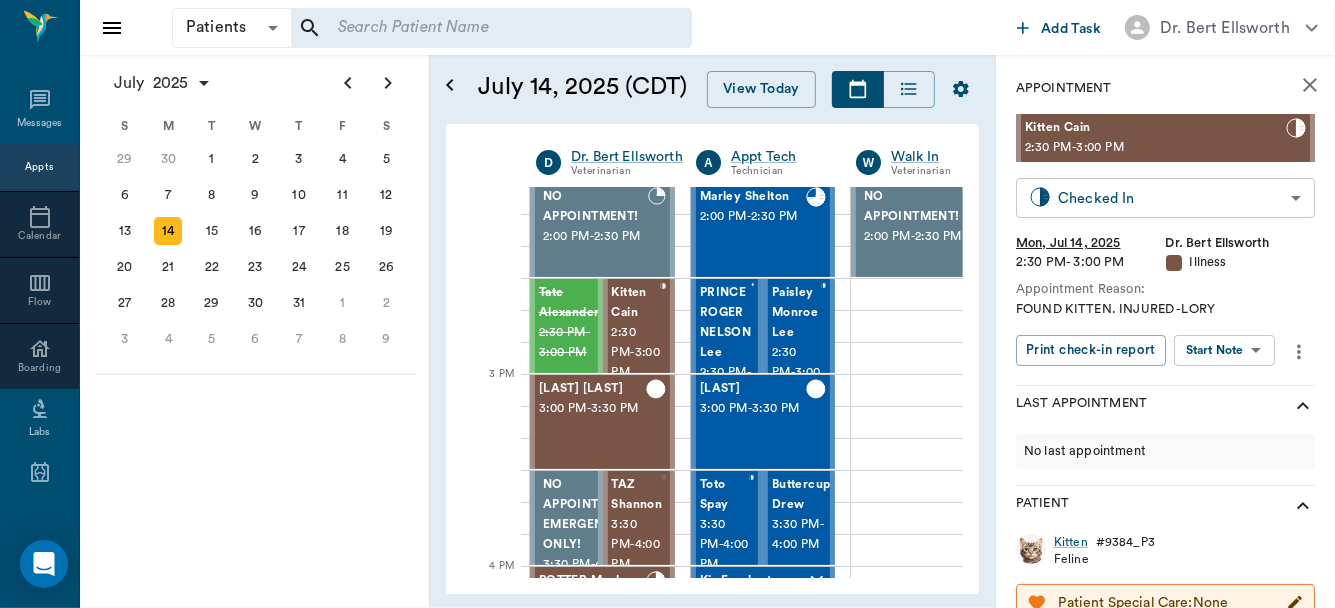 click on "Patients Patients ​ ​ Add Task Dr. Bert [LAST] Veterinarian A Appt Tech Technician W Walk In Veterinarian B Bath & Surgery Technician B Board &Procedures Other D Dr. Kindall [LAST] Veterinarian [TIME] [TIME] [TIME] [TIME] [TIME] [TIME] [TIME] [TIME] [TIME] [TIME] [TIME] [TIME] [TIME] Aura POINT [TIME] - [TIME] DAISY MAE [LAST] [TIME] - [TIME] Sadie [LAST] [TIME] - [TIME] NO APPOINTMENT! EMERGENCY ONLY! [TIME]" at bounding box center [667, 304] 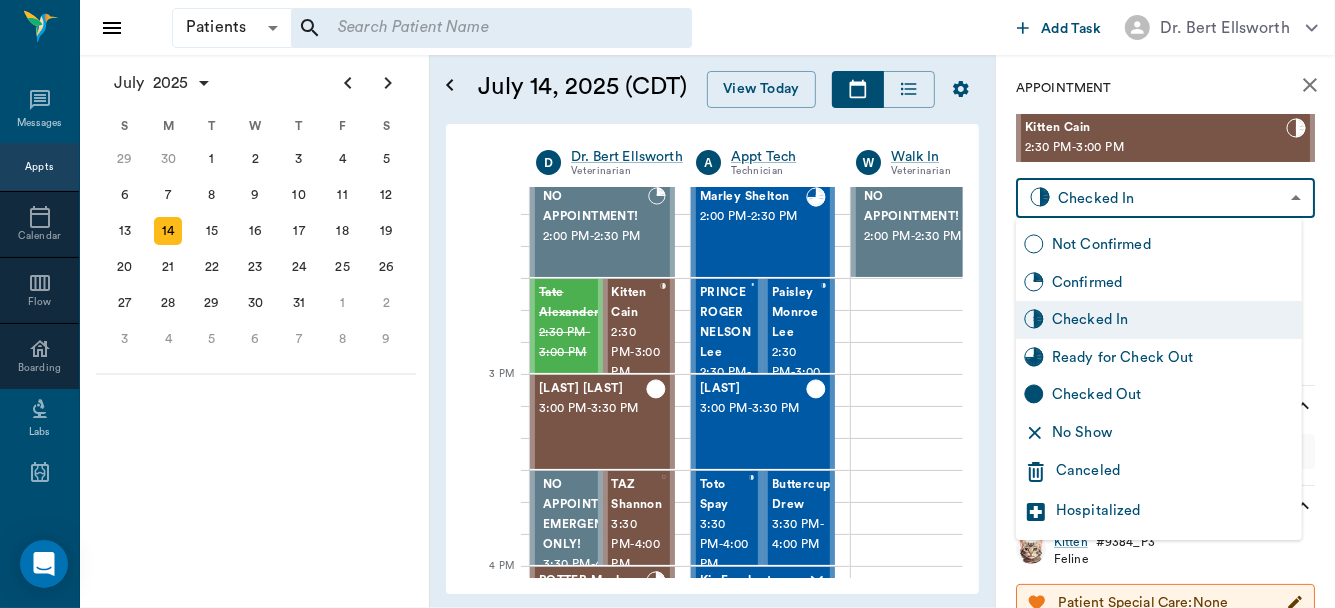 click on "Checked Out" at bounding box center [1173, 395] 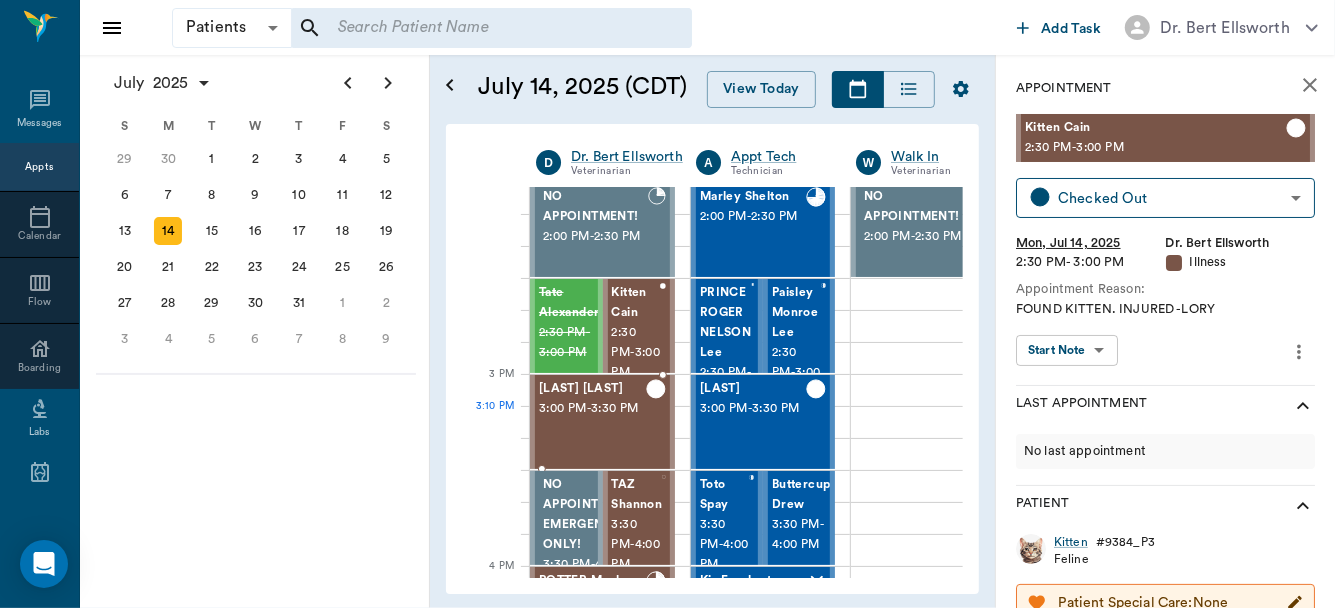 click on "[TIME] - [TIME]" at bounding box center (592, 409) 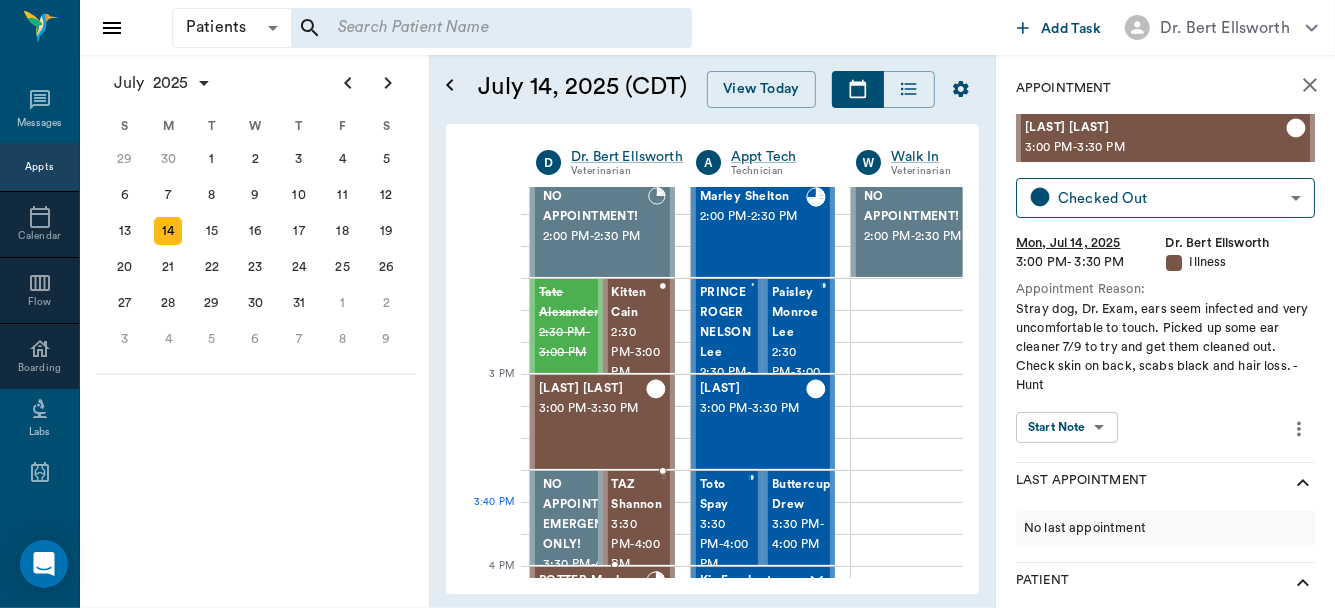 click on "3:30 PM  -  4:00 PM" at bounding box center (637, 545) 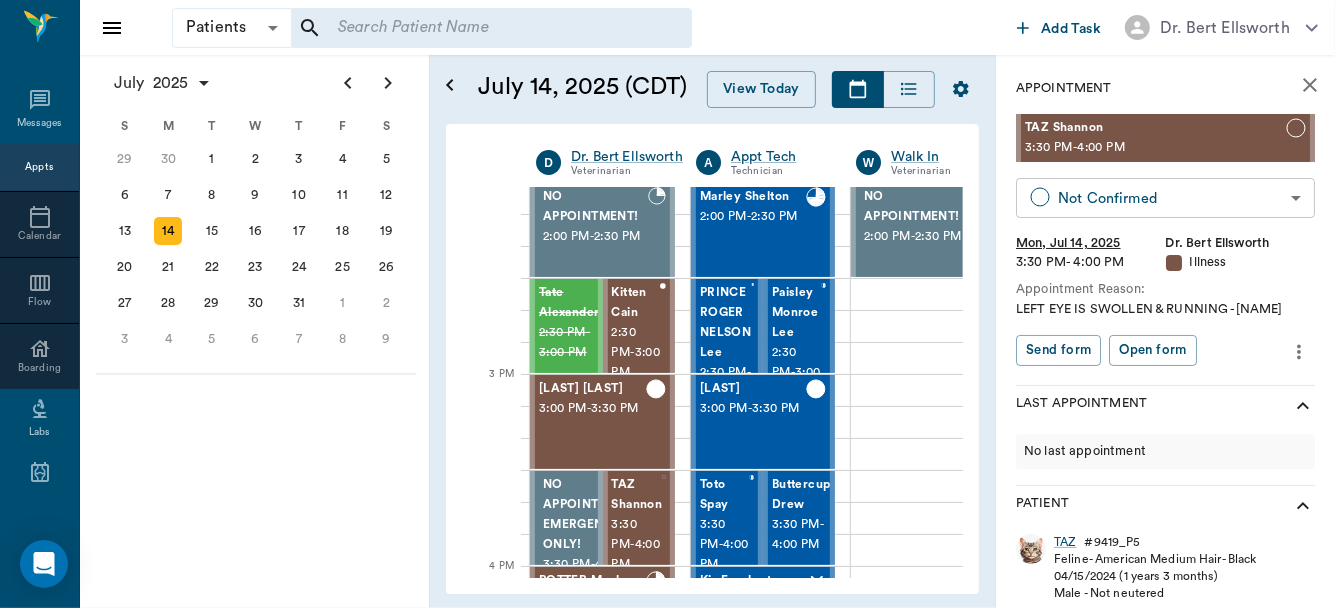click on "Patients Patients ​ ​ Add Task Dr. Bert [LAST] Veterinarian A Appt Tech Technician W Walk In Veterinarian B Bath & Surgery Technician B Board &Procedures Other D Dr. Kindall [LAST] Veterinarian [TIME] [TIME] [TIME] [TIME] [TIME] [TIME] [TIME] [TIME] [TIME] [TIME] [TIME] [TIME] [TIME] Aura POINT [TIME] - [TIME] DAISY MAE [LAST] [TIME] - [TIME] Sadie [LAST] [TIME] - [TIME] NO APPOINTMENT! EMERGENCY ONLY! [TIME]" at bounding box center (667, 304) 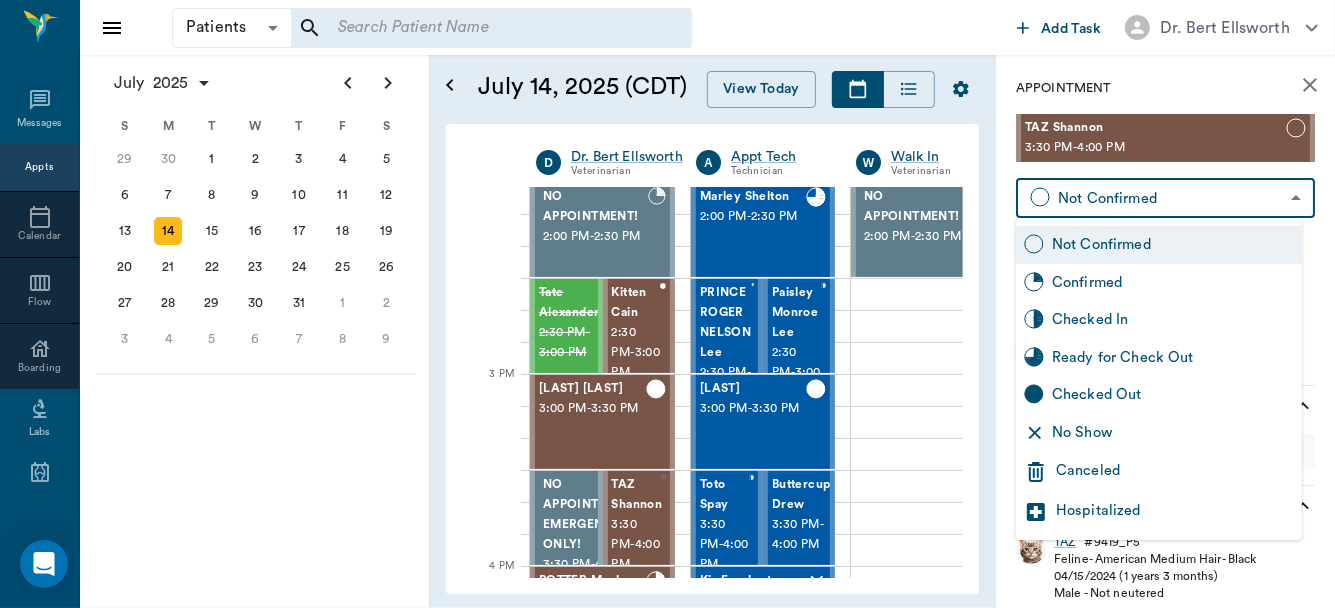 click on "No Show" at bounding box center (1173, 433) 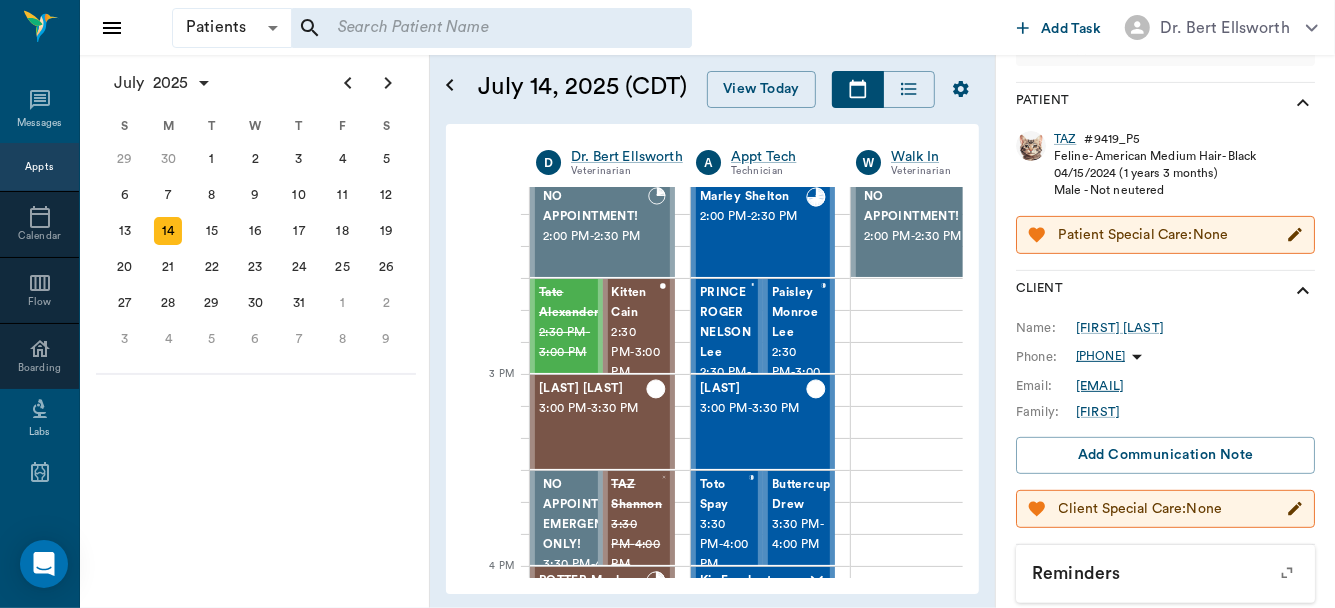 scroll, scrollTop: 416, scrollLeft: 0, axis: vertical 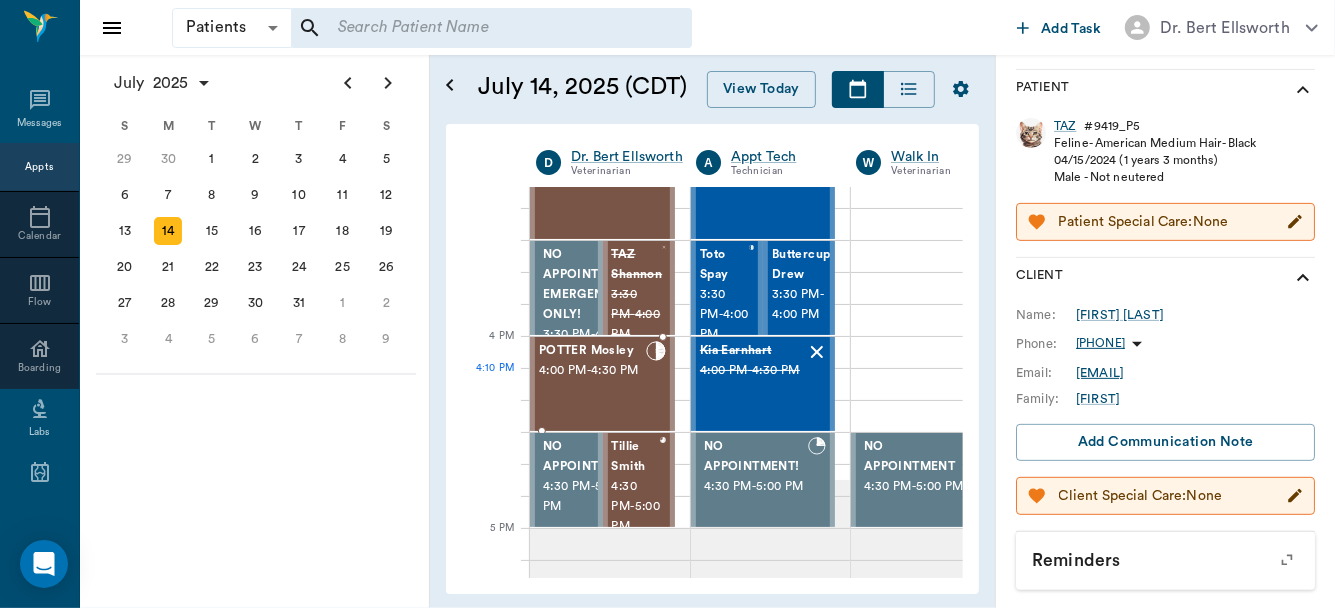 click on "4:00 PM  -  4:30 PM" at bounding box center [592, 371] 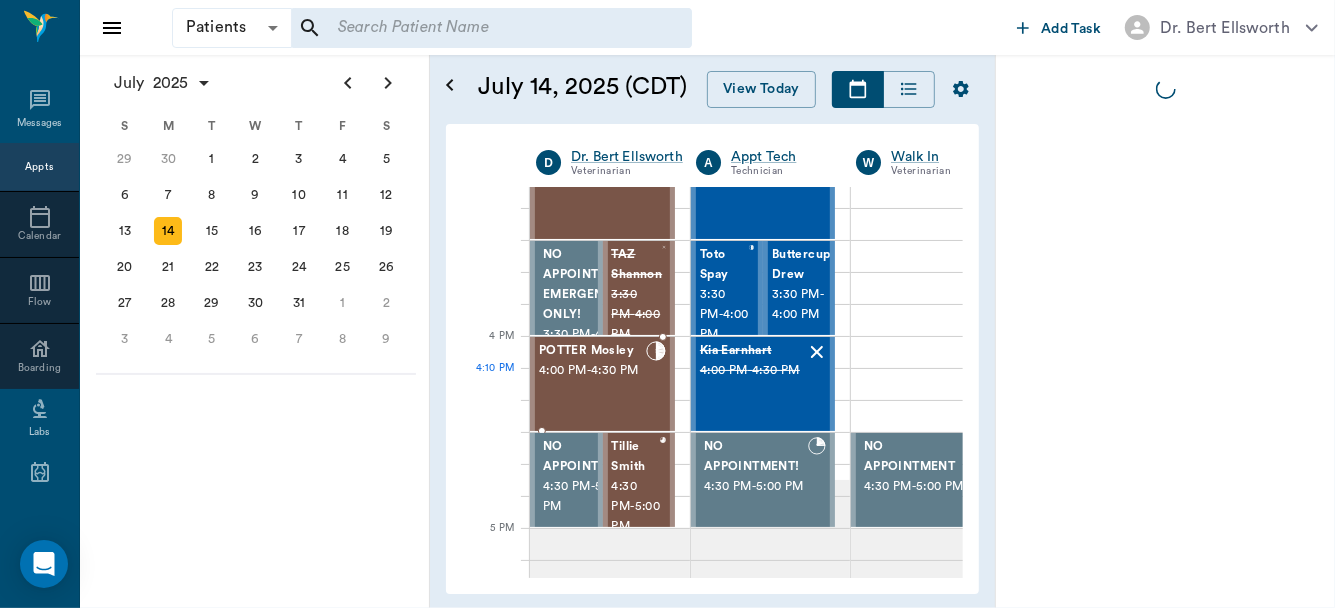 scroll, scrollTop: 0, scrollLeft: 0, axis: both 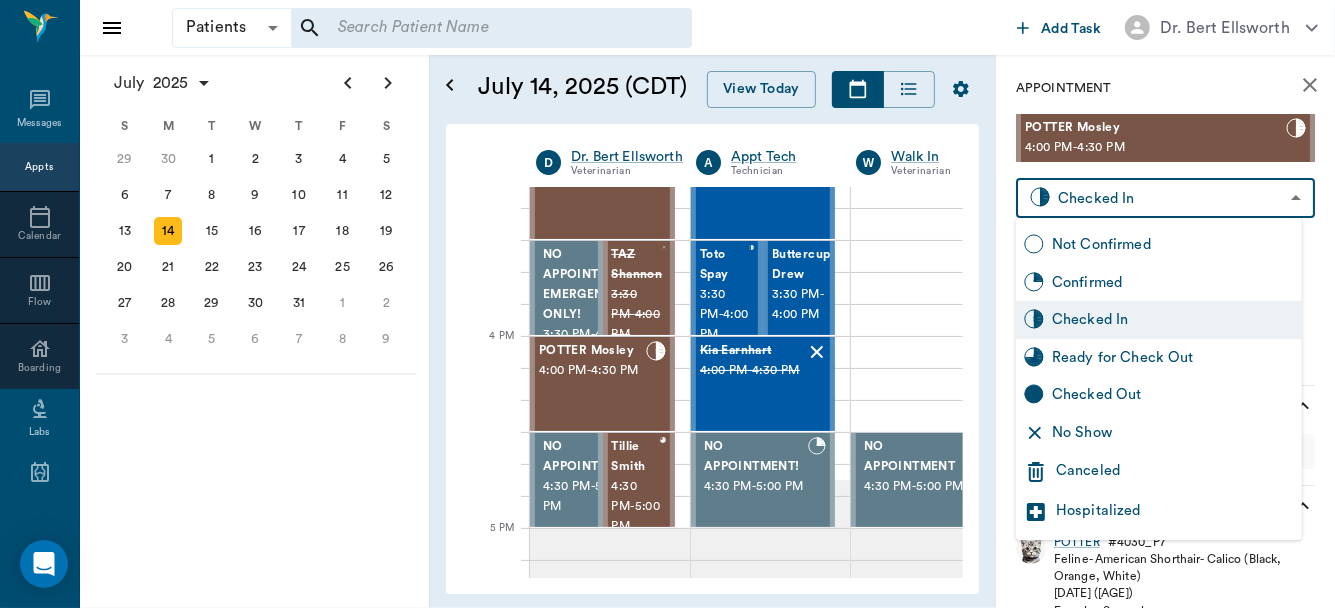 click on "Patients Patients ​ ​ Add Task Dr. [LAST NAME] [LAST NAME] Nectar Messages Appts Calendar Flow Boarding Labs Imaging Inventory Tasks Forms Staff Reports Lookup Settings July [YEAR] S M T W T F S Jun 1 2 3 4 5 6 7 8 9 10 11 12 13 14 15 16 17 18 19 20 21 22 23 24 25 26 27 28 29 30 Jul 1 2 3 4 5 6 7 8 9 10 11 12 S M T W T F S 29 30 Jul 1 2 3 4 5 6 7 8 9 10 11 12 13 14 15 16 17 18 19 20 21 22 23 24 25 26 27 28 29 30 31 Aug 1 2 3 4 5 6 7 8 9 S M T W T F S 27 28 29 30 31 Aug 1 2 3 4 5 6 7 8 9 10 11 12 13 14 15 16 17 18 19 20 21 22 23 24 25 26 27 28 29 30 31 Sep 1 2 3 4 5 6 July [DATE] (CDT) View Today July [YEAR] Today 14 Mon Jul [YEAR] D Dr. [LAST NAME] [LAST NAME] Veterinarian A Appt Tech Technician W Walk In Veterinarian B Bath & Surgery Technician B Board &Procedures Other D Dr. [LAST NAME] [LAST NAME] Veterinarian 8 AM 9 AM 10 AM 11 AM 12 PM 1 PM 2 PM 3 PM 4 PM 5 PM 6 PM 7 PM 8 PM 9:[TIME] 3:50 PM Aura POINT 8:00 AM - 8:30 AM DAISY MAE [LAST NAME] 8:30 AM - 9:00 AM Sadie [LAST NAME] 8:30 AM - 9:00 AM NO APPOINTMENT! EMERGENCY ONLY! 9:00 AM" at bounding box center [667, 304] 